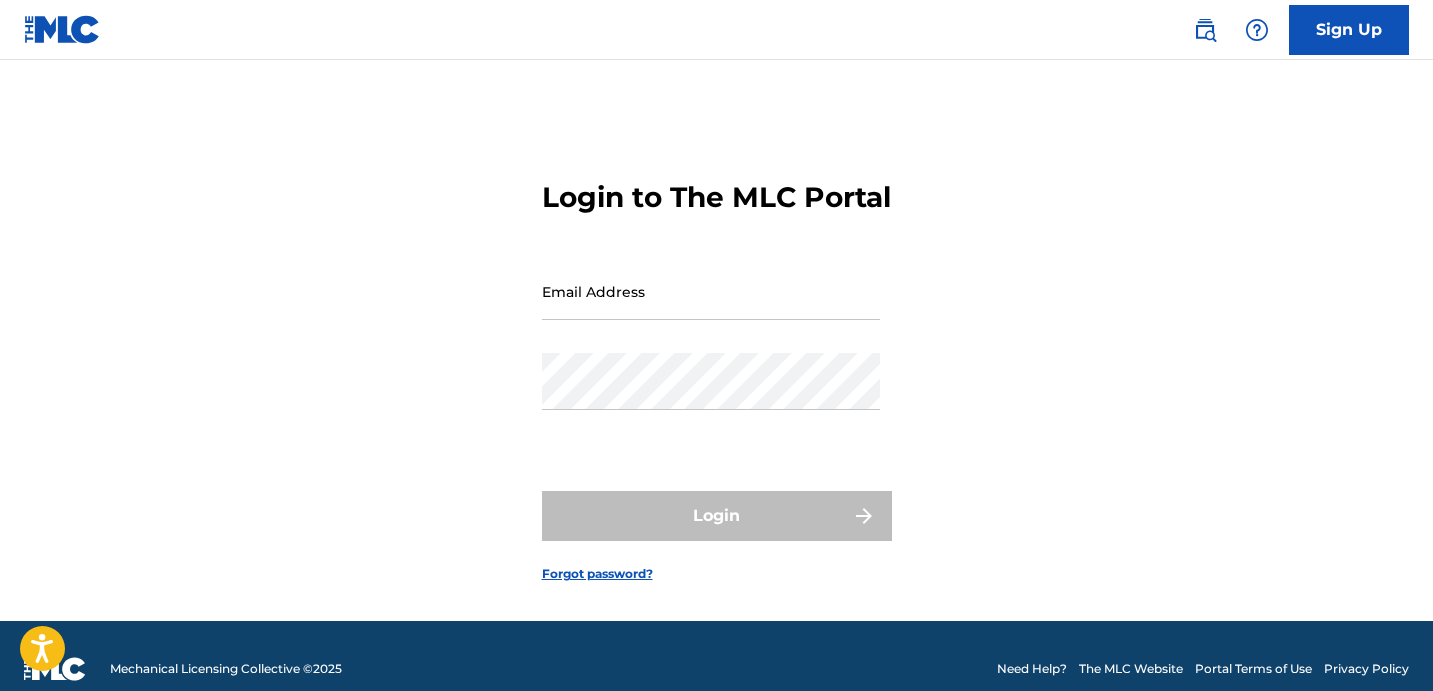 scroll, scrollTop: 0, scrollLeft: 0, axis: both 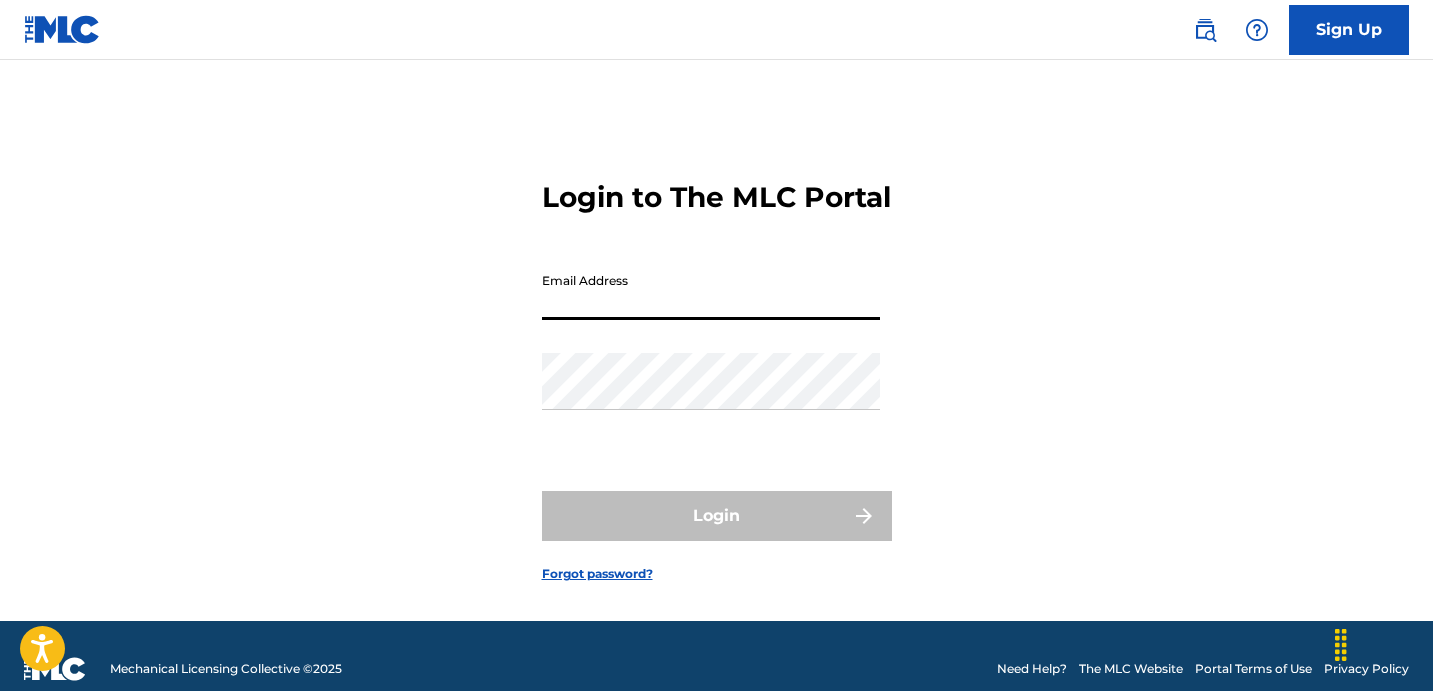 click on "Email Address" at bounding box center [711, 291] 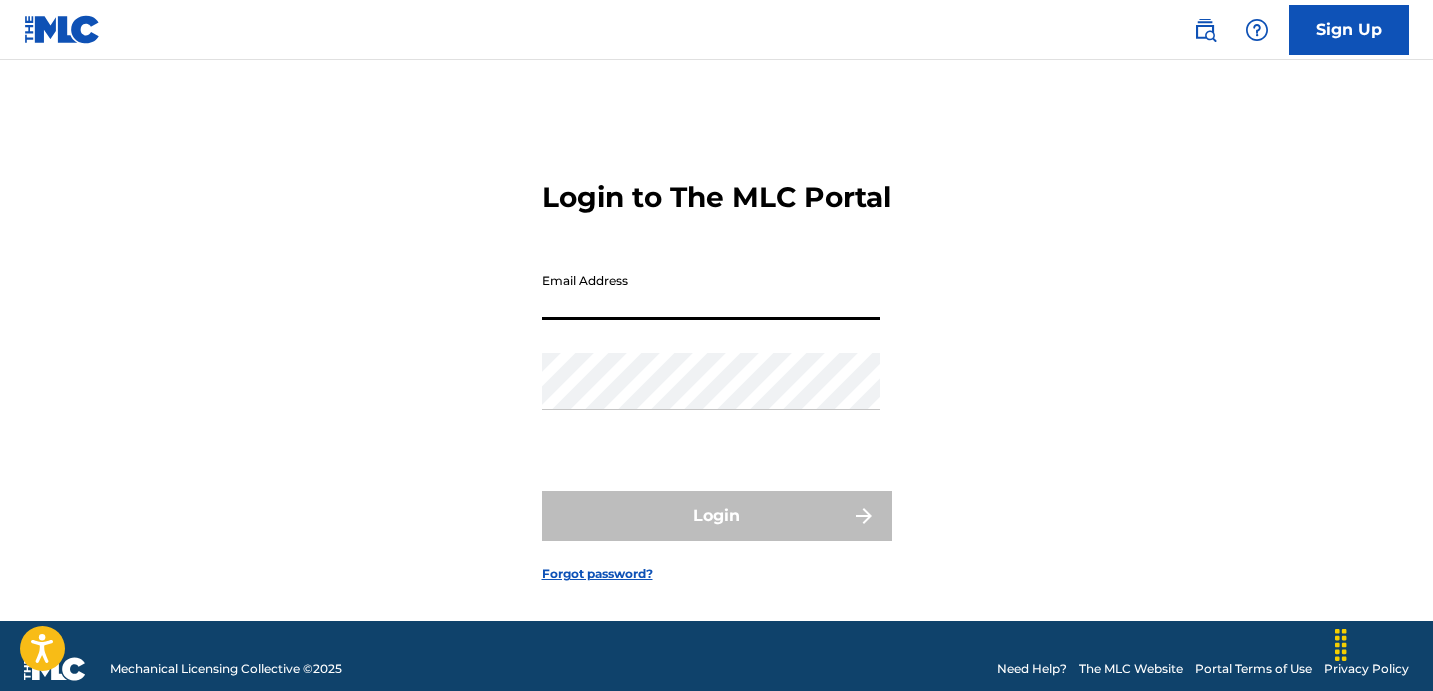 type on "info@example.com" 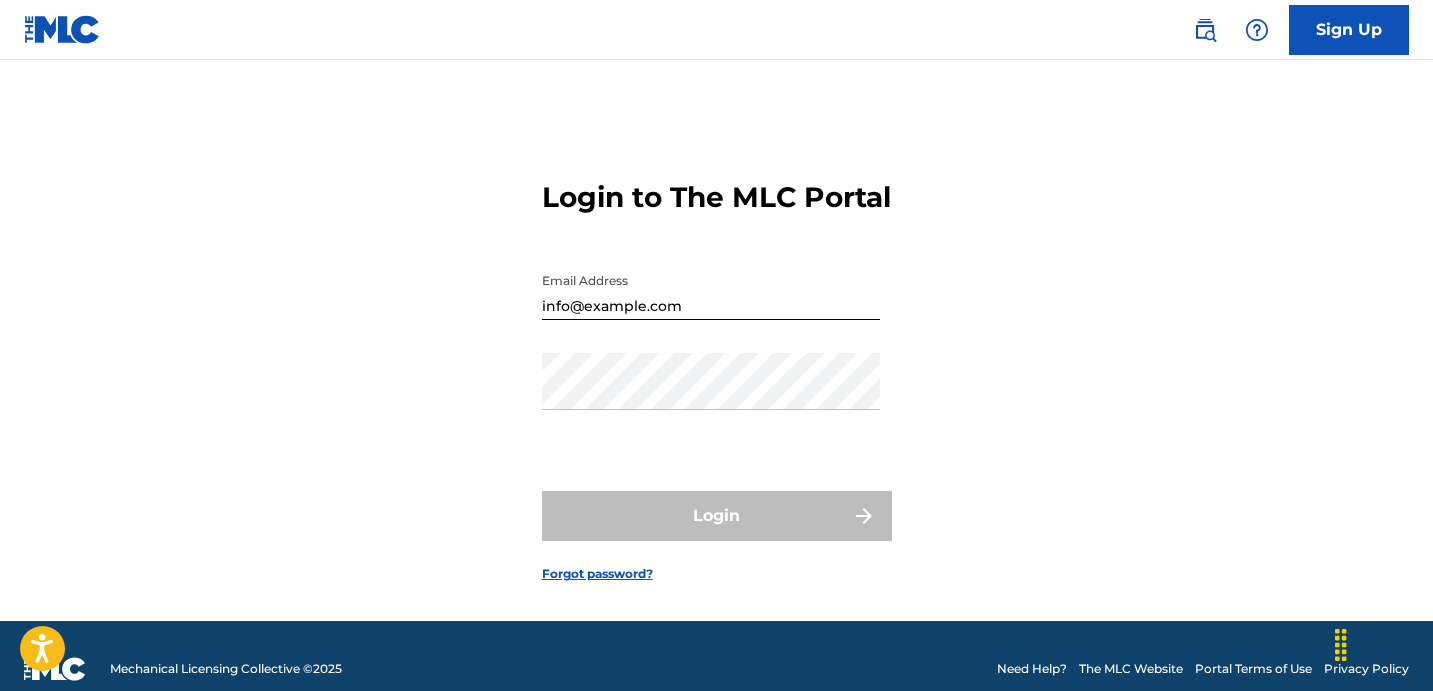 click on "Email Address [EMAIL]" at bounding box center [711, 308] 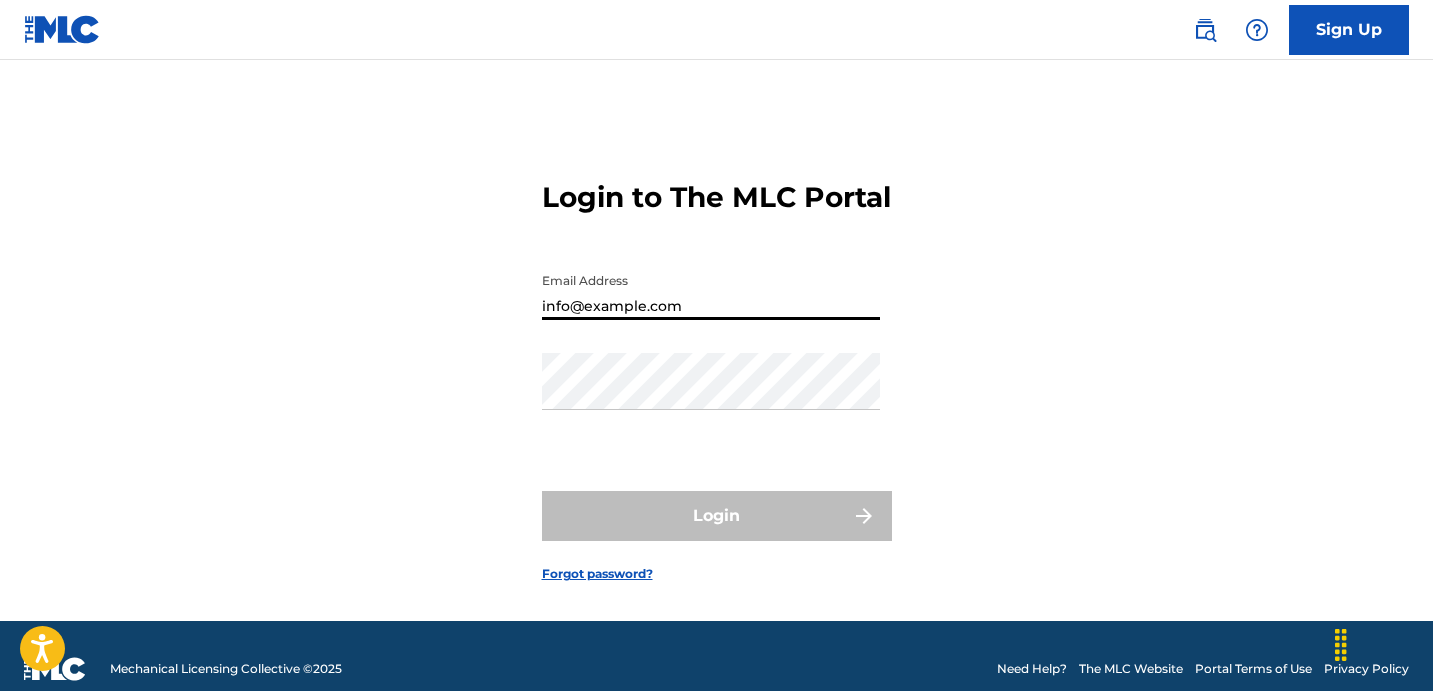 click on "info@example.com" at bounding box center [711, 291] 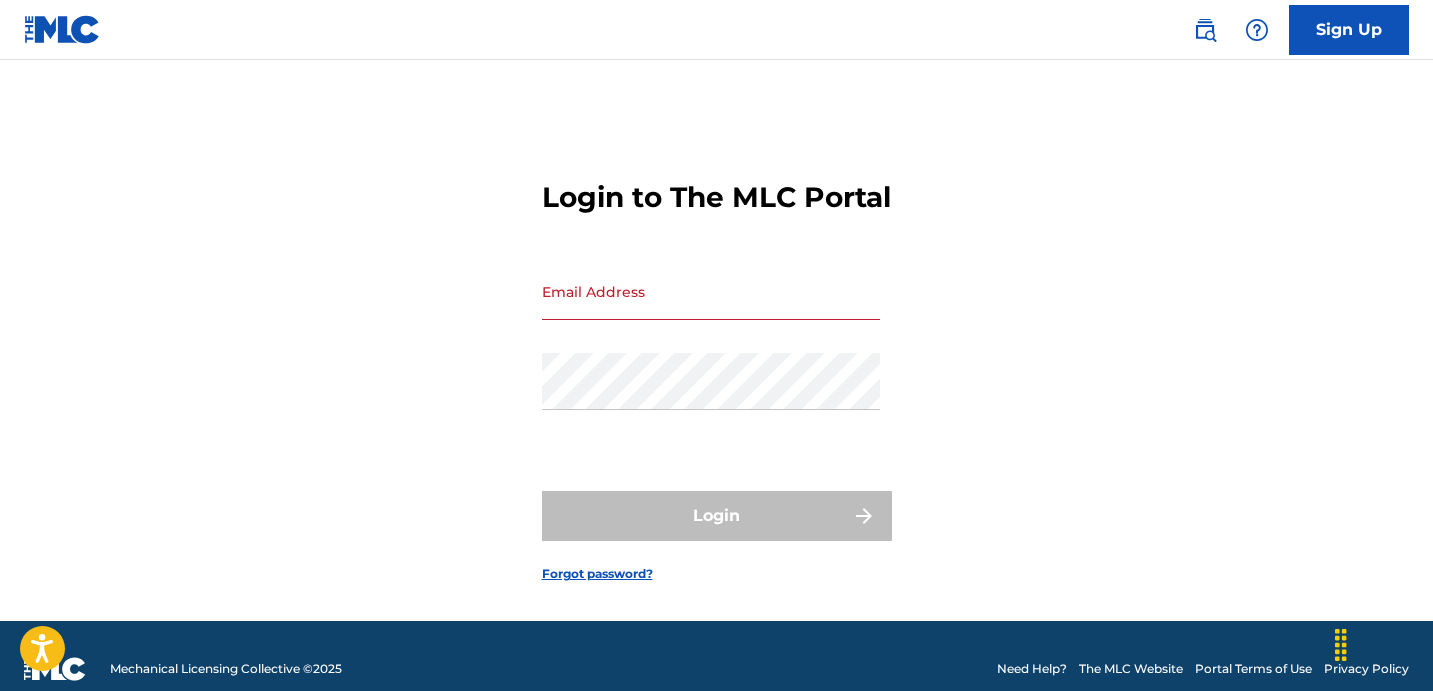 click on "Login to The MLC Portal Email Address Password Login Forgot password?" at bounding box center [717, 365] 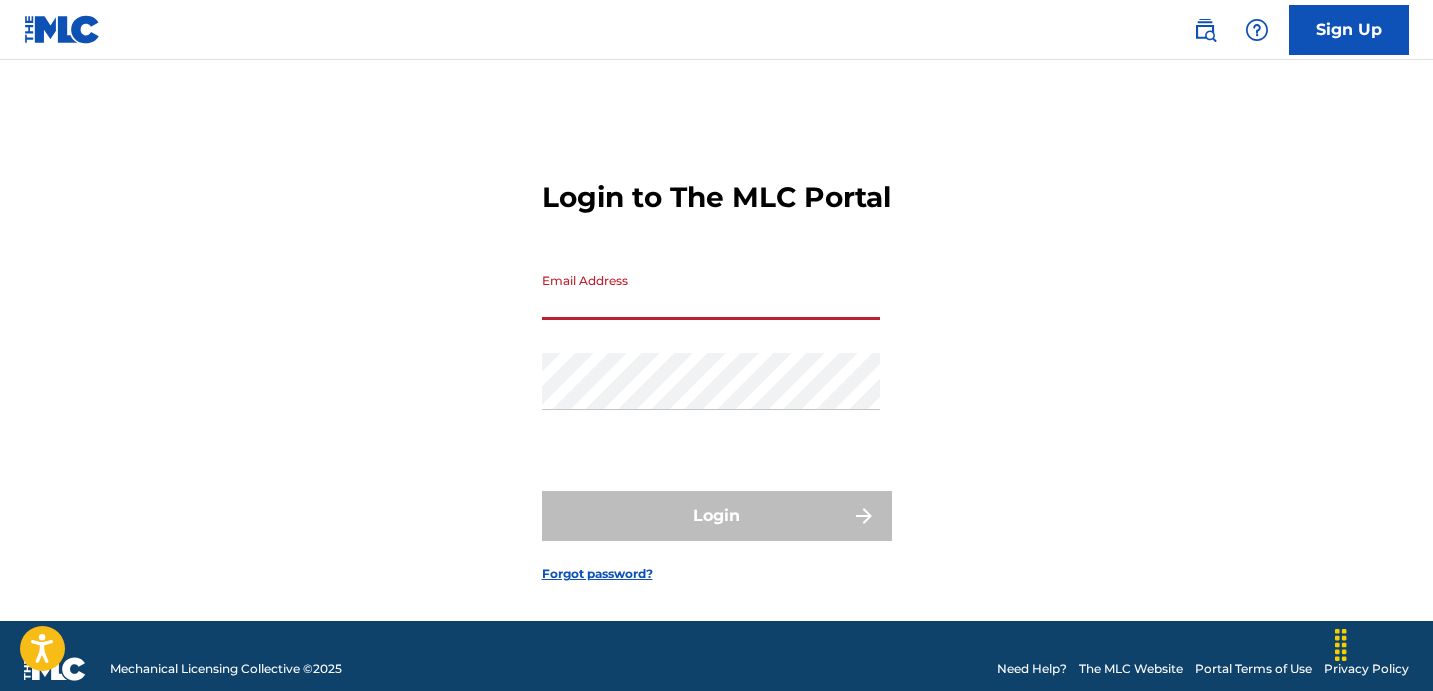 type on "info@example.com" 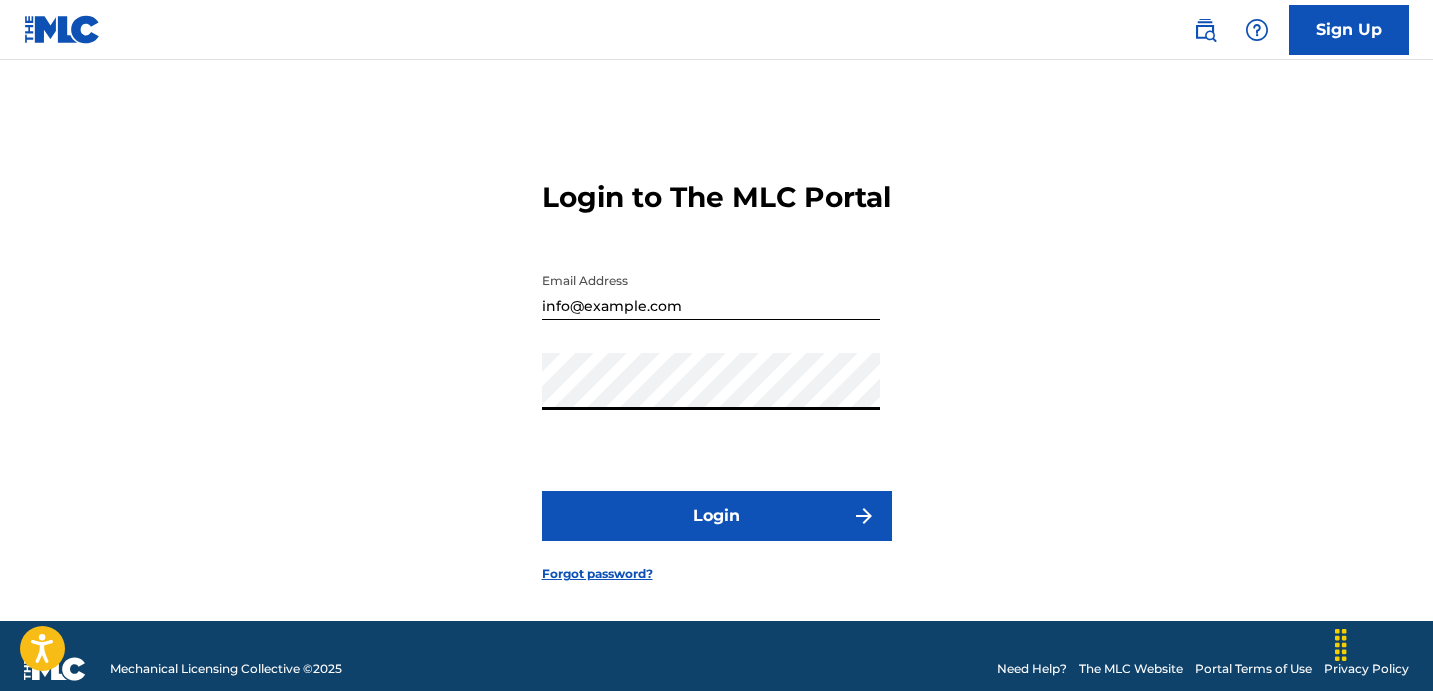 click on "Login" at bounding box center [717, 516] 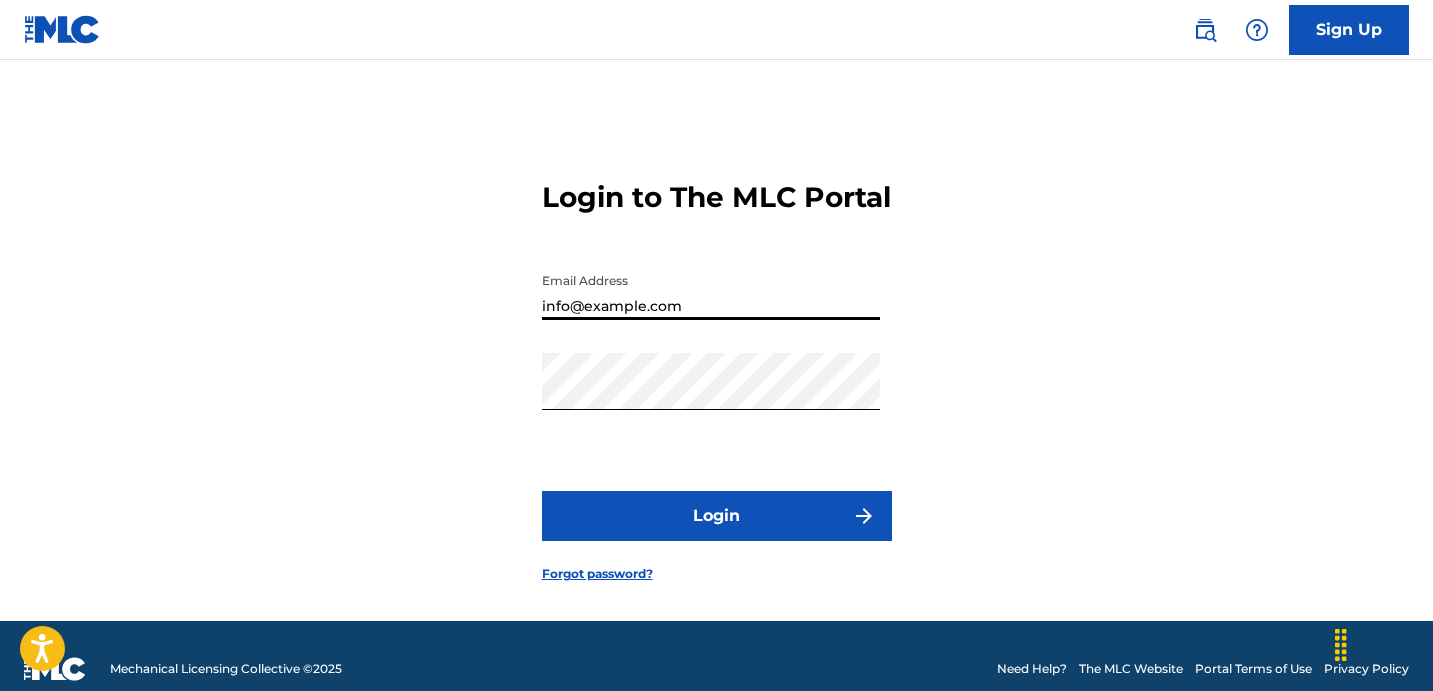 drag, startPoint x: 764, startPoint y: 340, endPoint x: 579, endPoint y: 273, distance: 196.75873 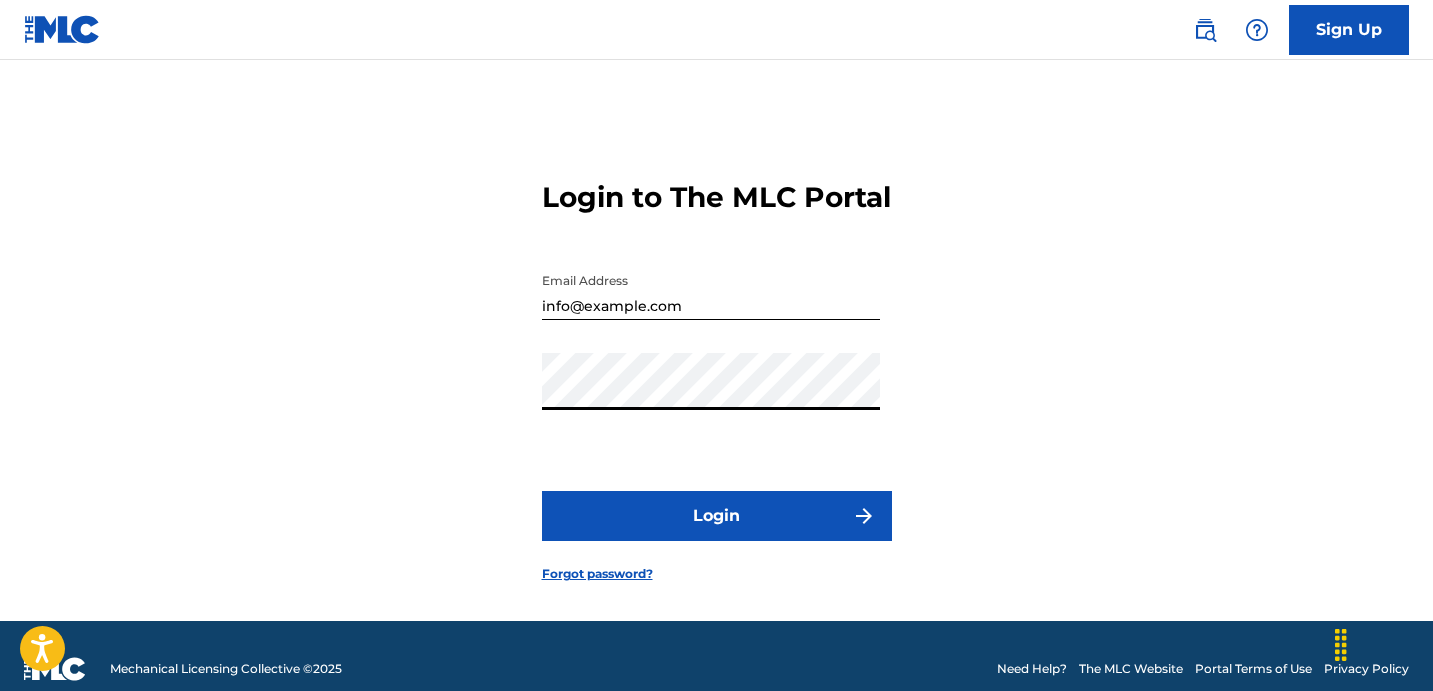 click on "Login to The MLC Portal Email Address [EMAIL] Password Login Forgot password?" at bounding box center [717, 365] 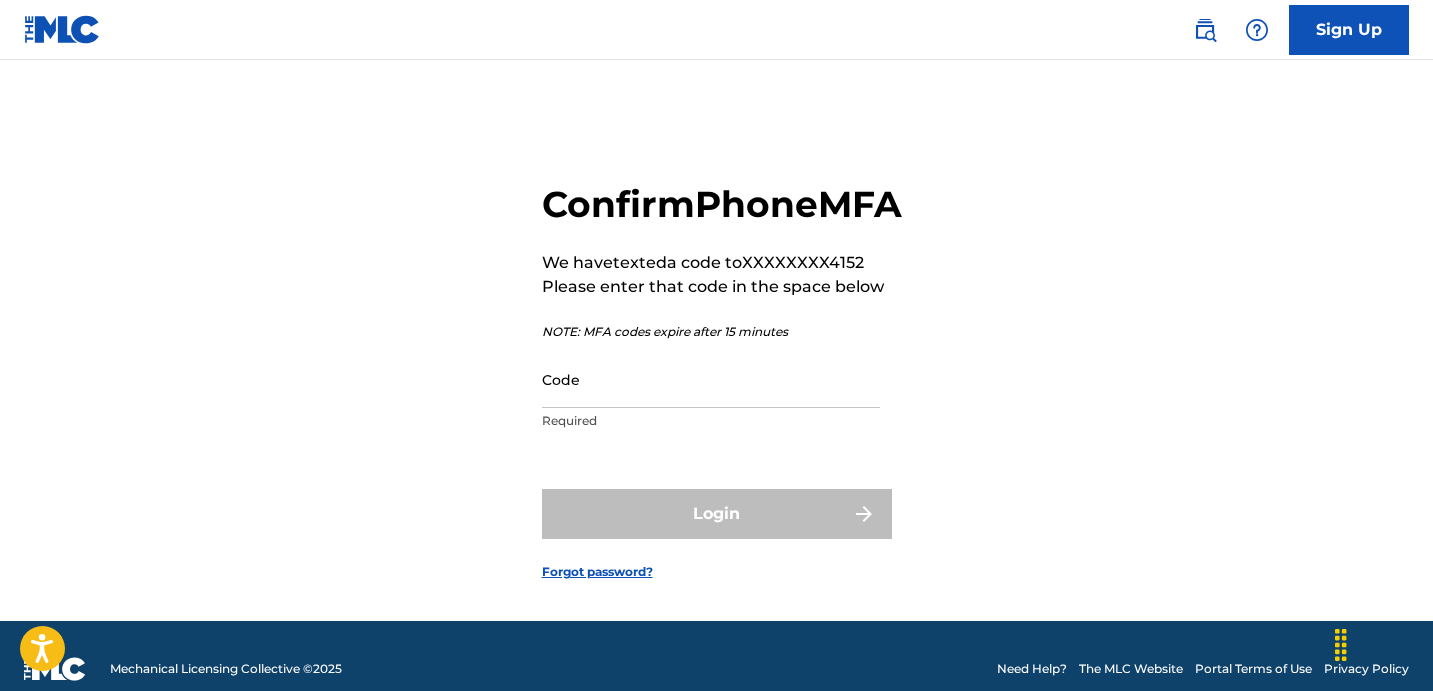 click on "Code" at bounding box center [711, 379] 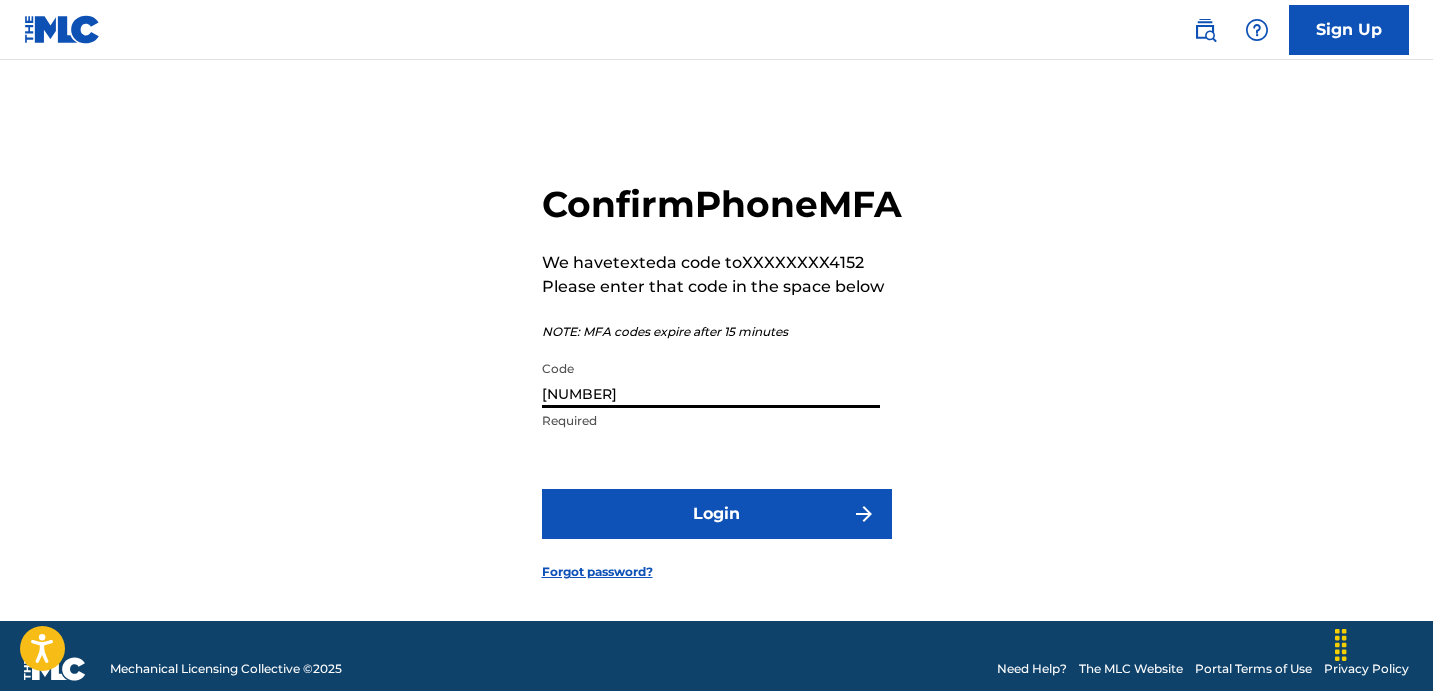 type on "[NUMBER]" 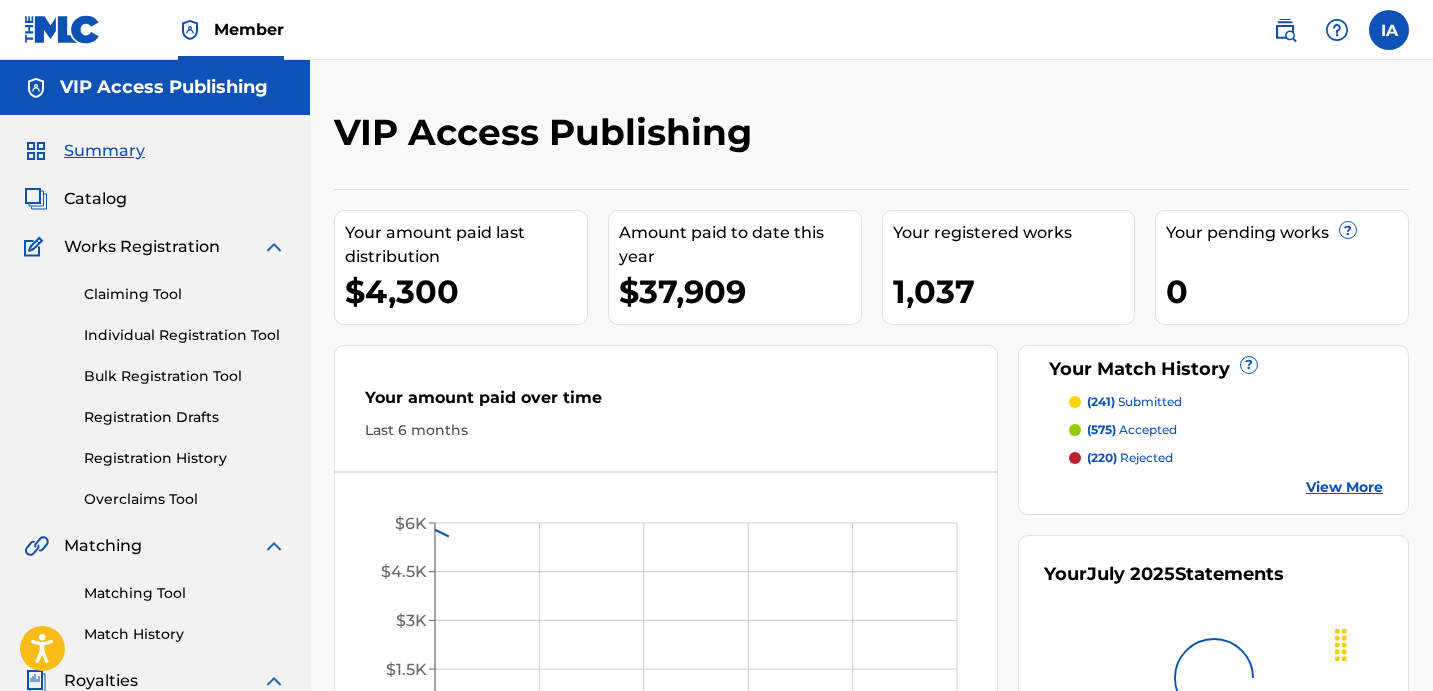 scroll, scrollTop: 0, scrollLeft: 0, axis: both 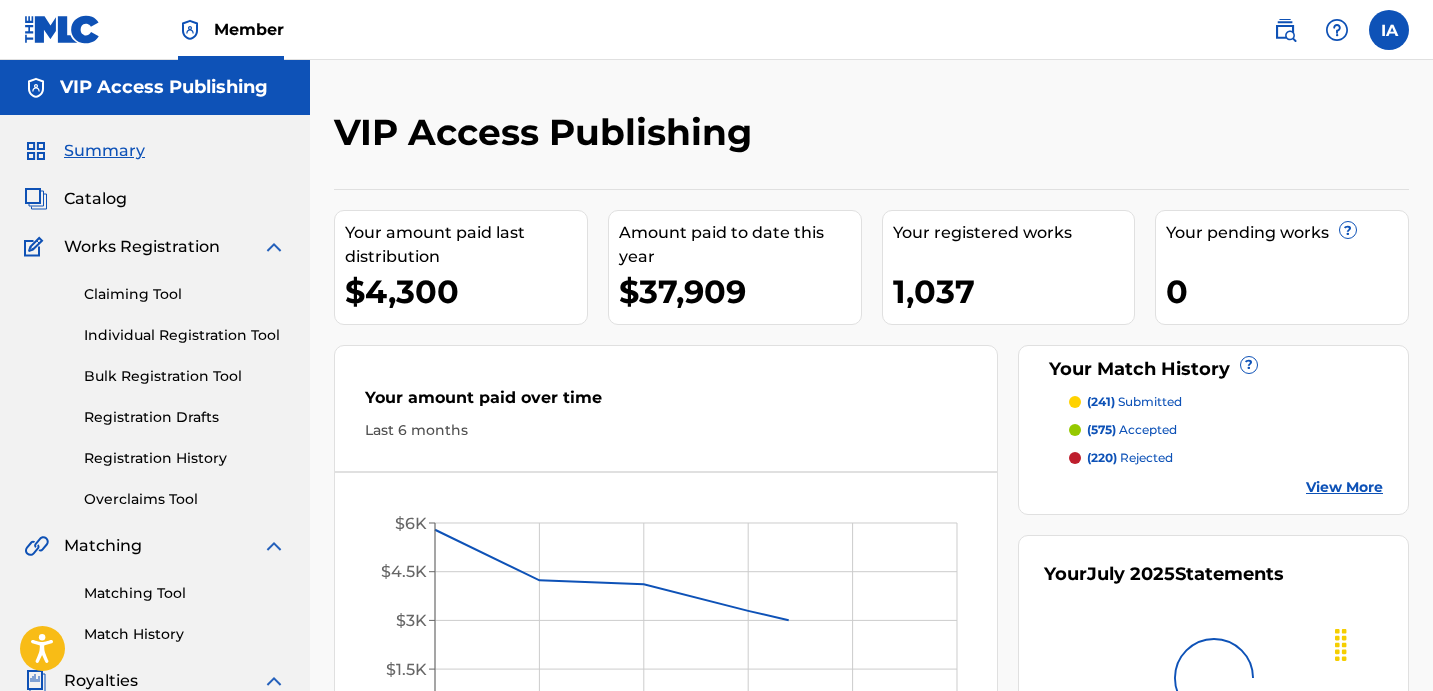 click on "[BRAND] Publishing Your amount paid last distribution $4,300 Amount paid to date this year $37,909 Your registered works 1,037 Your pending works ? 0 Your Match History ? (241) submitted (575) accepted (220) rejected View More Your amount paid over time Last 6 months Feb '25 Mar '25 Apr '25 May '25 Jun '25 Jul '25 $0 $1.5K $3K $4.5K $6K Your July 2025 Statements" at bounding box center (871, 602) 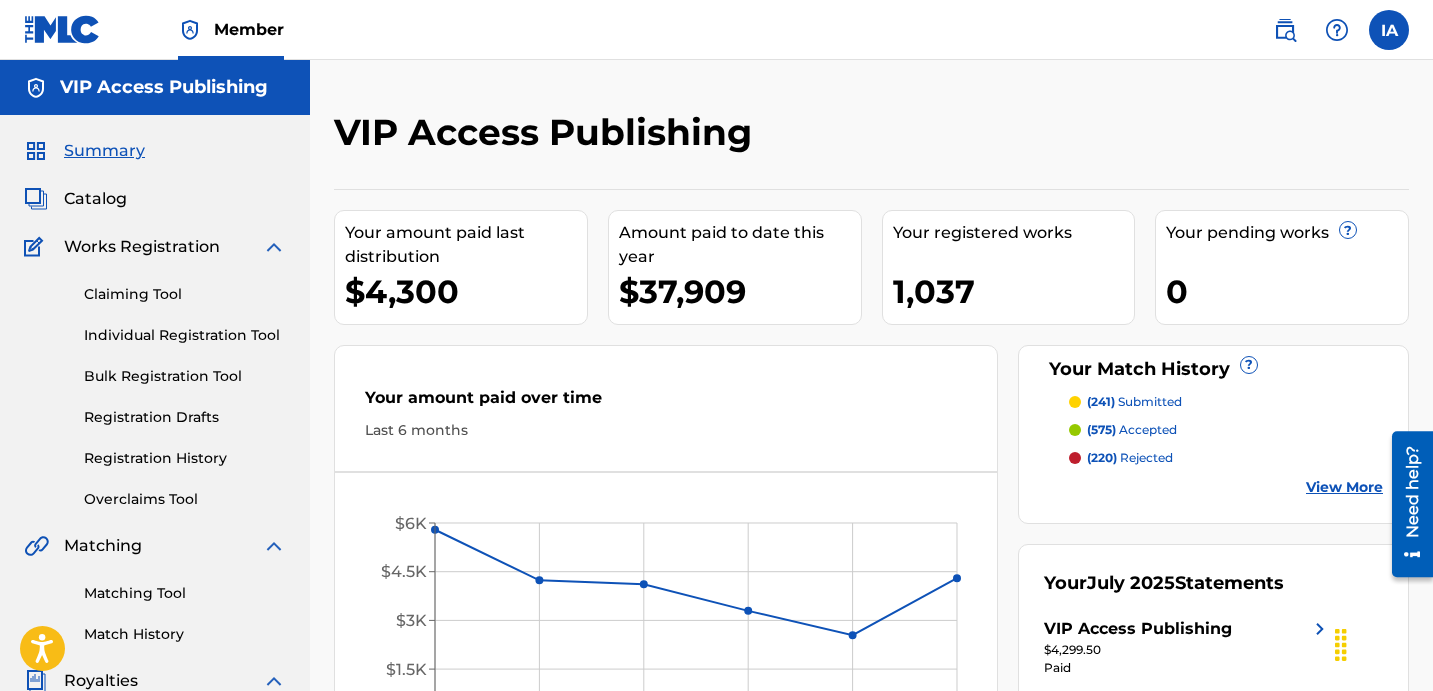 click on "VIP Access Publishing Your amount paid last distribution $4,300 Amount paid to date this year $37,909 Your registered works 1,037 Your pending works ? 0 Your Match History ? (241) submitted (575) accepted (220) rejected View More Your amount paid over time Last 6 months Feb '25 Mar '25 Apr '25 May '25 Jun '25 Jul '25 $0 $1.5K $3K $4.5K $6K Your July 2025 Statements VIP Access Publishing $4,299.50 Paid View More" at bounding box center [871, 602] 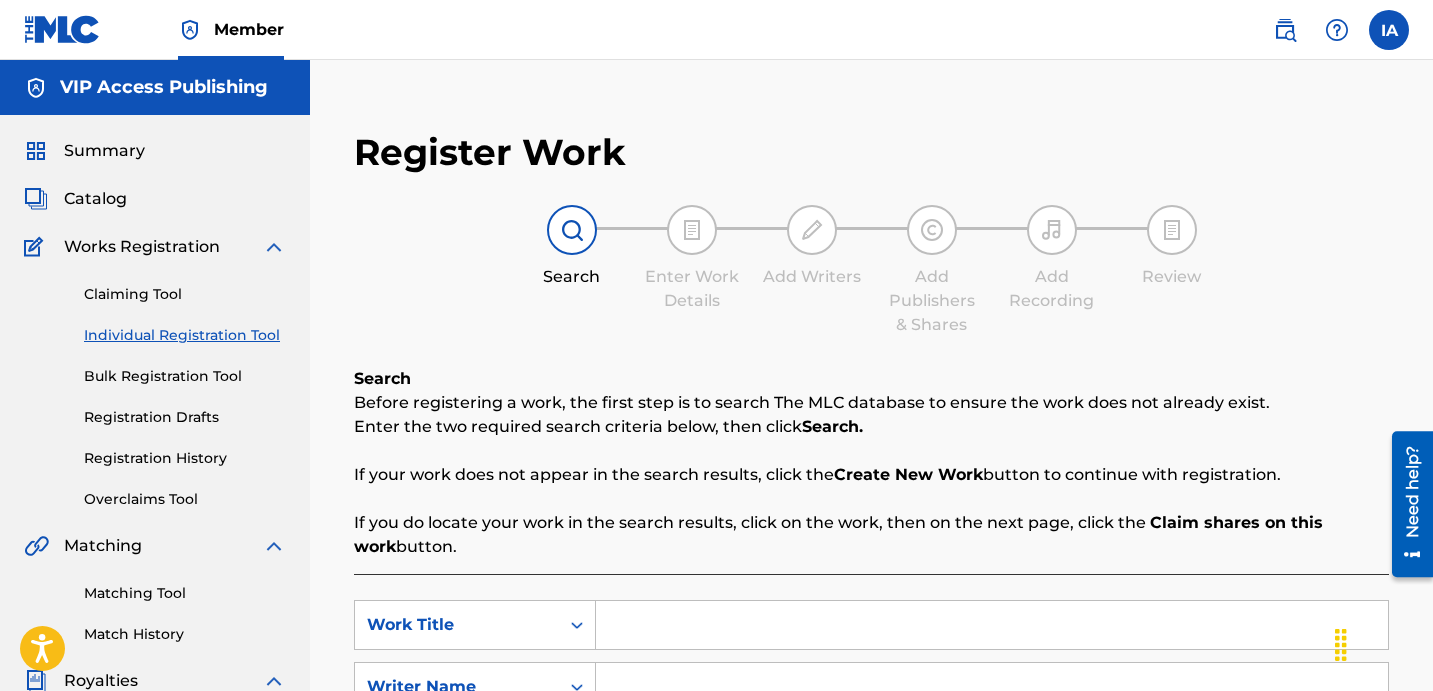 click at bounding box center [992, 625] 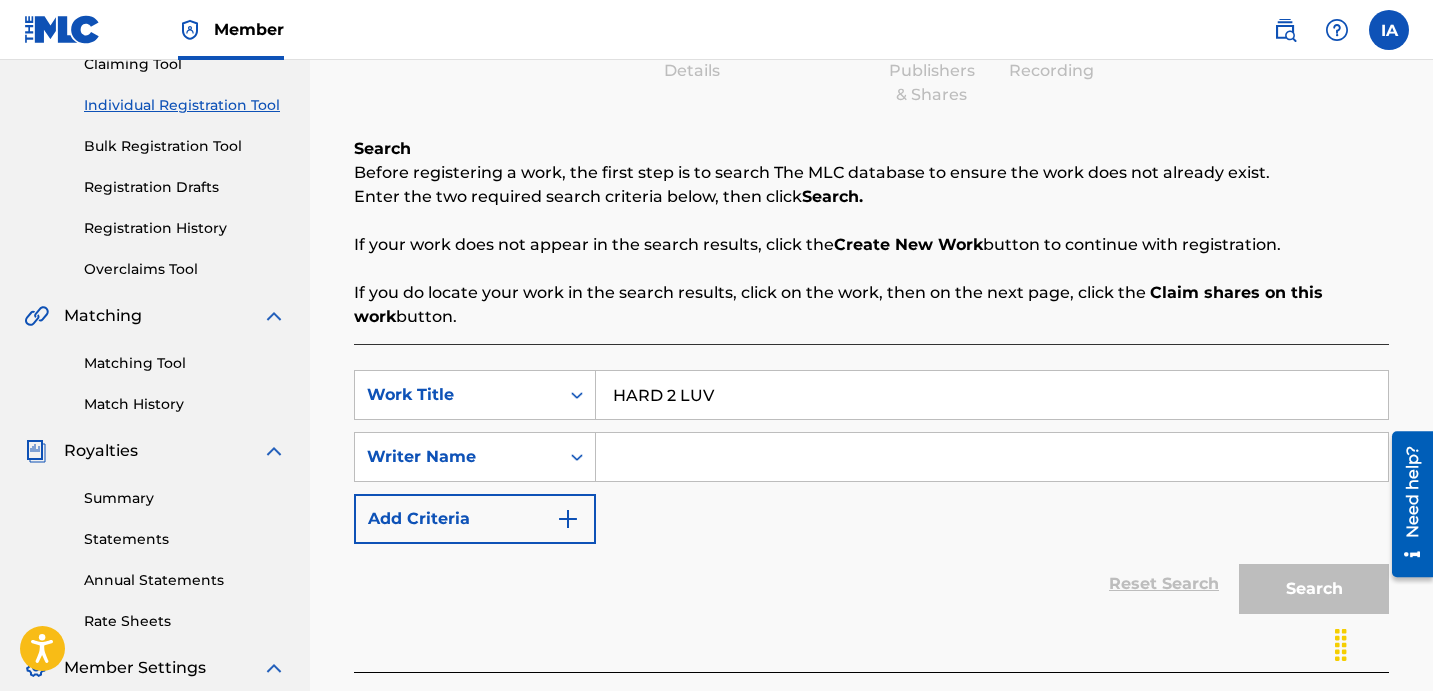 scroll, scrollTop: 319, scrollLeft: 0, axis: vertical 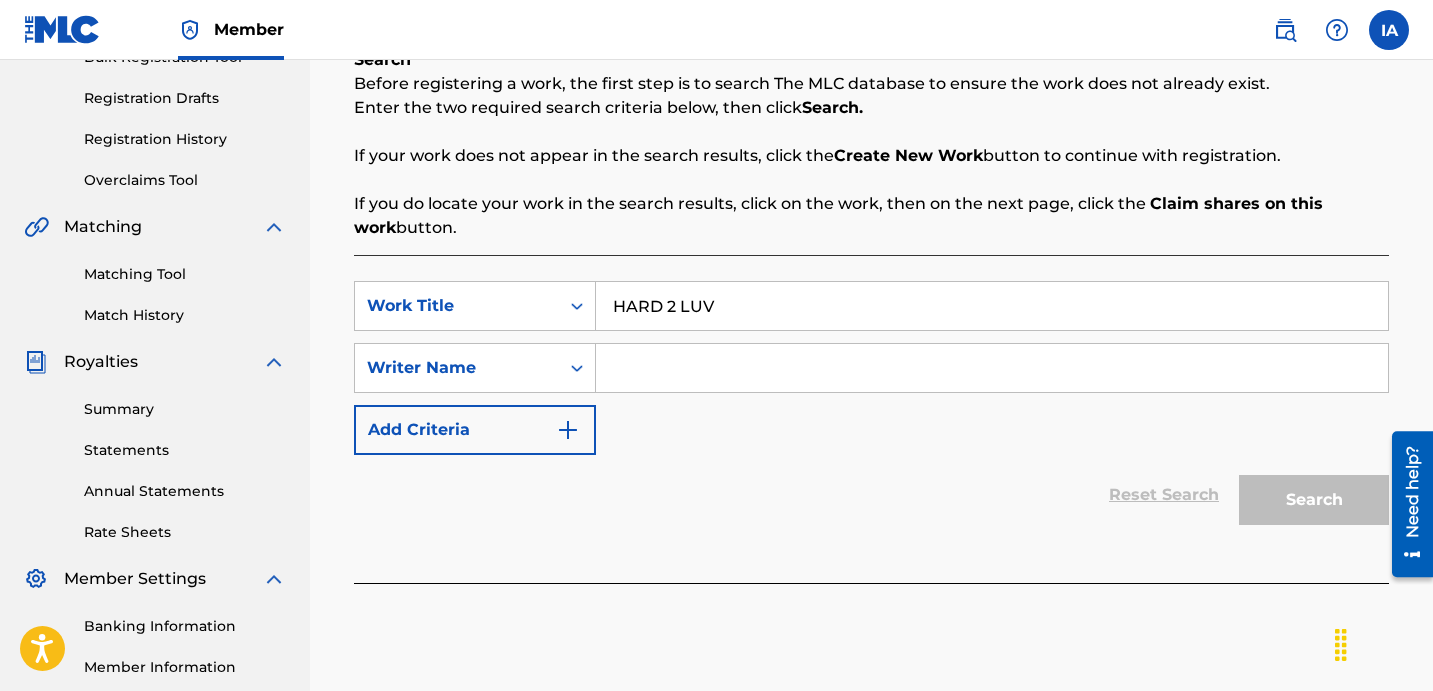 type on "HARD 2 LUV" 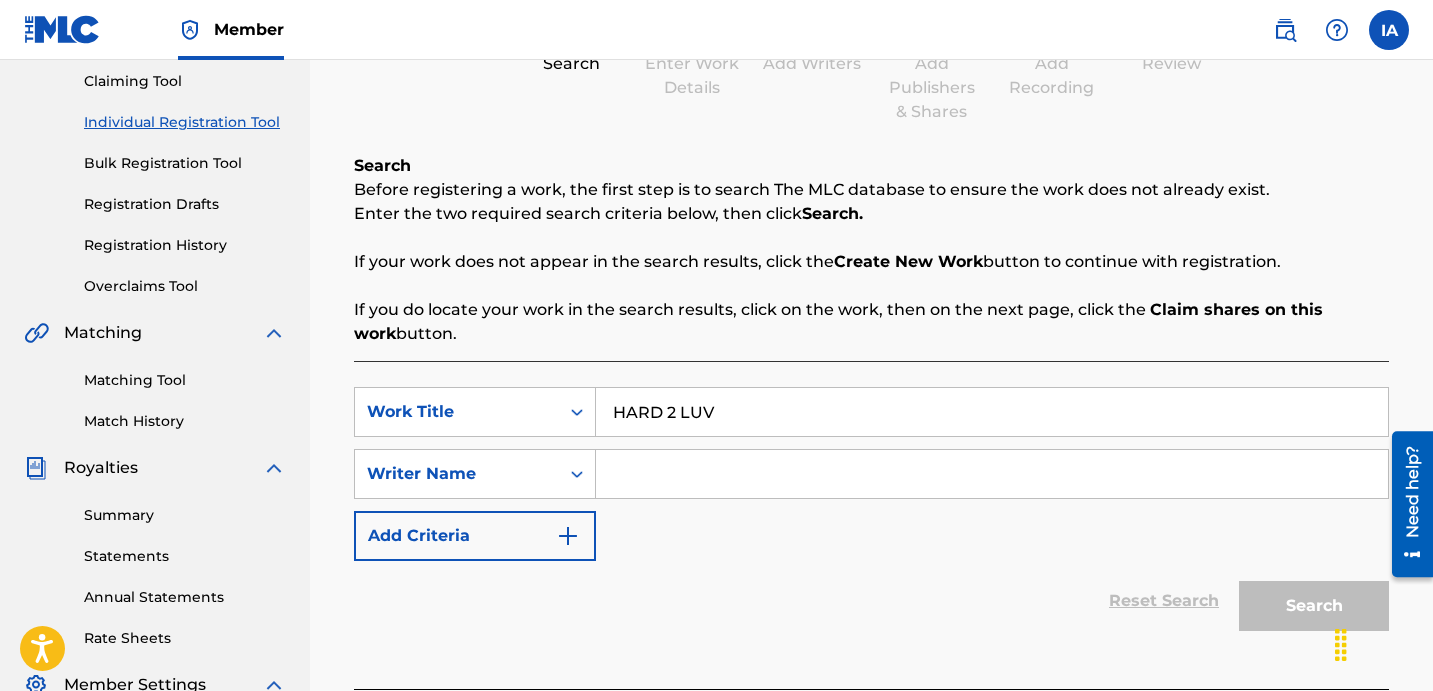 scroll, scrollTop: 0, scrollLeft: 0, axis: both 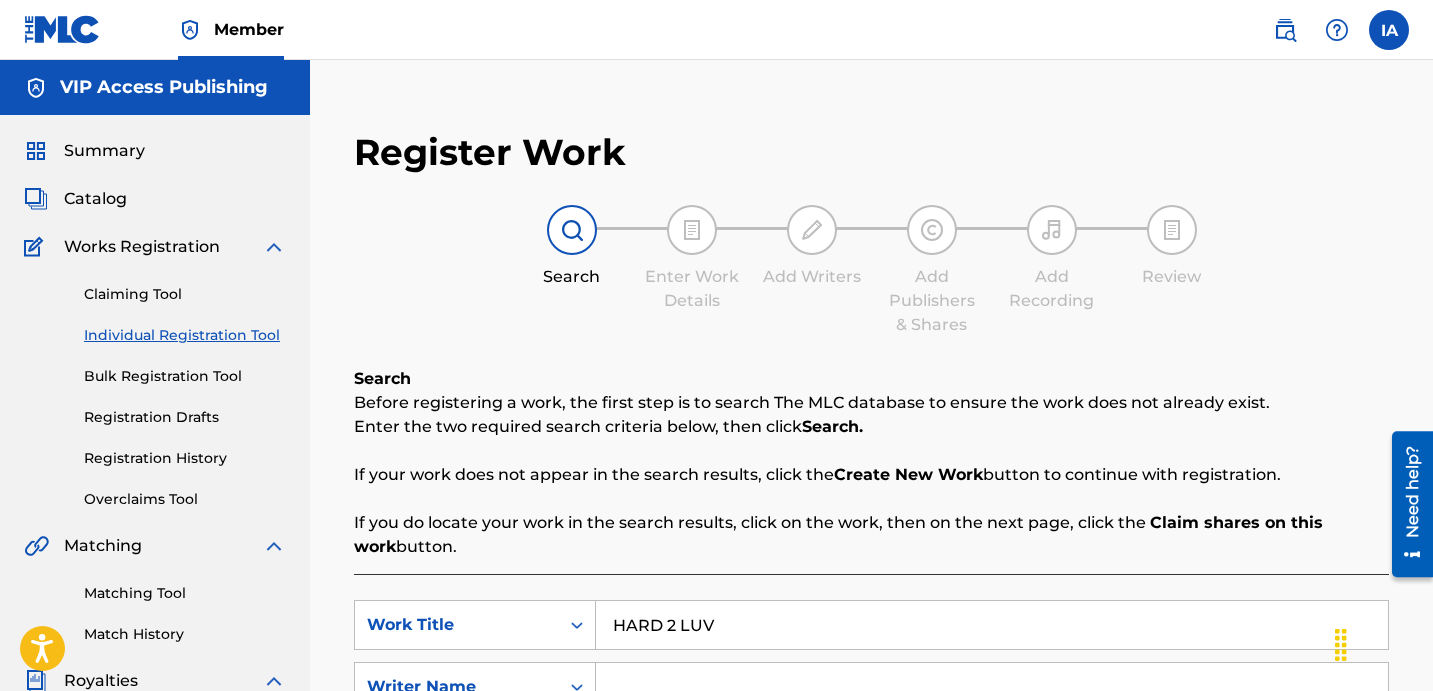 click on "Catalog" at bounding box center (95, 199) 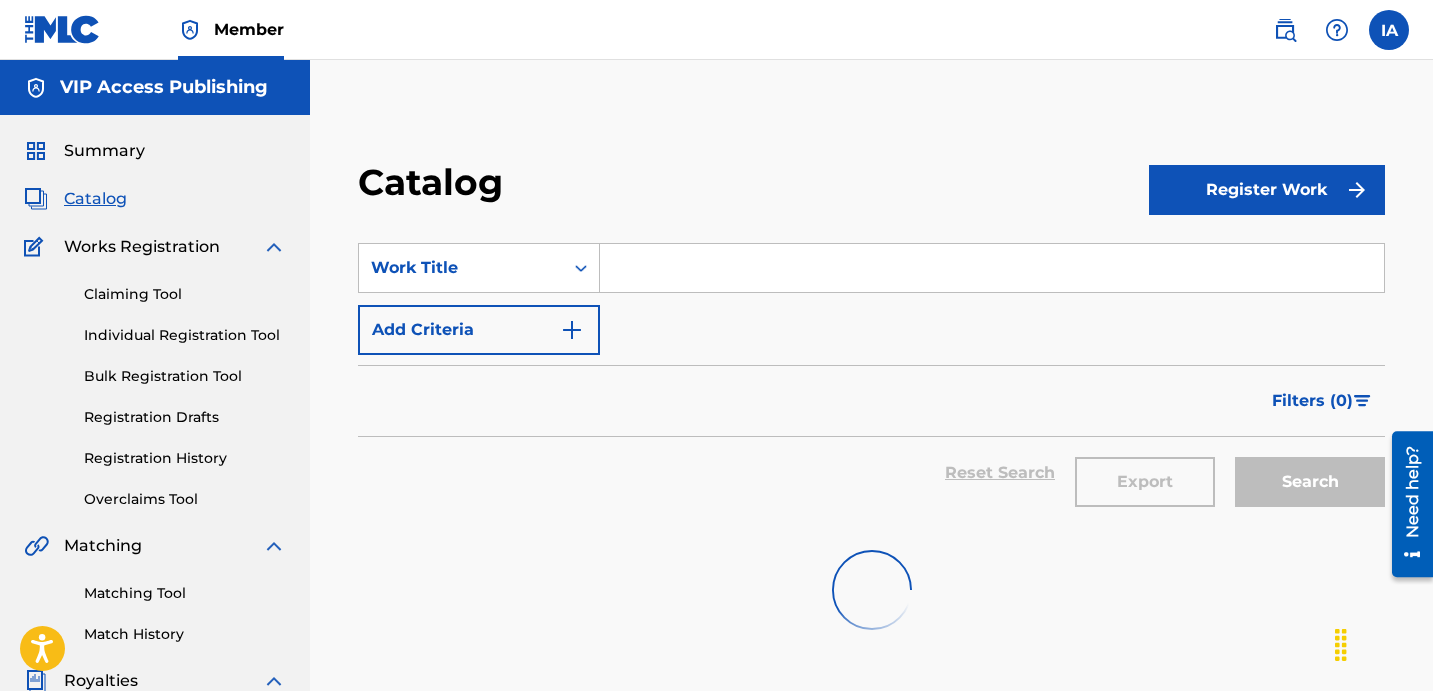 click at bounding box center [992, 268] 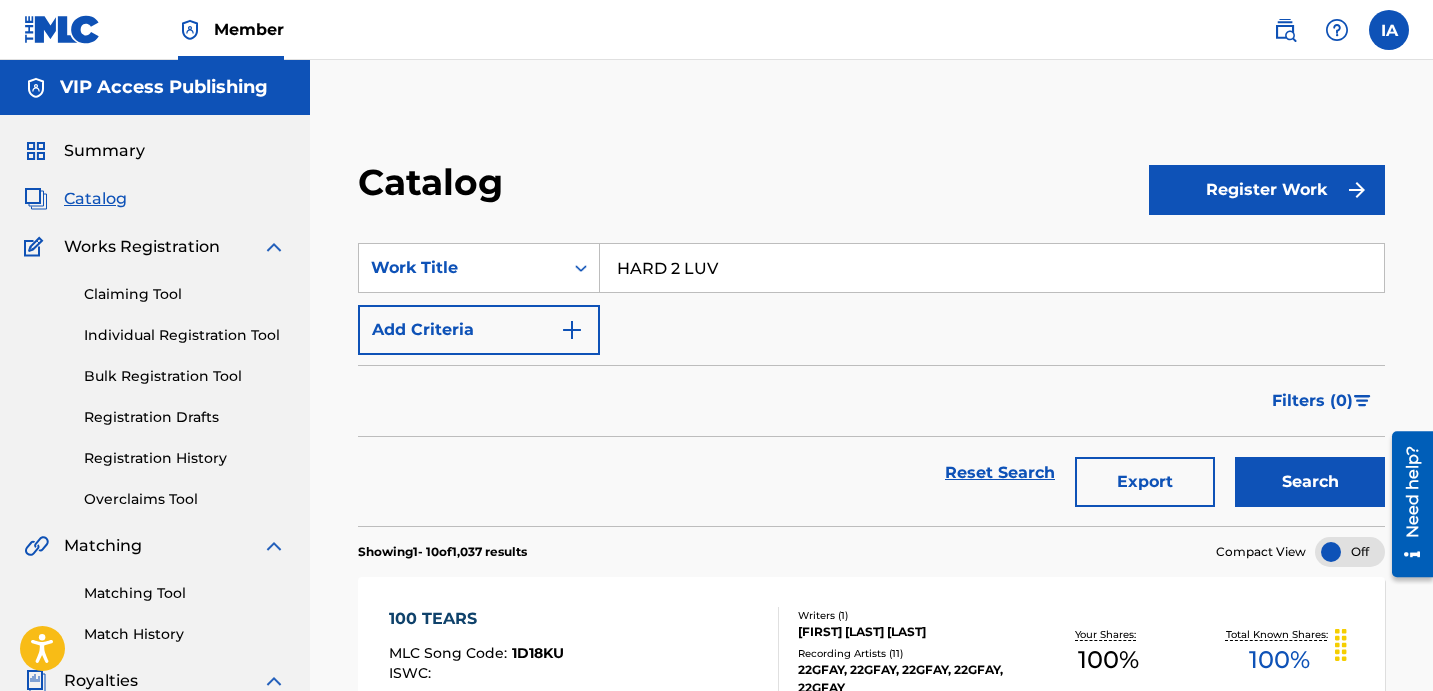 type on "HARD 2 LUV" 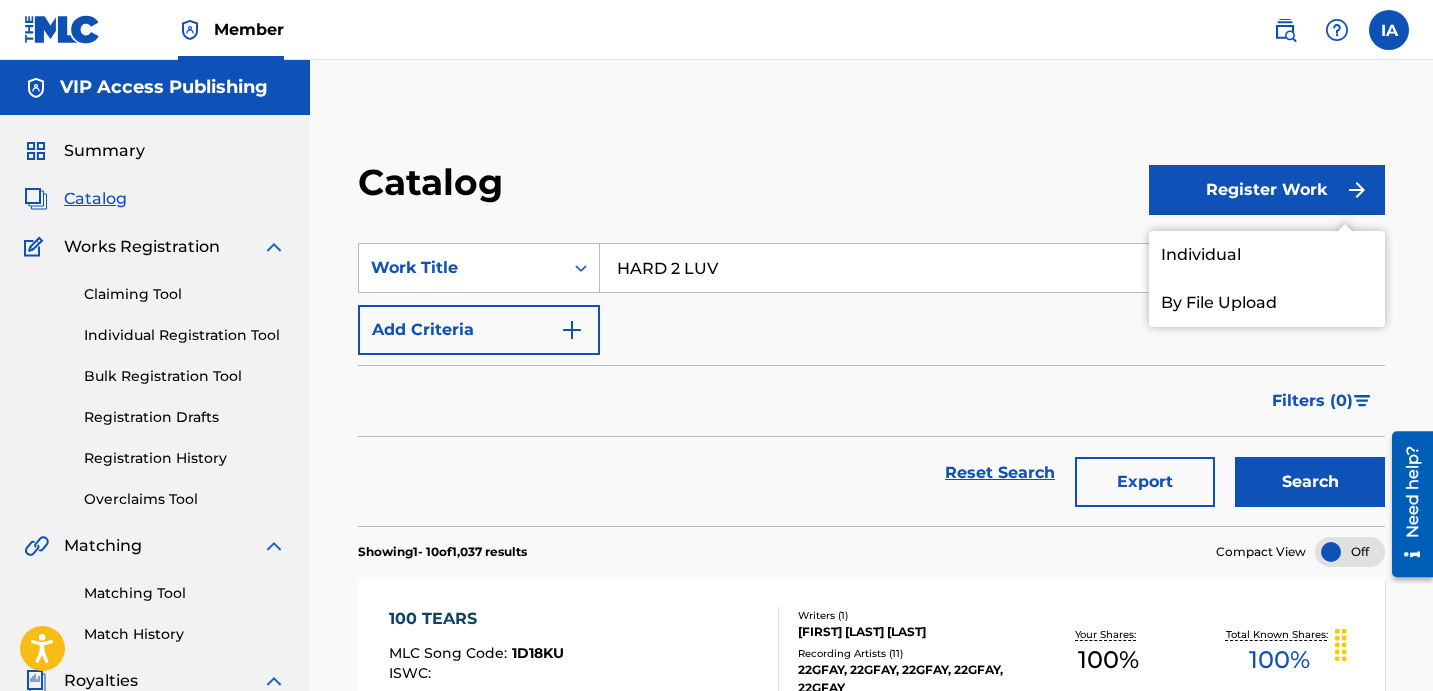 click on "Catalog" at bounding box center (753, 189) 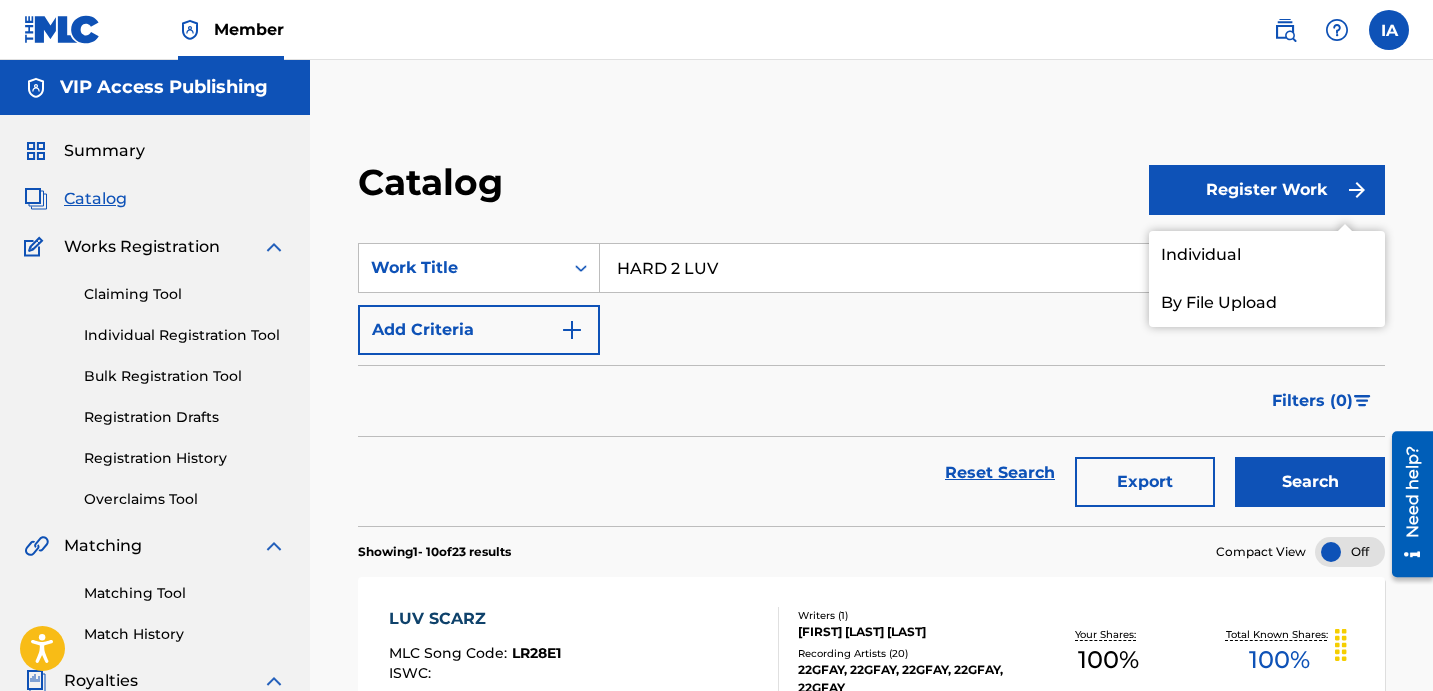 click on "Catalog Register Work Individual By File UploadSearchWithCriteriacbebdb11-19e6-42e7-8ac7-b71e635eaf62 Work Title HARD 2 LUV Add Criteria Filter Hold Filters Overclaim Dispute Remove Filters Apply Filters Filters ( 0 ) Reset Search Export Search Showing 1 - 10 of 23 results Compact View LUV SCARZ MLC Song Code : LR28E1 ISWC : Writers ( 1 ) [FIRST] [LAST] [LAST] Recording Artists ( 20 ) 22GFAY, 22GFAY, 22GFAY, 22GFAY, 22GFAY Your Shares: 100 % Total Known Shares: 100 % DOGS LUV CATS MLC Song Code : DS4VCP ISWC : Writers ( 2 ) MALIK ROSS, UNKNOWN Recording Artists ( 0 ) Your Shares: 50 % Total Known Shares: 50 % HARD CANDY MLC Song Code : HP5HFA ISWC : Writers ( 1 ) ZACHARY BRIAN ENRIQUEZ Recording Artists ( 2 ) [FIRST] [LAST], [FIRST] [LAST] Your Shares: 50 % Total Known Shares: 50 % CHAPTER 2 MLC Song Code : CK7VV2 ISWC : Writers ( 2 ) WRITER UNKNOWN, ARMAND DOUGLAS Recording Artists ( 0 ) Your Shares: 50 % Total Known Shares: 50 % SUPPOSED 2 MLC Song Code : S50VZW ISWC : Writers ( 1 ) 0 ) Your Shares:" at bounding box center (871, 1176) 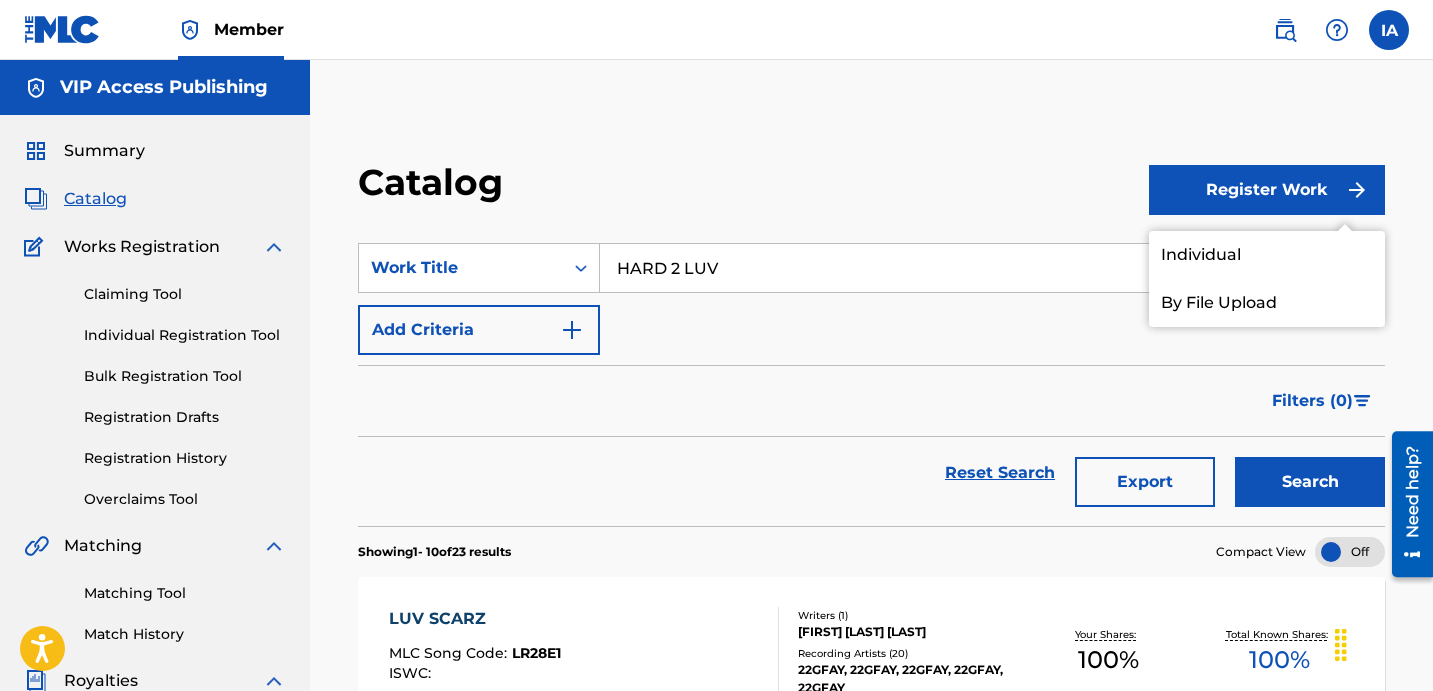 click on "Catalog" at bounding box center [753, 189] 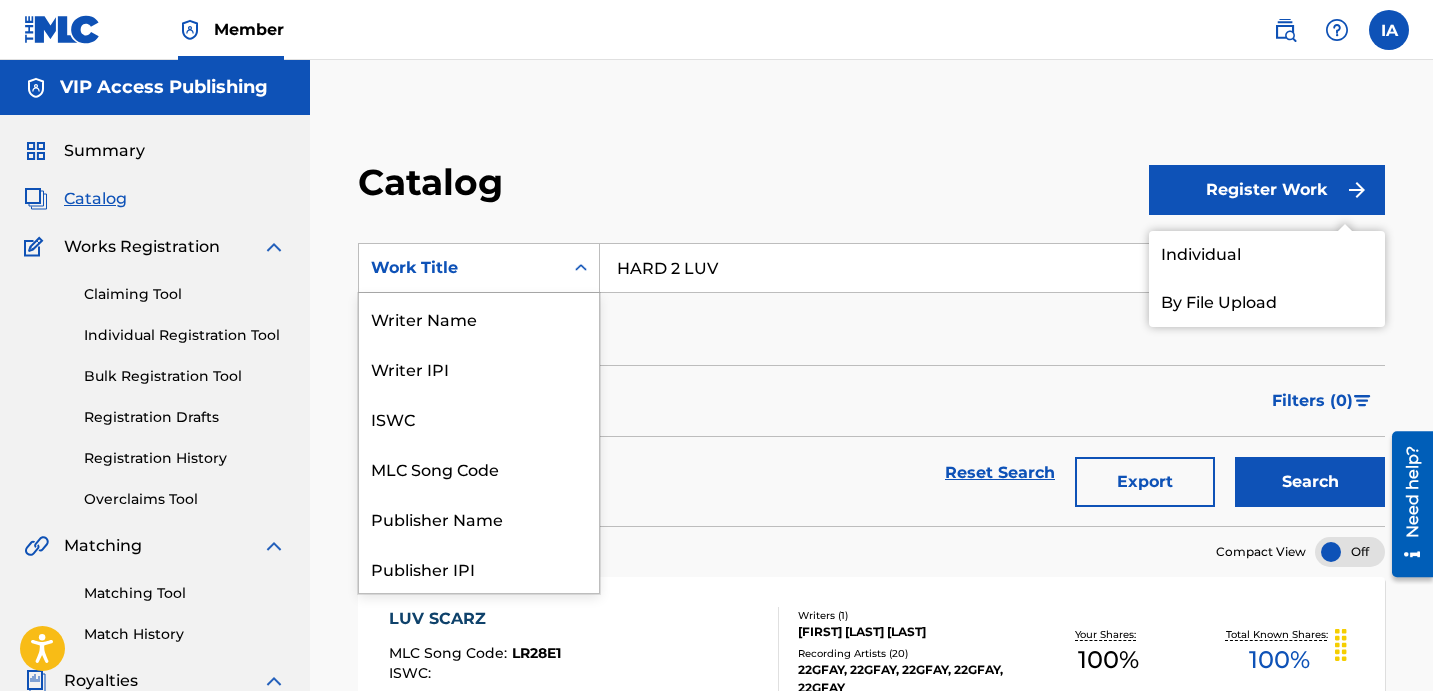 click on "Work Title" at bounding box center (461, 268) 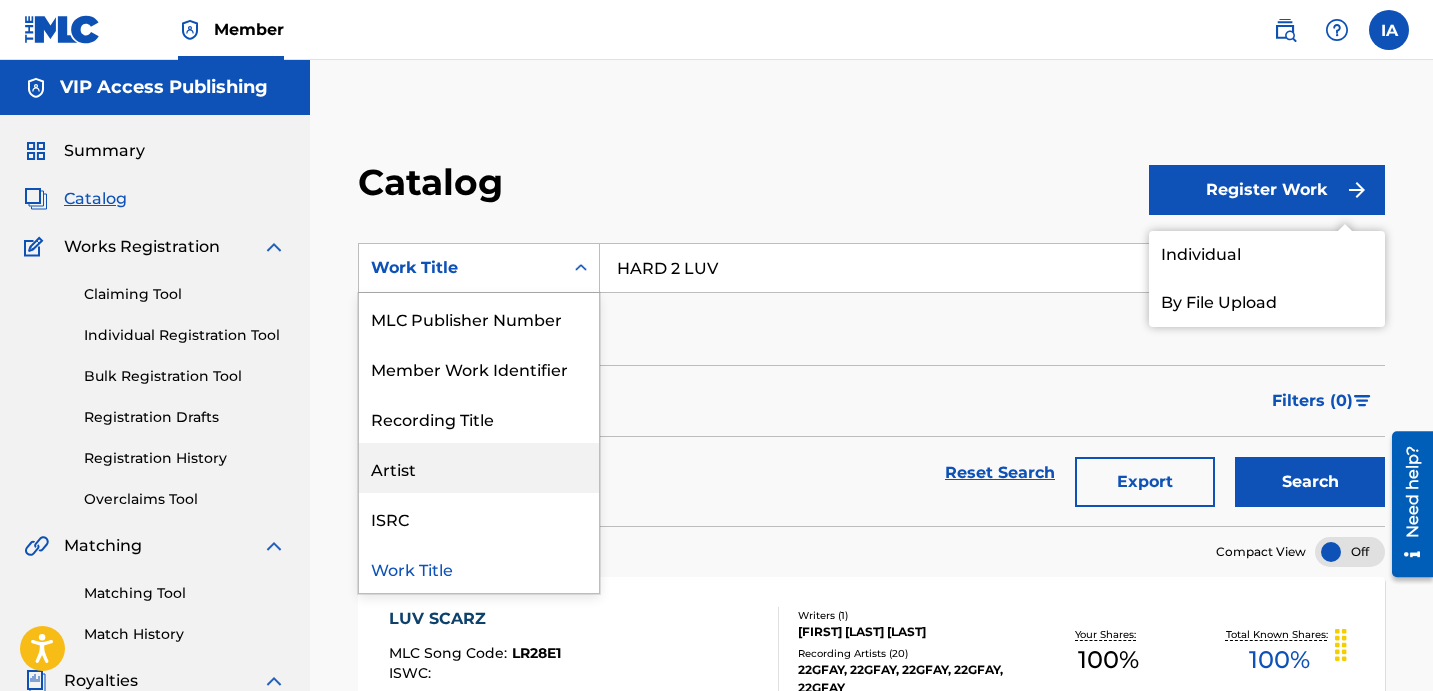drag, startPoint x: 492, startPoint y: 470, endPoint x: 655, endPoint y: 353, distance: 200.64397 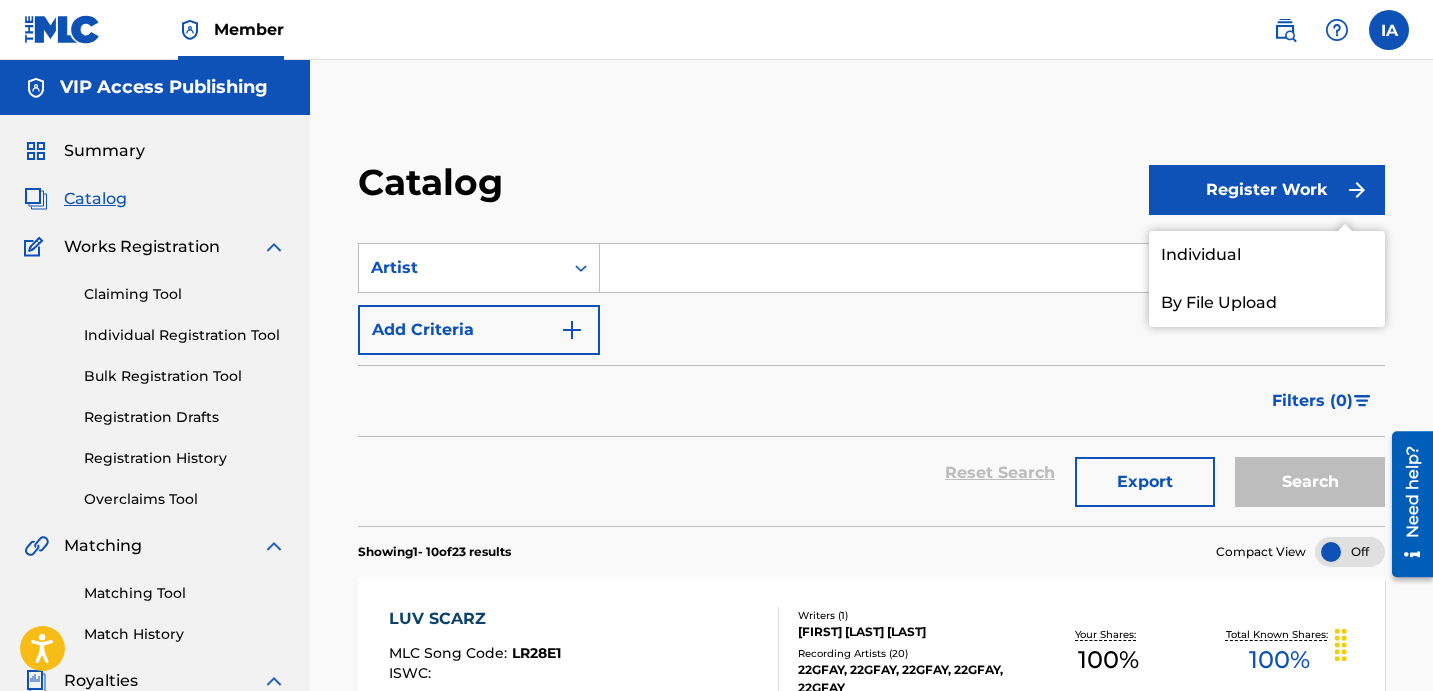 click on "Claiming Tool Individual Registration Tool Bulk Registration Tool Registration Drafts Registration History Overclaims Tool" at bounding box center (155, 384) 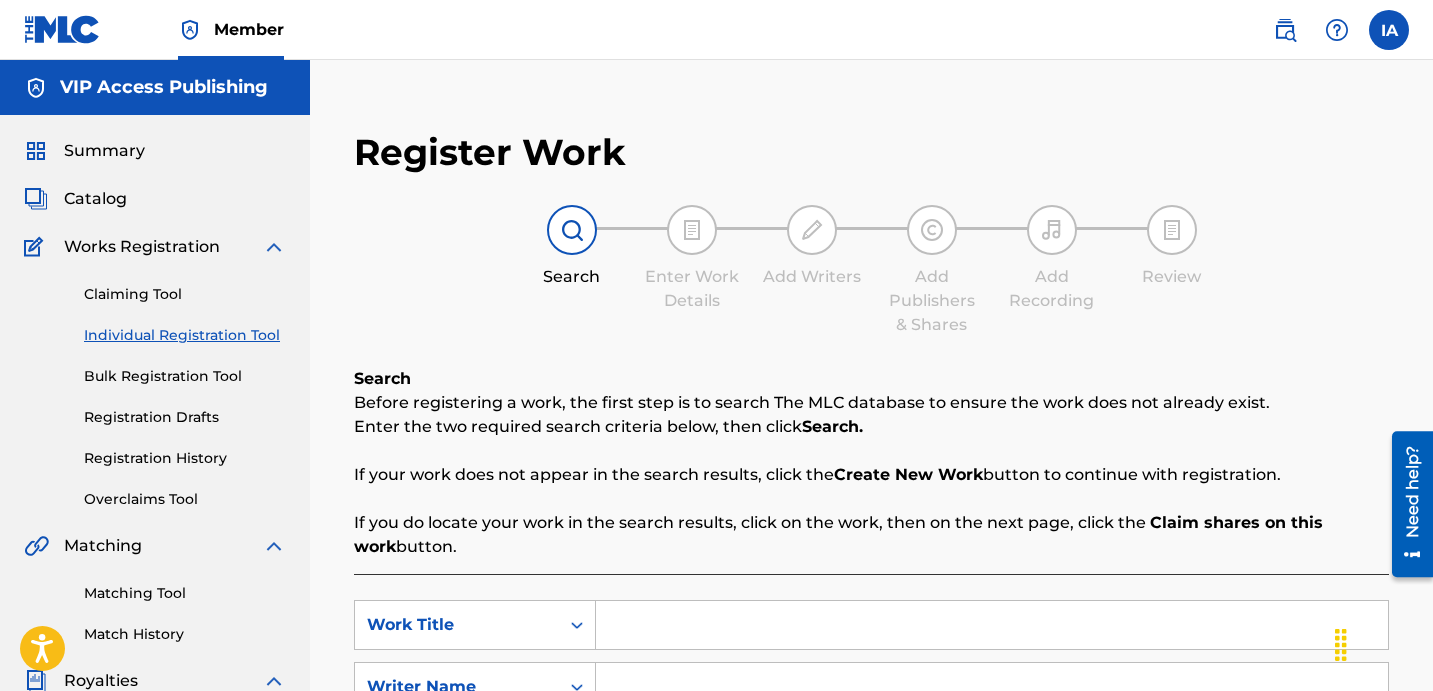 click at bounding box center [992, 625] 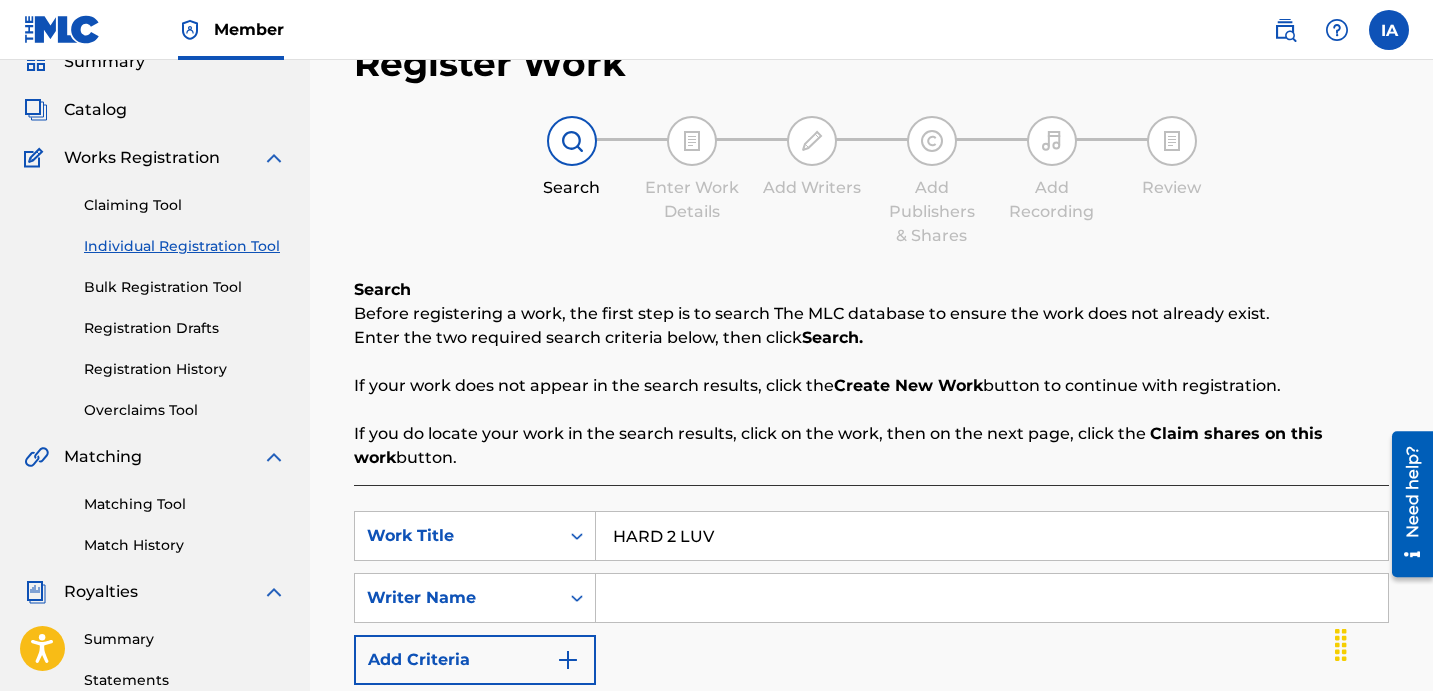 scroll, scrollTop: 124, scrollLeft: 0, axis: vertical 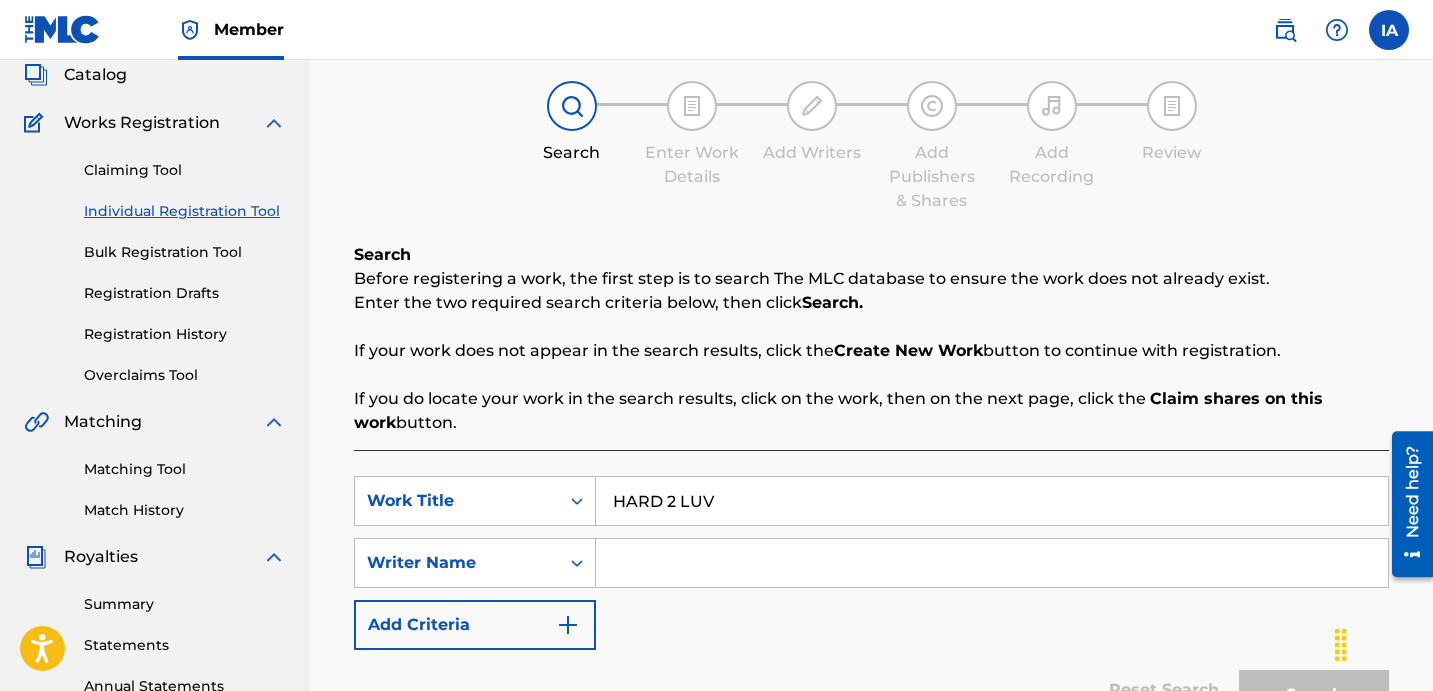 type on "HARD 2 LUV" 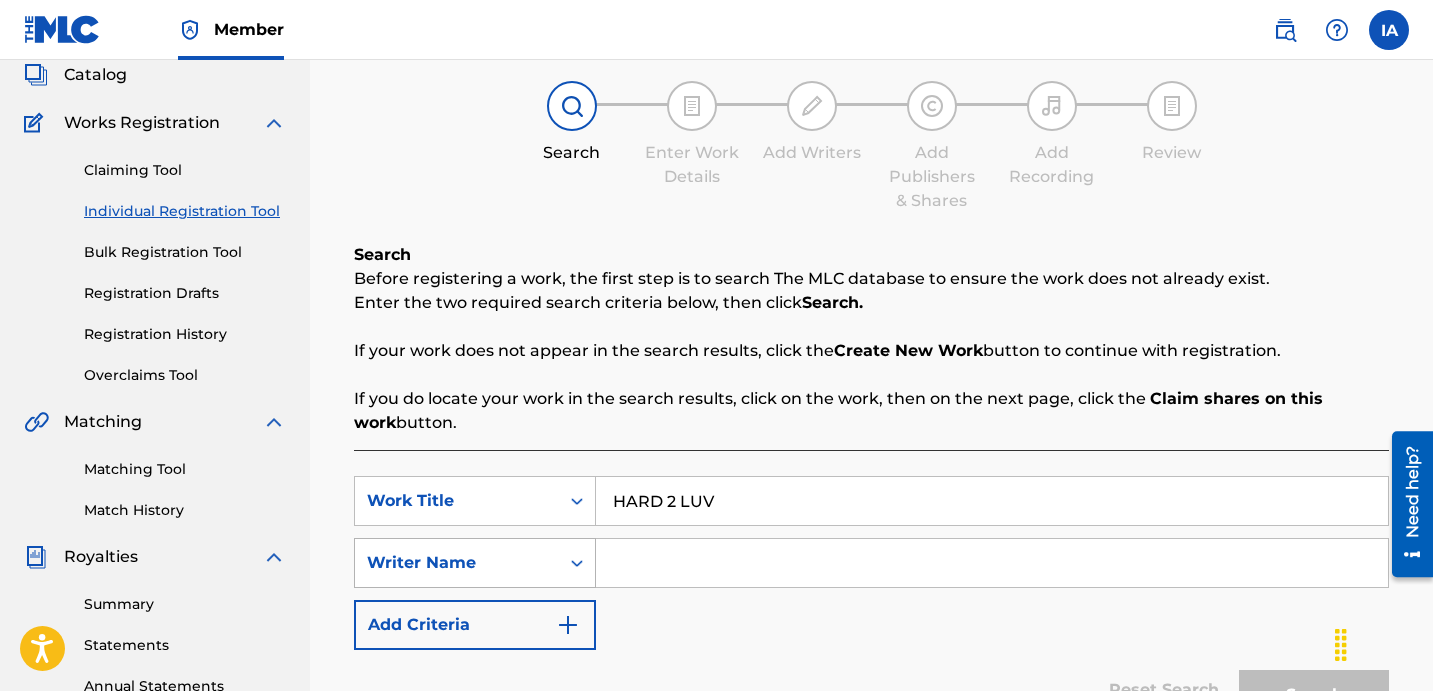 click at bounding box center [577, 563] 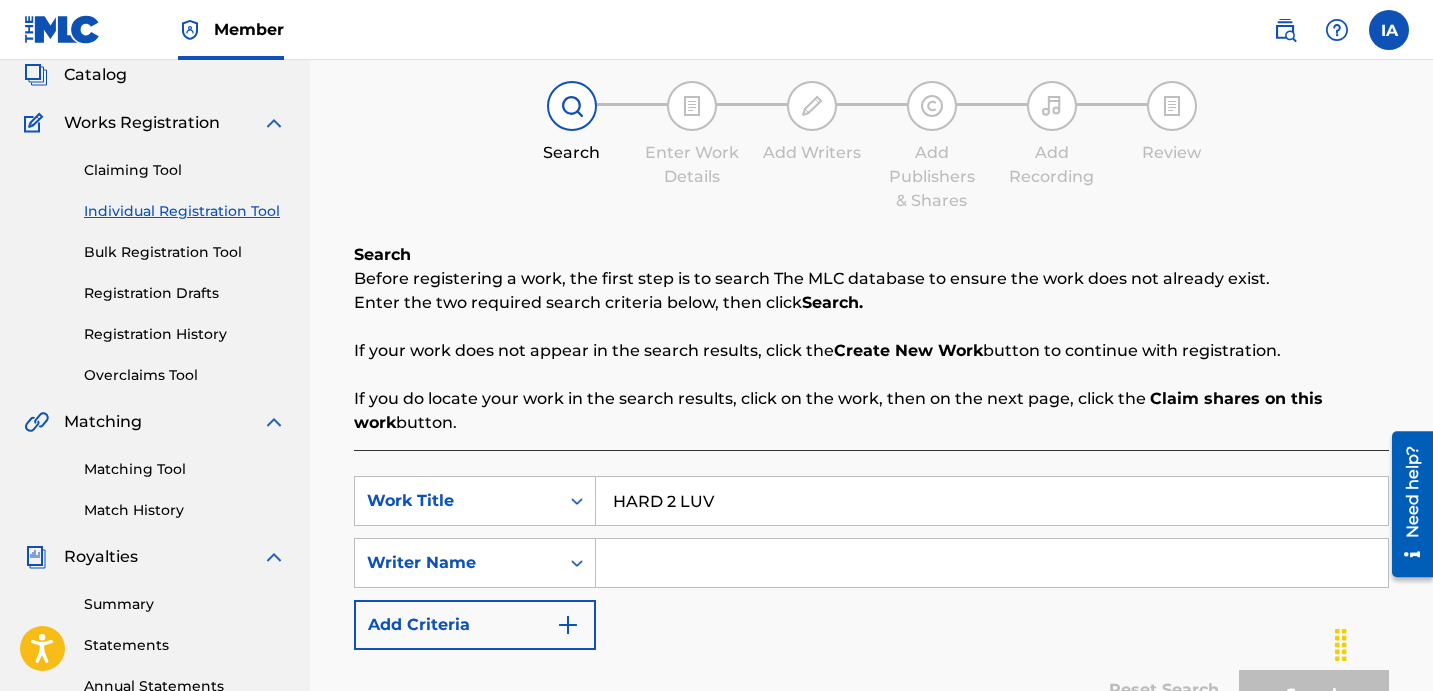 click on "SearchWithCriteri[ID] Work Title HARD 2 LUV SearchWithCriteri[ID] Writer Name Add Criteria" at bounding box center [871, 563] 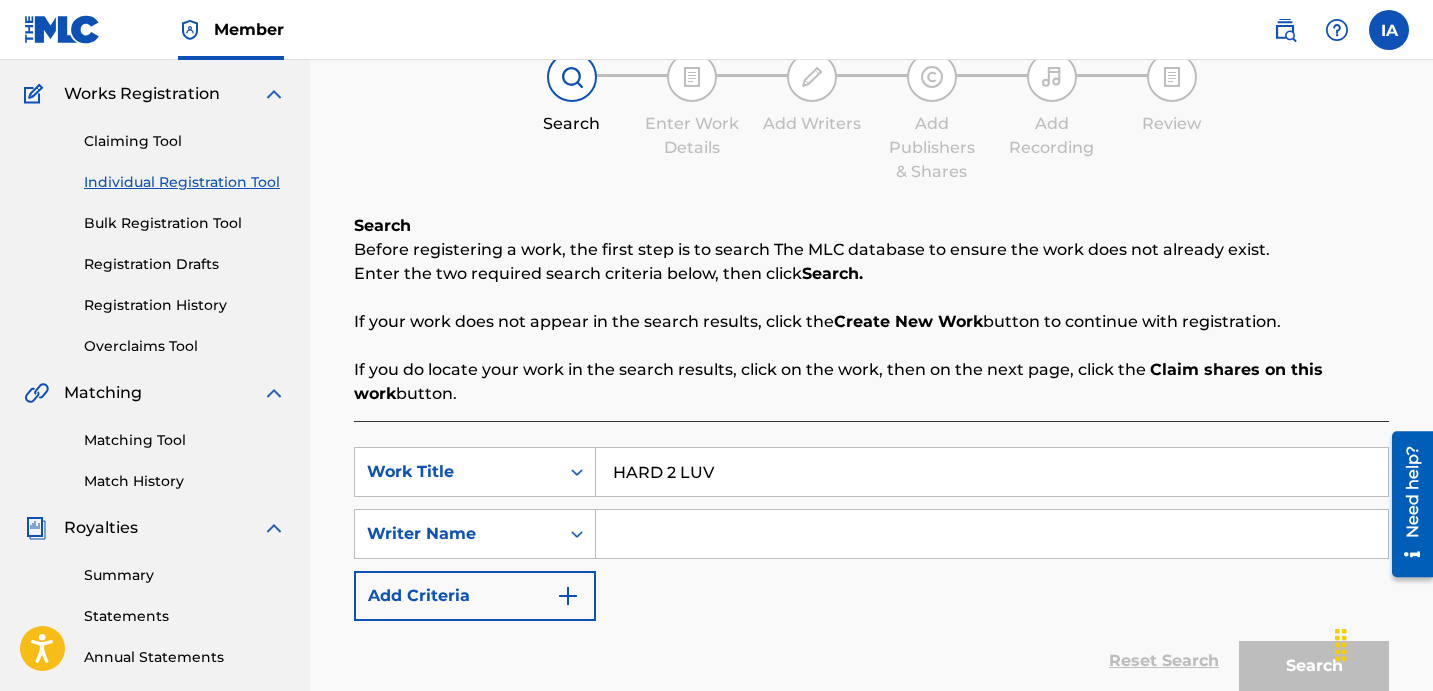 scroll, scrollTop: 190, scrollLeft: 0, axis: vertical 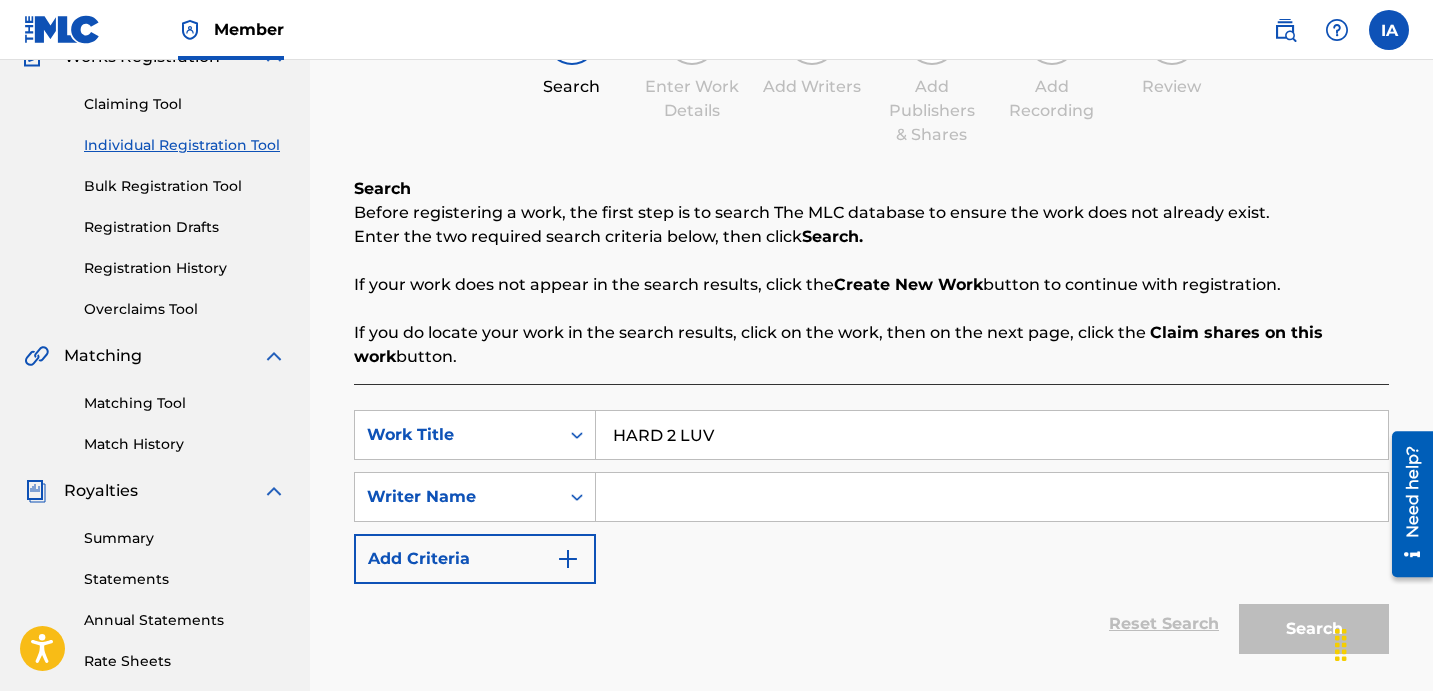 click at bounding box center (992, 497) 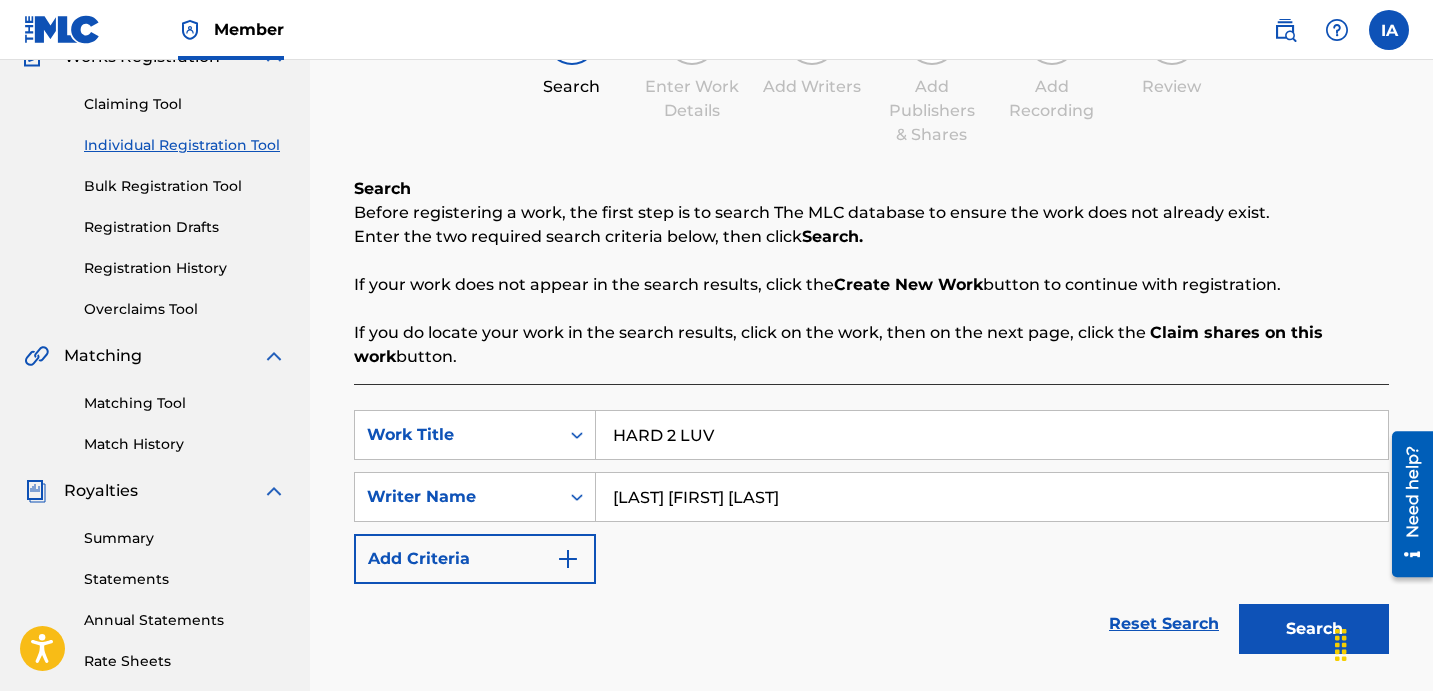 type on "[LAST] [FIRST] [LAST]" 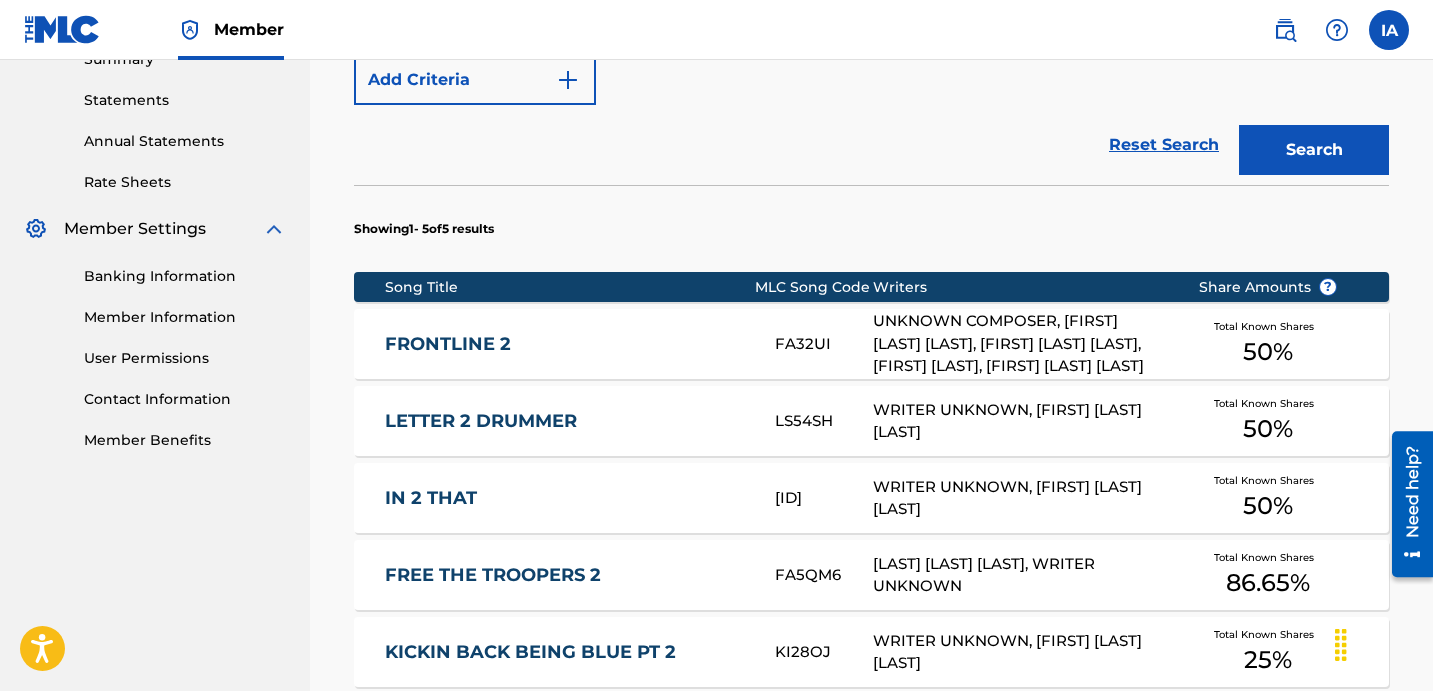 scroll, scrollTop: 921, scrollLeft: 0, axis: vertical 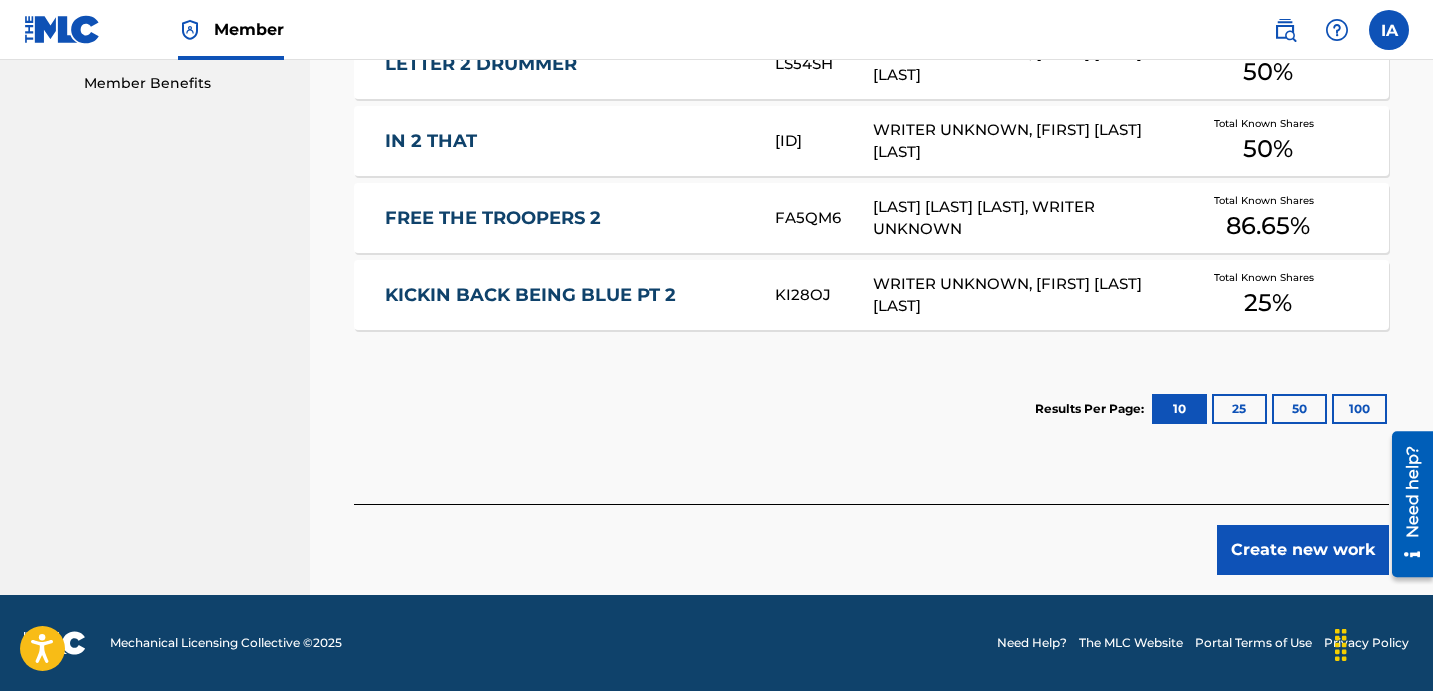 click on "Create new work" at bounding box center (1303, 550) 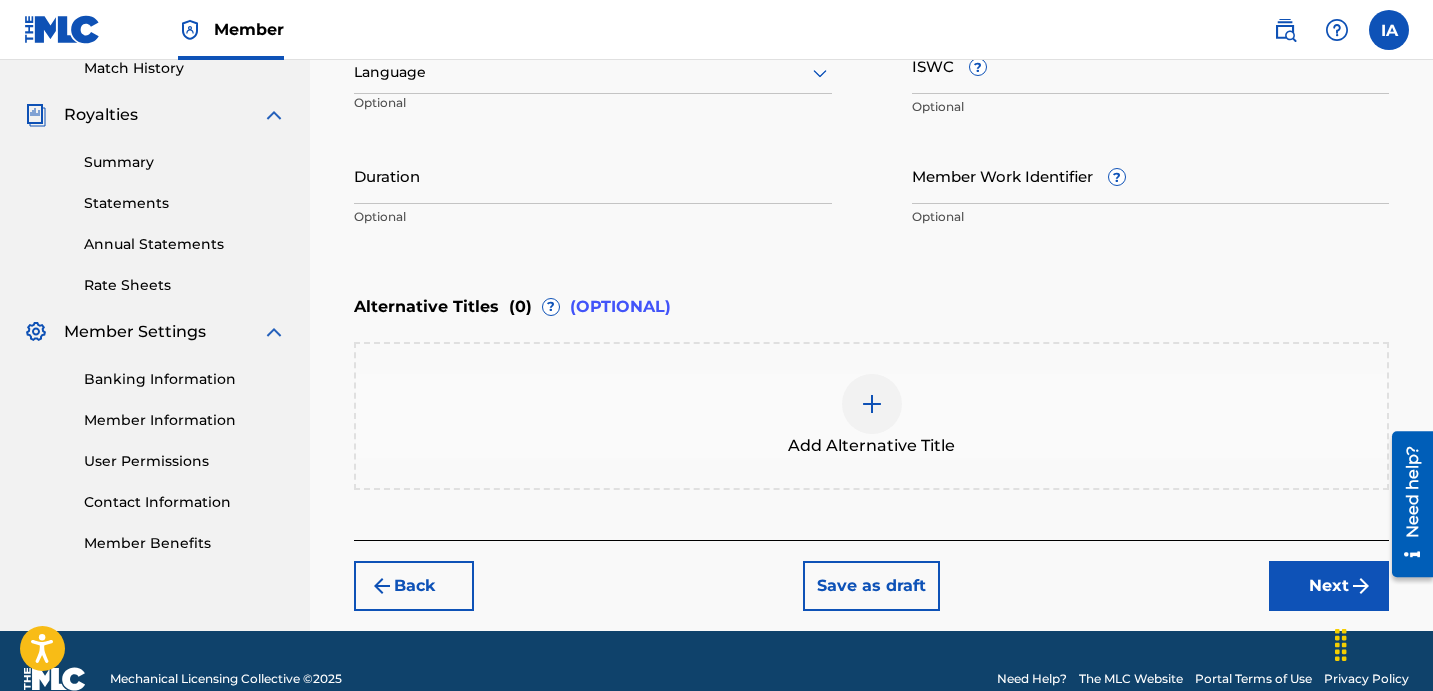 scroll, scrollTop: 364, scrollLeft: 0, axis: vertical 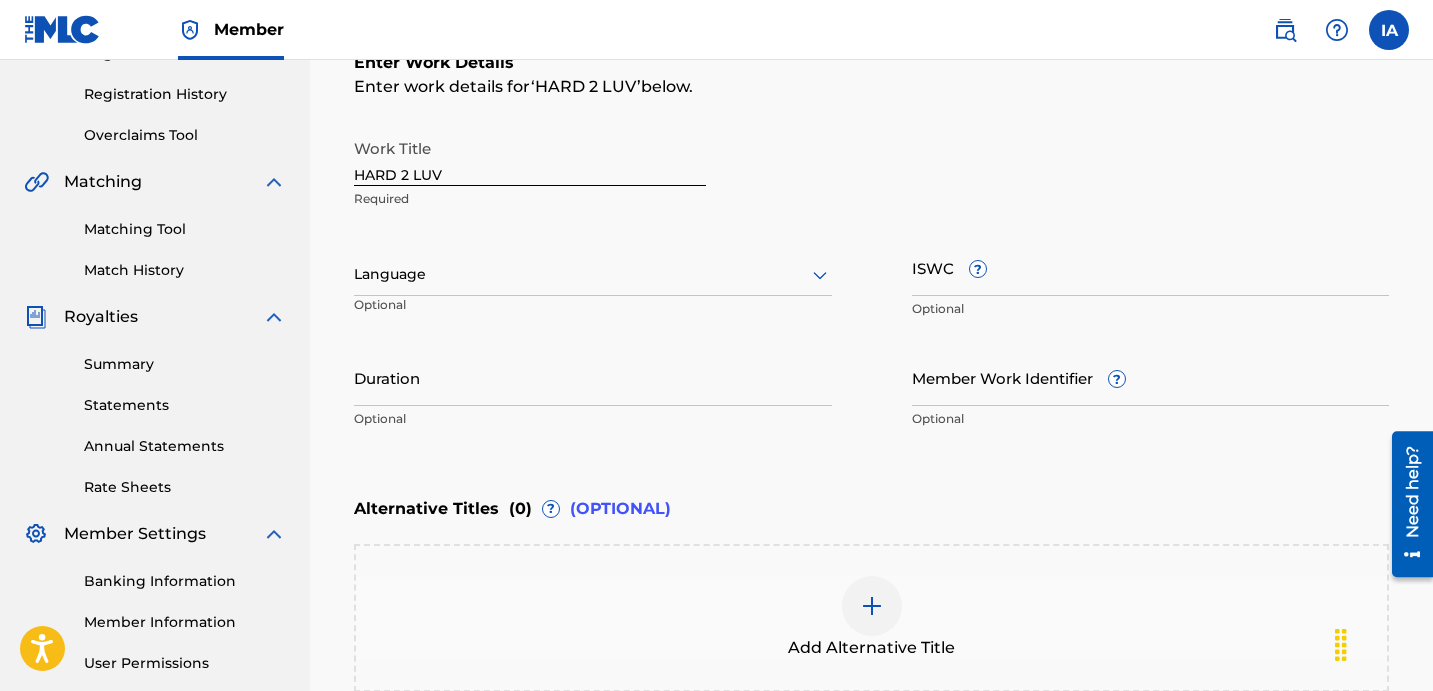 drag, startPoint x: 500, startPoint y: 173, endPoint x: 319, endPoint y: 82, distance: 202.58826 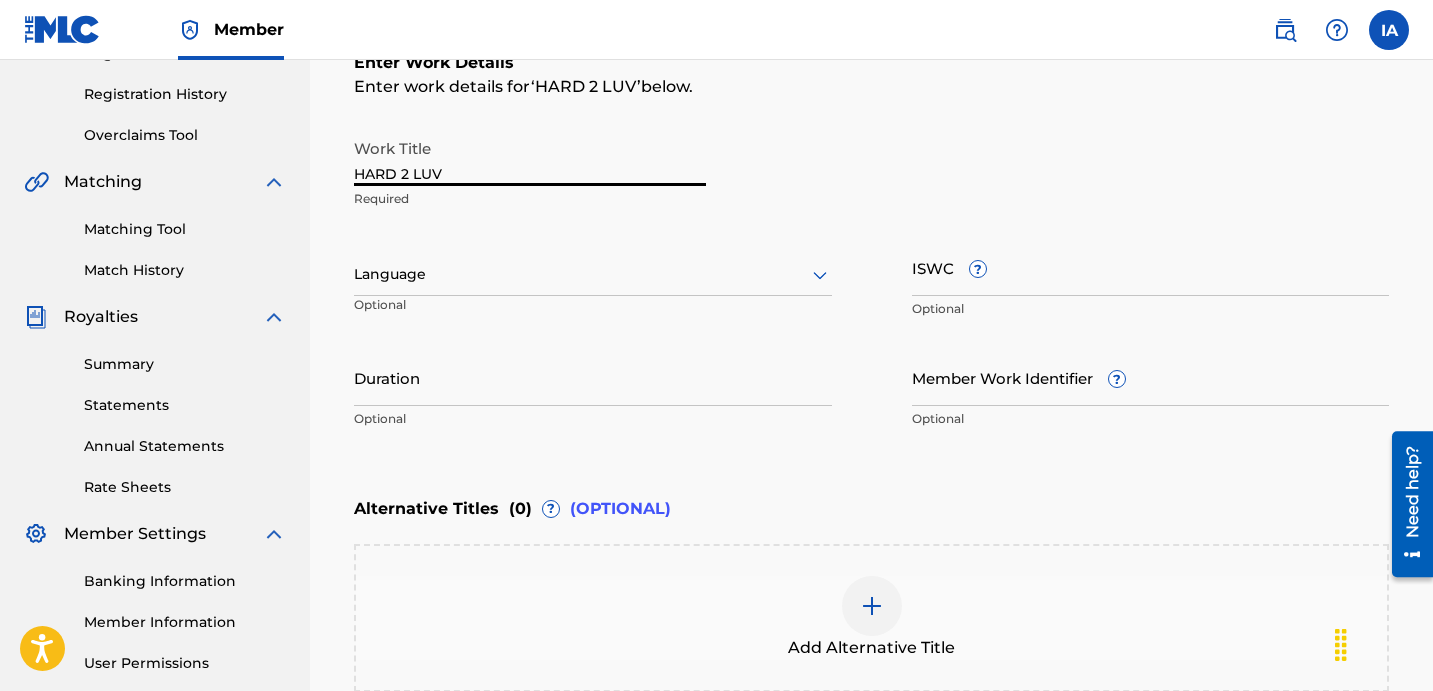 click at bounding box center (593, 274) 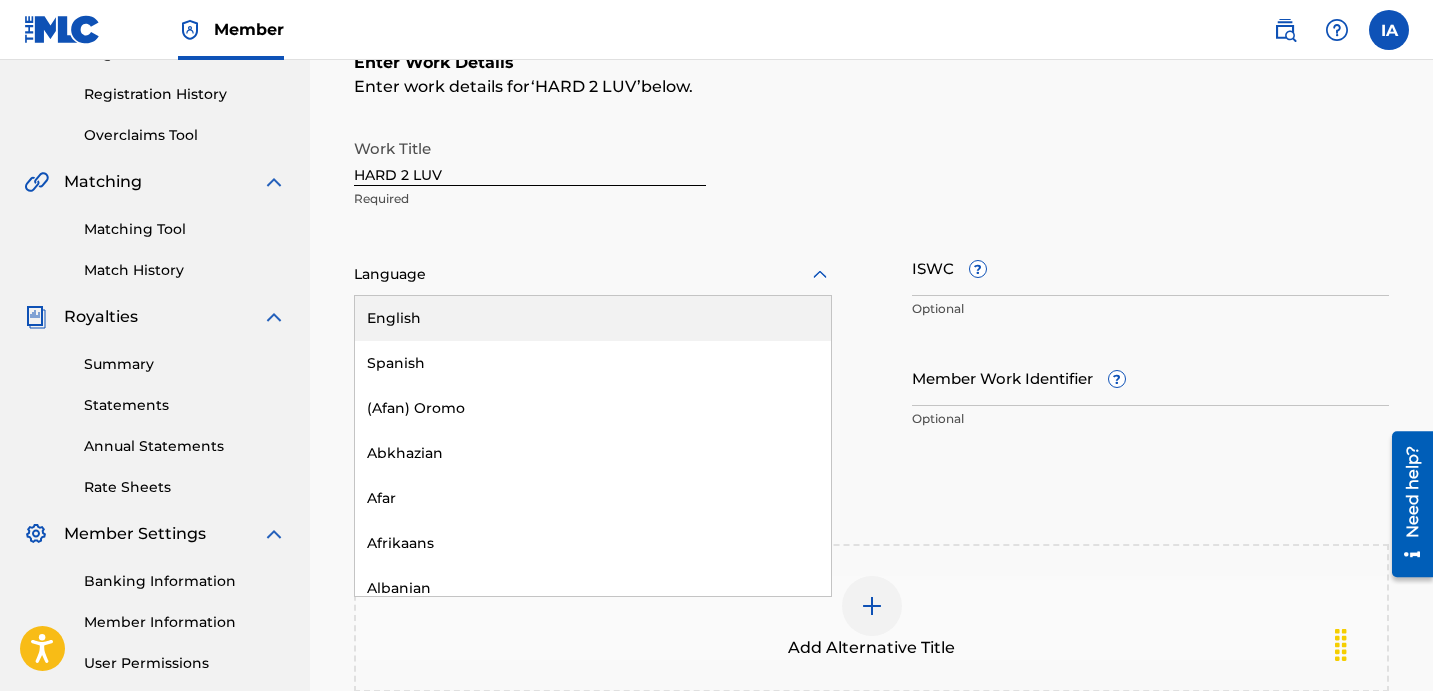 click on "English" at bounding box center [593, 318] 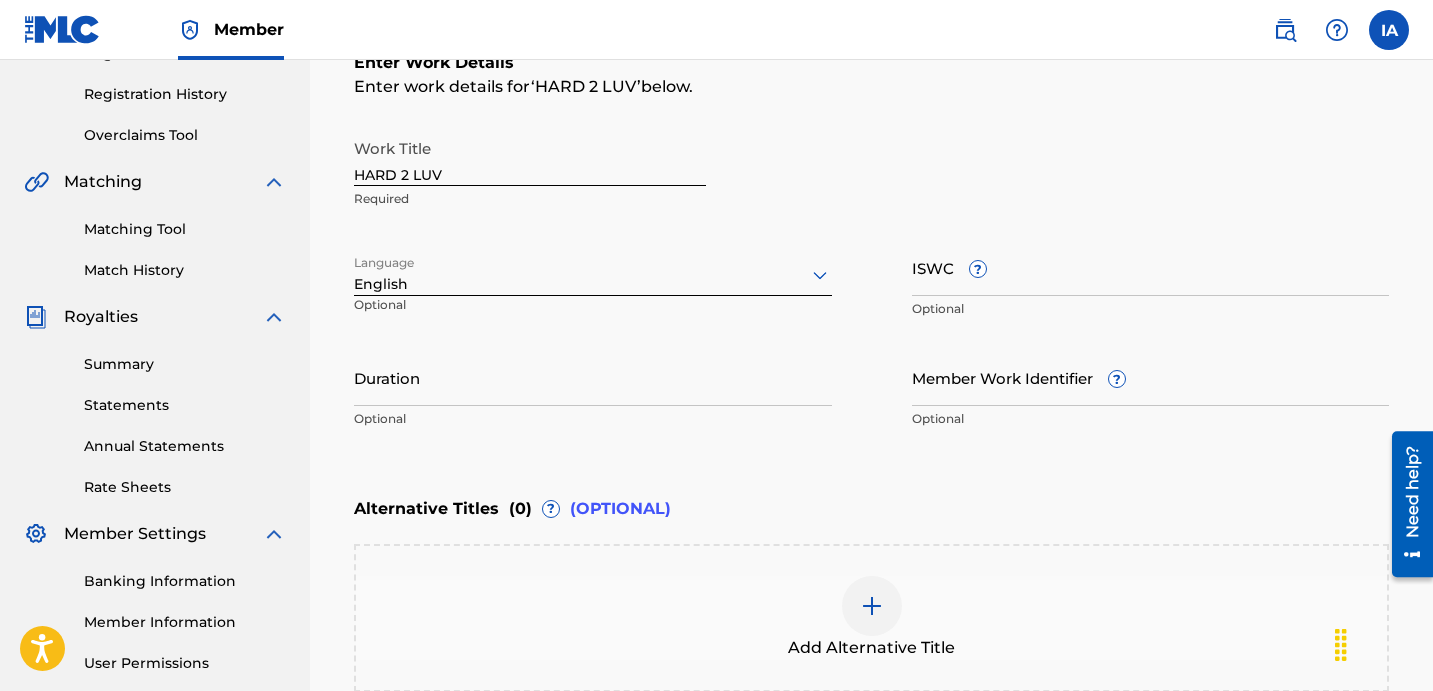 click on "Duration" at bounding box center (593, 377) 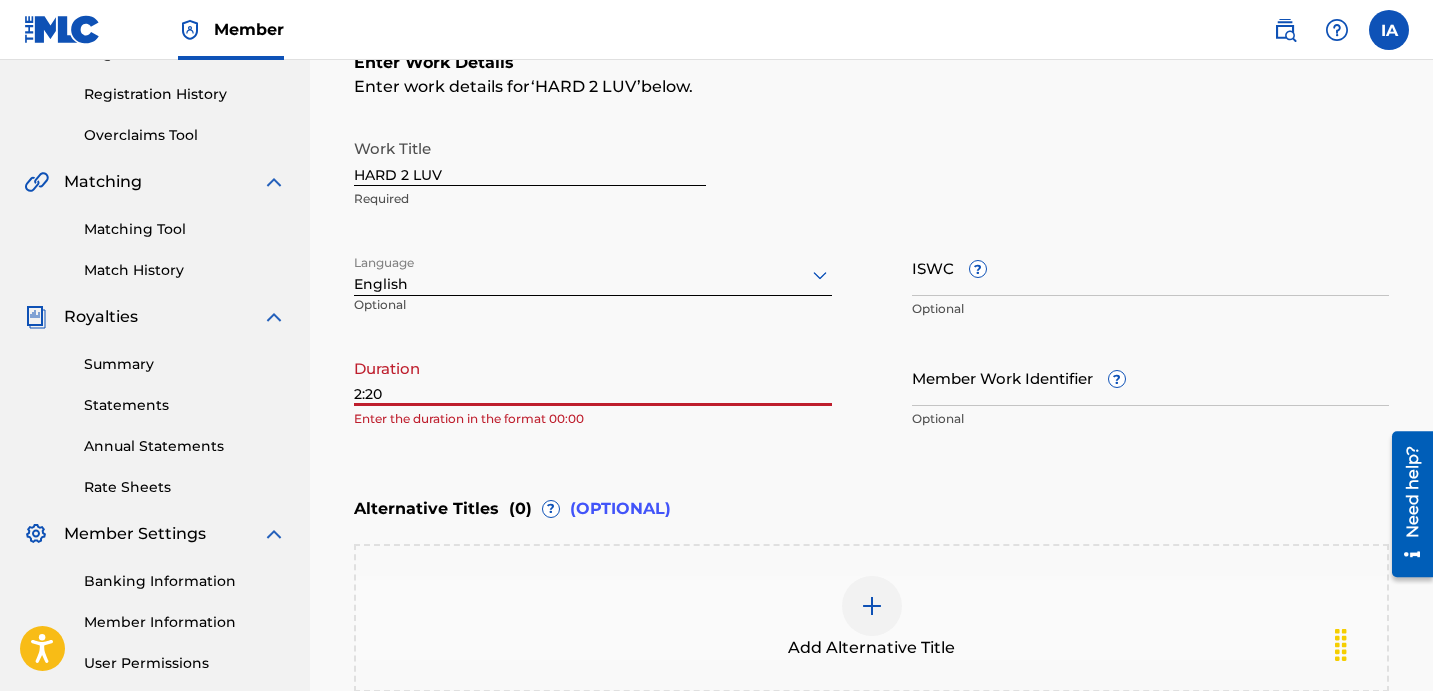 click on "2:20" at bounding box center (593, 377) 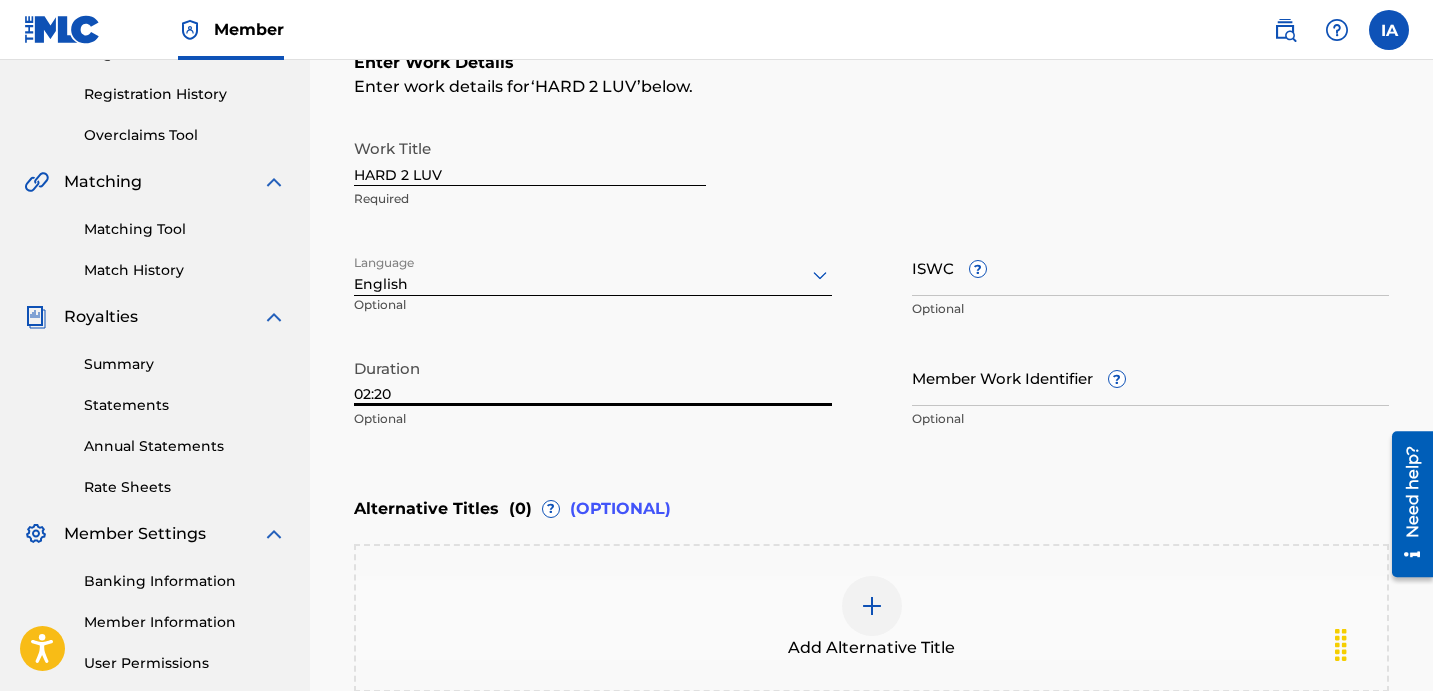 type on "02:20" 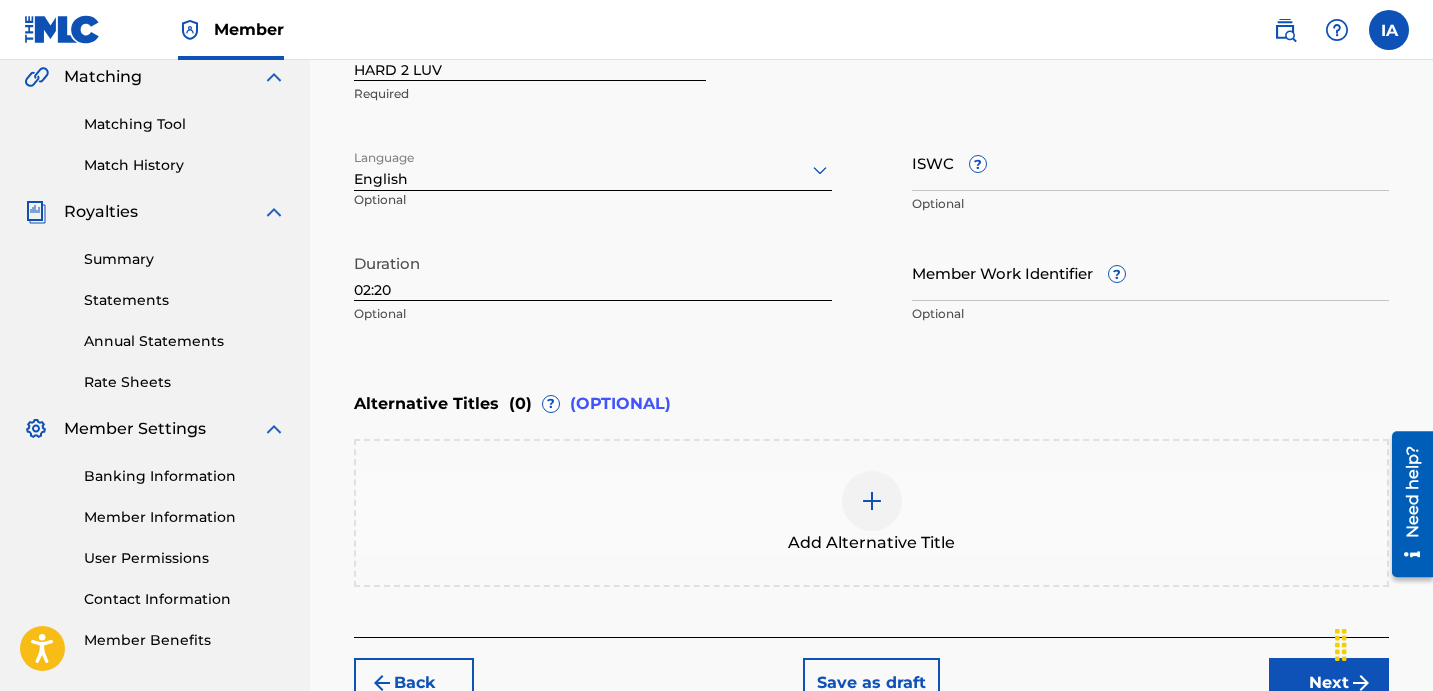scroll, scrollTop: 601, scrollLeft: 0, axis: vertical 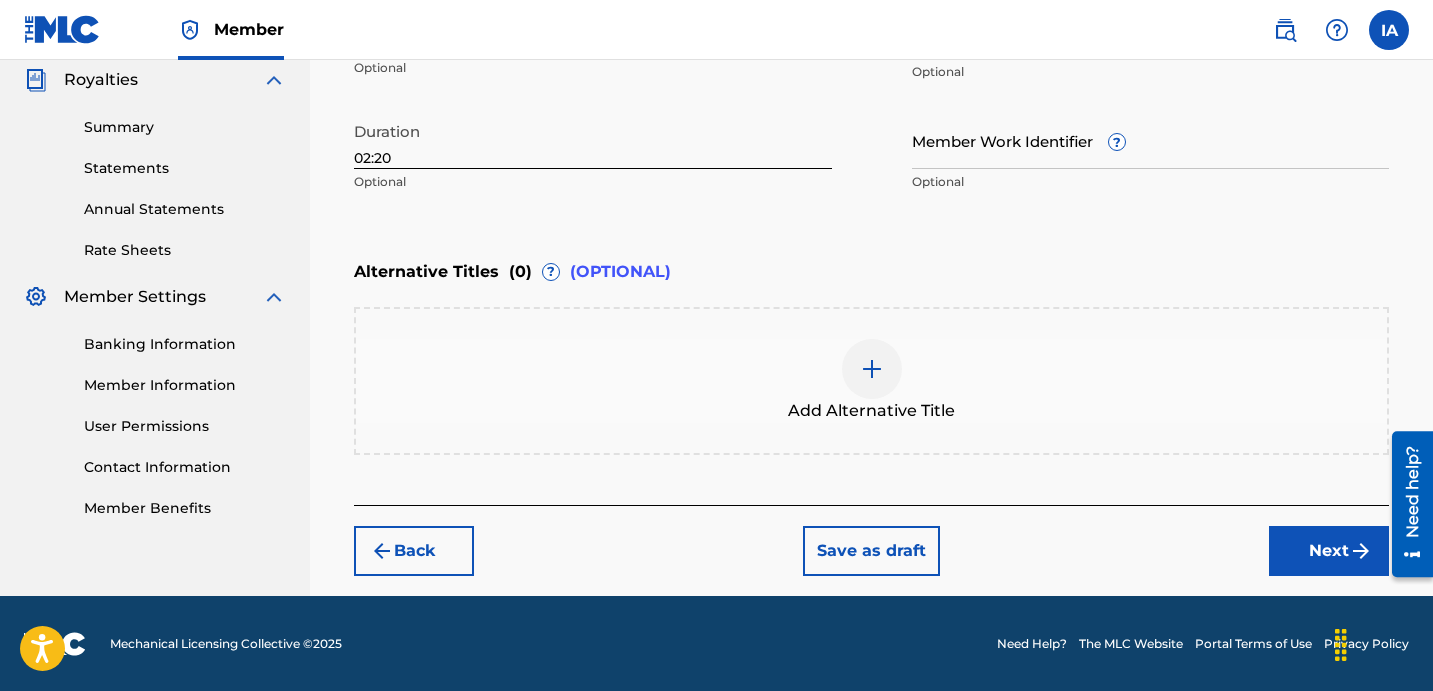 click on "Add Alternative Title" at bounding box center (871, 411) 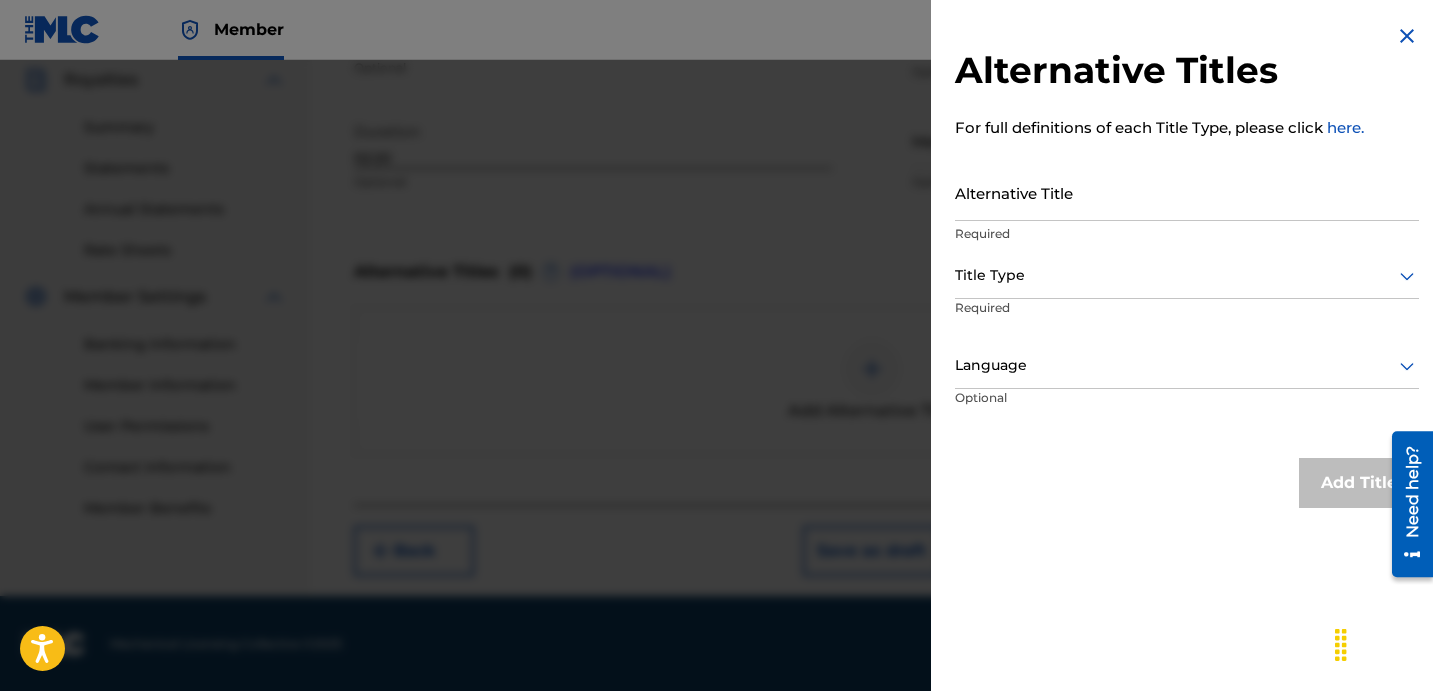 click on "Alternative Title" at bounding box center [1187, 192] 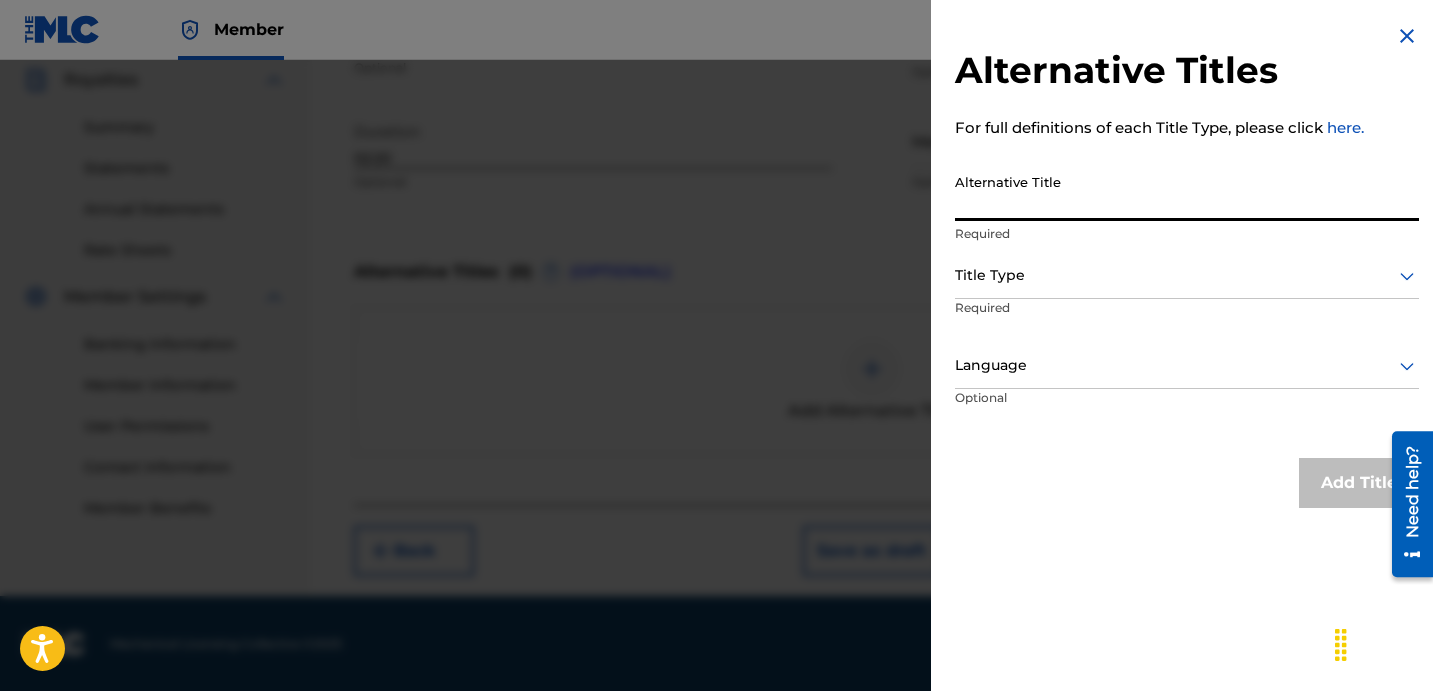 type on "h" 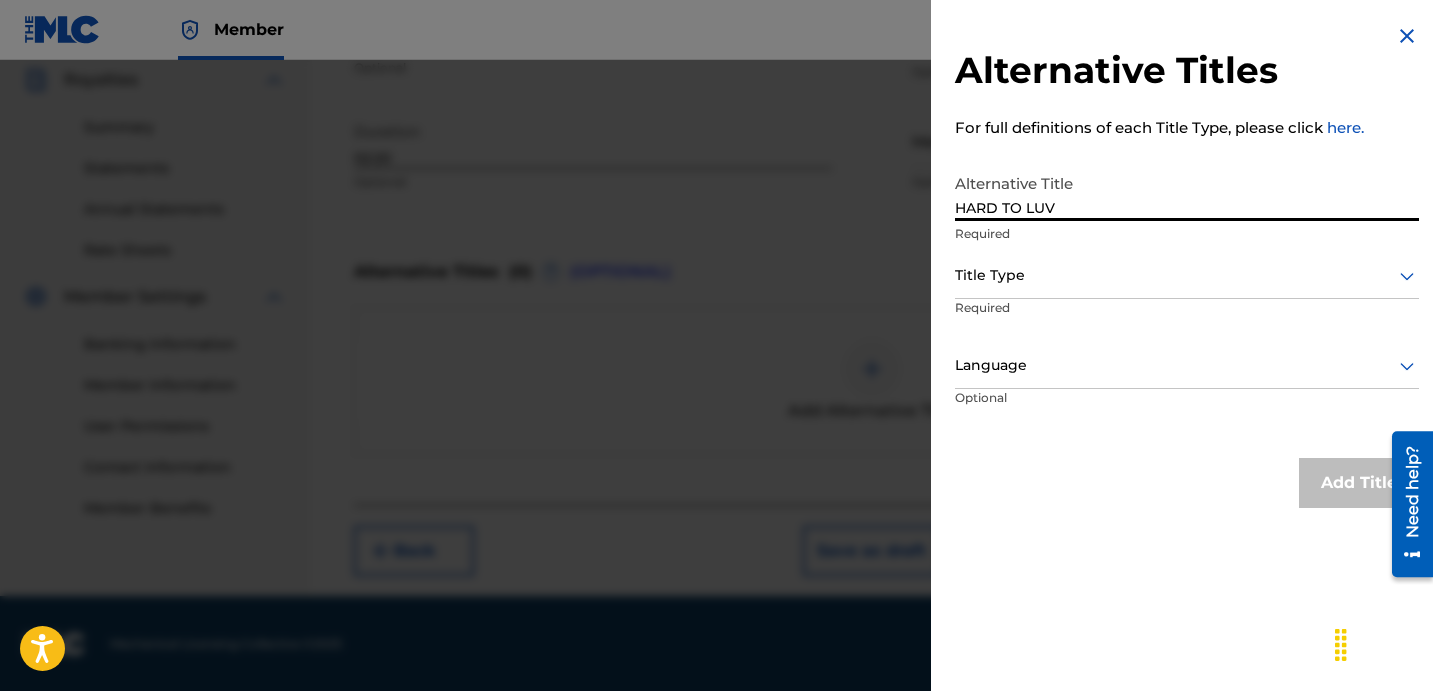 type on "HARD TO LUV" 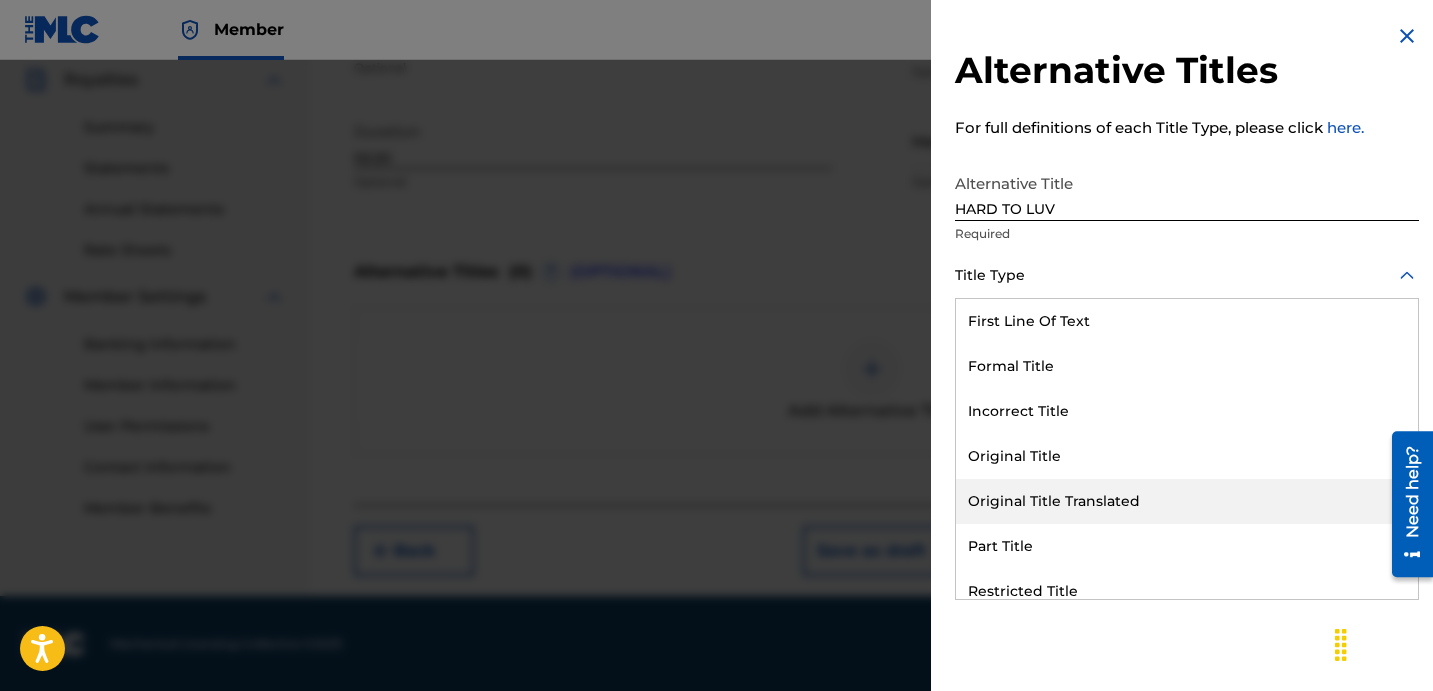 scroll, scrollTop: 195, scrollLeft: 0, axis: vertical 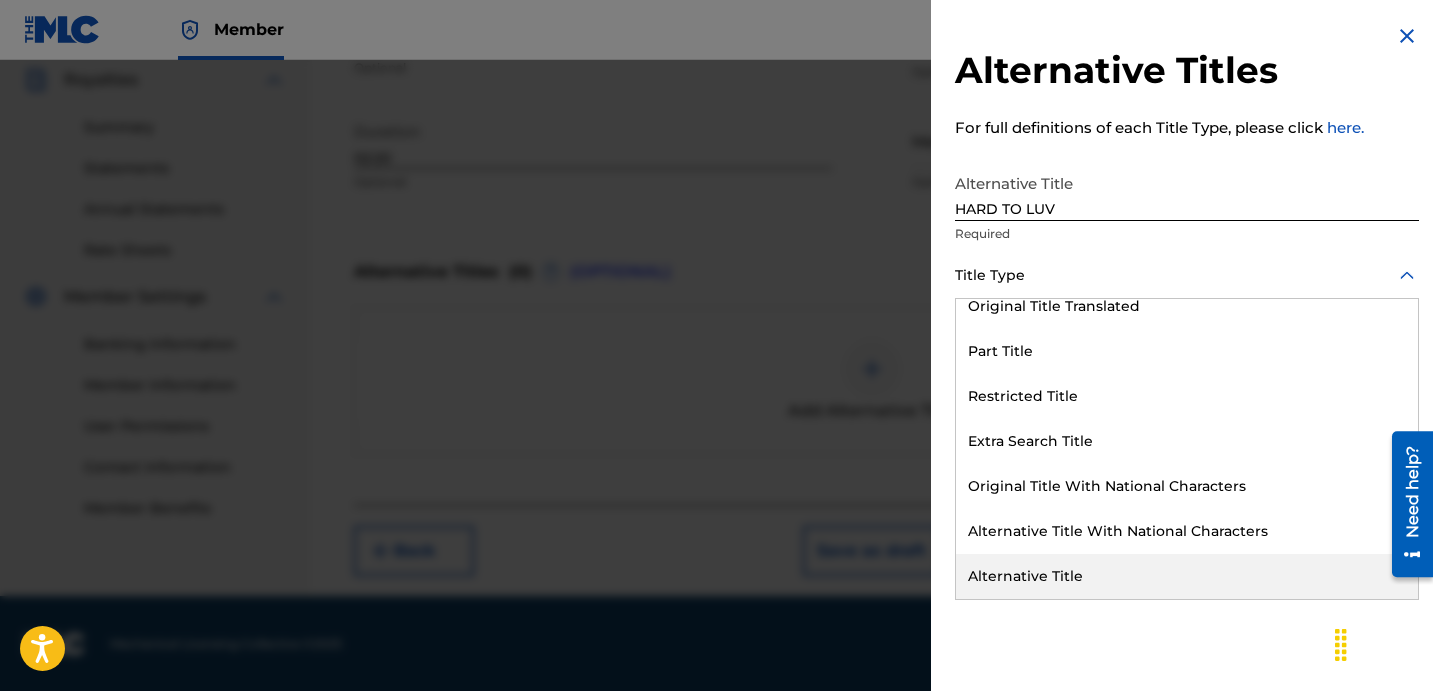 click on "Alternative Title" at bounding box center (1187, 576) 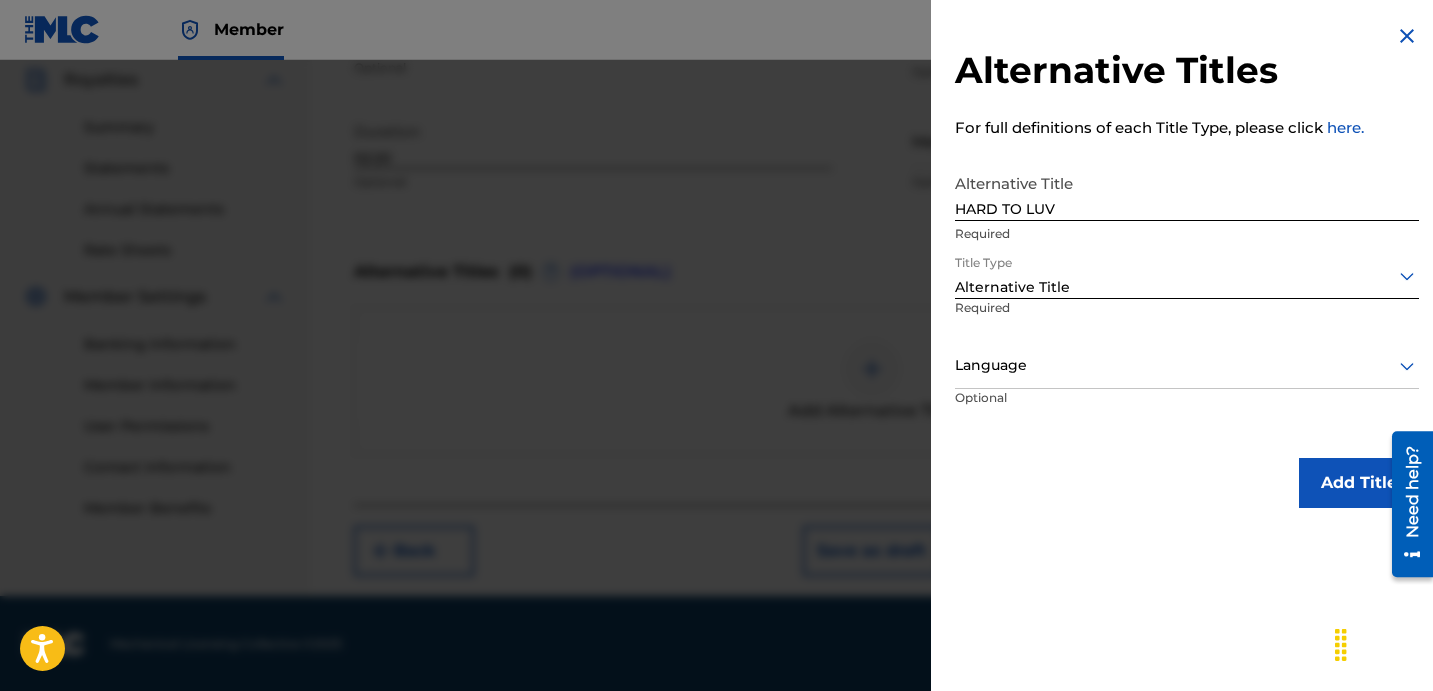 click at bounding box center (1187, 365) 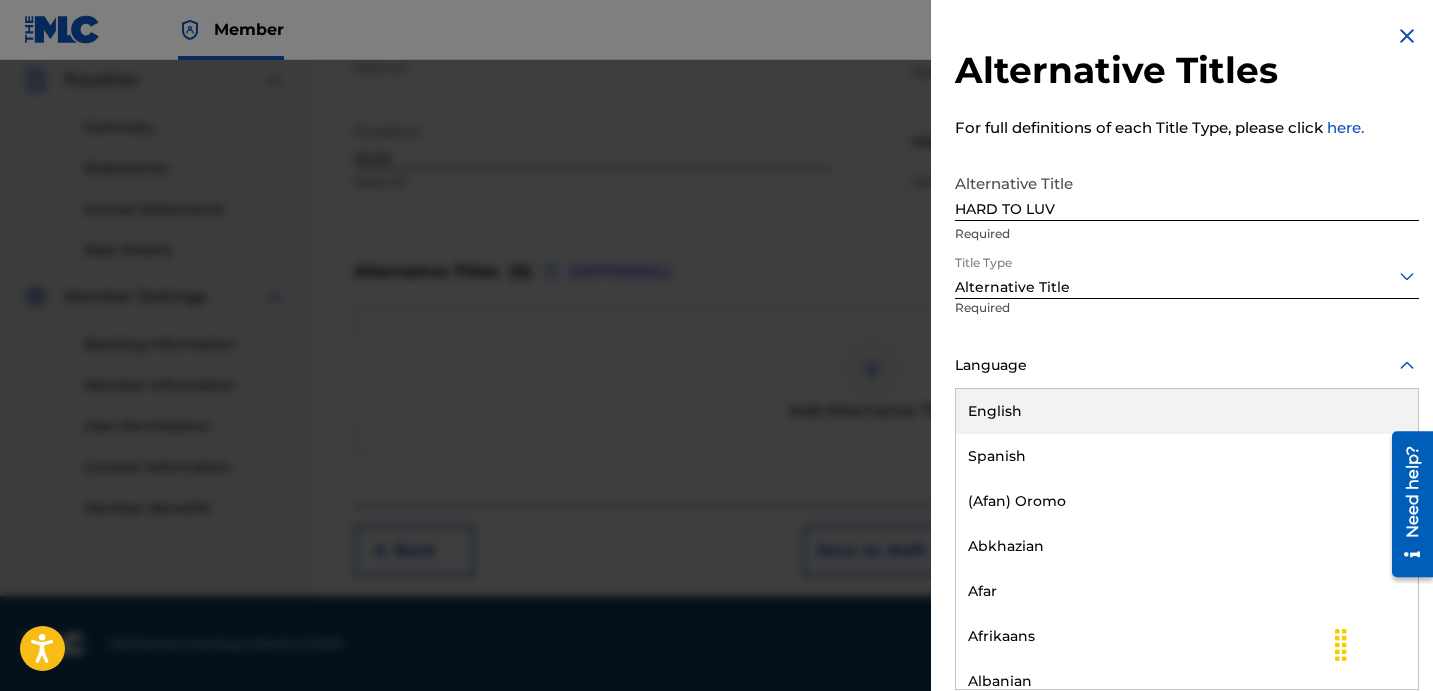 click on "English" at bounding box center [1187, 411] 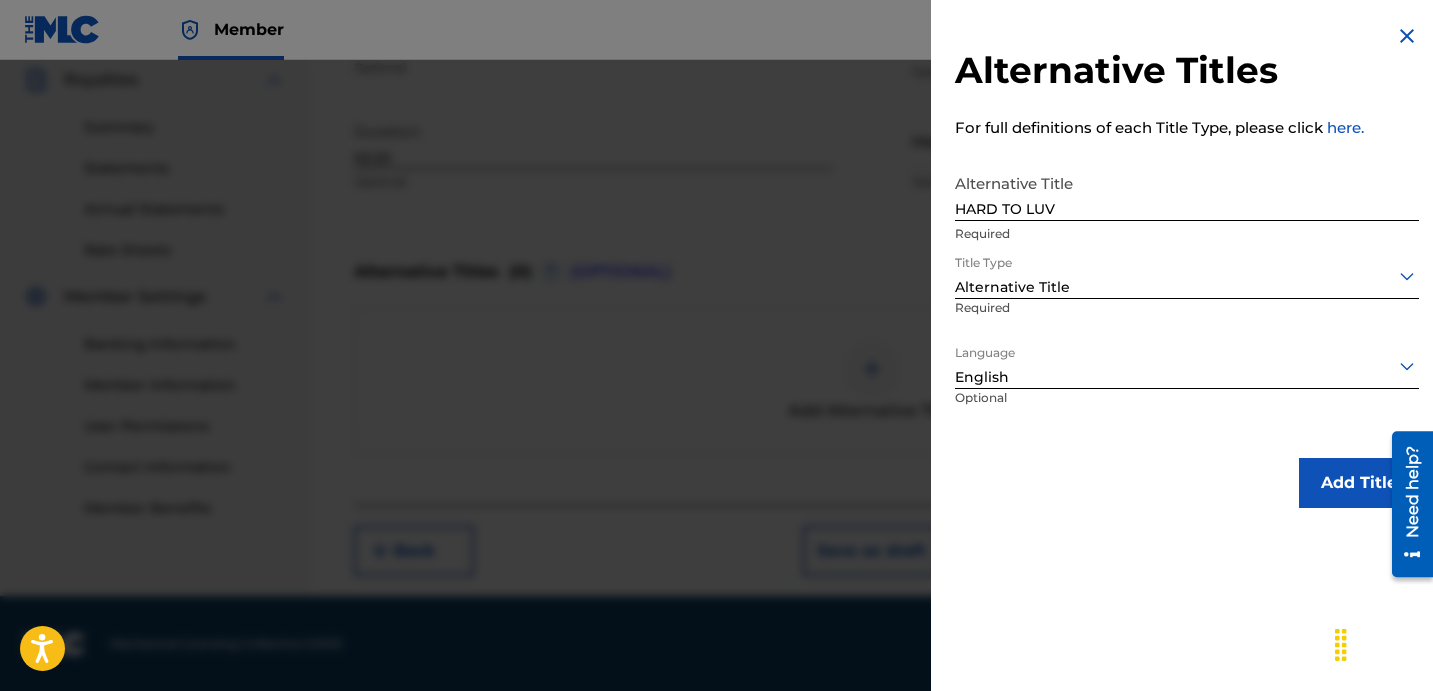 click on "Add Title" at bounding box center [1187, 483] 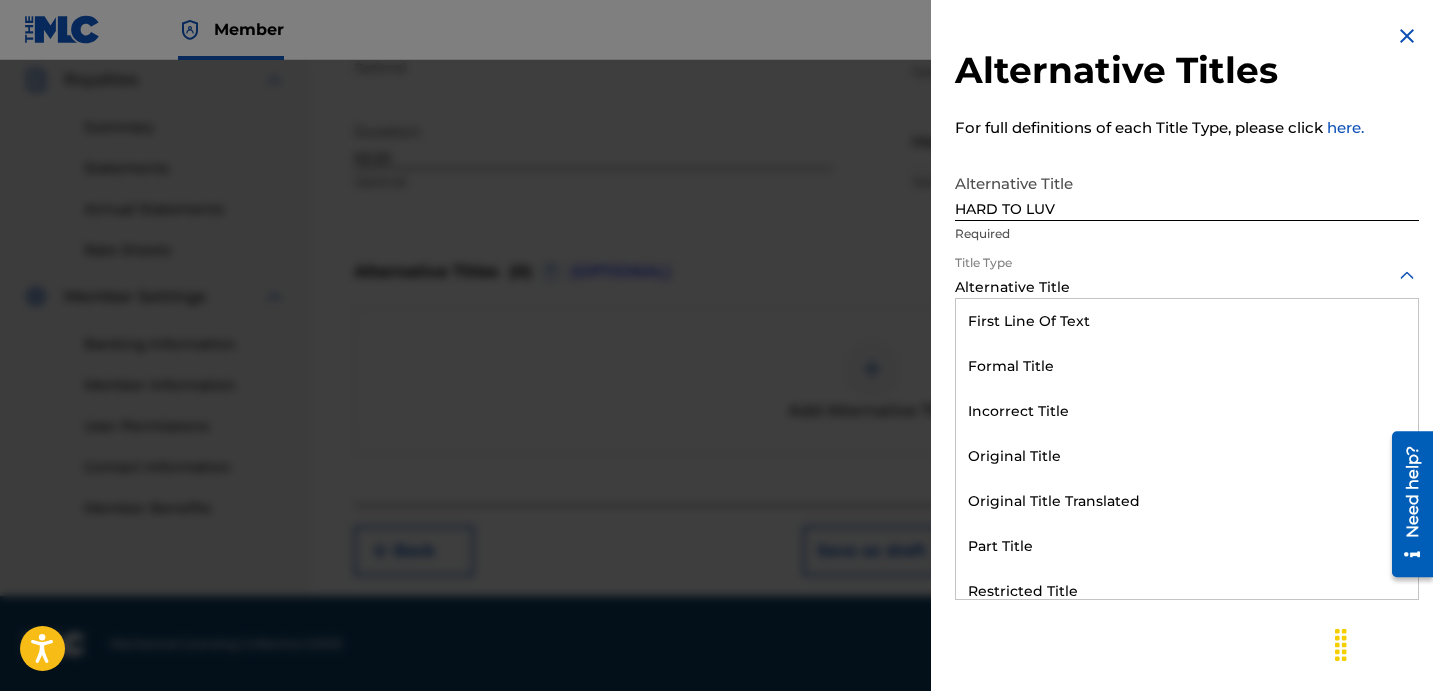 click on "Alternative Title" at bounding box center [1187, 287] 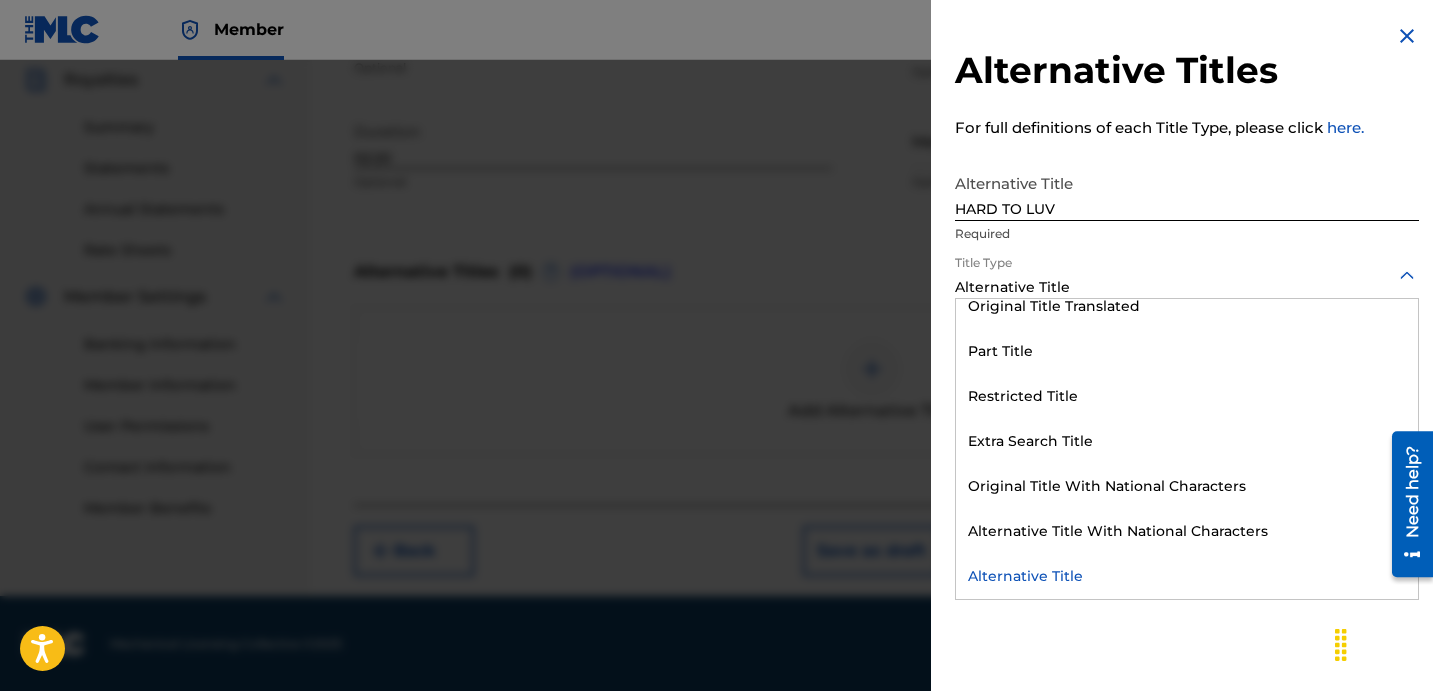click on "Alternative Title" at bounding box center (1187, 576) 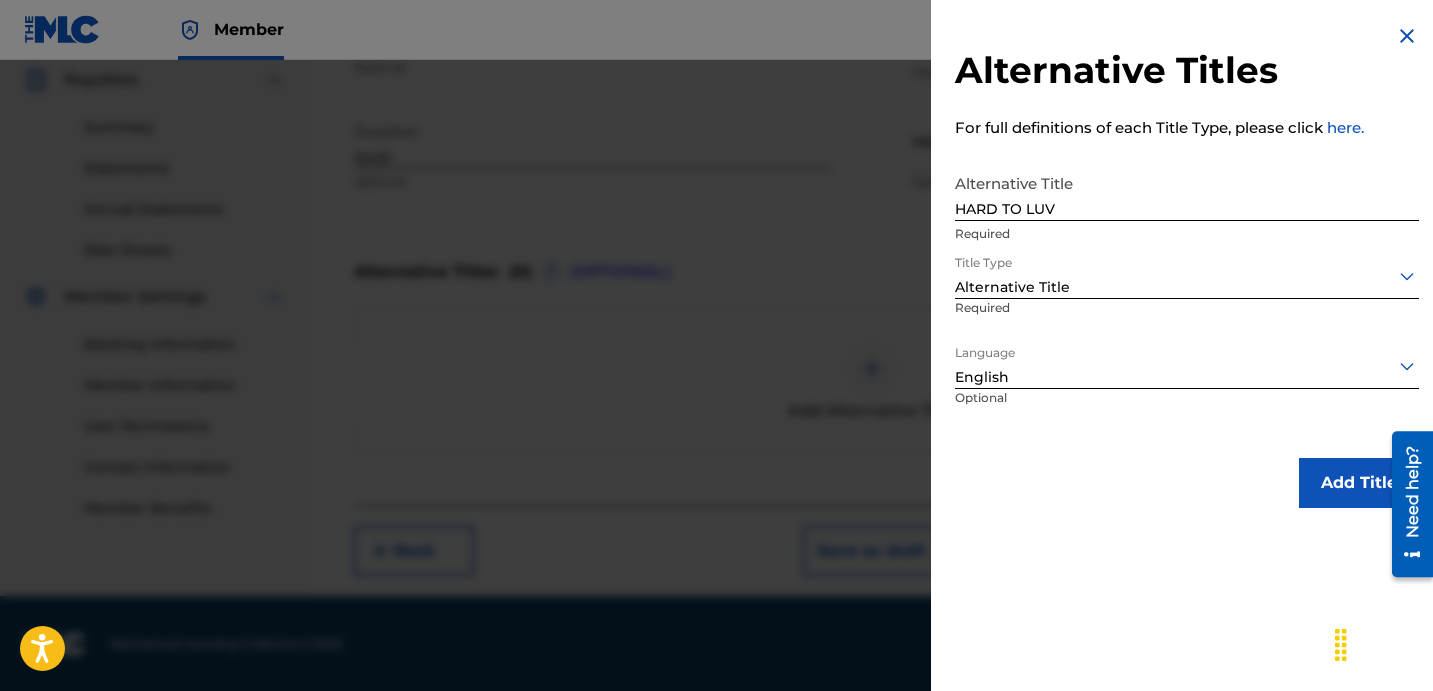 drag, startPoint x: 1329, startPoint y: 485, endPoint x: 1330, endPoint y: 475, distance: 10.049875 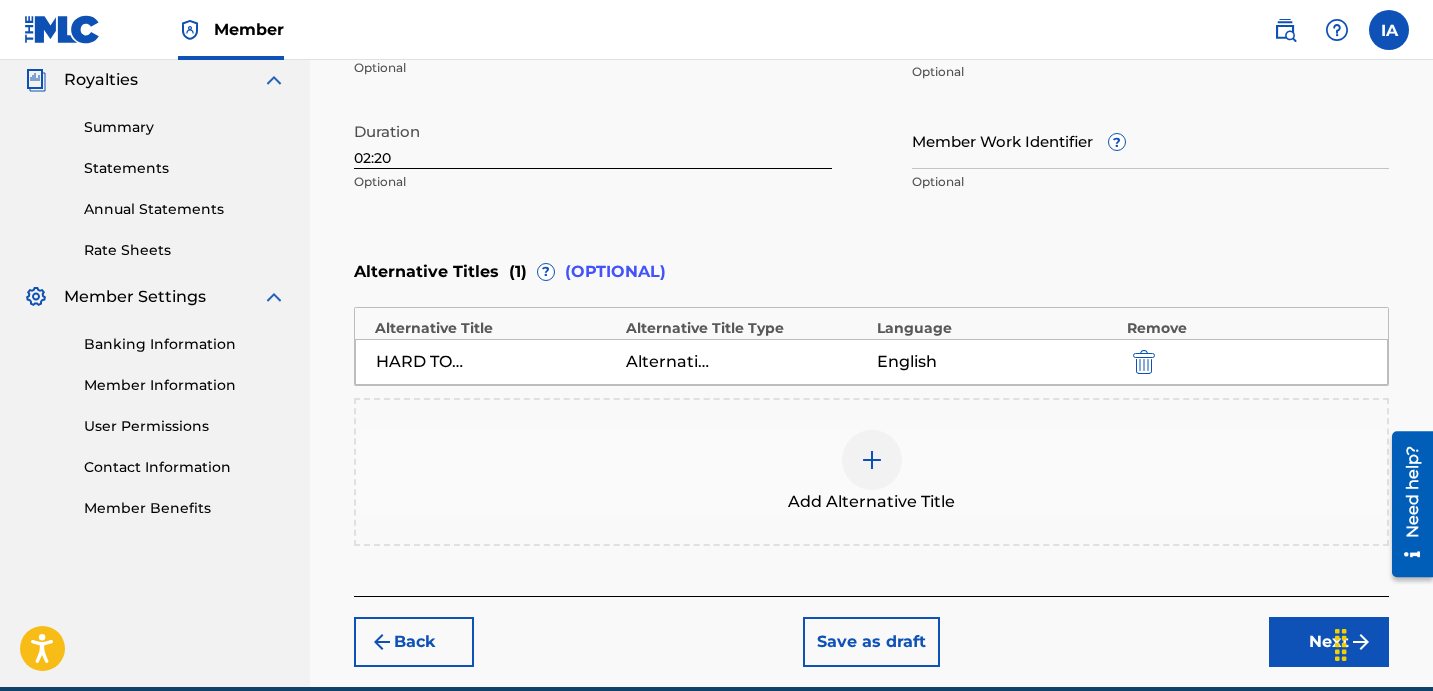 click on "Enter Work Details Enter work details for  ‘ HARD 2 LUV ’  below. Work Title   HARD 2 LUV Required Language English Optional ISWC   ? Optional Duration   02:20 Optional Member Work Identifier   ? Optional" at bounding box center (871, 8) 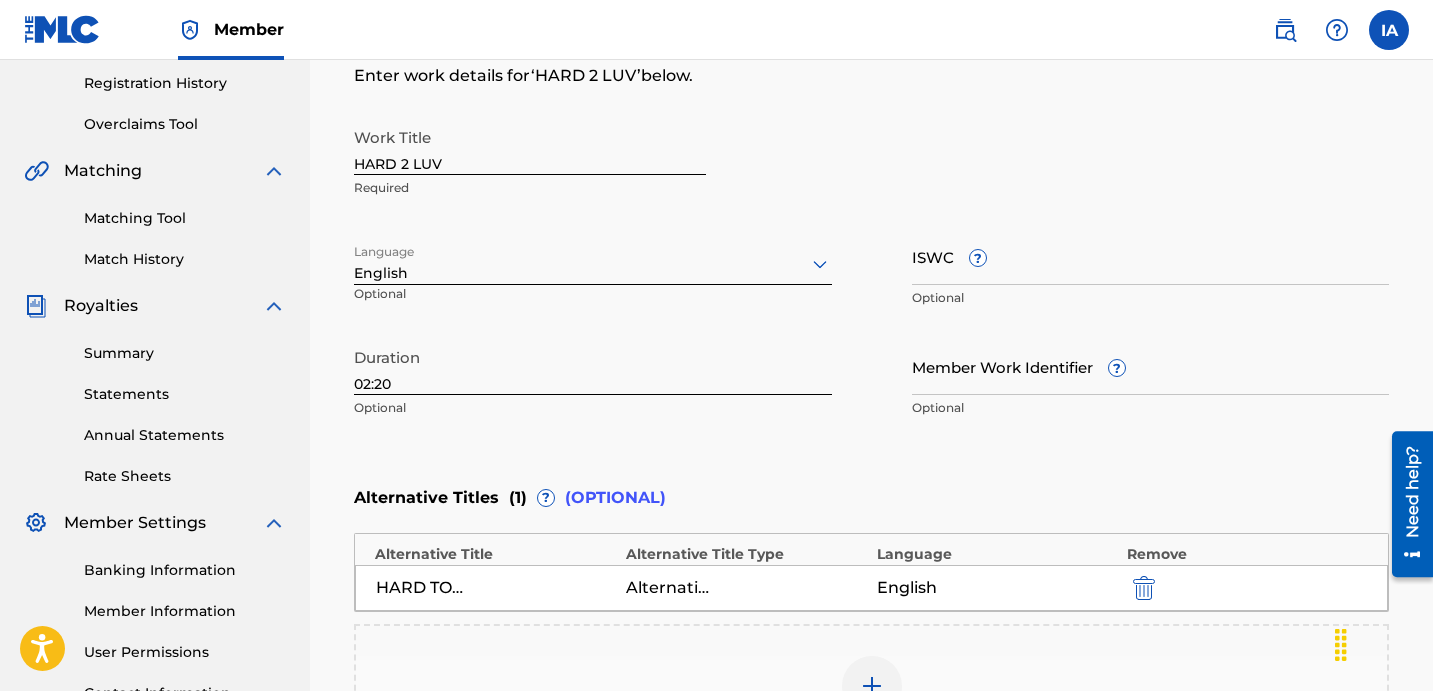 scroll, scrollTop: 378, scrollLeft: 0, axis: vertical 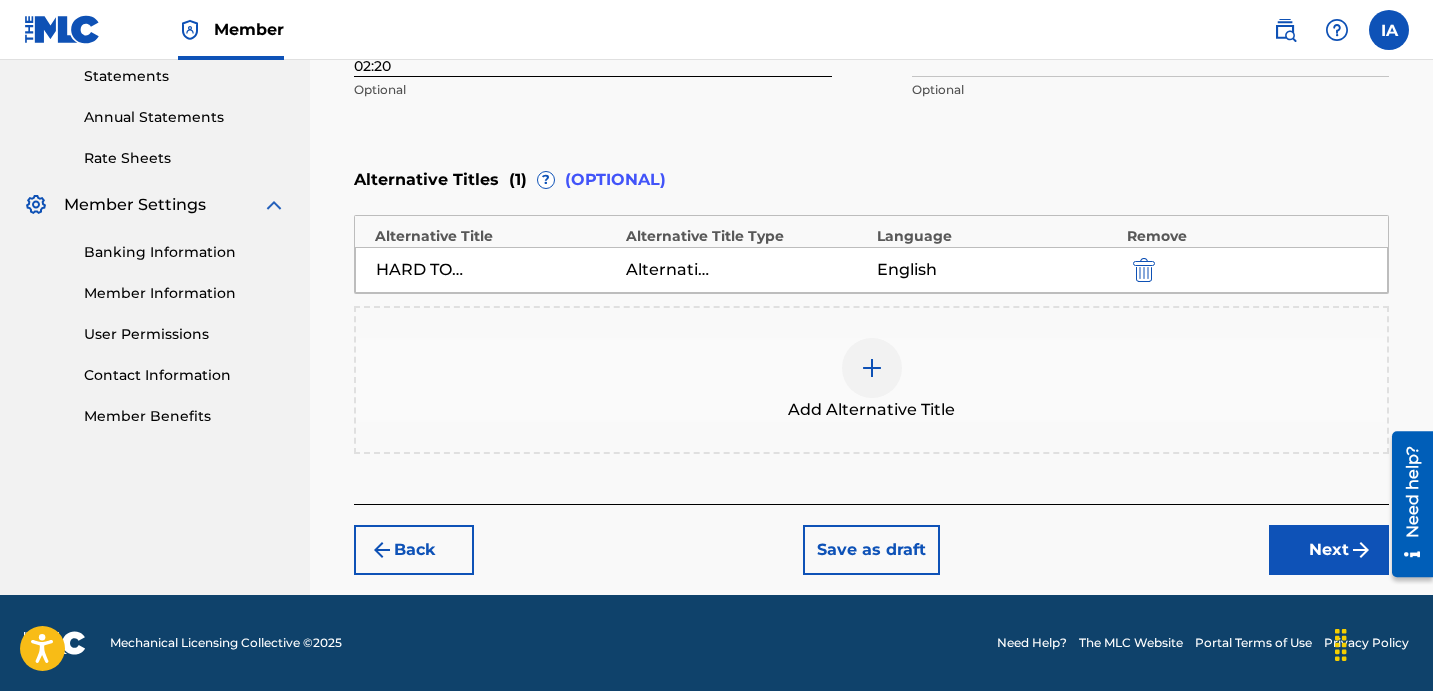 click on "Next" at bounding box center (1329, 550) 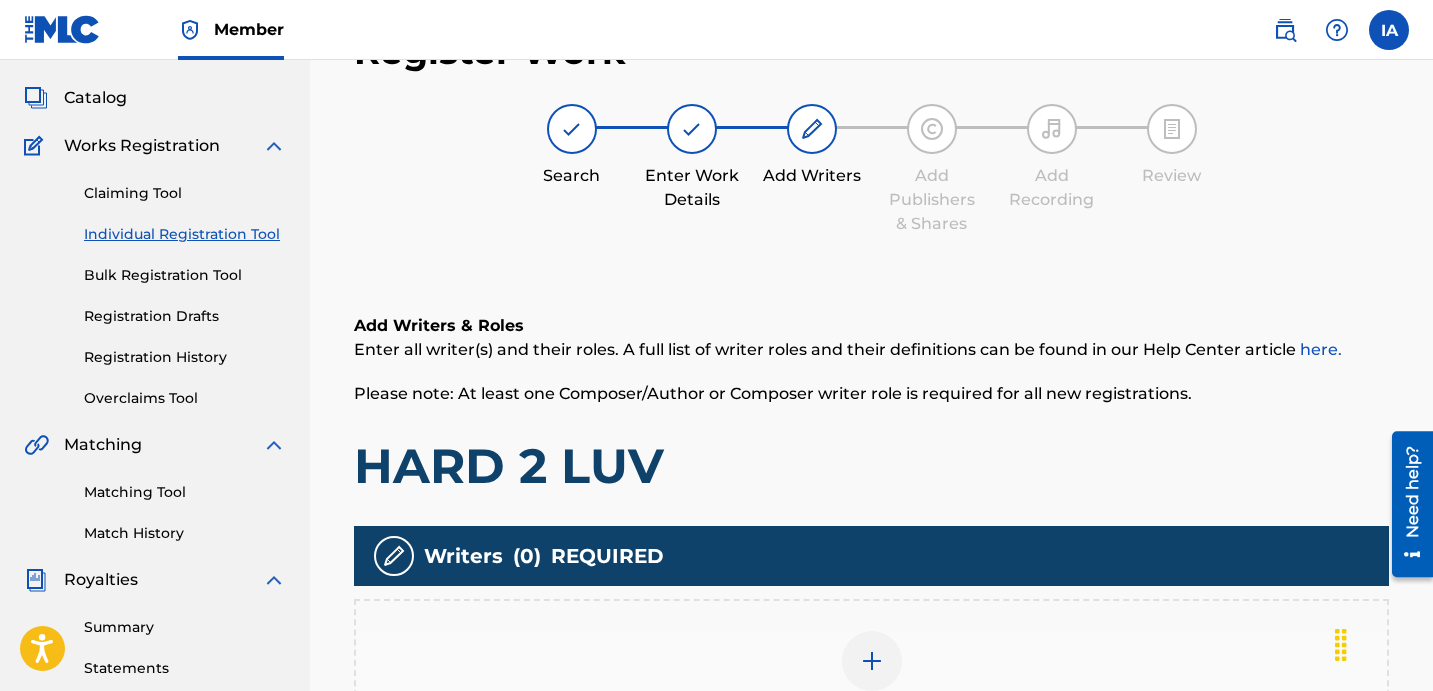 scroll, scrollTop: 90, scrollLeft: 0, axis: vertical 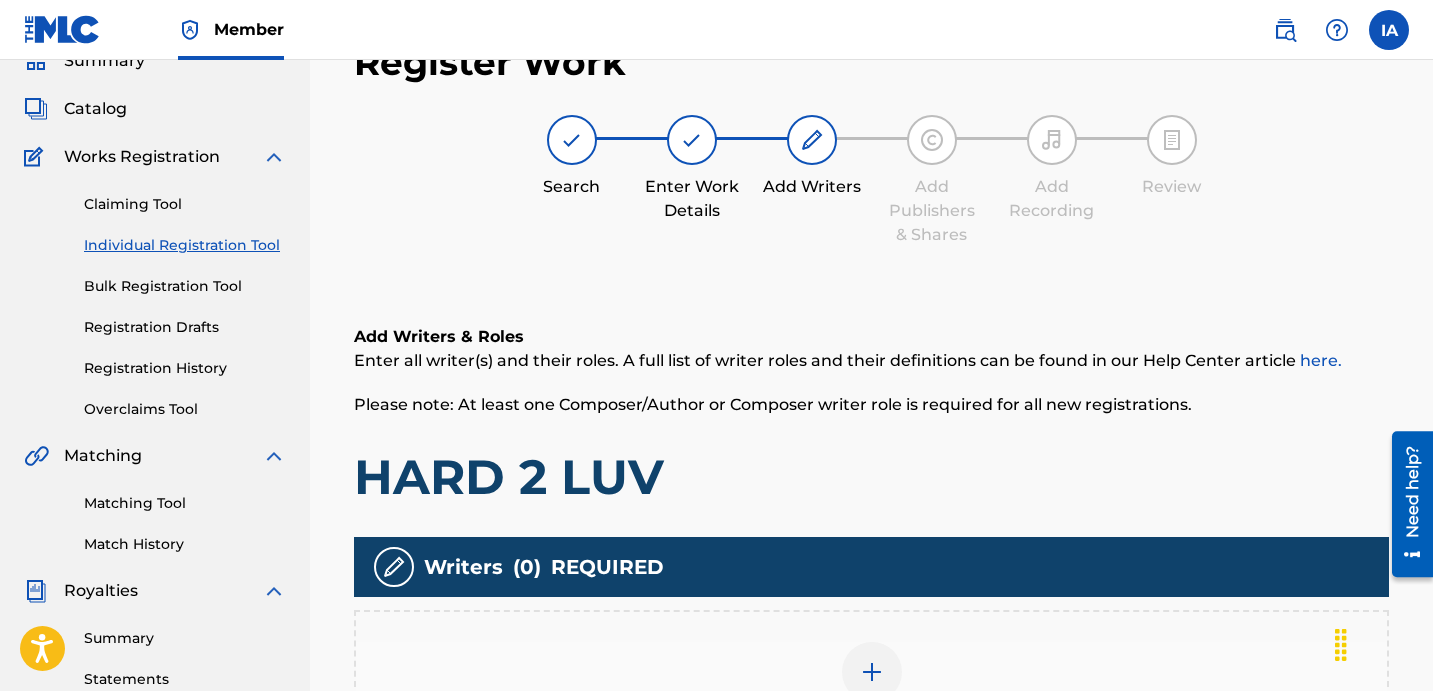 click on "Add Writers & Roles Enter all writer(s) and their roles. A full list of writer roles and their definitions can be found in our Help Center article here. Please note: At least one Composer/Author or Composer writer role is required for all new registrations. HARD 2 LUV" at bounding box center [871, 565] 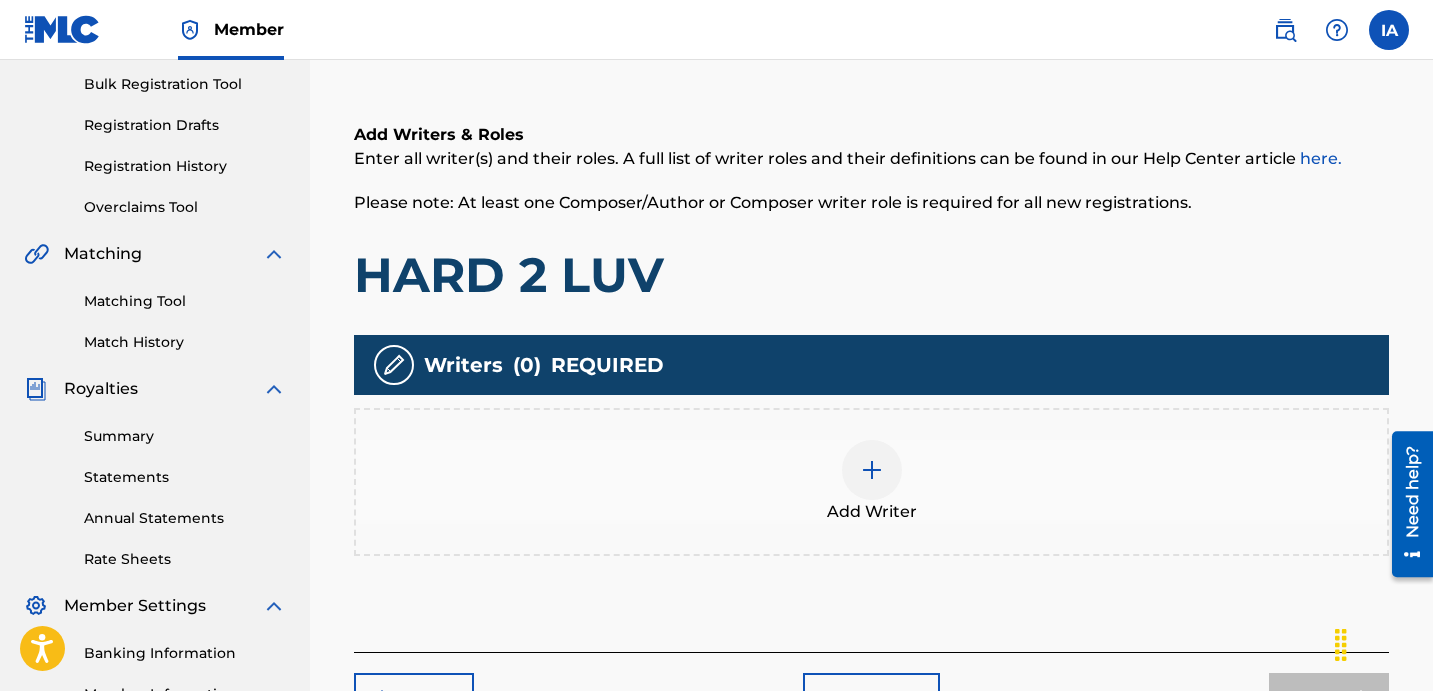 scroll, scrollTop: 449, scrollLeft: 0, axis: vertical 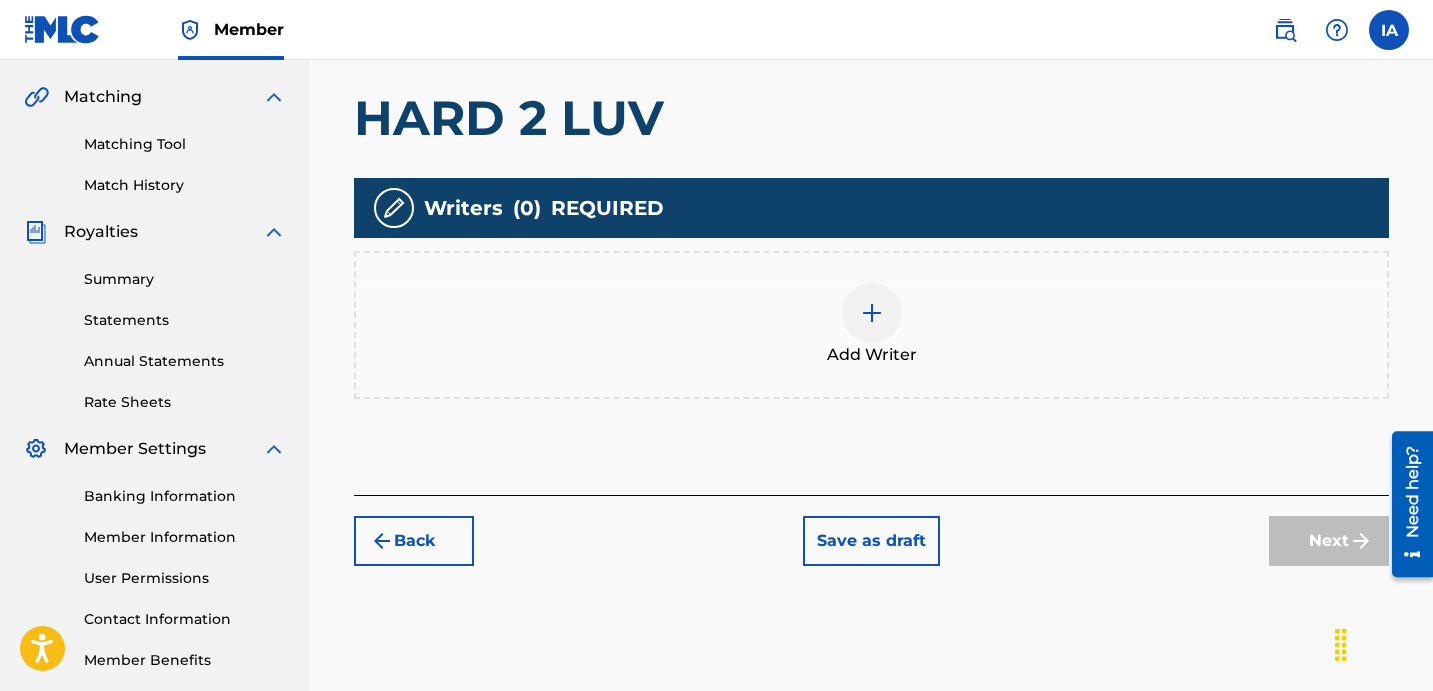 click on "Add Writer" at bounding box center [871, 325] 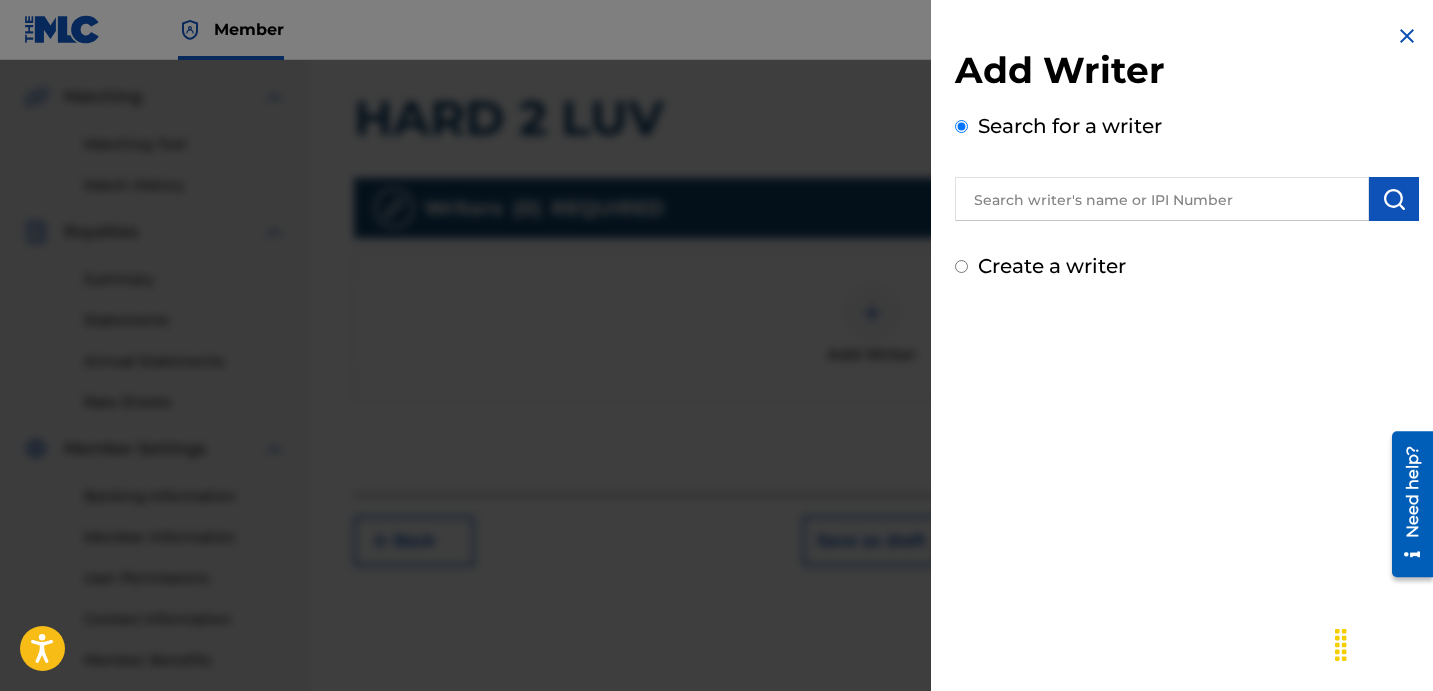 click at bounding box center [1162, 199] 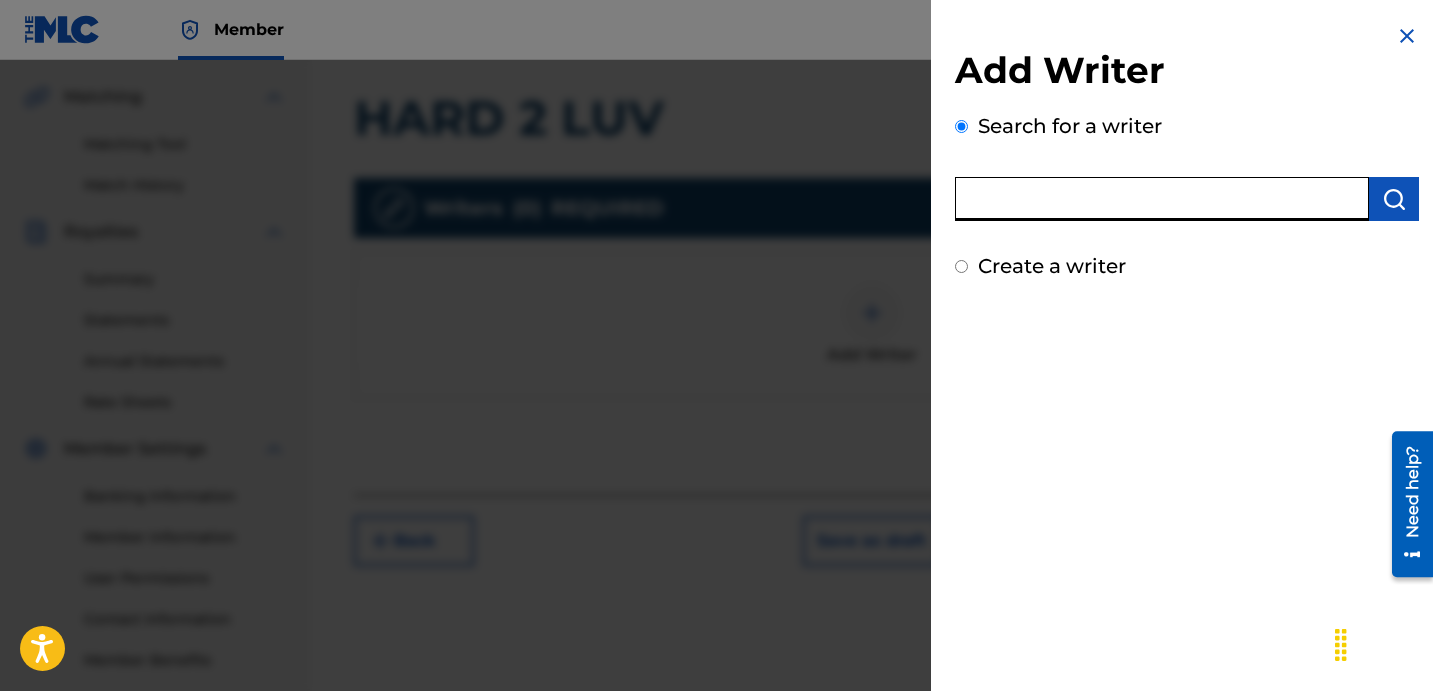 paste on "[LAST] [FIRST] [LAST]" 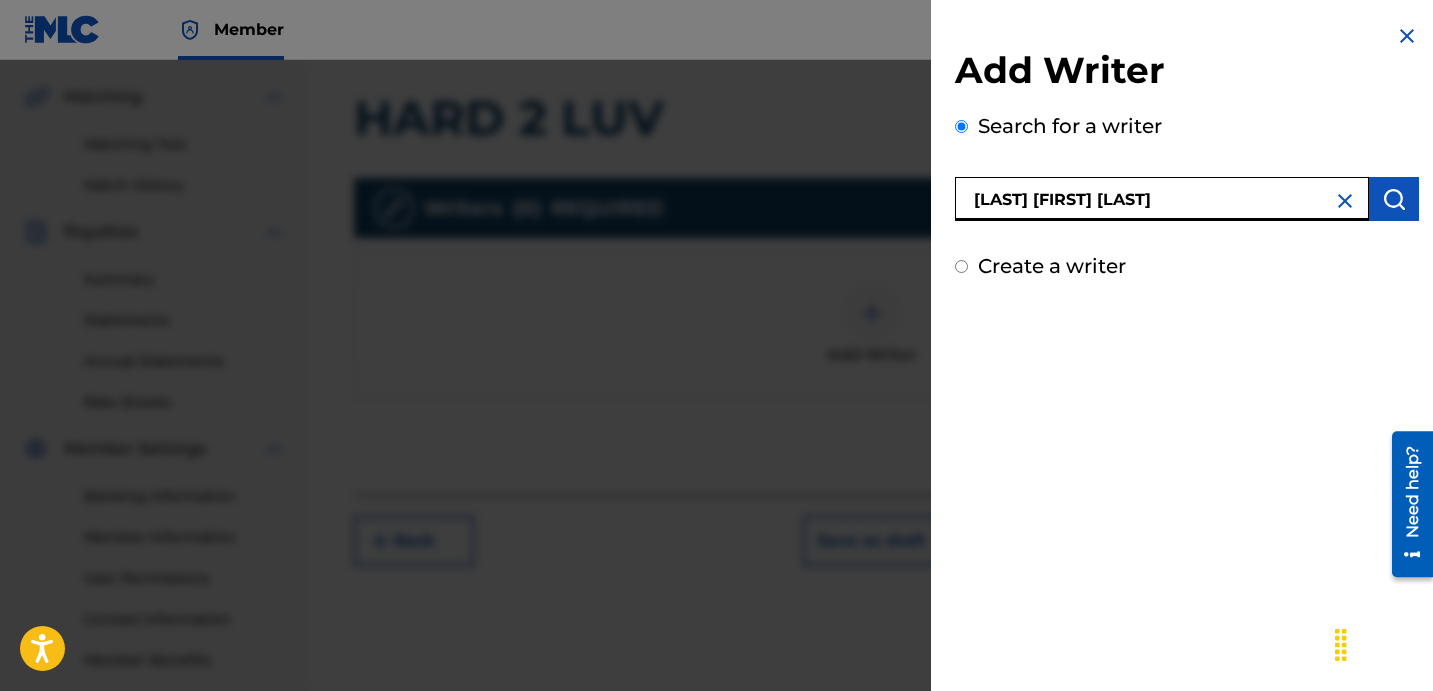 type on "[LAST] [FIRST] [LAST]" 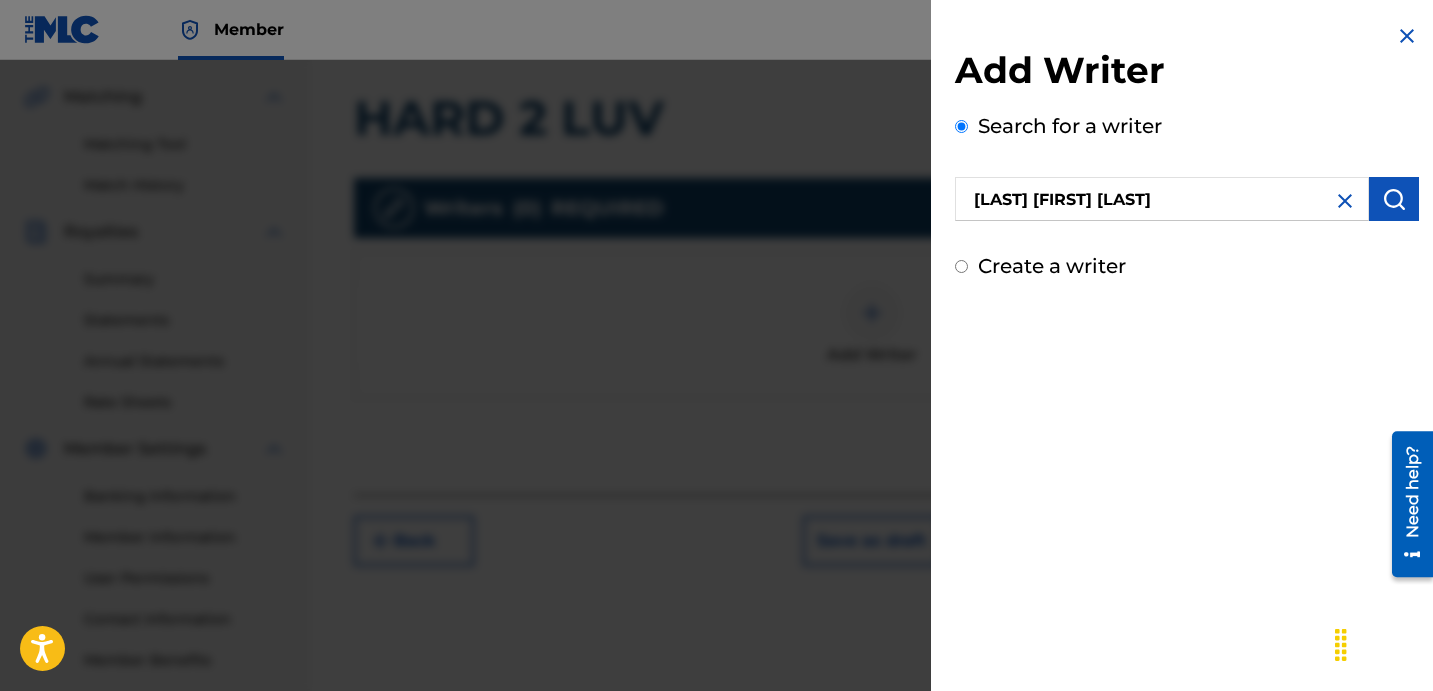 click at bounding box center [1394, 199] 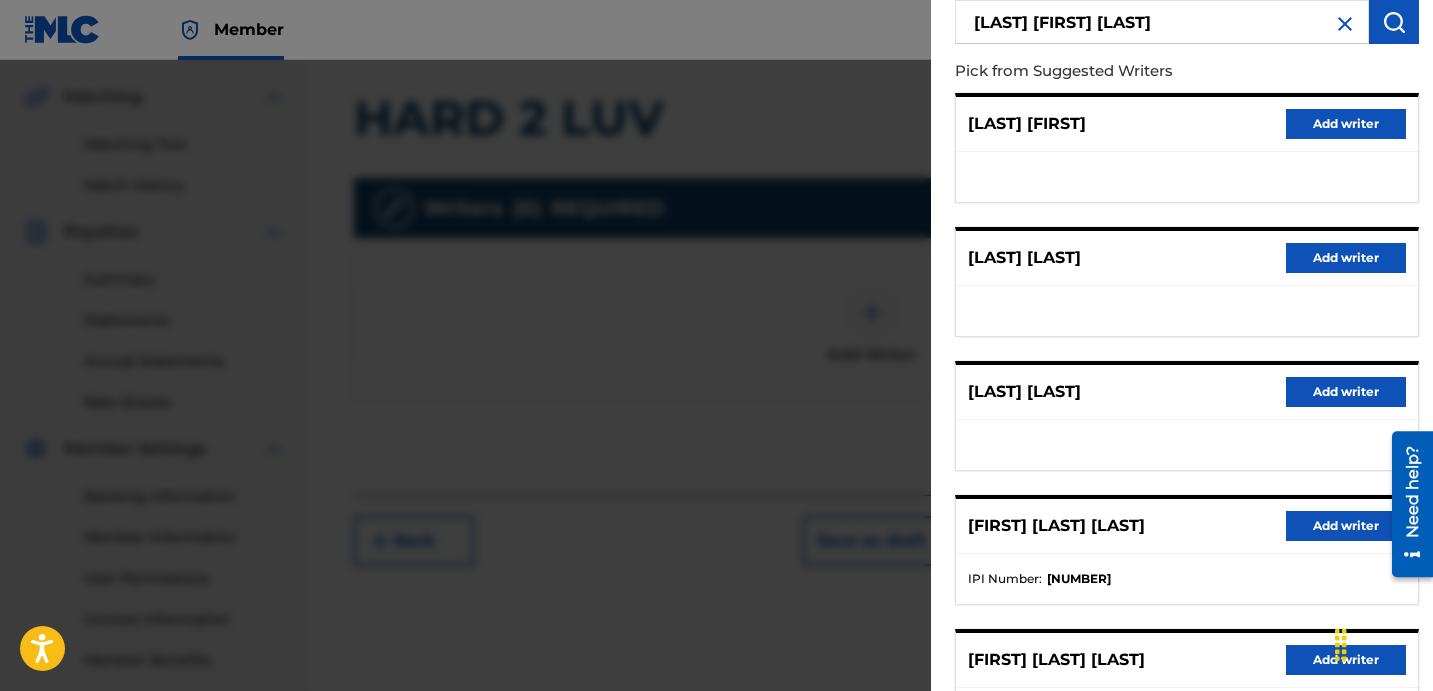 scroll, scrollTop: 307, scrollLeft: 0, axis: vertical 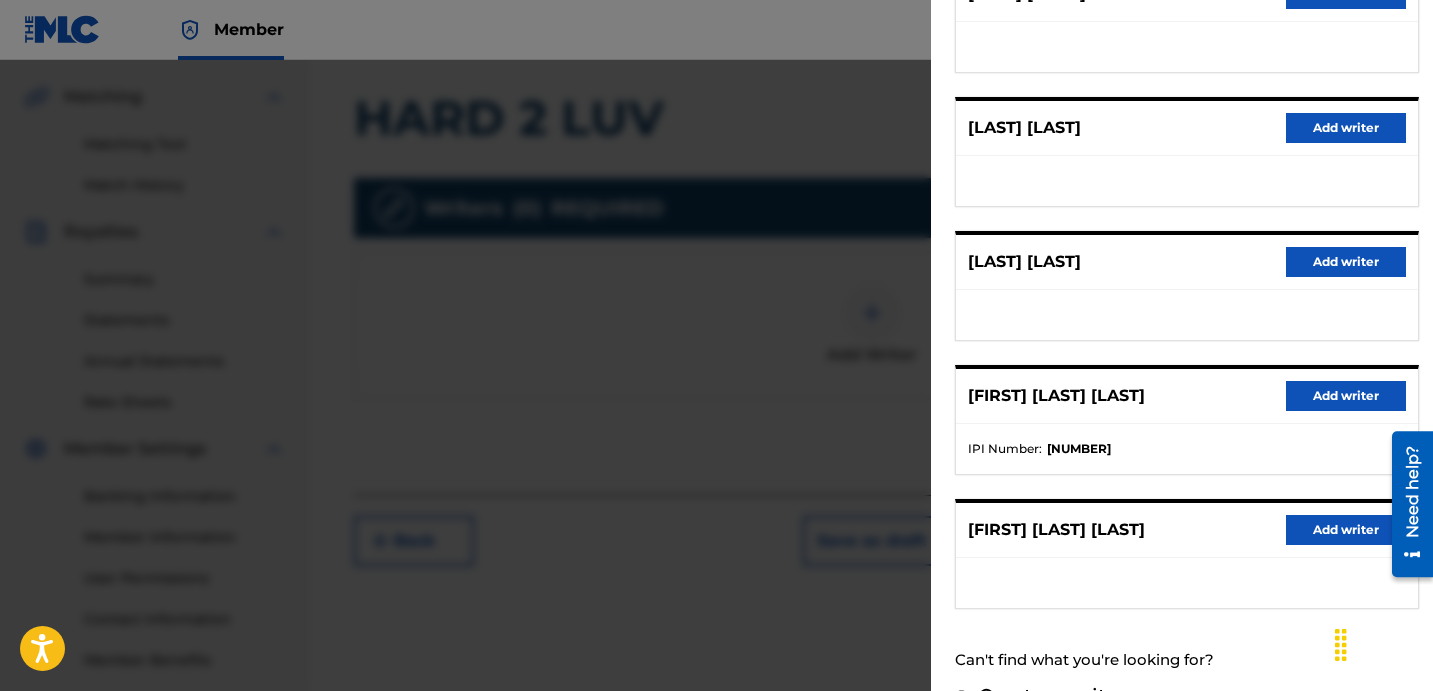 click on "Add writer" at bounding box center [1346, 396] 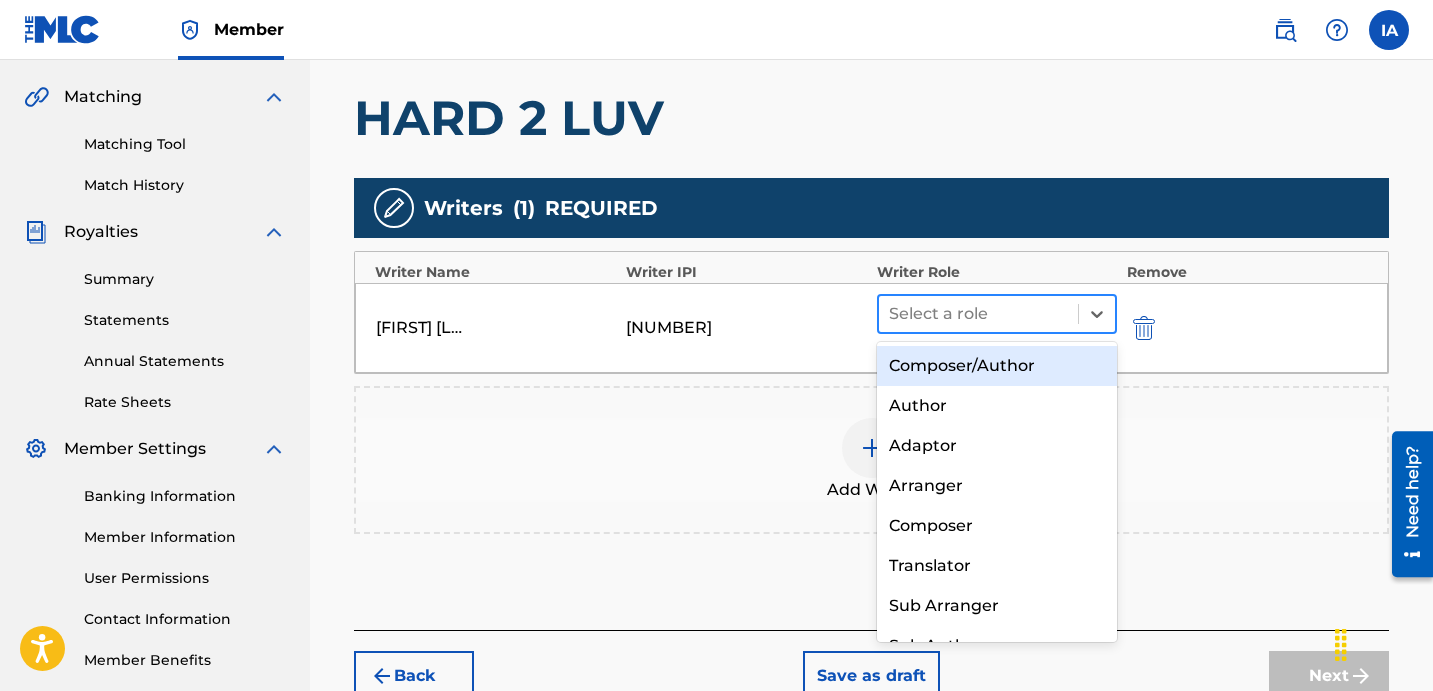 click on "Select a role" at bounding box center [997, 314] 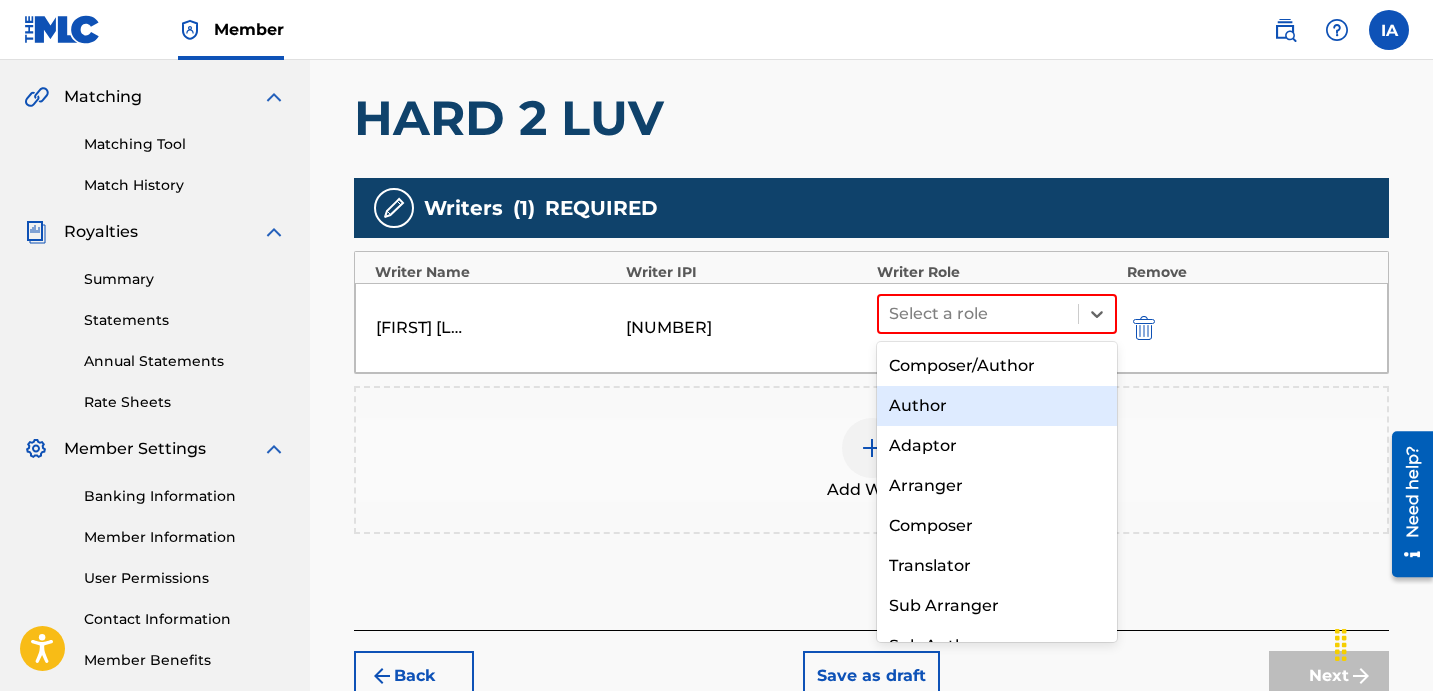 click on "Author" at bounding box center (997, 406) 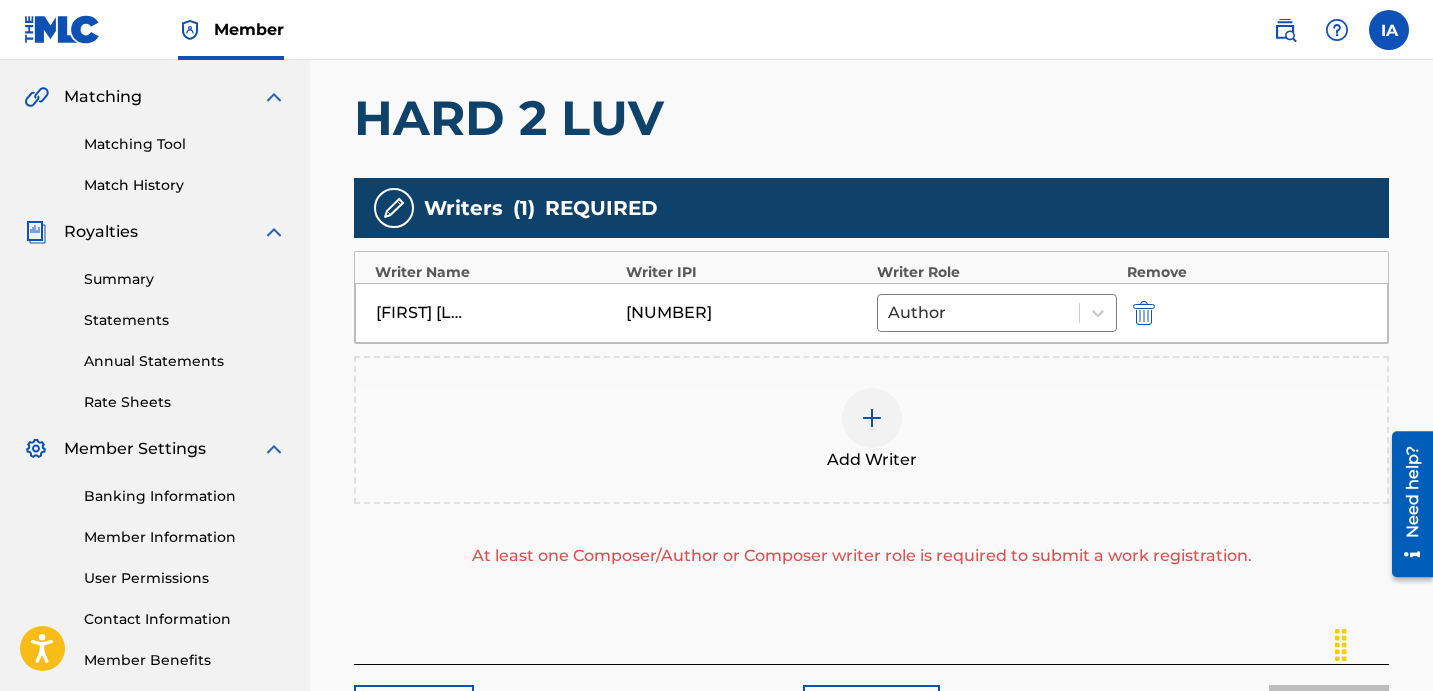 click at bounding box center [872, 418] 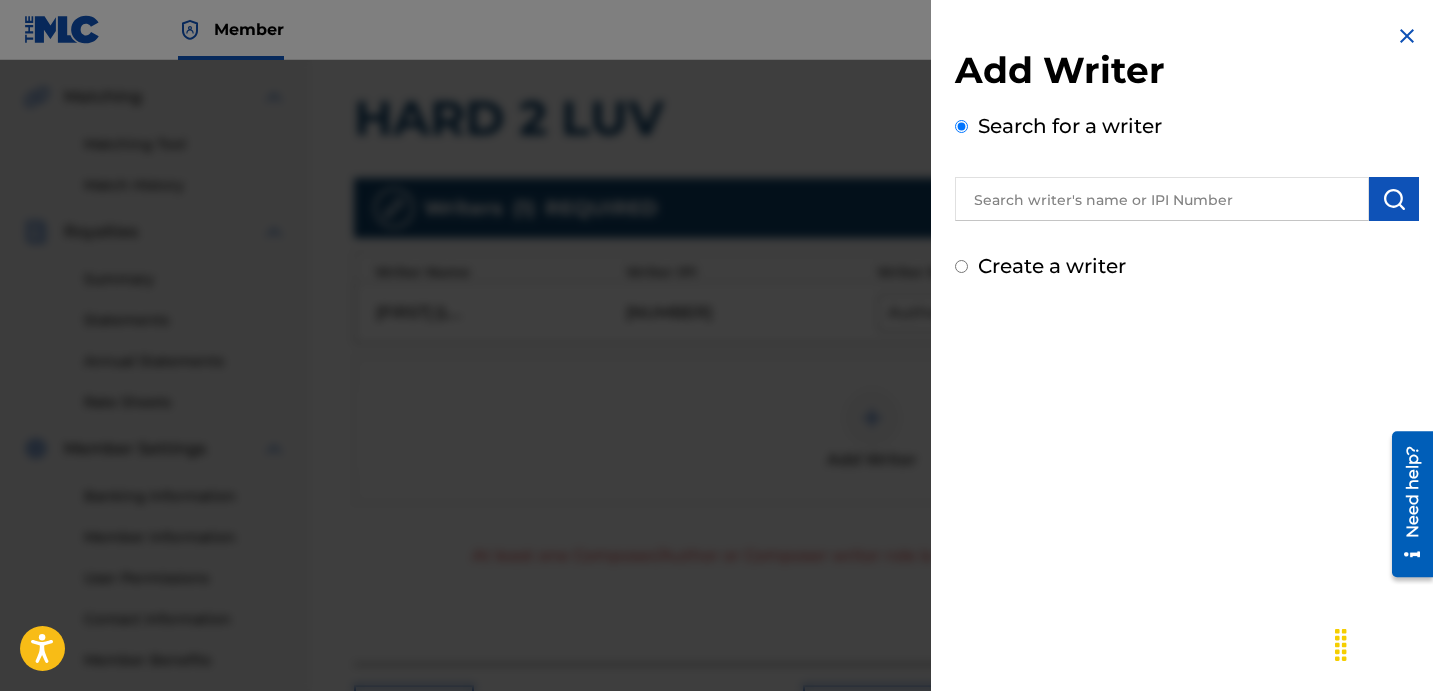 click at bounding box center [1162, 199] 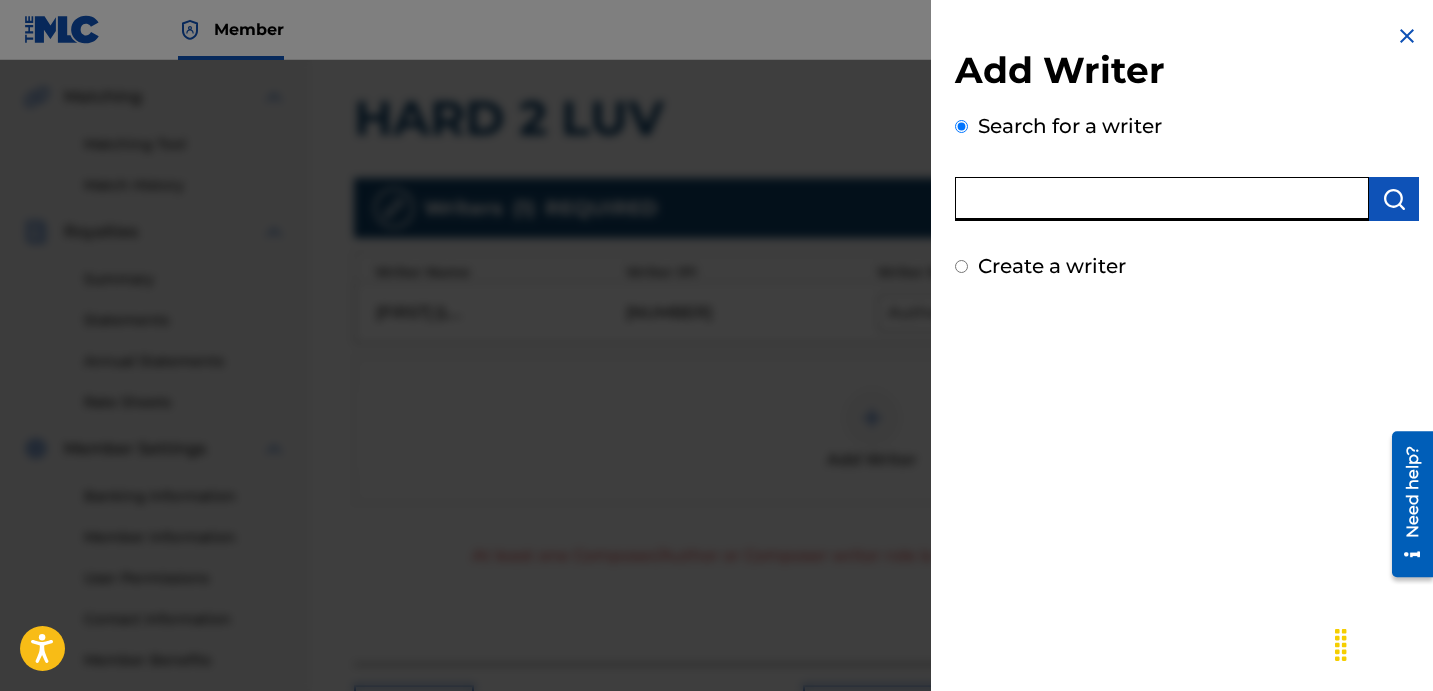 paste on "[LAST] [FIRST] [LAST]" 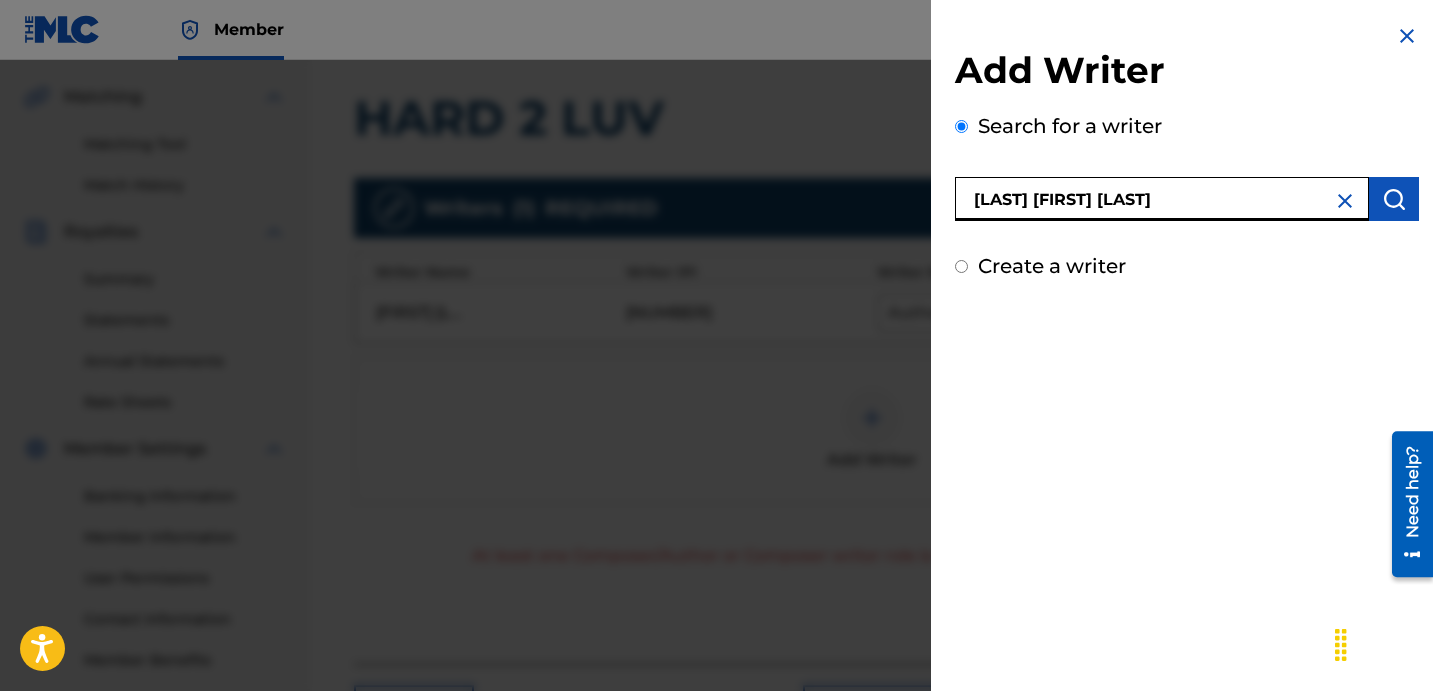 type on "[LAST] [FIRST] [LAST]" 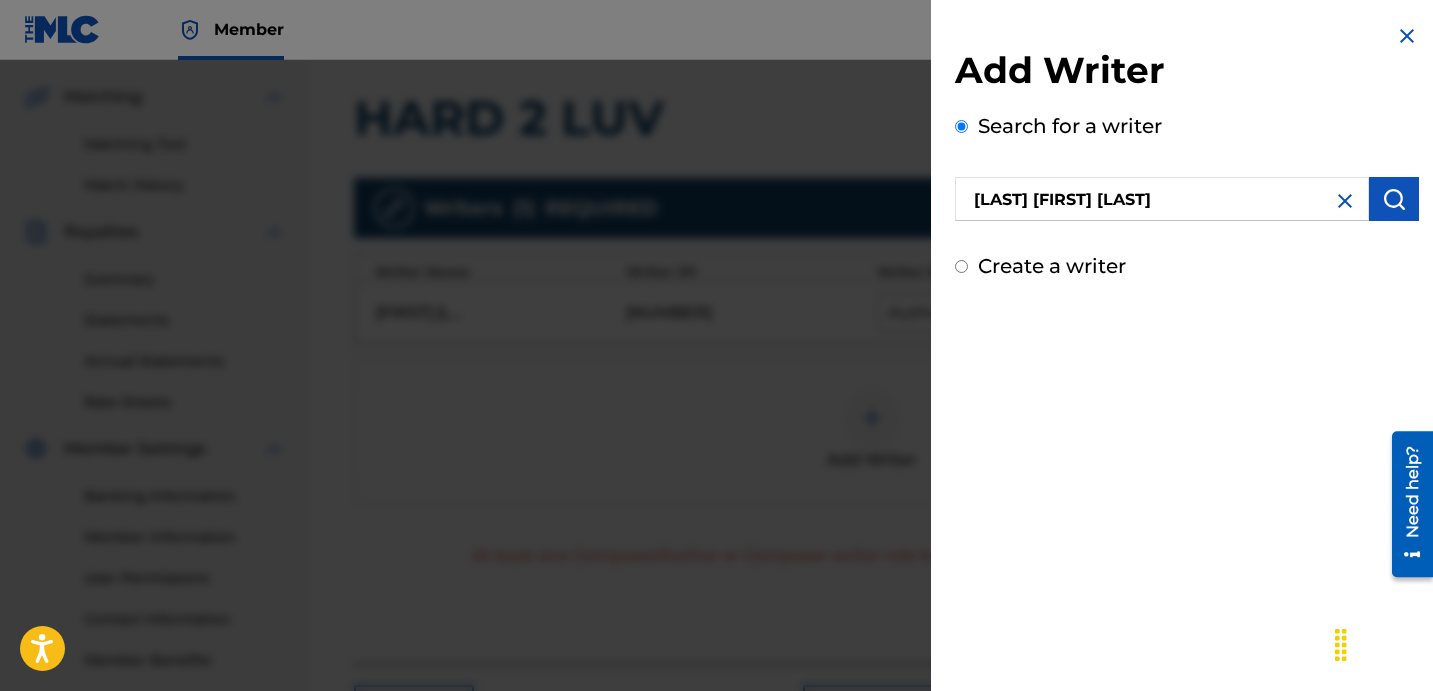 click at bounding box center (1394, 199) 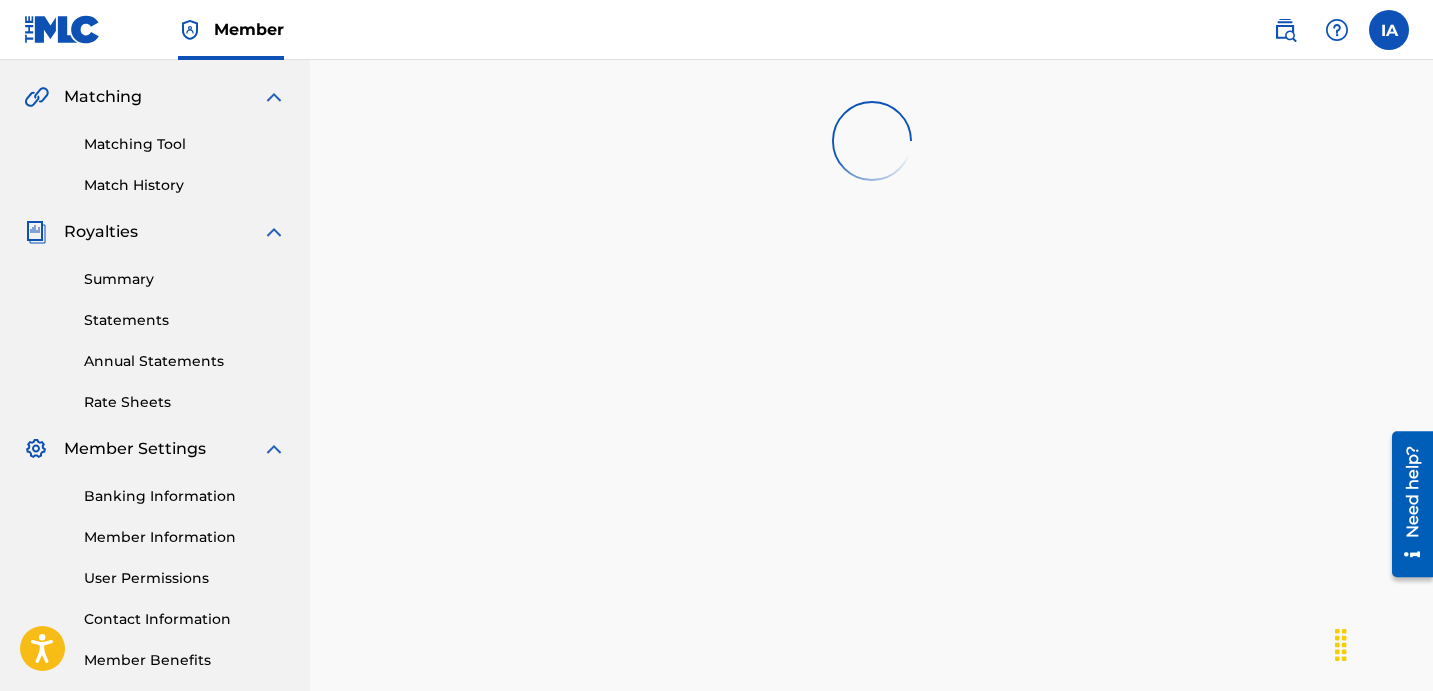scroll, scrollTop: 0, scrollLeft: 0, axis: both 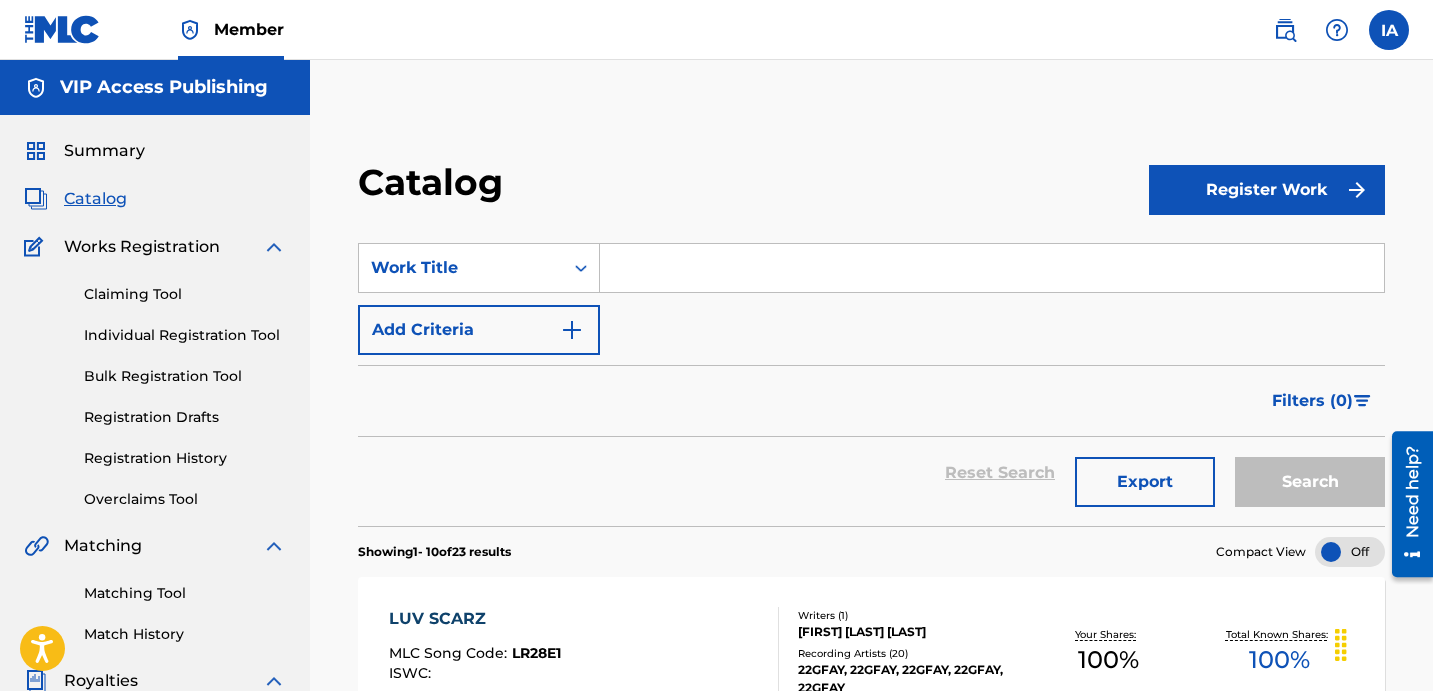 click on "Individual Registration Tool" at bounding box center (185, 335) 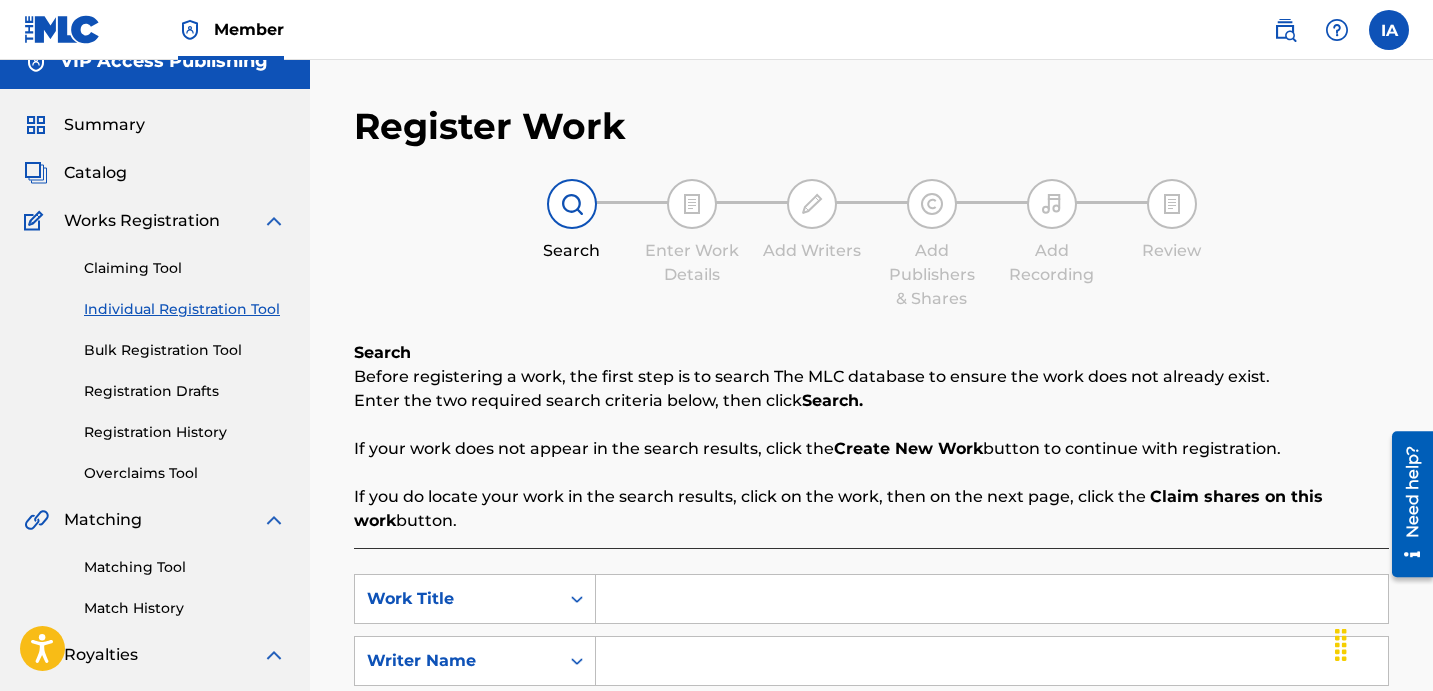 scroll, scrollTop: 53, scrollLeft: 0, axis: vertical 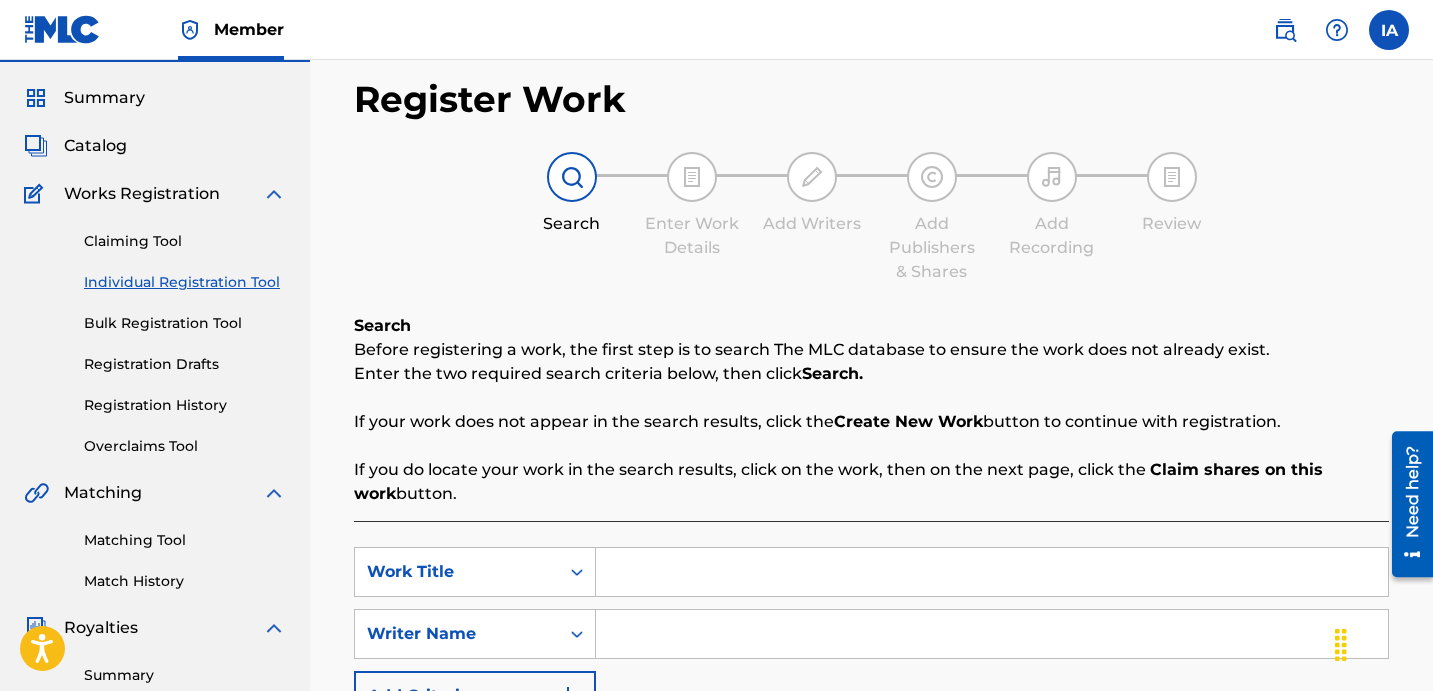 click at bounding box center (992, 572) 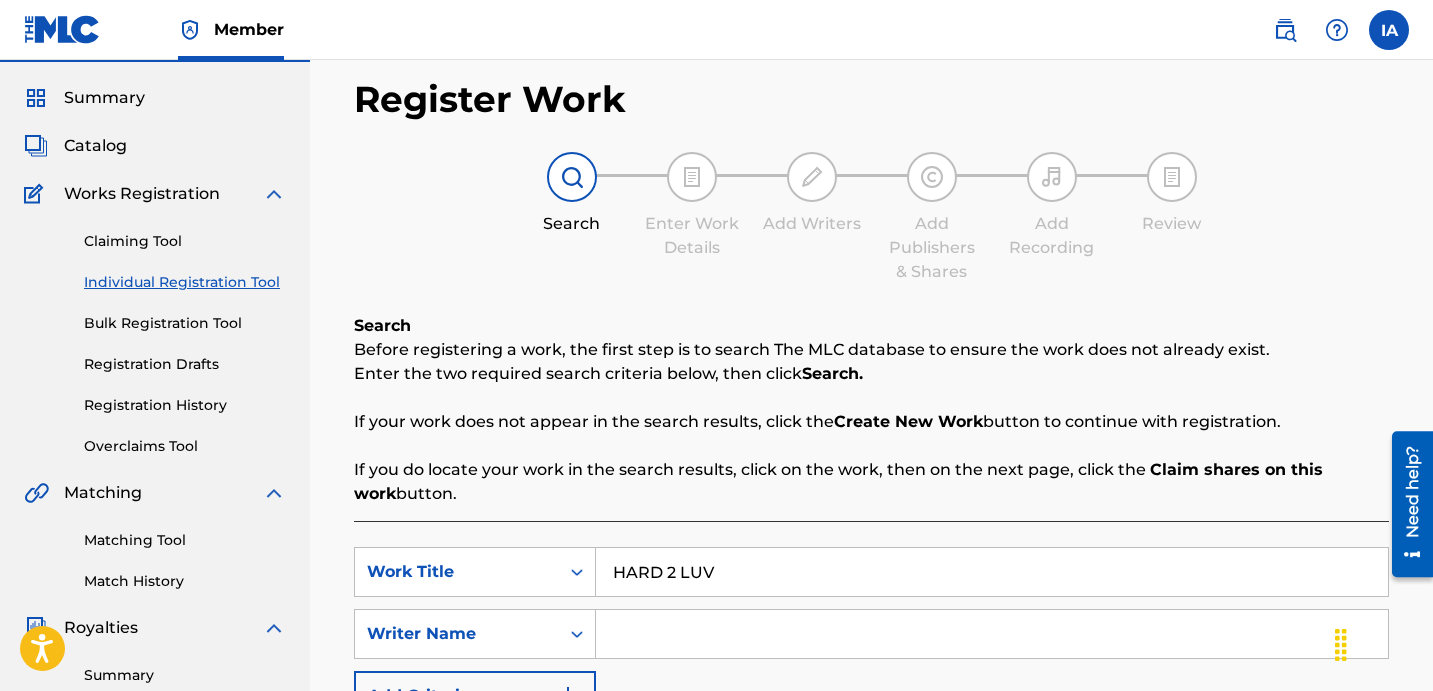 type on "HARD 2 LUV" 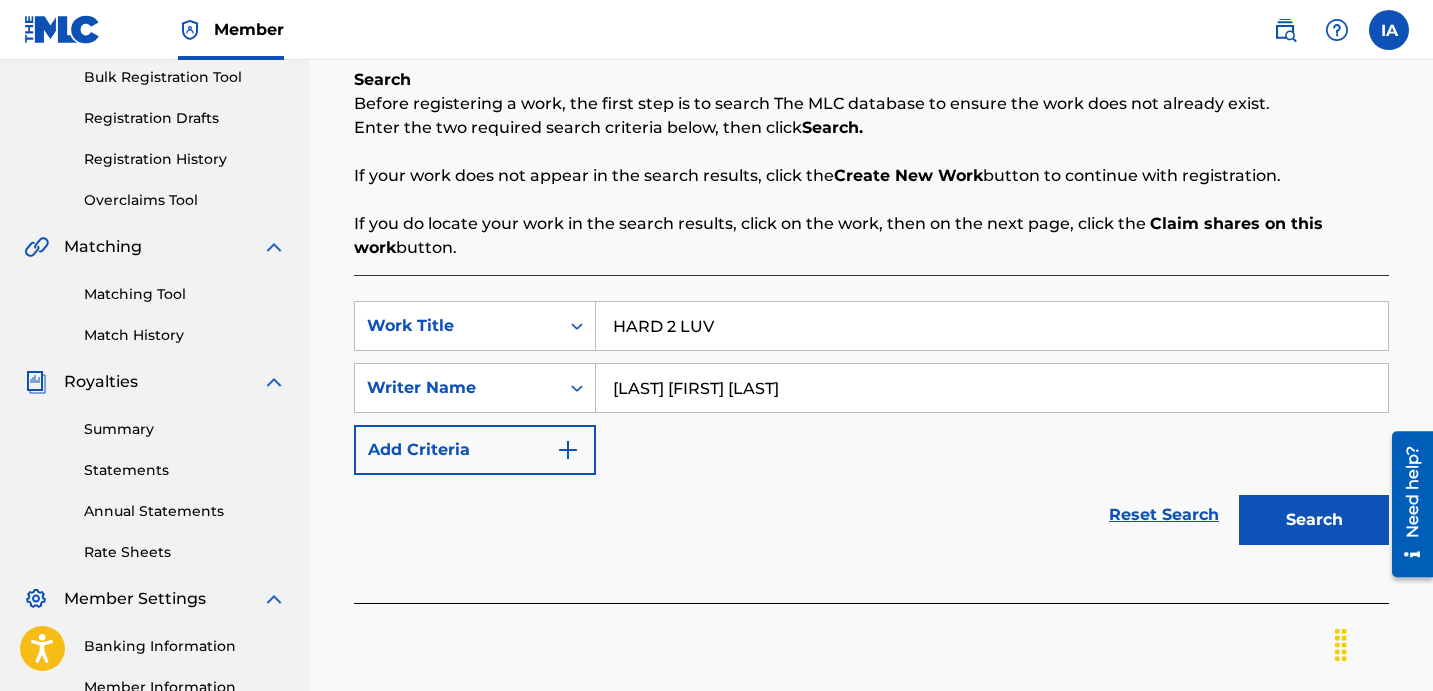 scroll, scrollTop: 303, scrollLeft: 0, axis: vertical 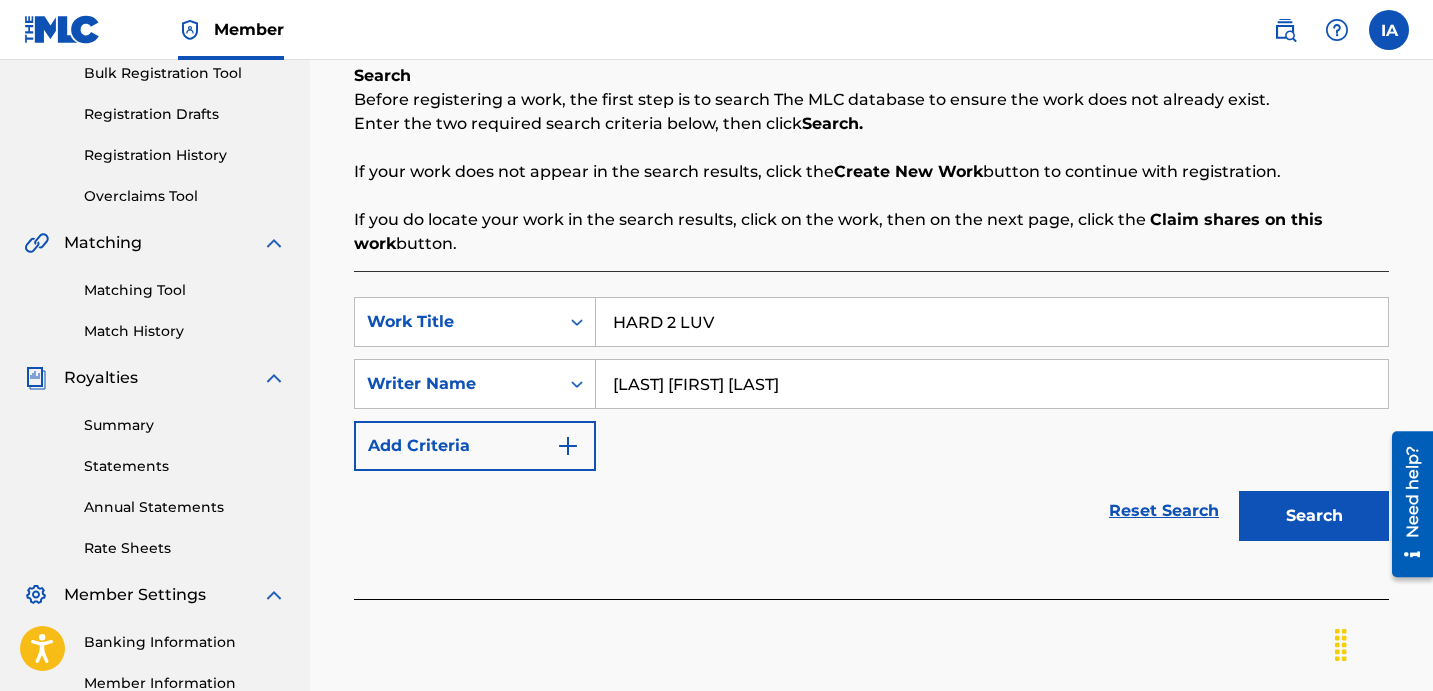 type on "[LAST] [FIRST] [LAST]" 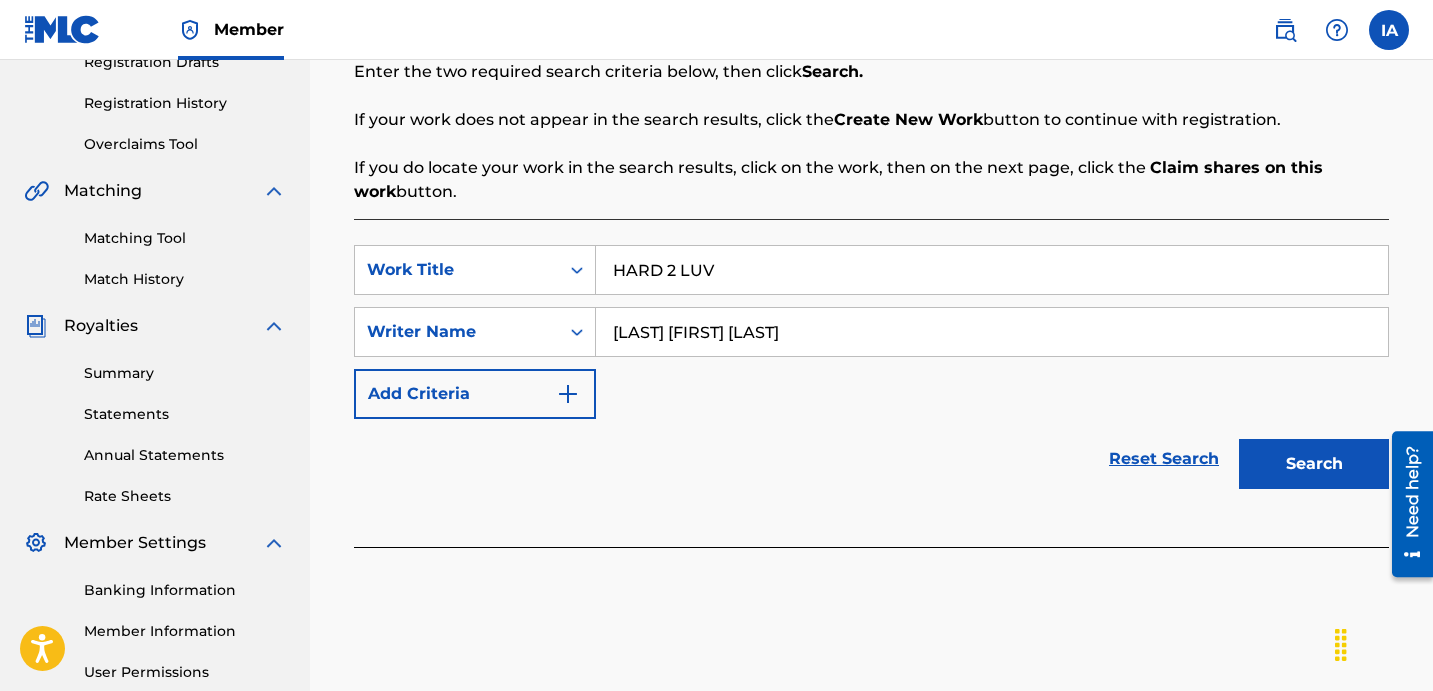 scroll, scrollTop: 368, scrollLeft: 0, axis: vertical 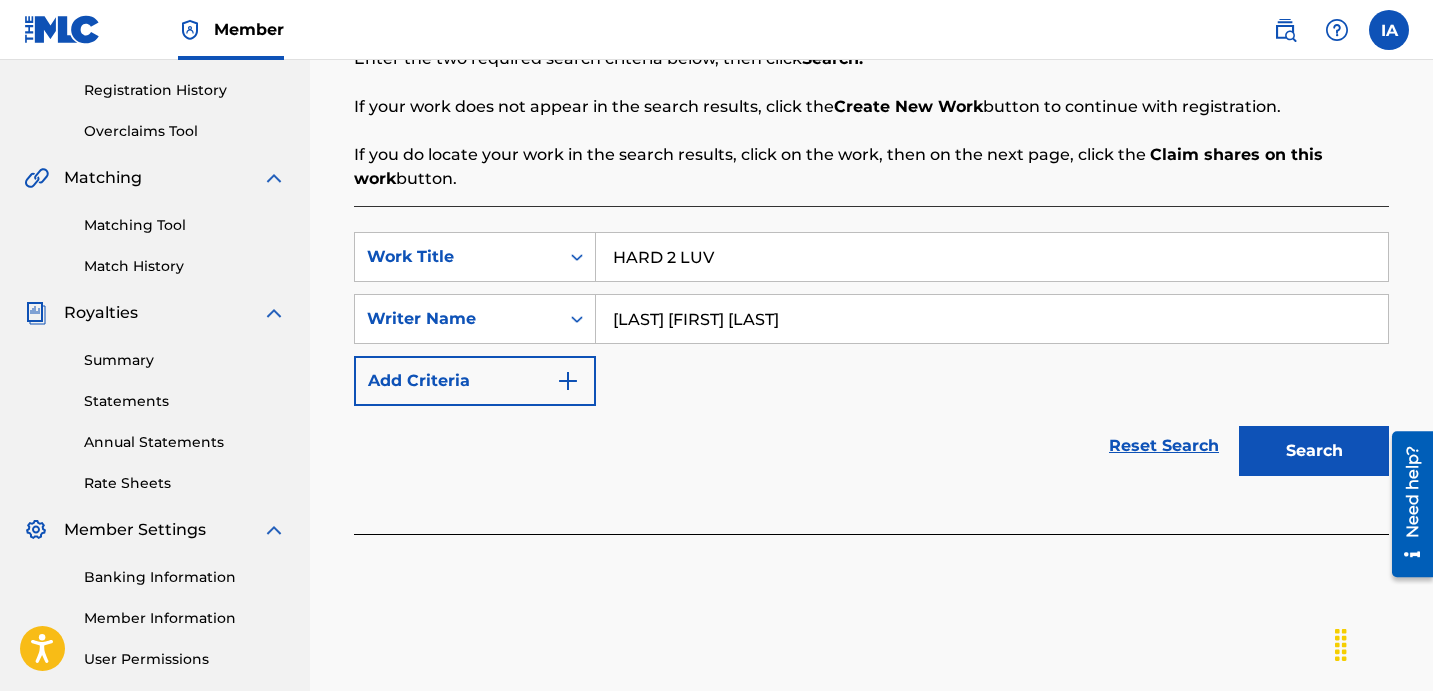 click on "Search" at bounding box center [1314, 451] 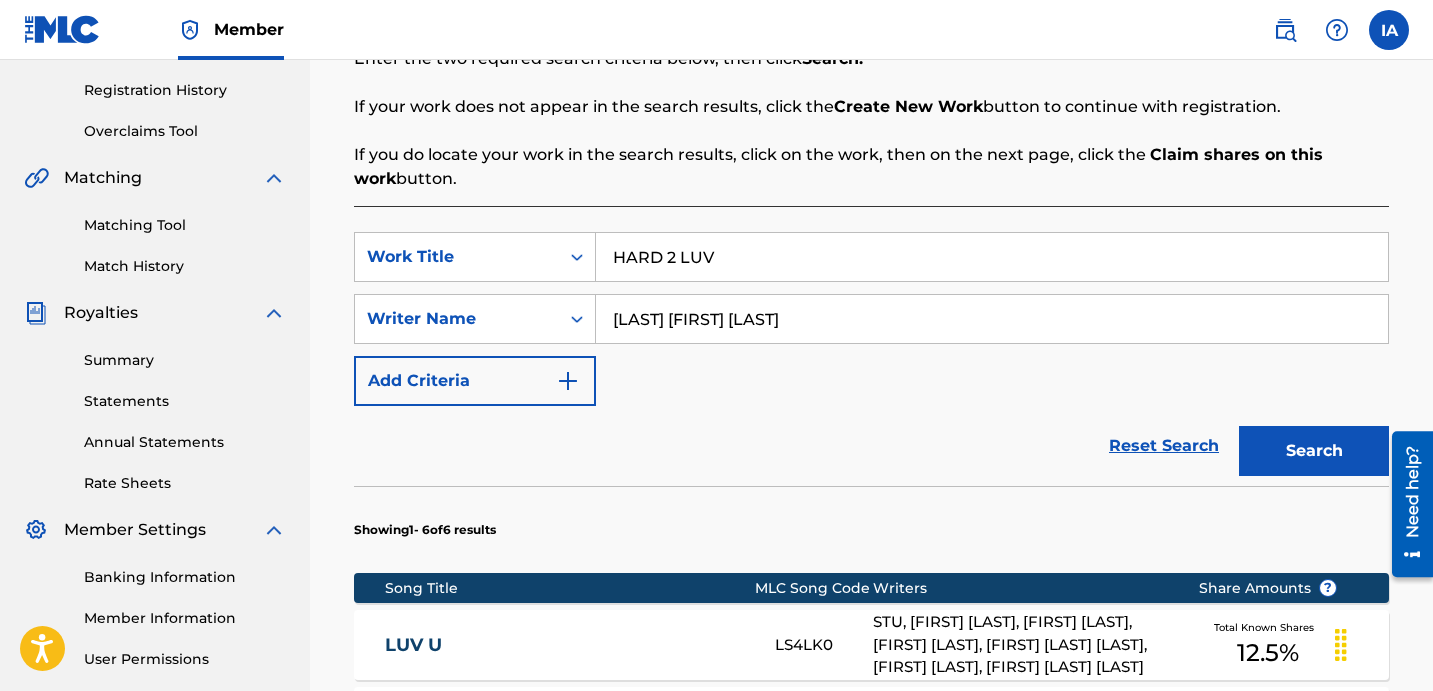 click on "SearchWithCriteri[ID] Work Title HARD 2 LUV SearchWithCriteri[ID] Writer Name [LAST] [LAST] [LAST] Add Criteria Reset Search Search" at bounding box center [871, 359] 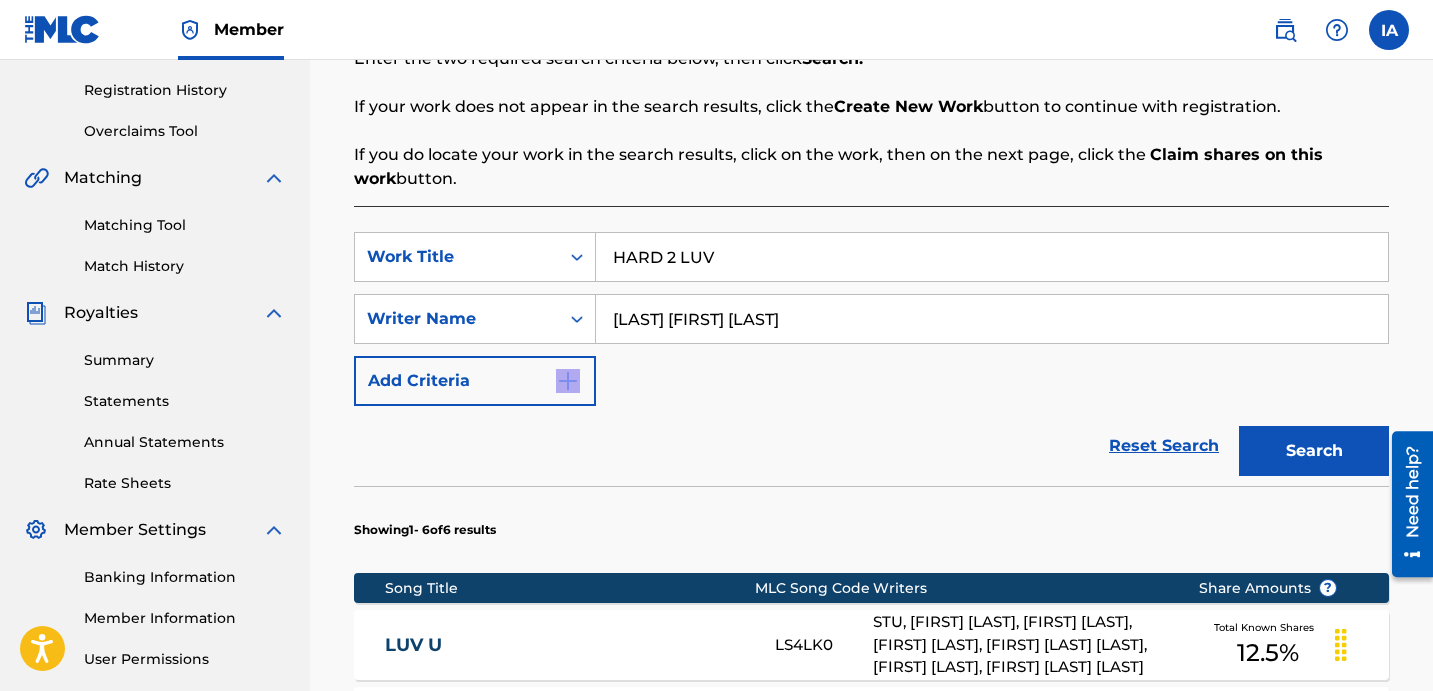 click on "SearchWithCriteri[ID] Work Title HARD 2 LUV SearchWithCriteri[ID] Writer Name [LAST] [LAST] [LAST] Add Criteria" at bounding box center [871, 319] 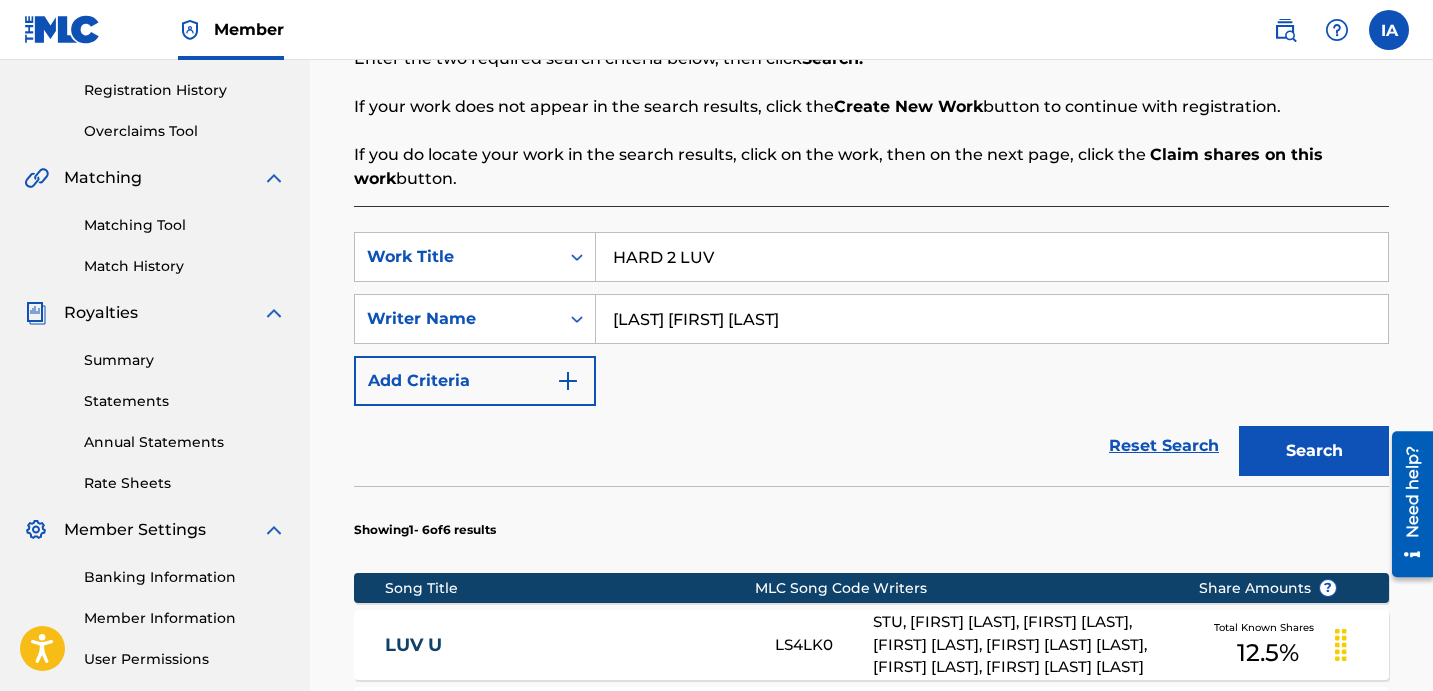 click on "Search" at bounding box center (1314, 451) 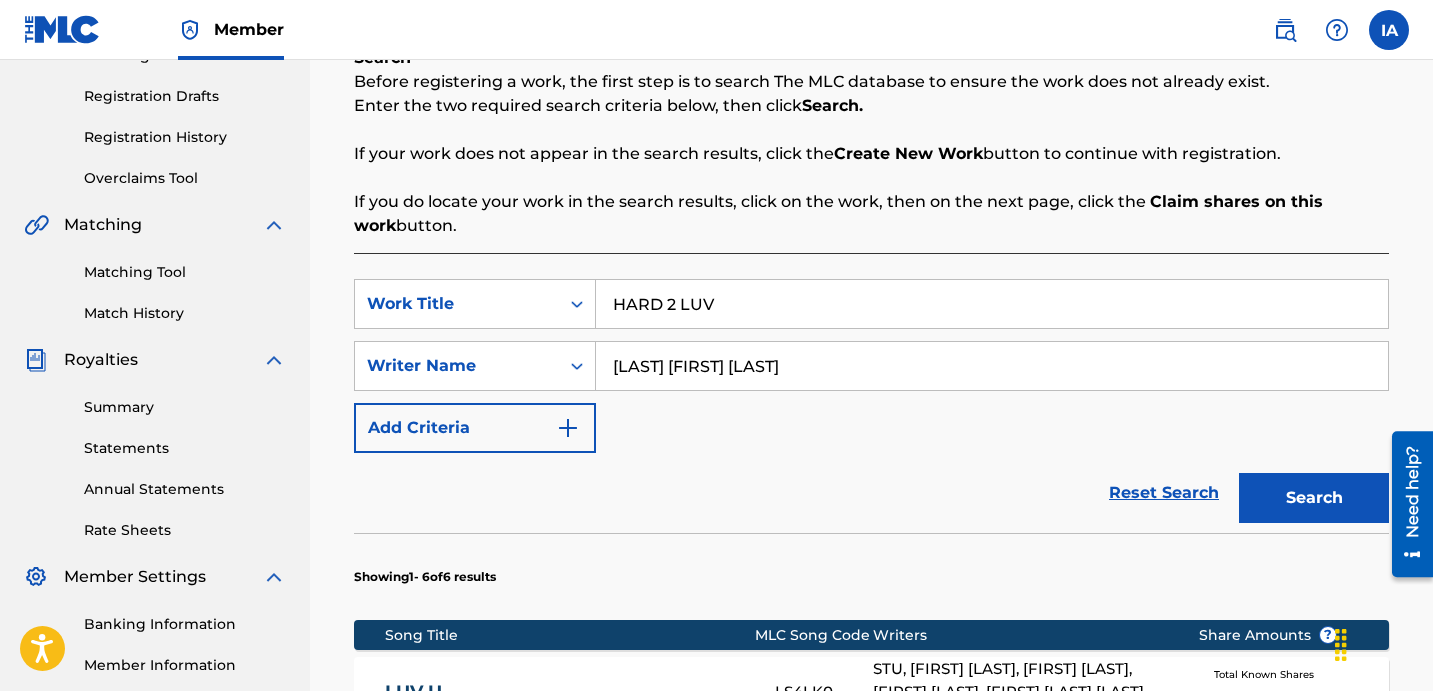 scroll, scrollTop: 1001, scrollLeft: 0, axis: vertical 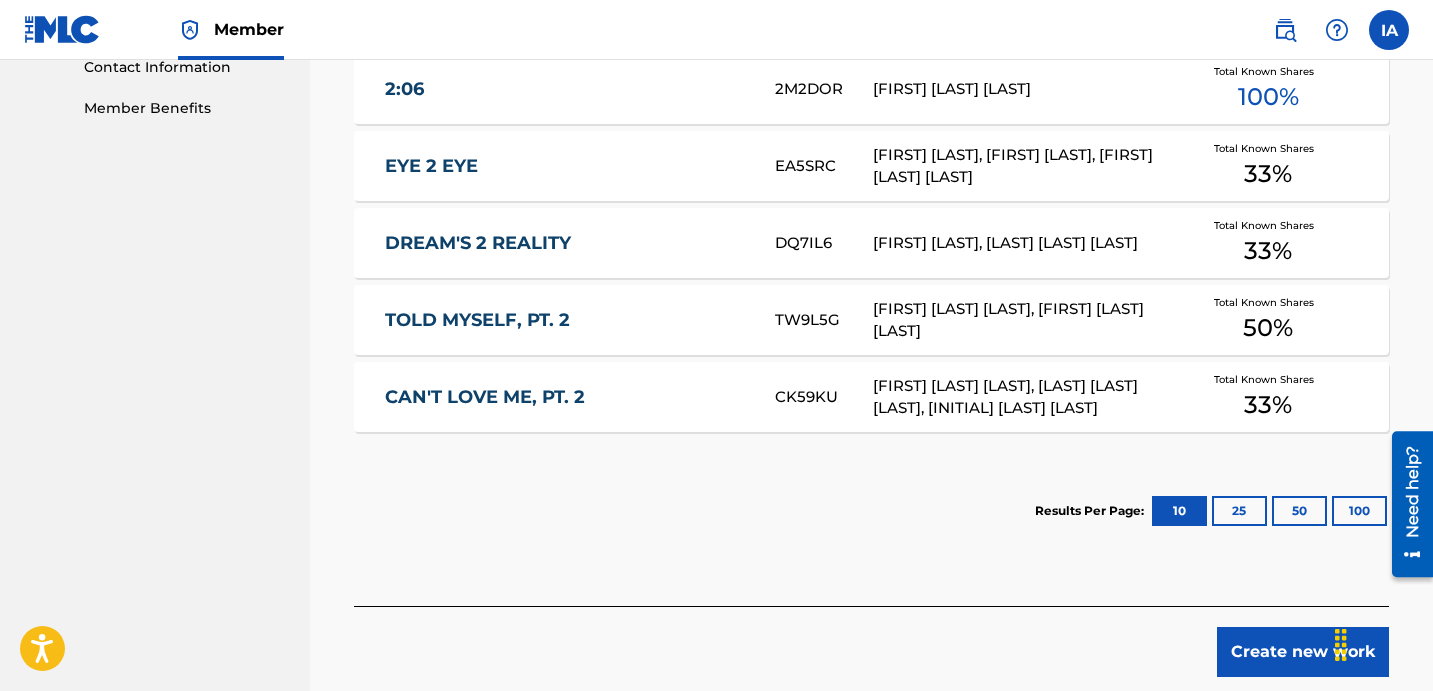 click on "Create new work" at bounding box center (1303, 652) 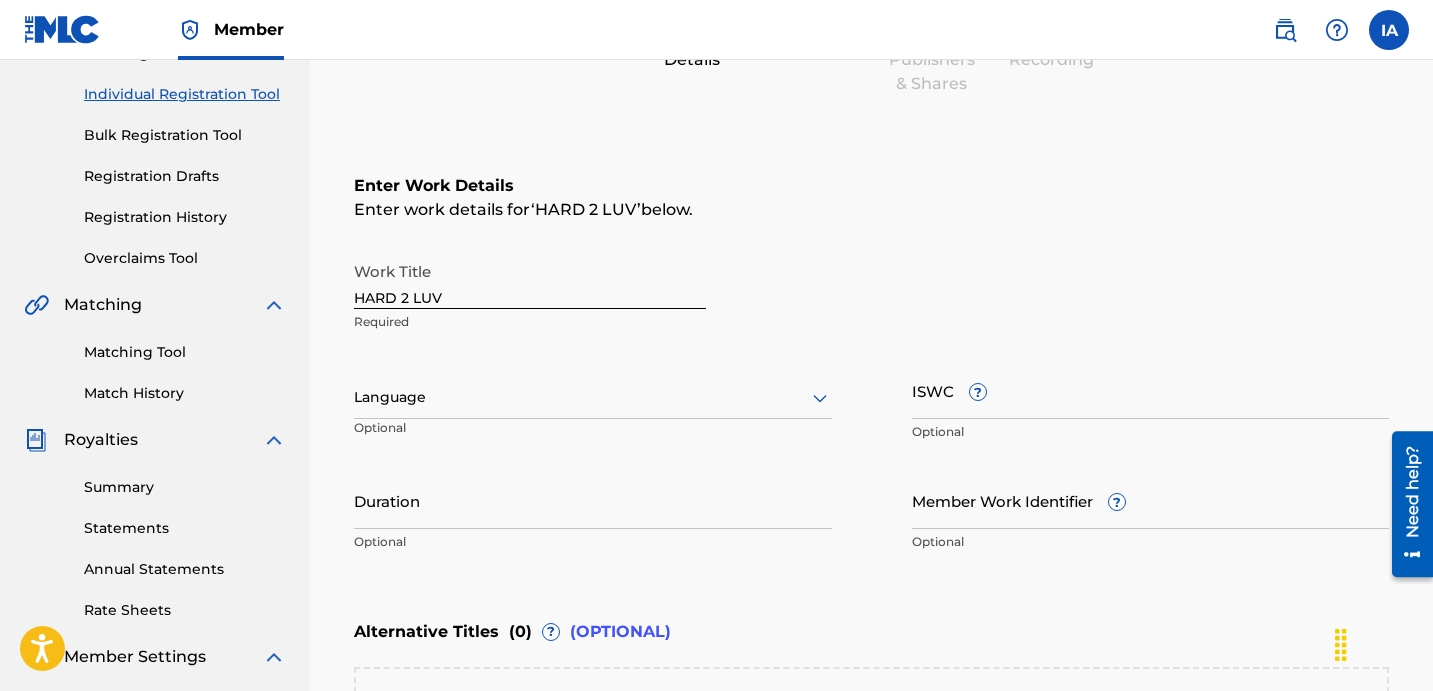 scroll, scrollTop: 240, scrollLeft: 0, axis: vertical 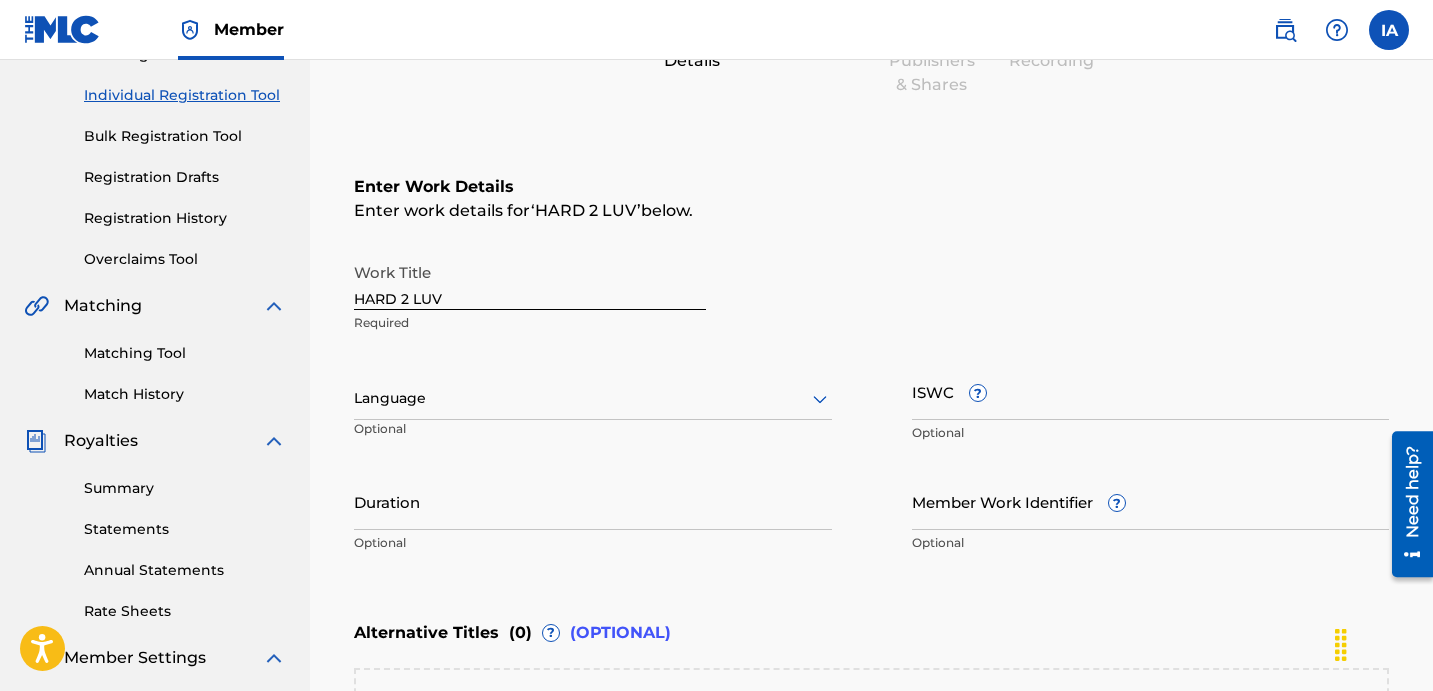 click on "Language" at bounding box center (593, 399) 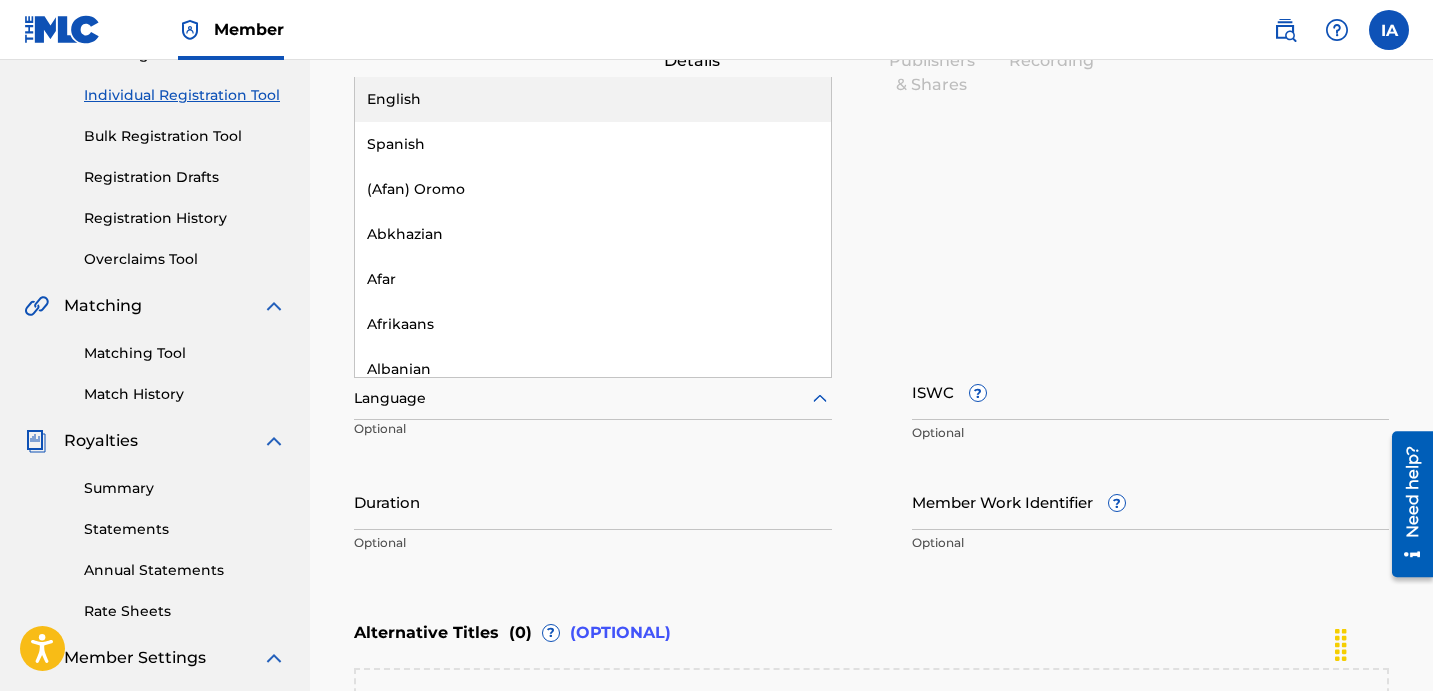 click on "English" at bounding box center [593, 99] 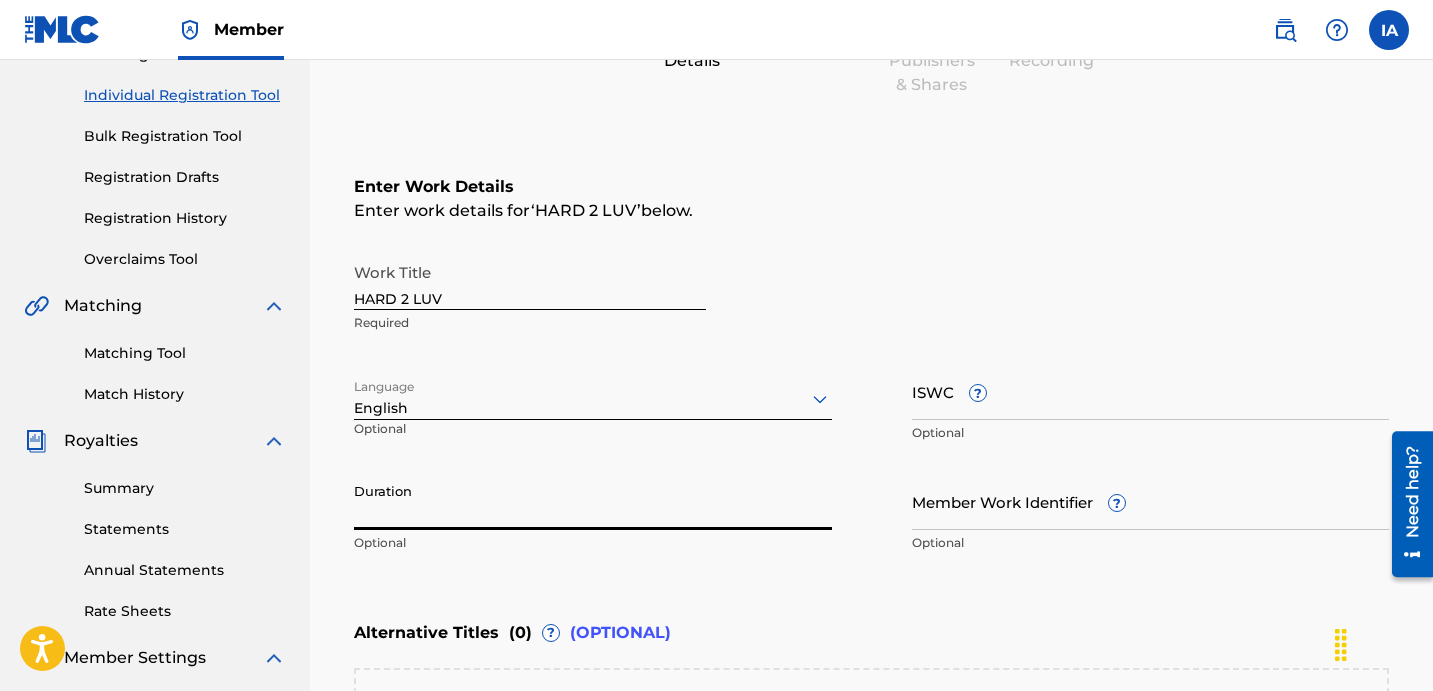 click on "Duration" at bounding box center [593, 501] 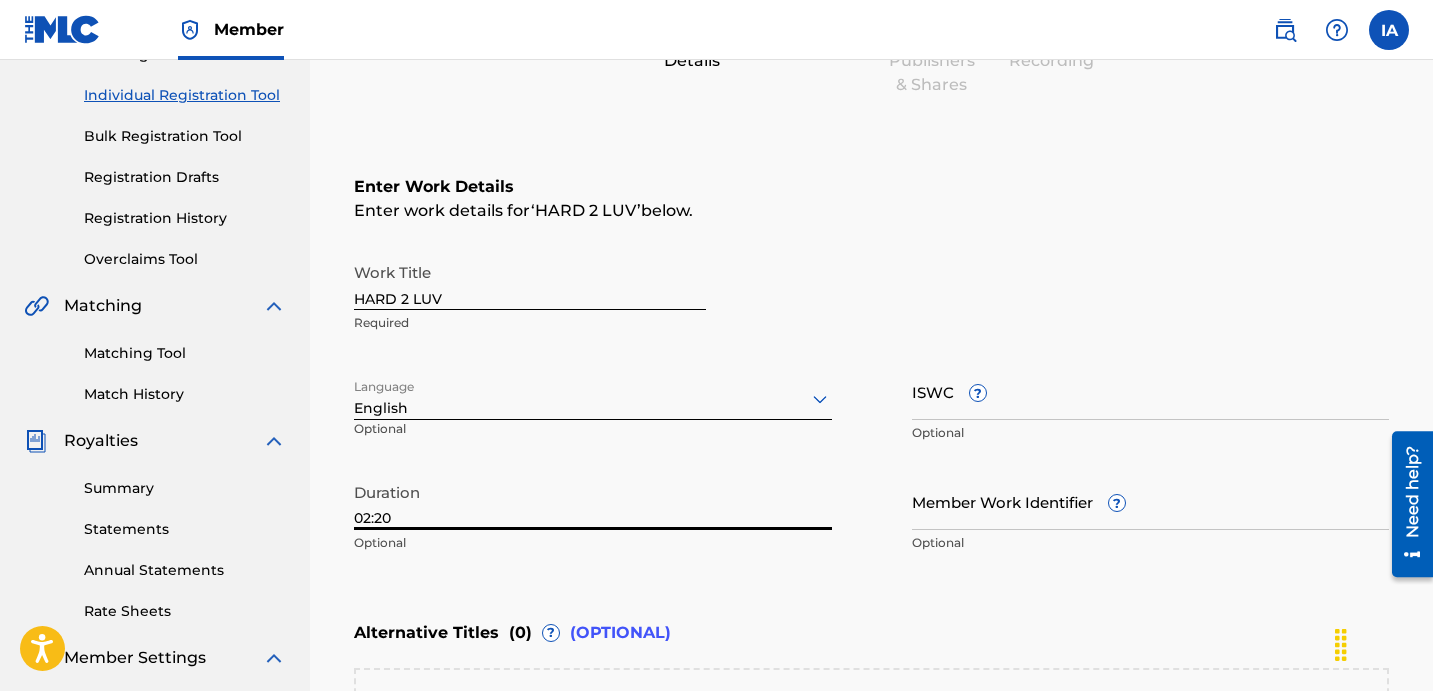 type on "02:20" 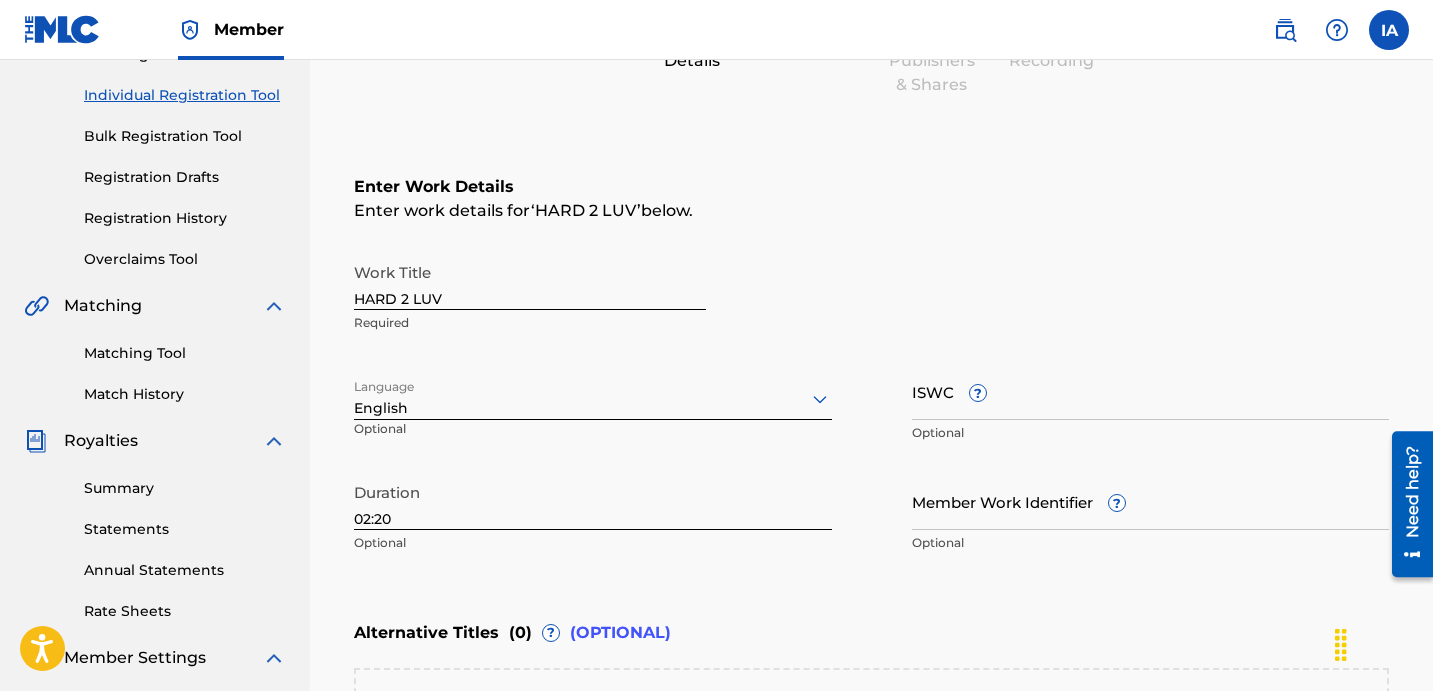 click on "Enter work details for ‘ HARD 2 LUV ’ below." at bounding box center [871, 211] 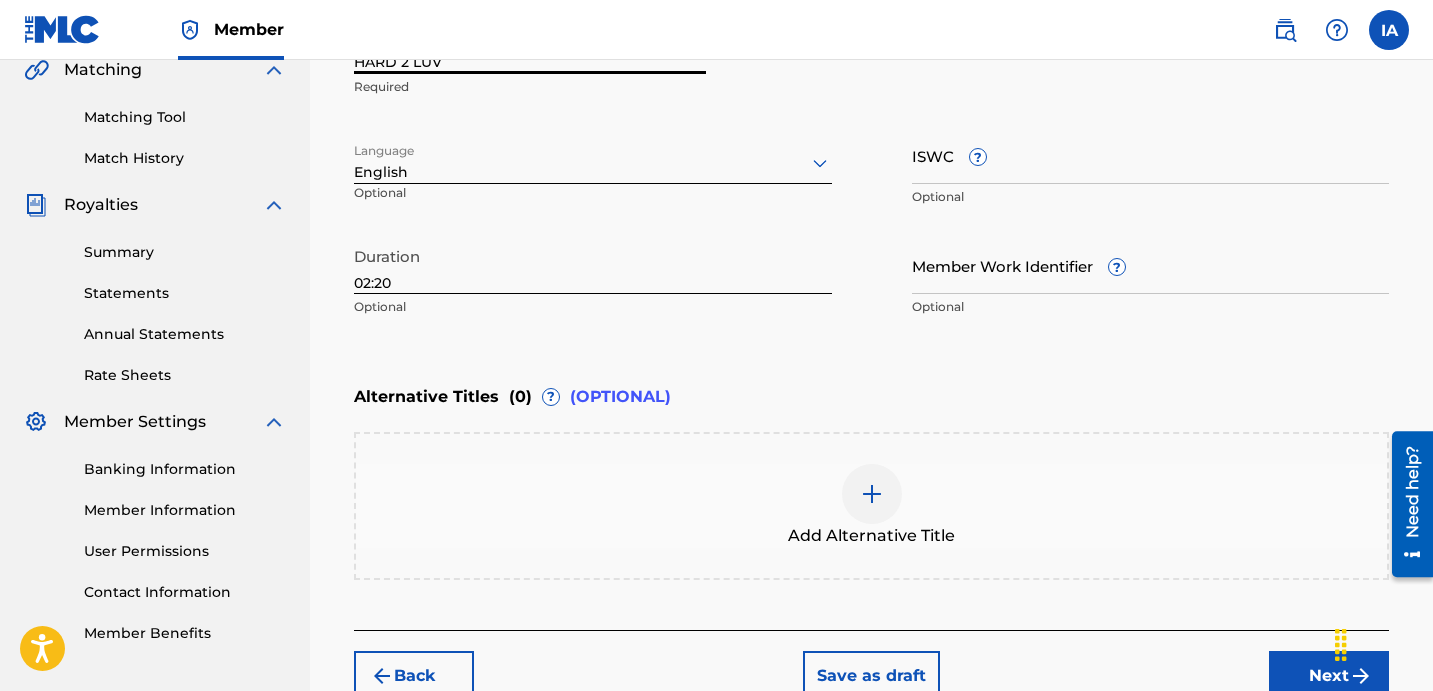 scroll, scrollTop: 600, scrollLeft: 0, axis: vertical 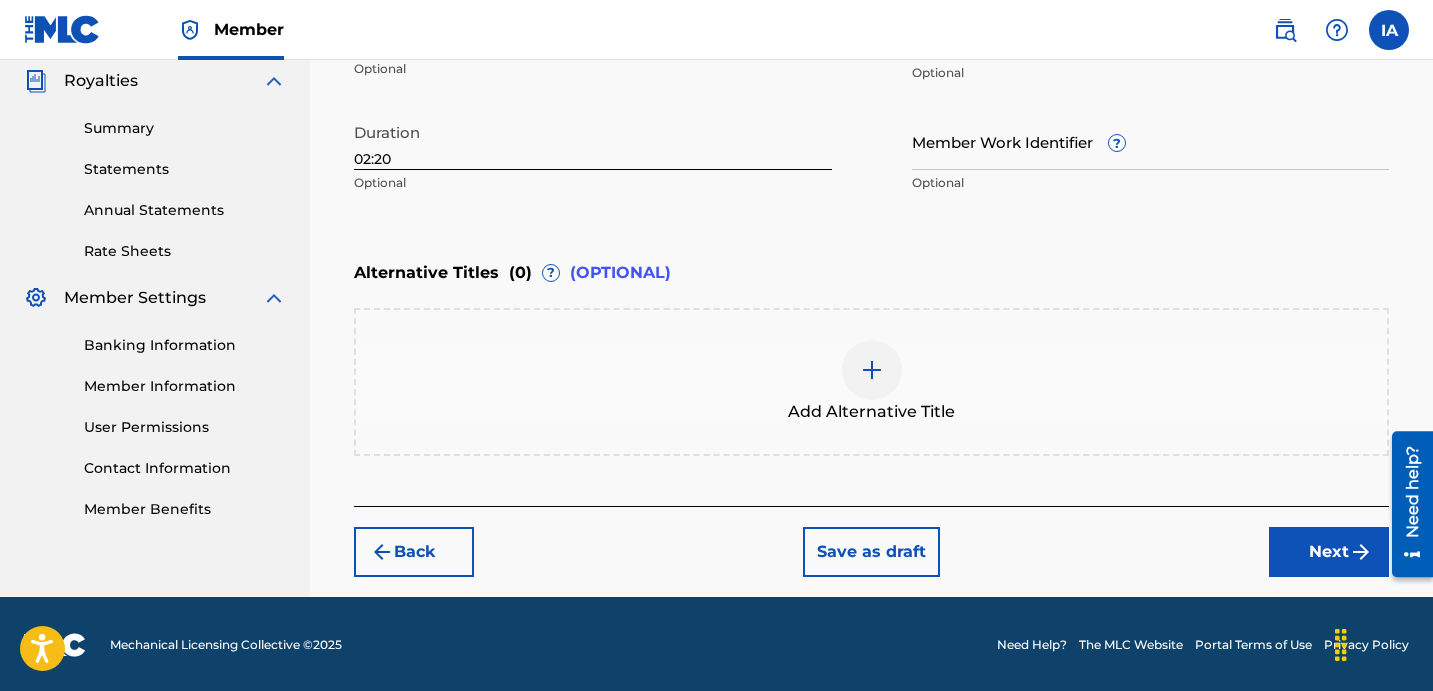 click on "Add Alternative Title" at bounding box center [871, 412] 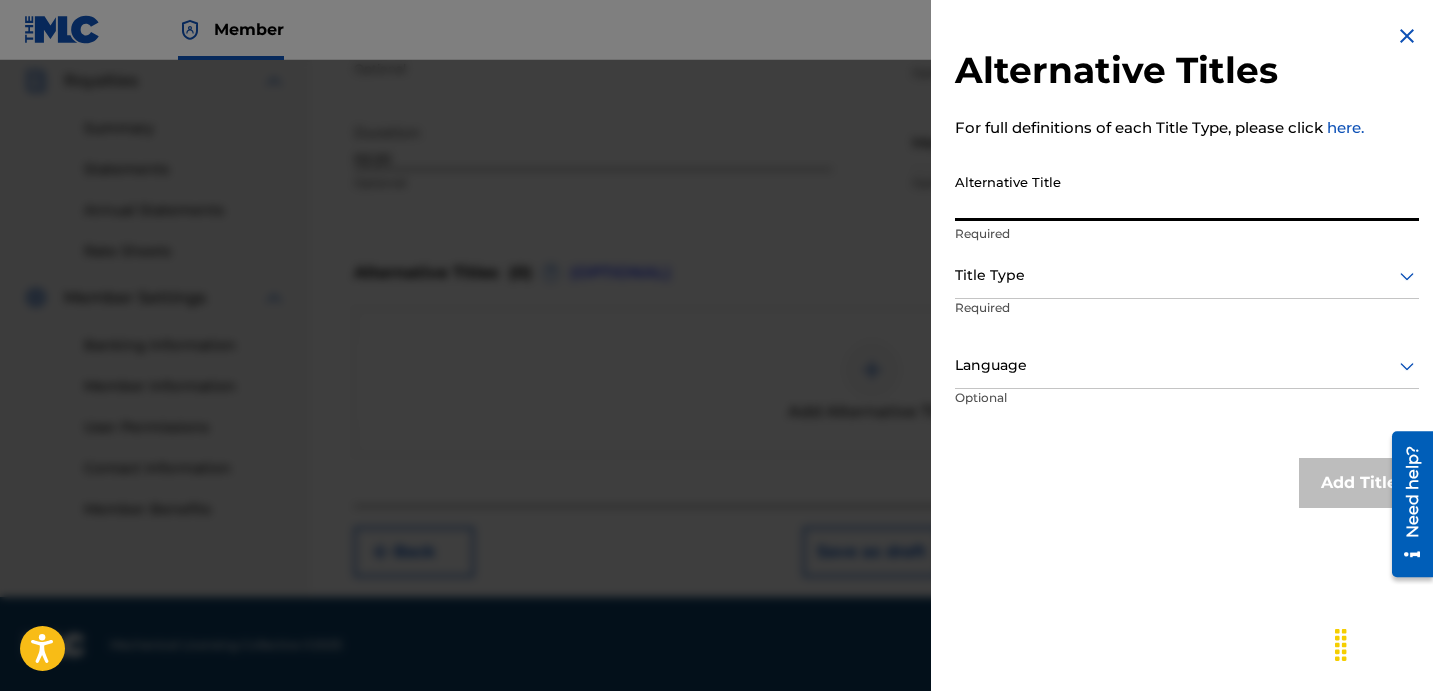 click on "Alternative Title" at bounding box center [1187, 192] 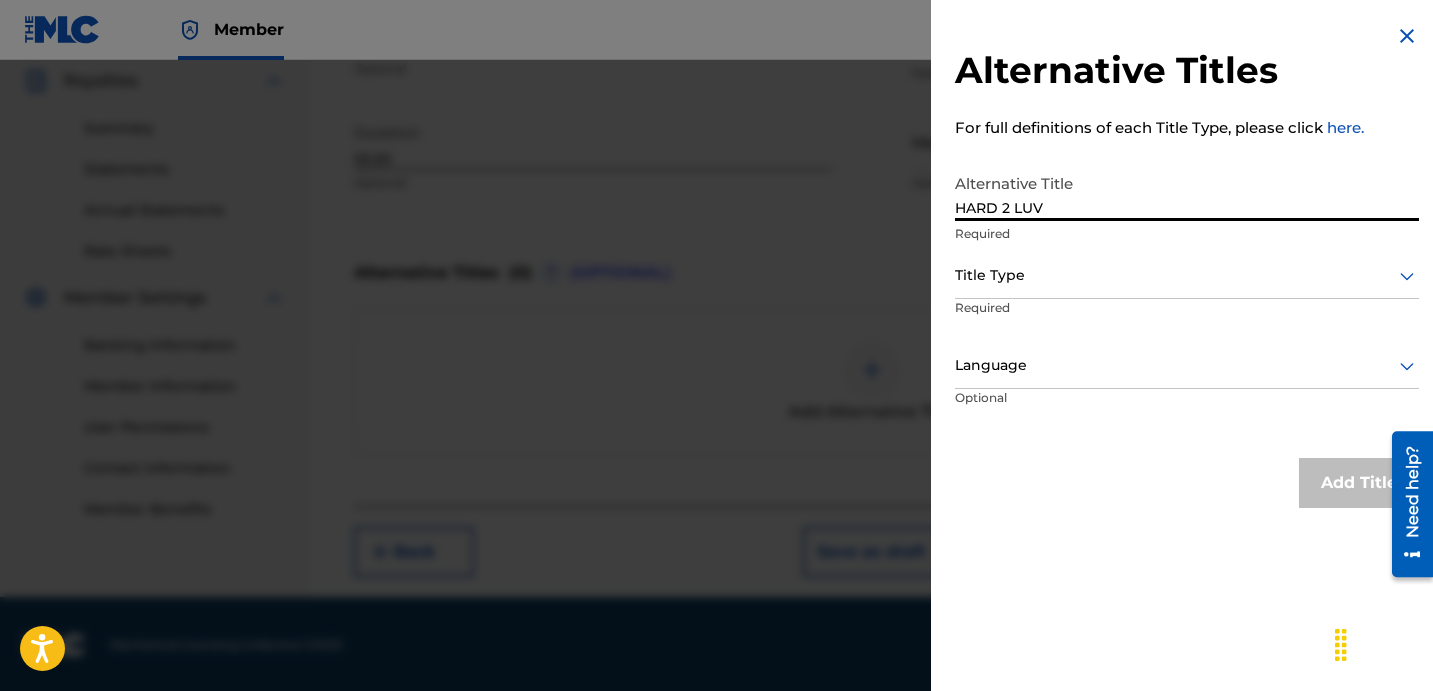drag, startPoint x: 1011, startPoint y: 204, endPoint x: 1031, endPoint y: 229, distance: 32.01562 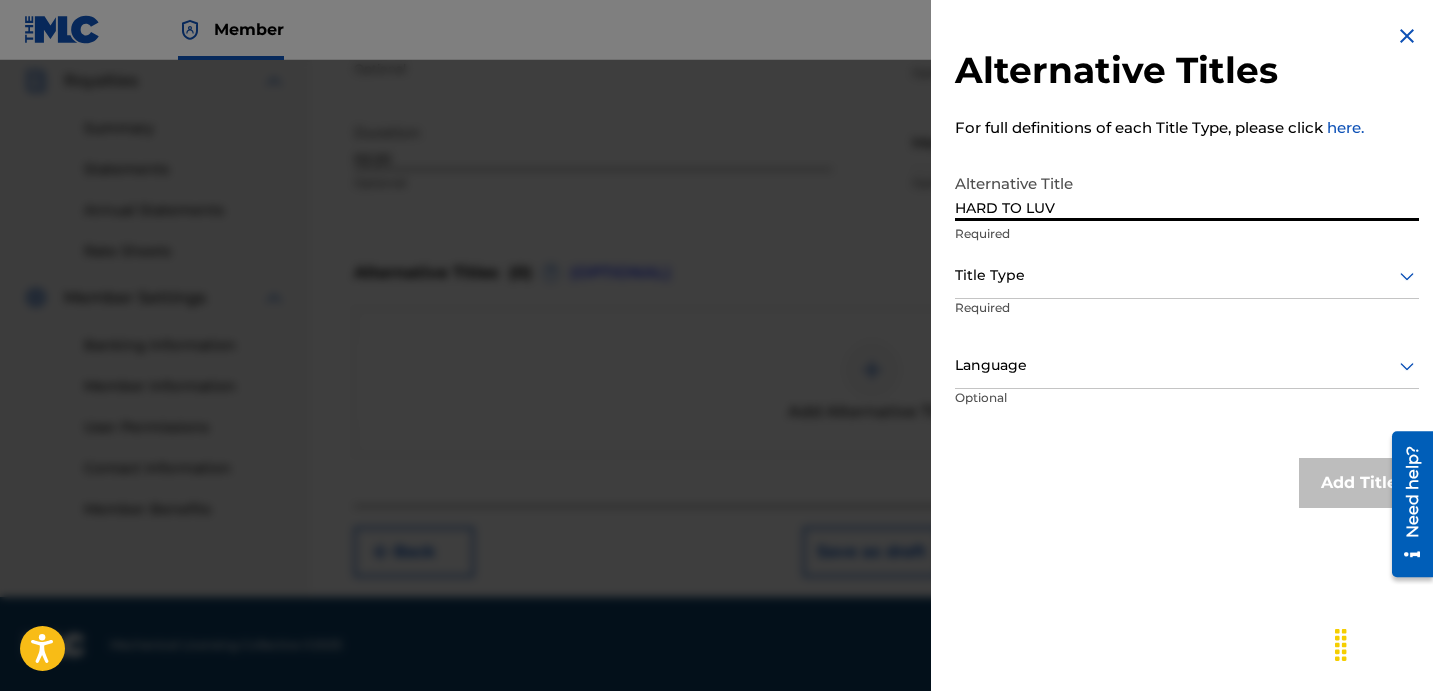 type on "HARD TO LUV" 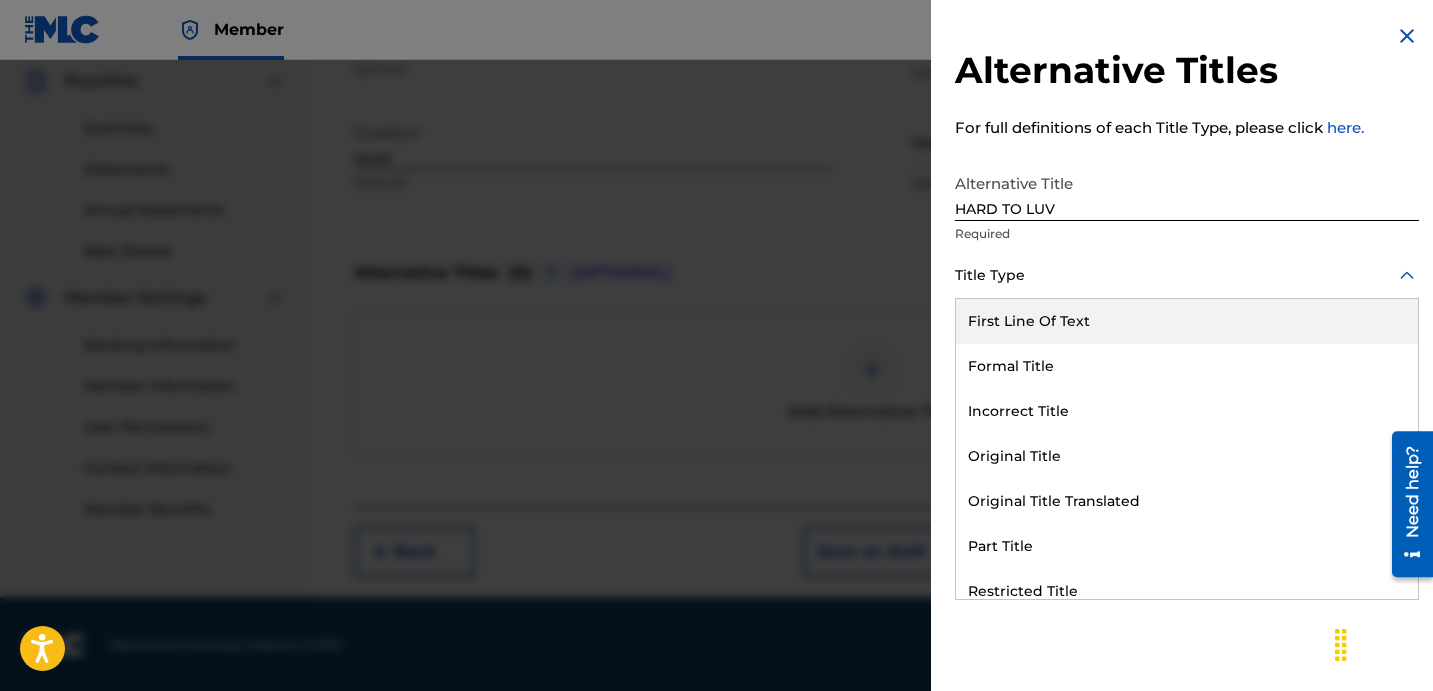 click at bounding box center [1187, 275] 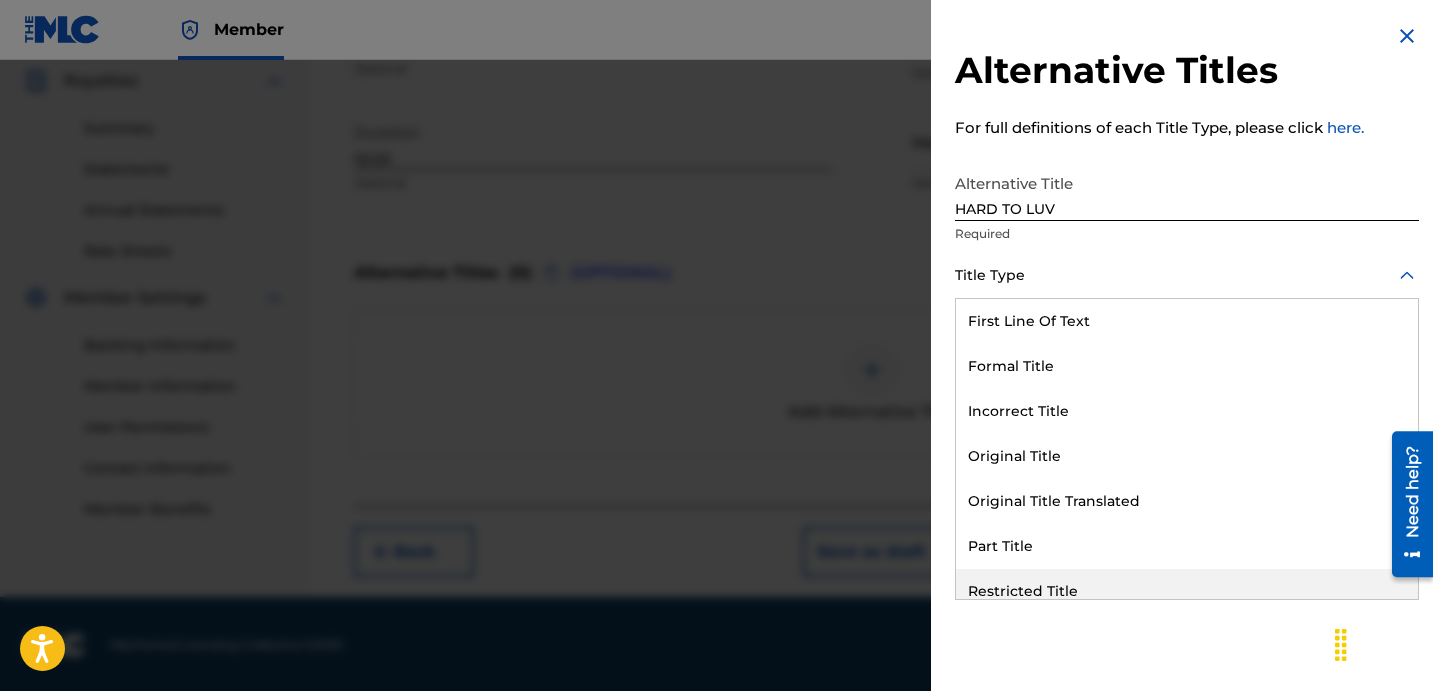 scroll, scrollTop: 195, scrollLeft: 0, axis: vertical 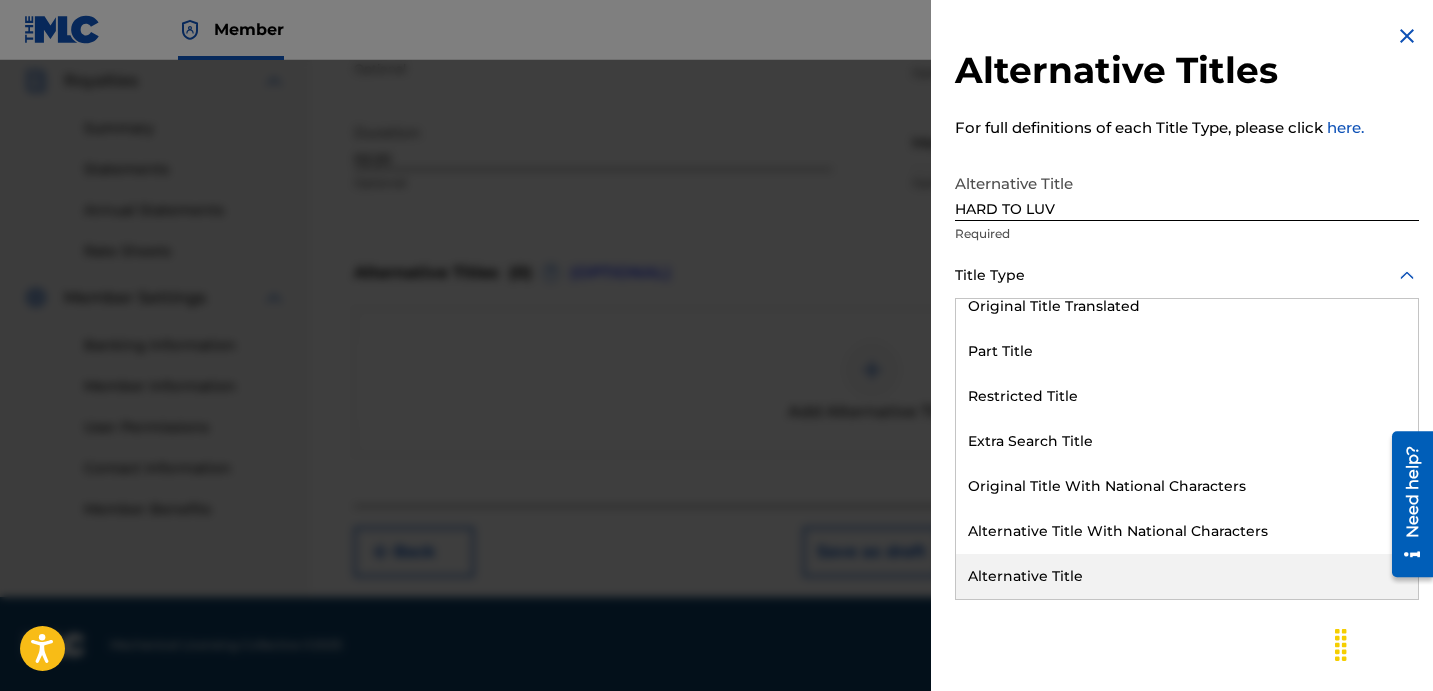 click on "Alternative Title" at bounding box center (1187, 576) 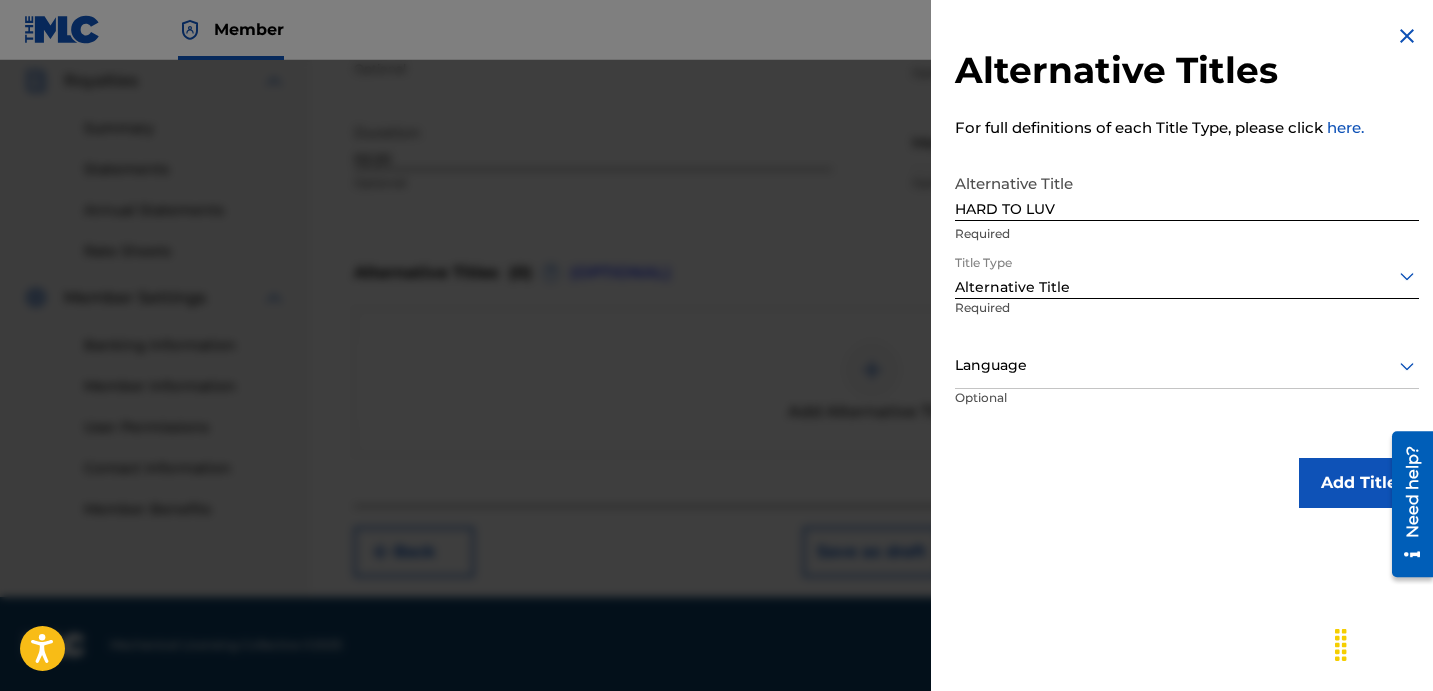 click at bounding box center [1187, 365] 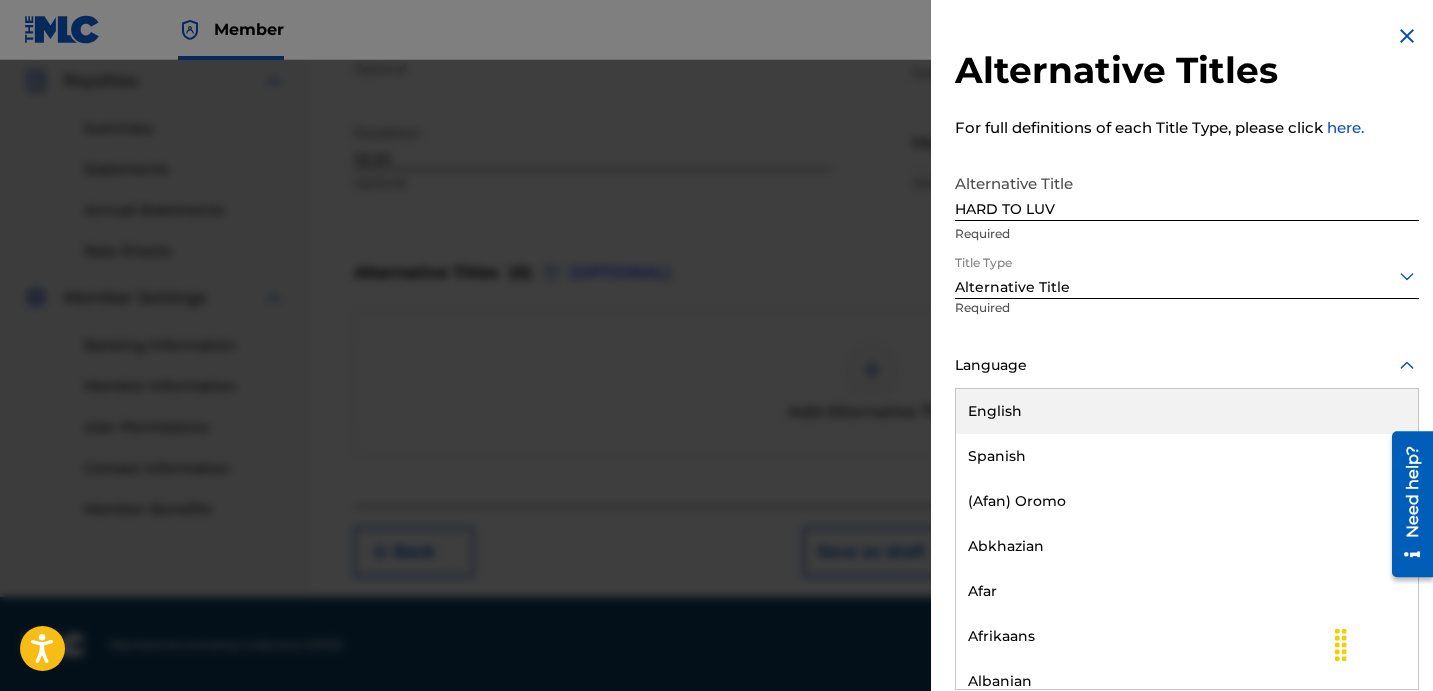 click on "English" at bounding box center (1187, 411) 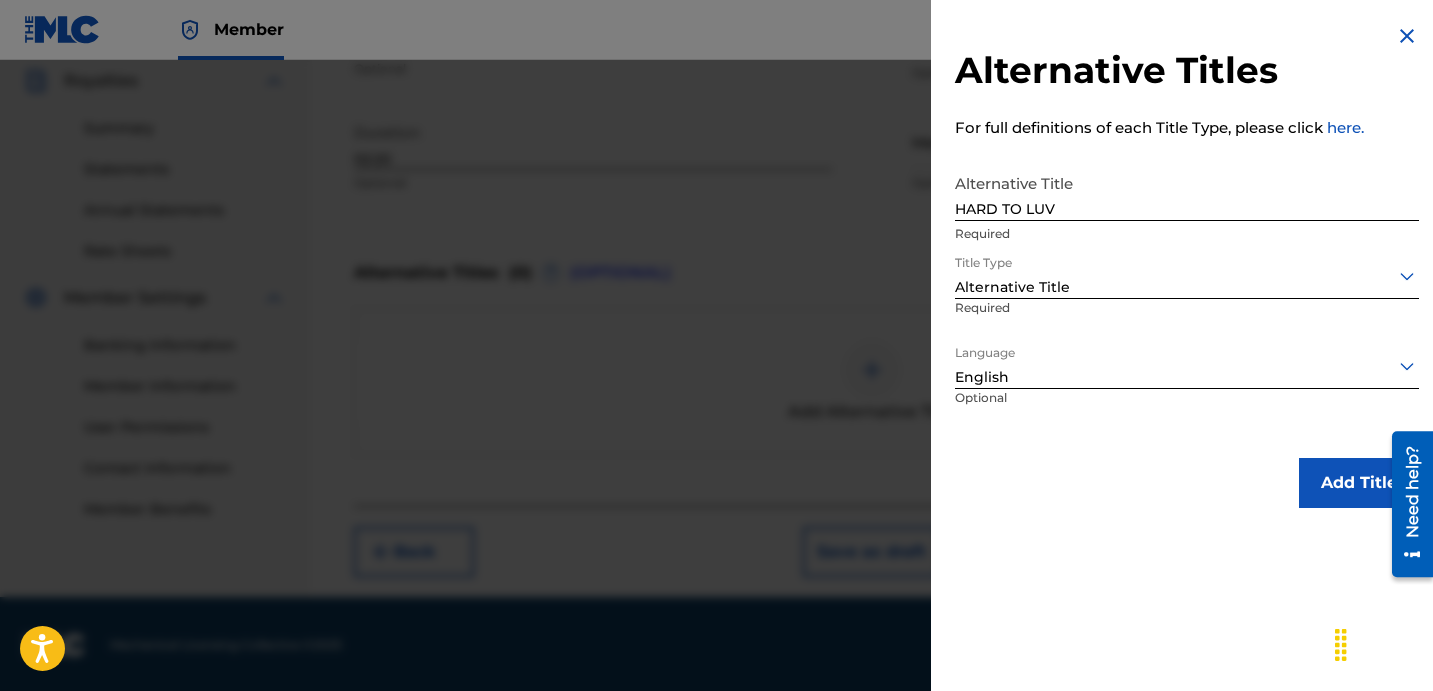 click on "Alternative Titles For full definitions of each Title Type, please click   here. Alternative Title   HARD TO LUV Required Title Type Alternative Title Required Language English Optional Add Title" at bounding box center [1187, 266] 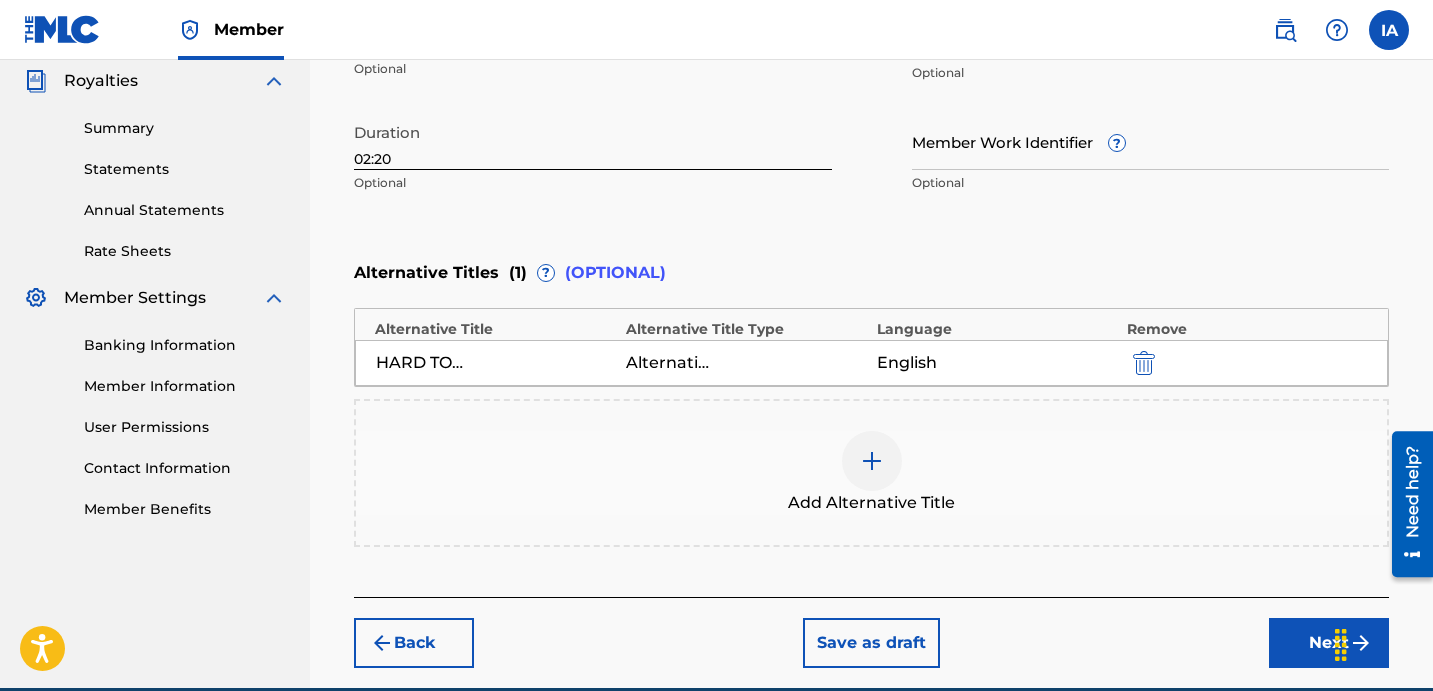 click on "Enter Work Details Enter work details for  ‘ HARD 2 LUV ’  below. Work Title   HARD 2 LUV Required Language English Optional ISWC   ? Optional Duration   02:20 Optional Member Work Identifier   ? Optional" at bounding box center [871, 9] 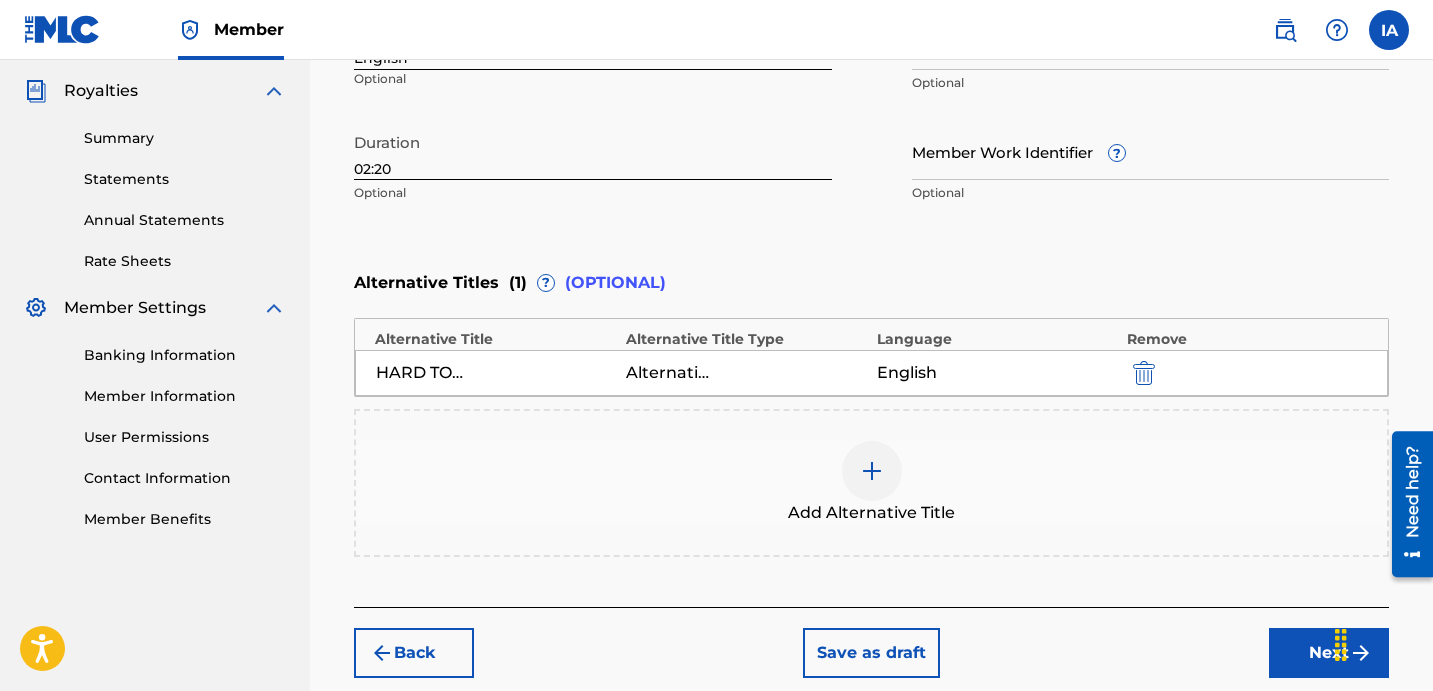scroll, scrollTop: 693, scrollLeft: 0, axis: vertical 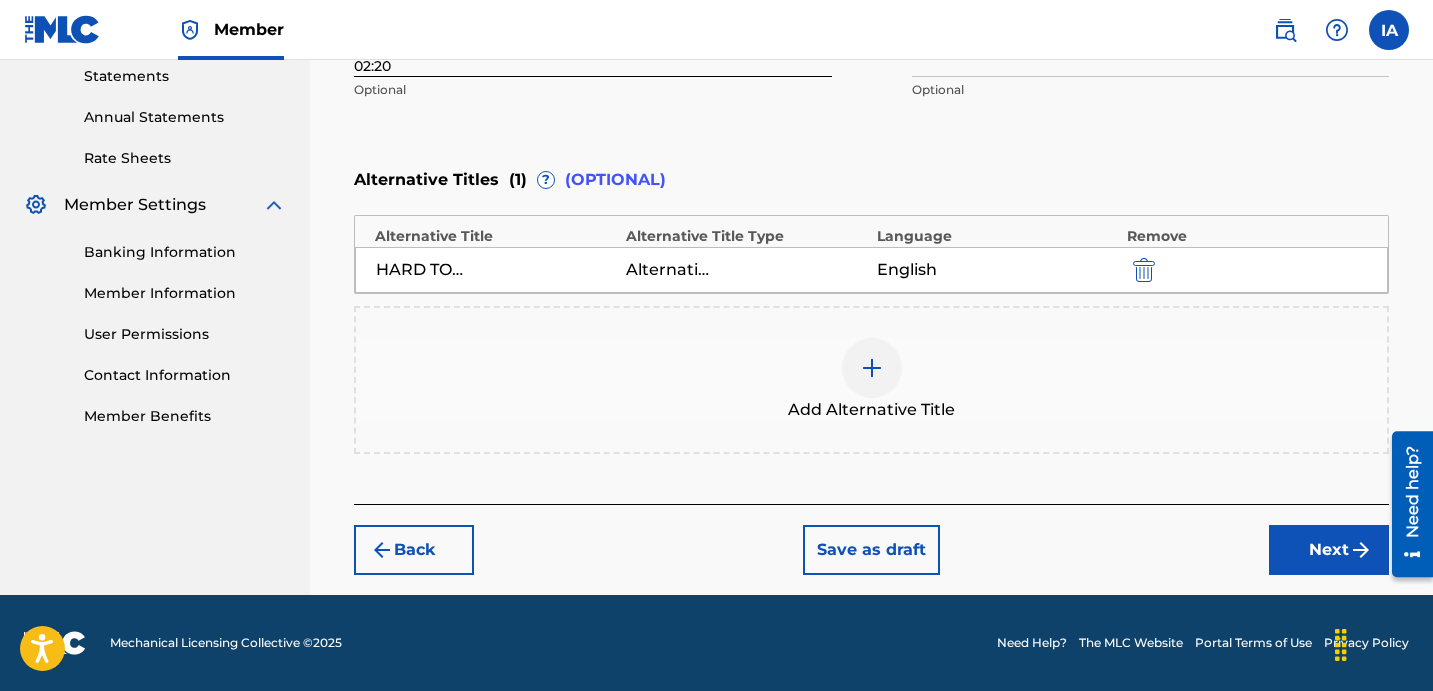 click on "Next" at bounding box center (1329, 550) 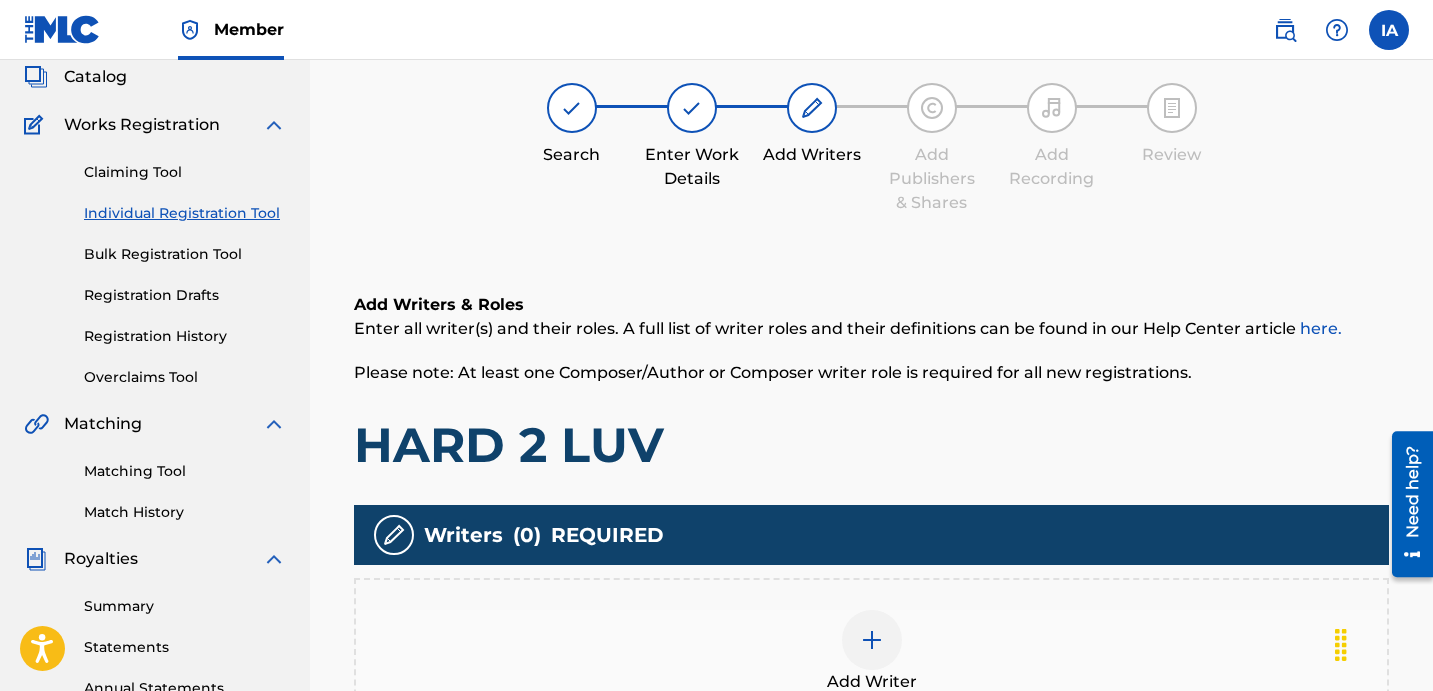 scroll, scrollTop: 161, scrollLeft: 0, axis: vertical 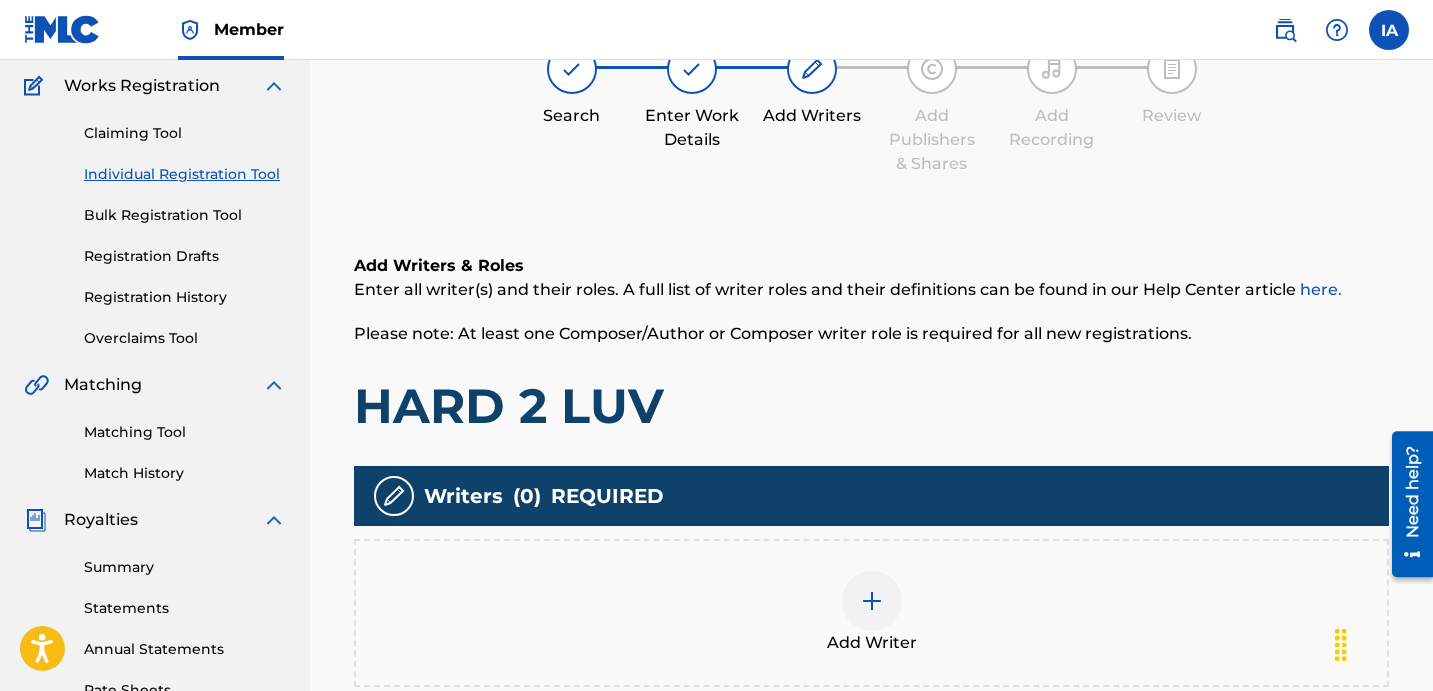 click on "Add Writer" at bounding box center [871, 613] 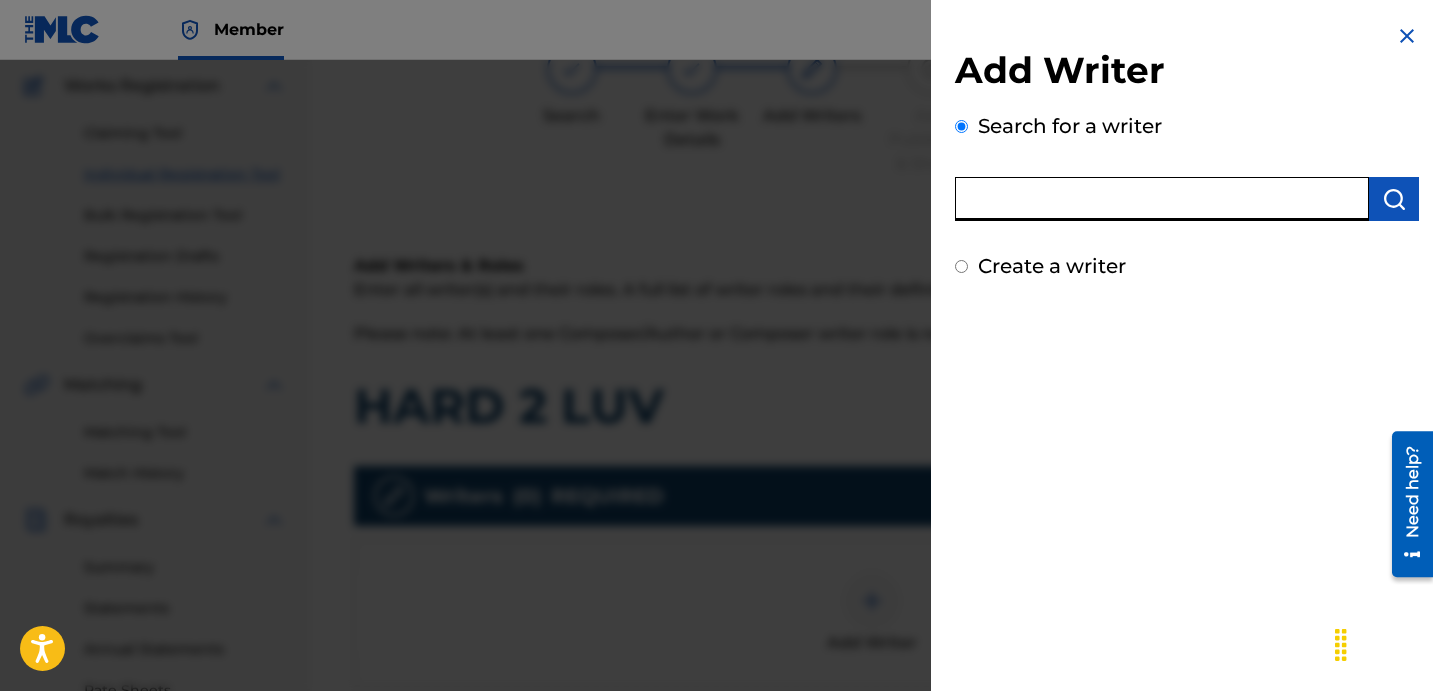 click at bounding box center (1162, 199) 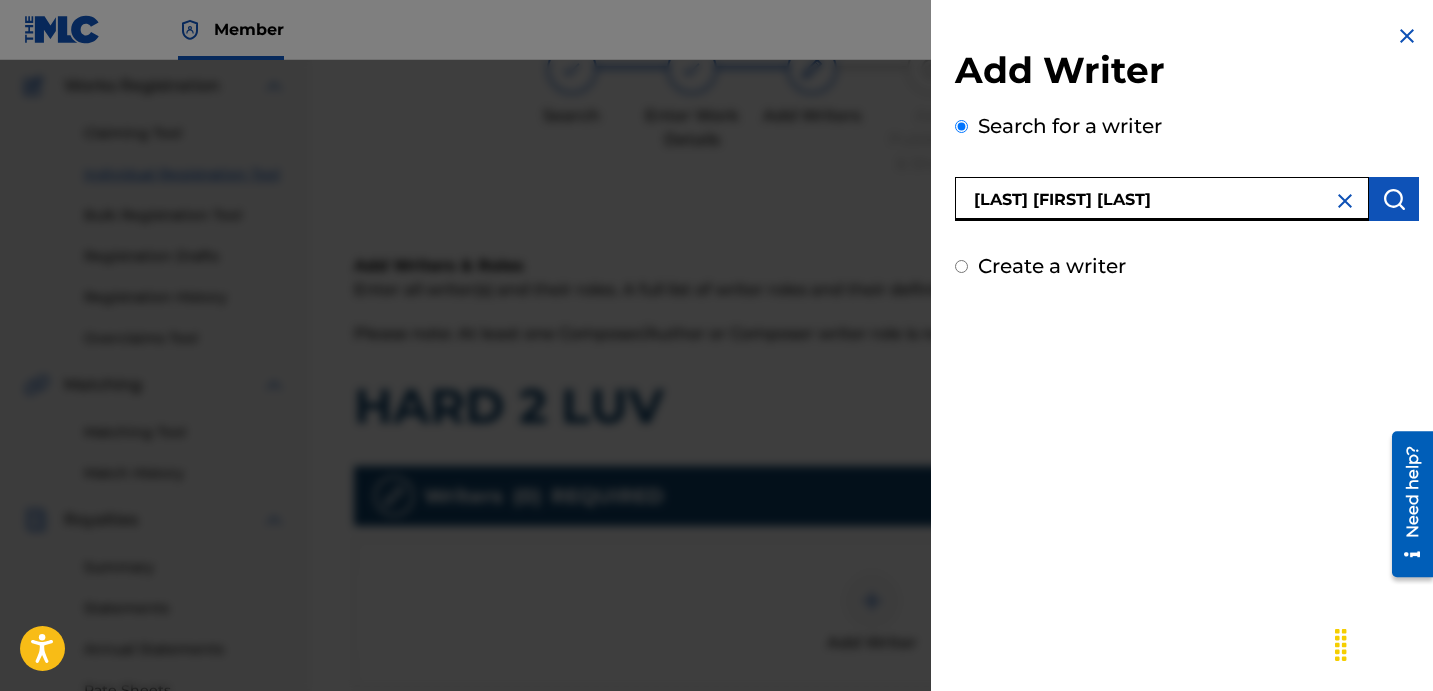 type on "[LAST] [FIRST] [LAST]" 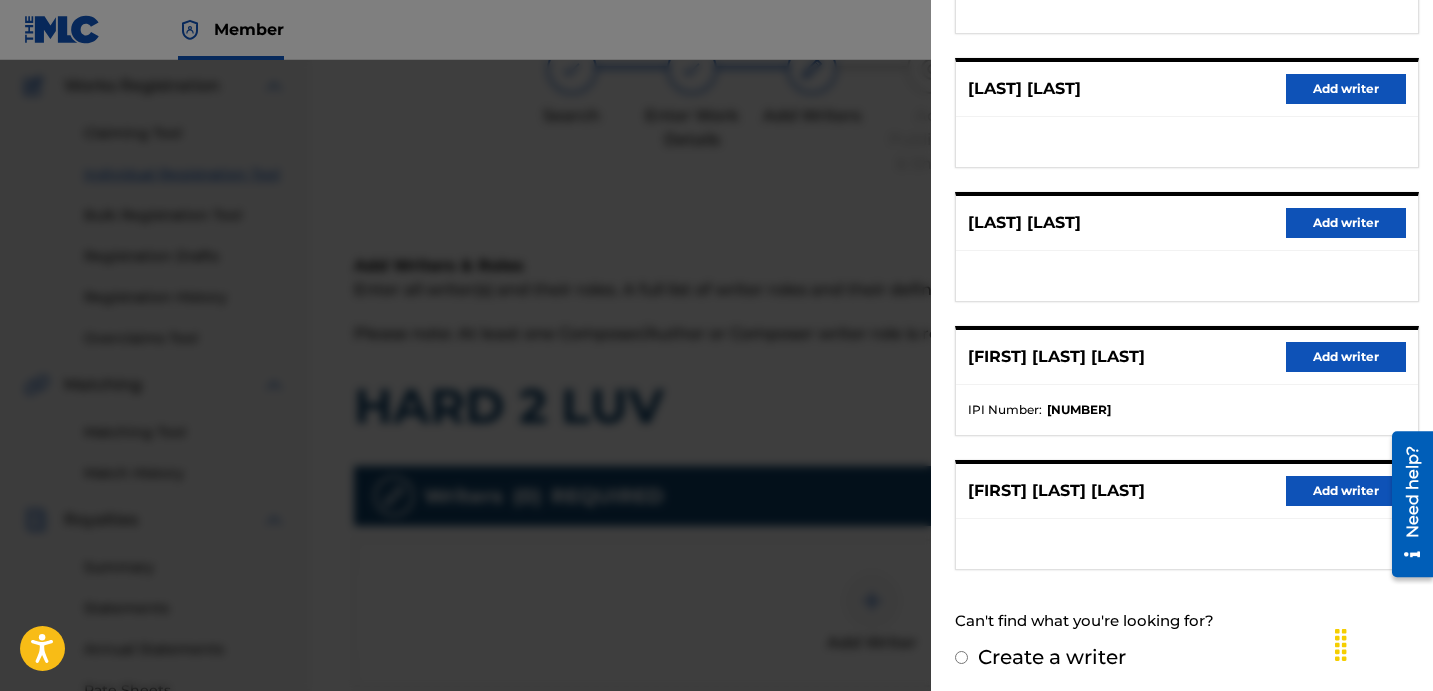 scroll, scrollTop: 351, scrollLeft: 0, axis: vertical 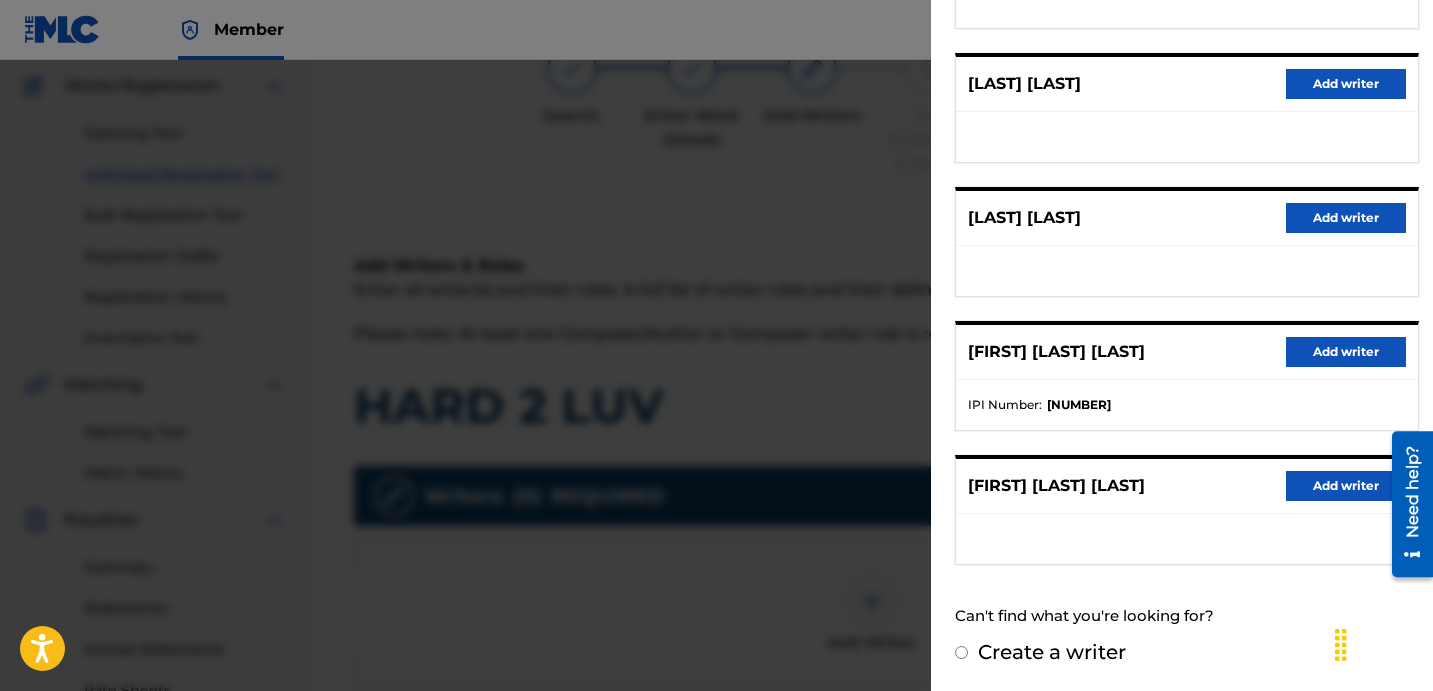 click on "Add writer" at bounding box center [1346, 352] 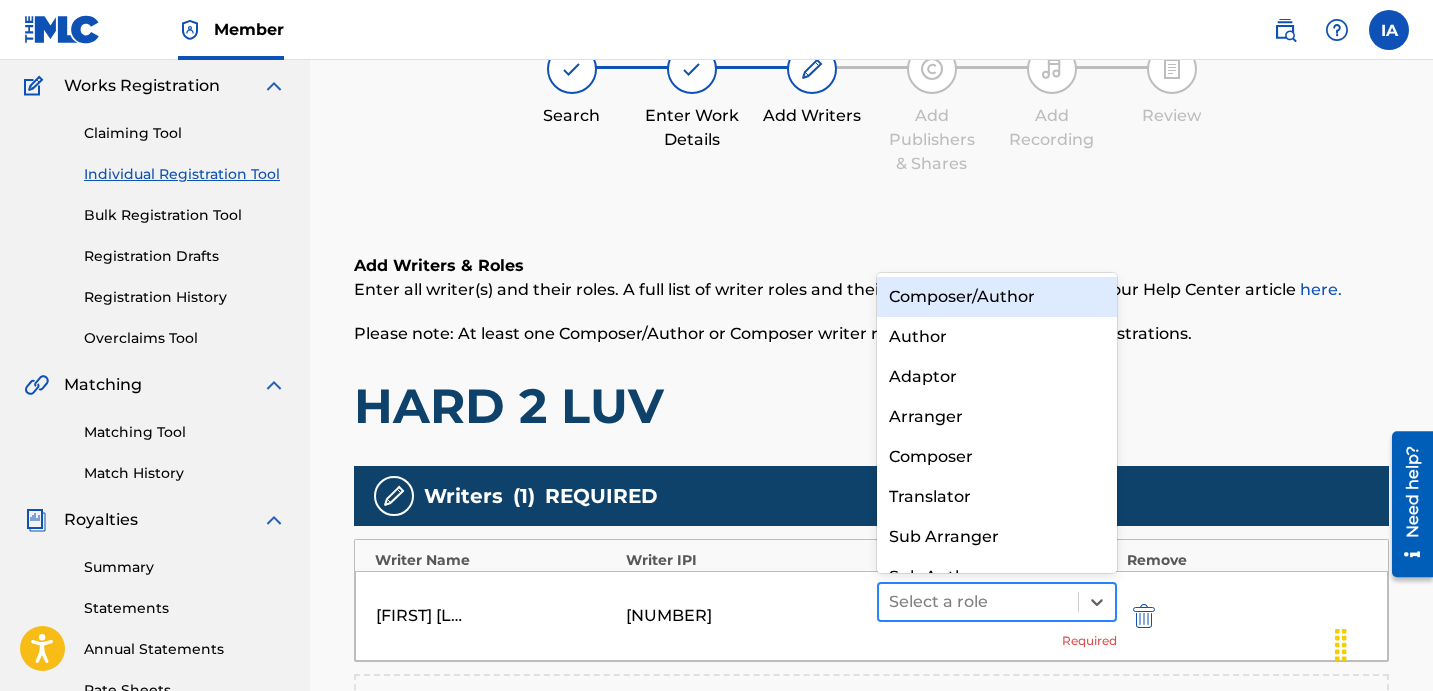 click at bounding box center [978, 602] 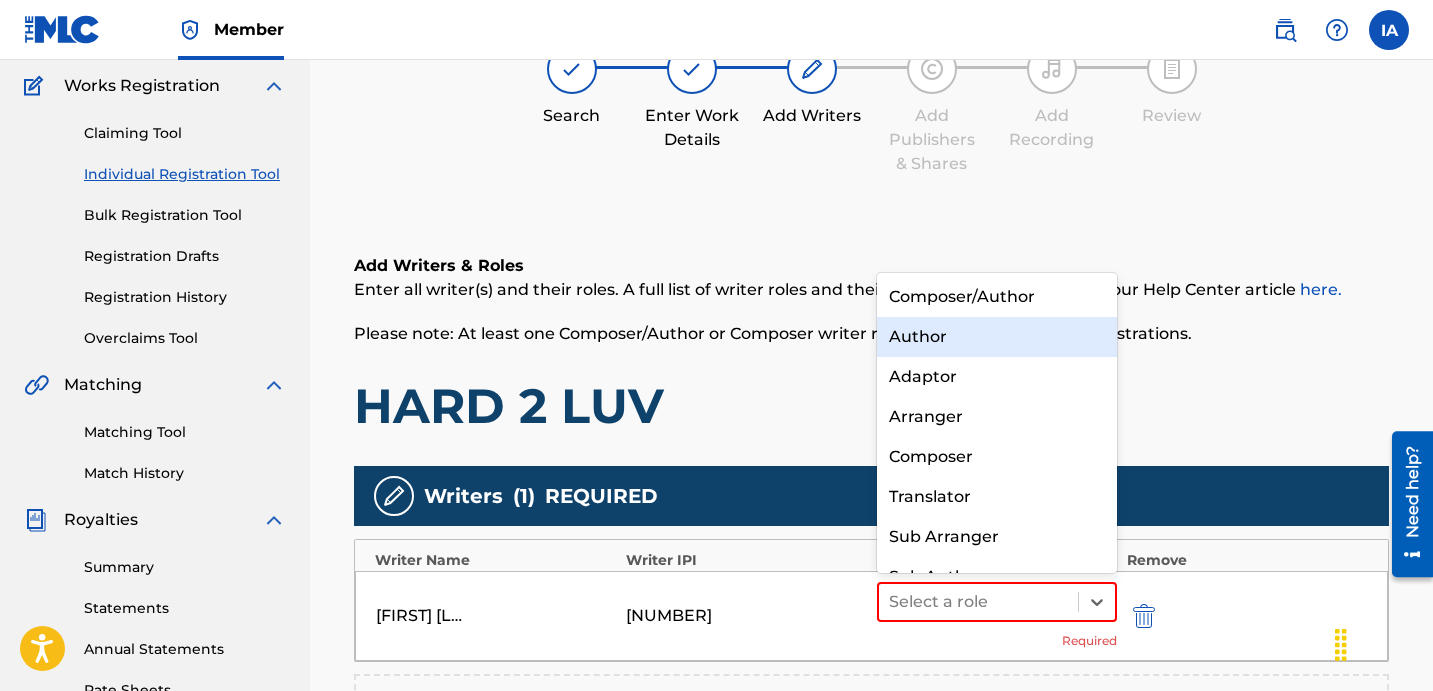 click on "Author" at bounding box center [997, 337] 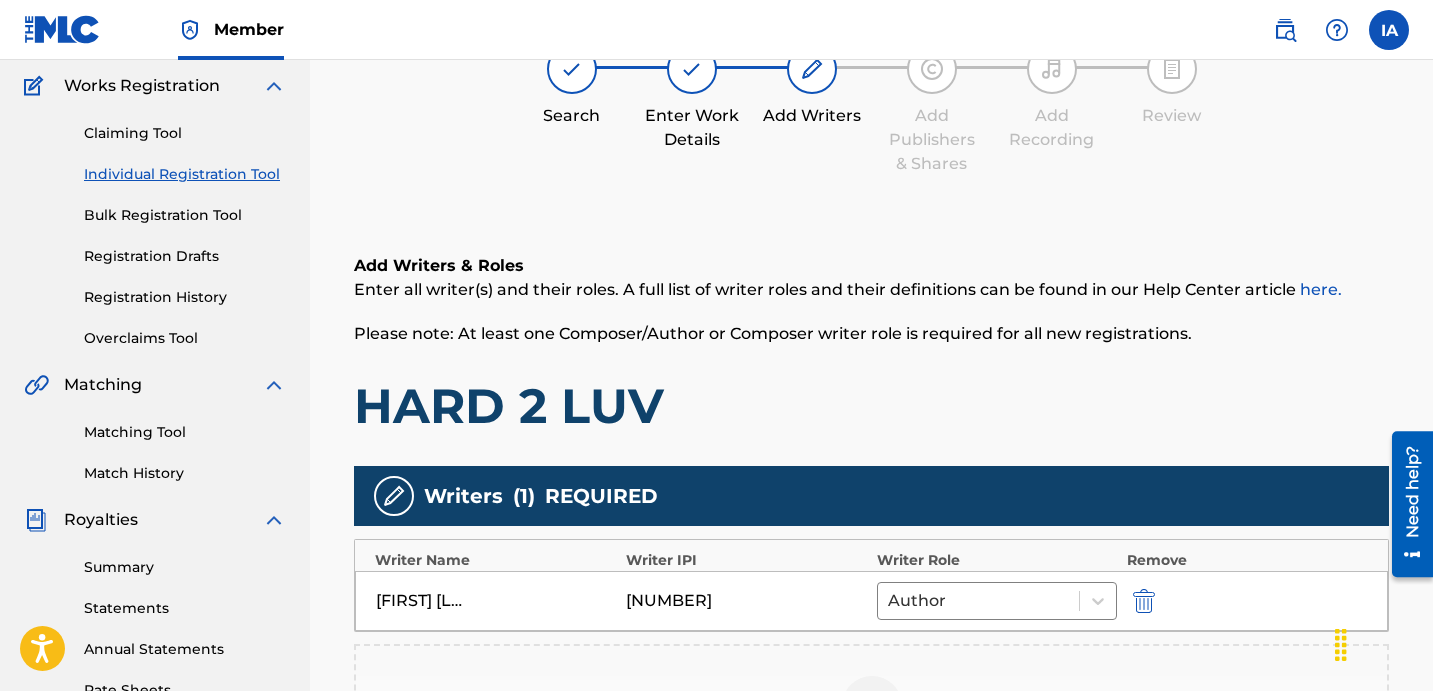 click on "Add Writers & Roles Enter all writer(s) and their roles. A full list of writer roles and their definitions can be found in our Help Center article here. Please note: At least one Composer/Author or Composer writer role is required for all new registrations. HARD 2 LUV" at bounding box center (871, 345) 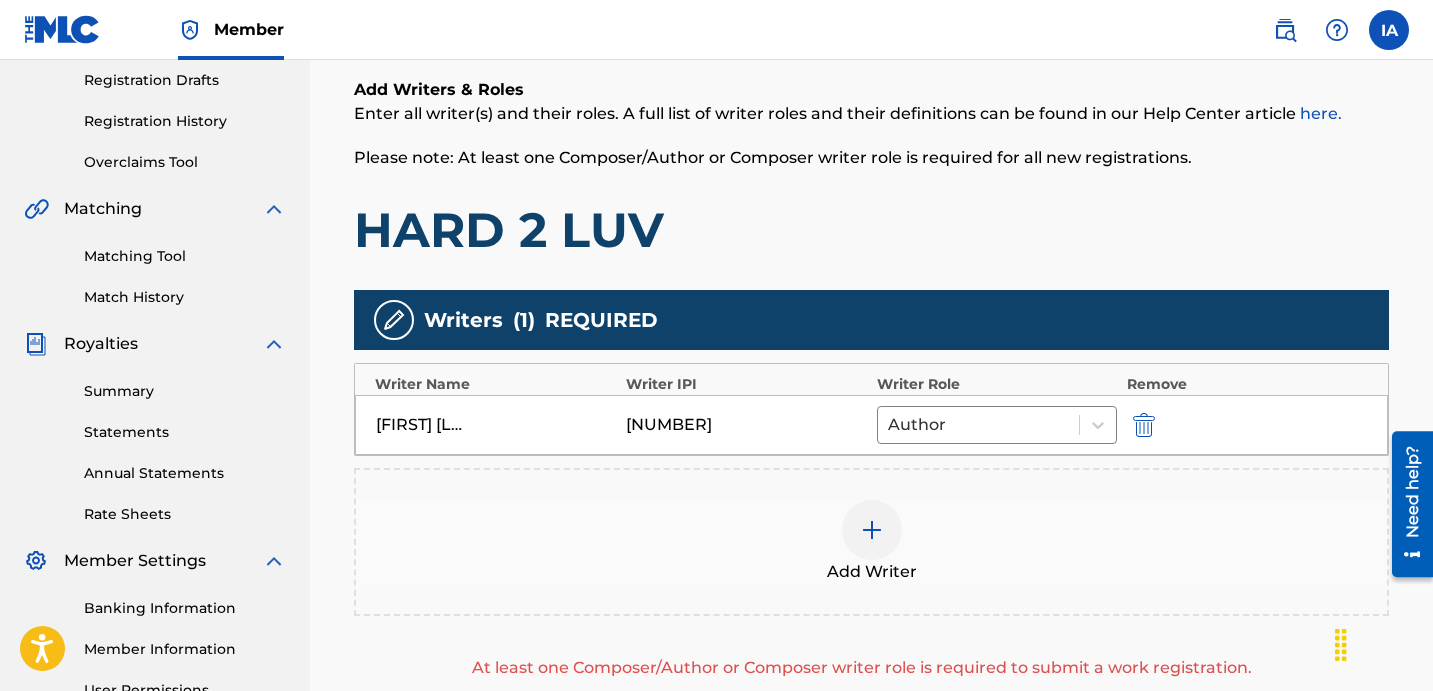 scroll, scrollTop: 495, scrollLeft: 0, axis: vertical 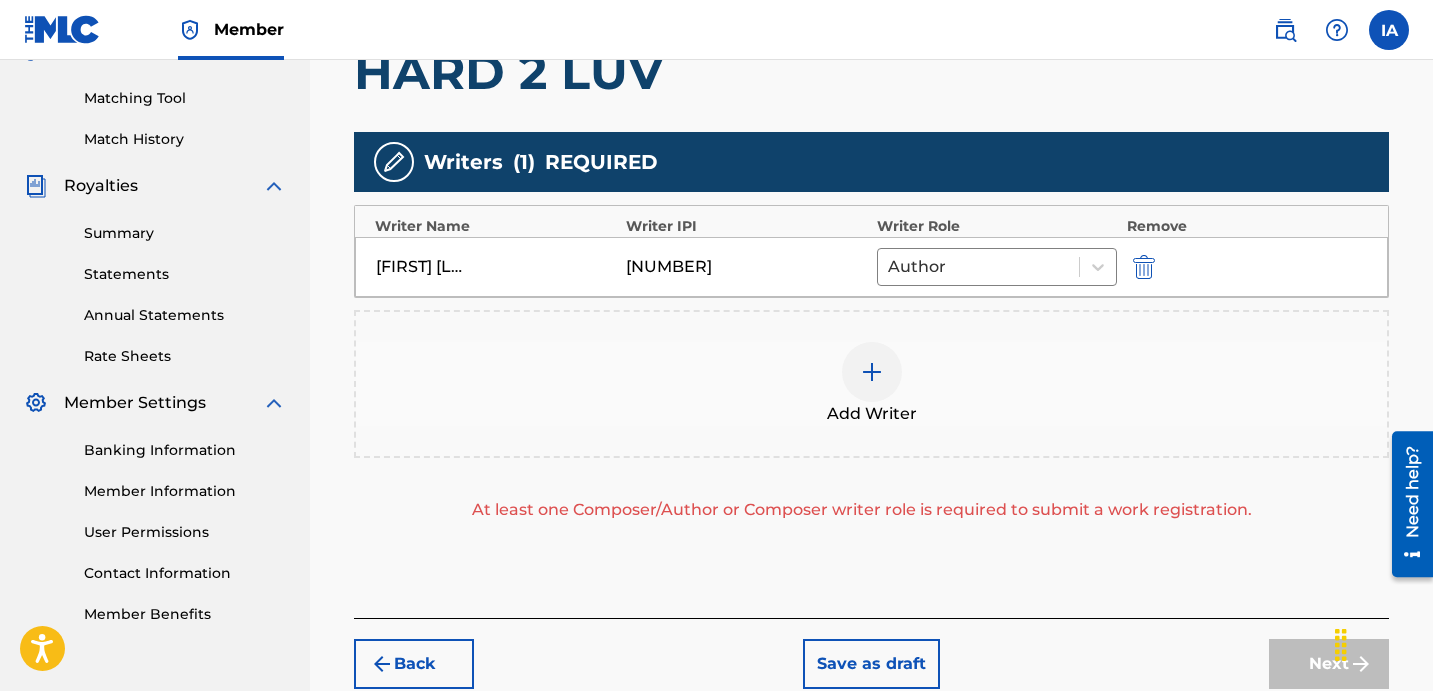 click at bounding box center [872, 372] 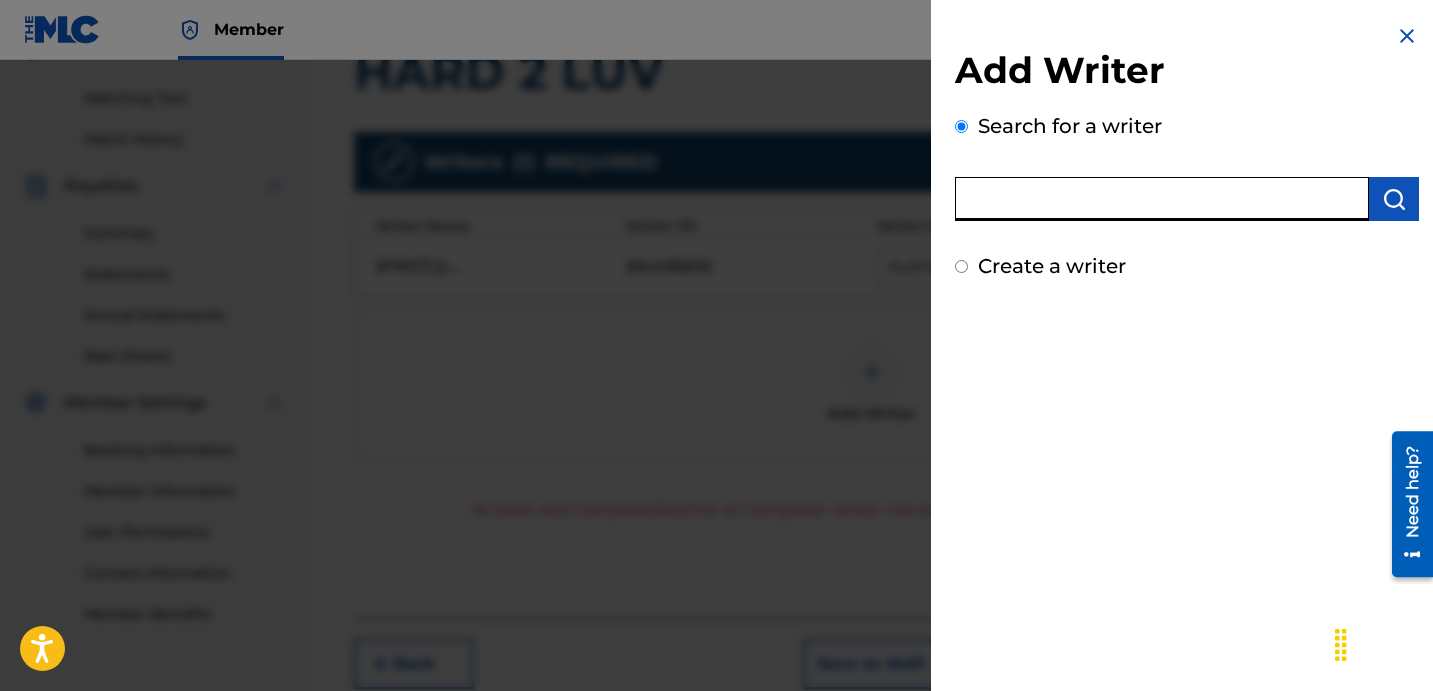 drag, startPoint x: 1201, startPoint y: 201, endPoint x: 1196, endPoint y: 213, distance: 13 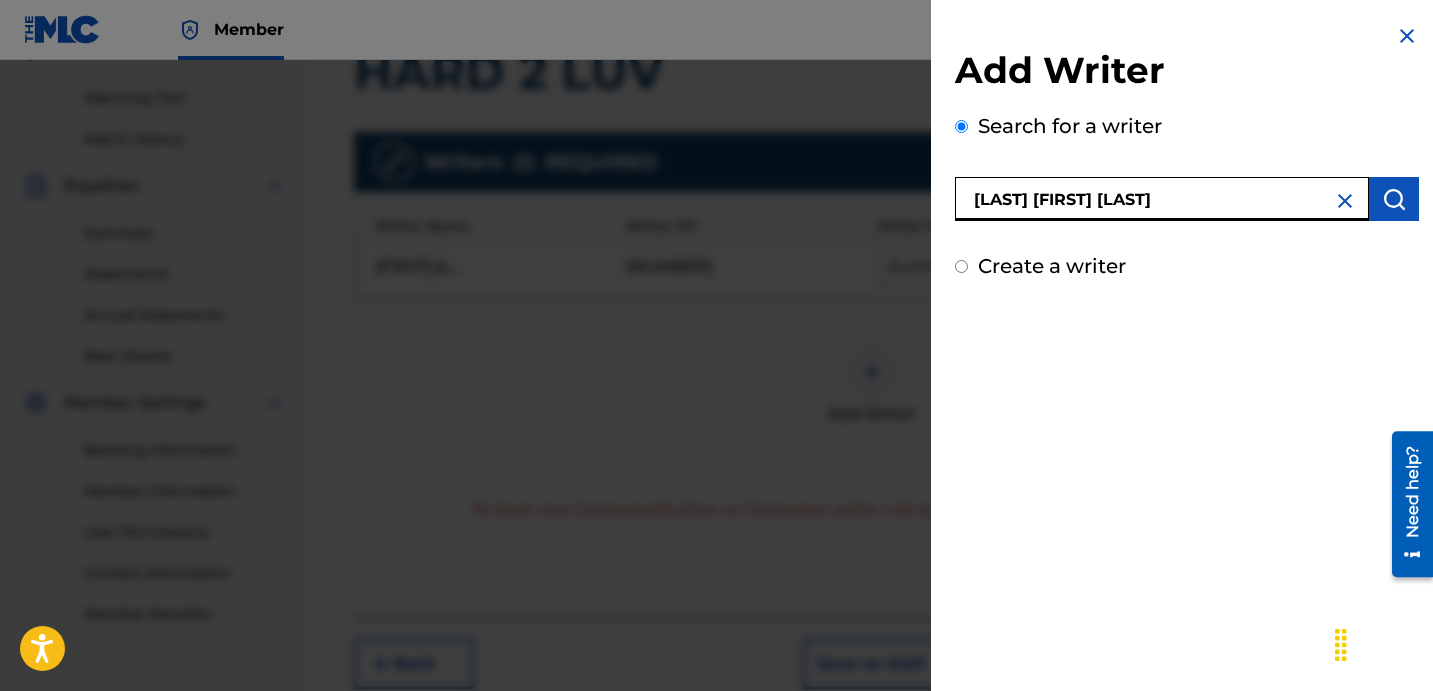 drag, startPoint x: 1300, startPoint y: 207, endPoint x: 1125, endPoint y: 139, distance: 187.74718 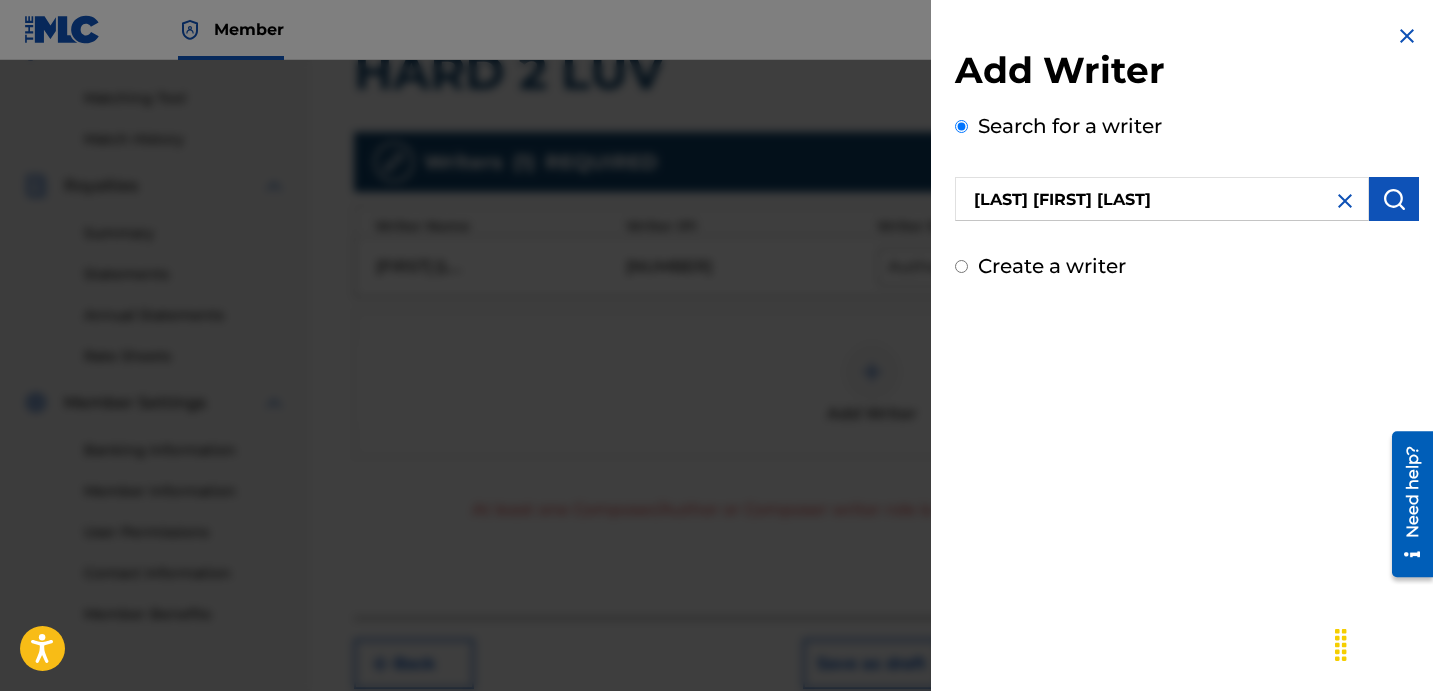 click at bounding box center [1394, 199] 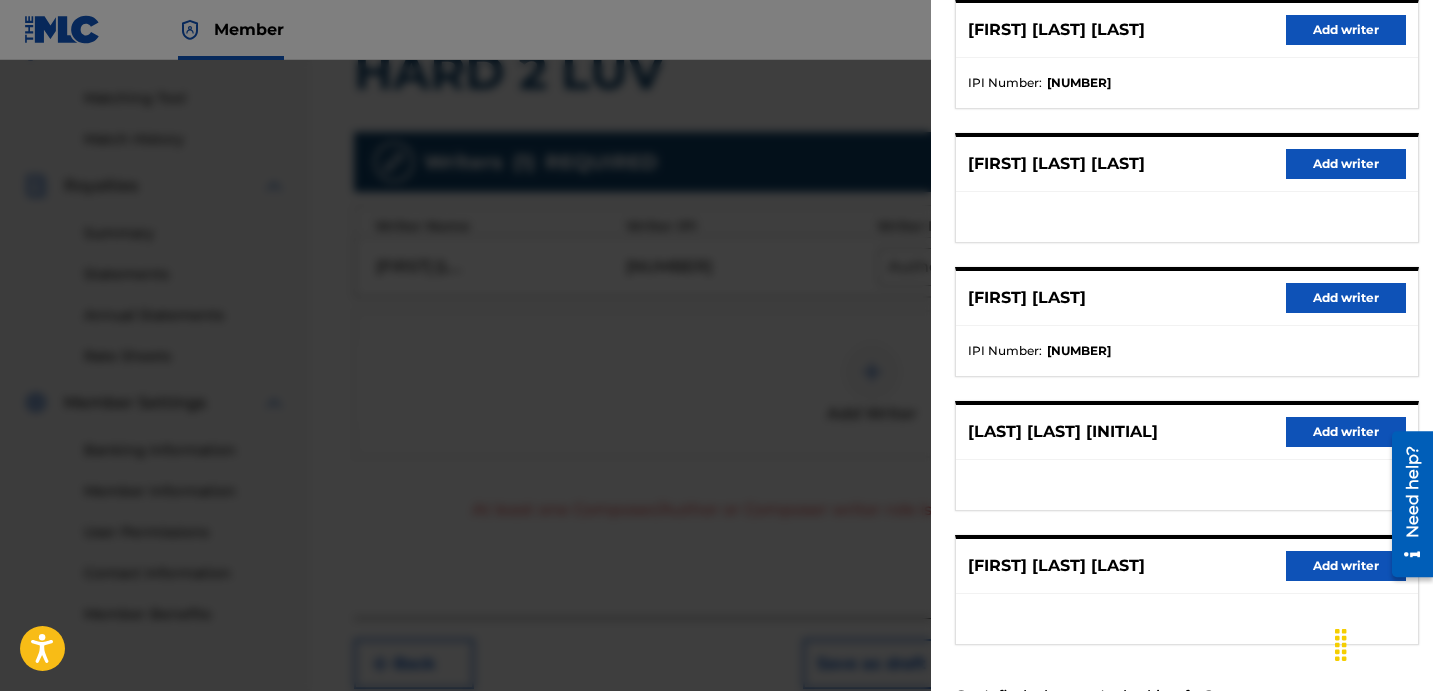 scroll, scrollTop: 270, scrollLeft: 0, axis: vertical 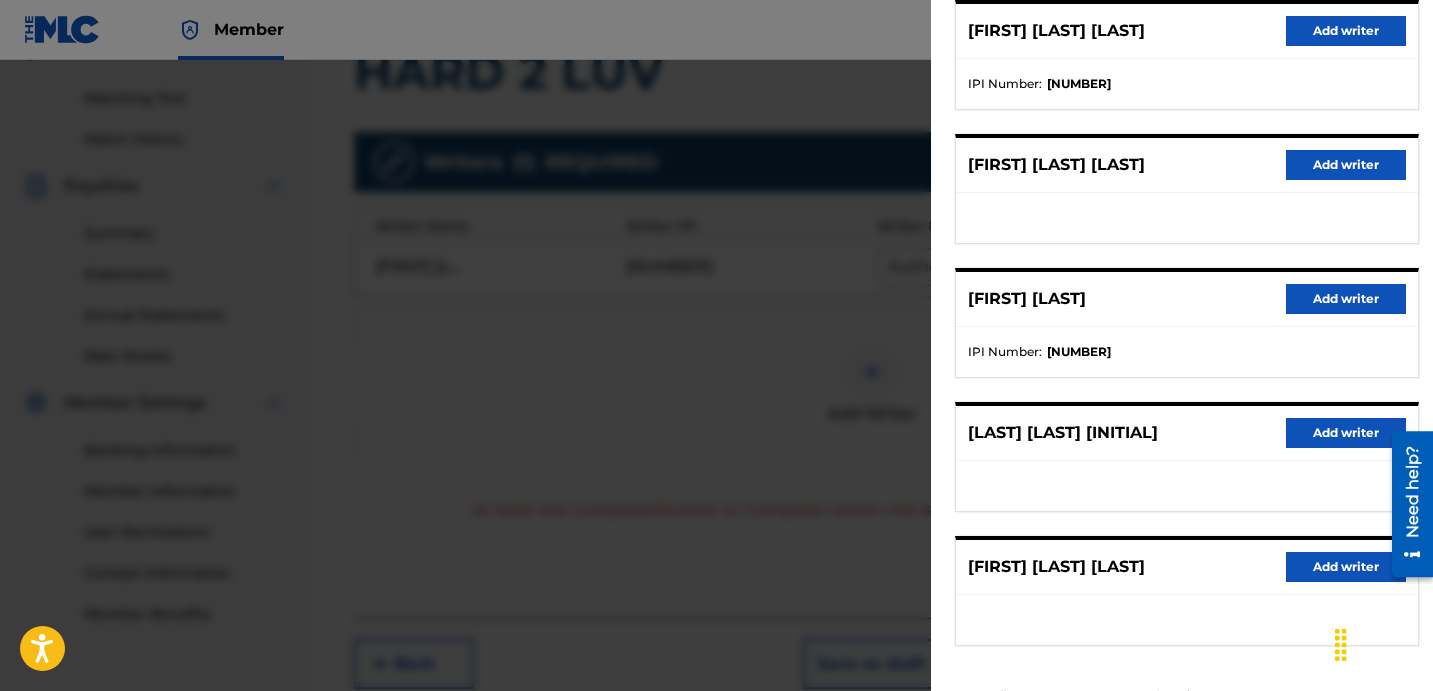 click on "Add writer" at bounding box center [1346, 31] 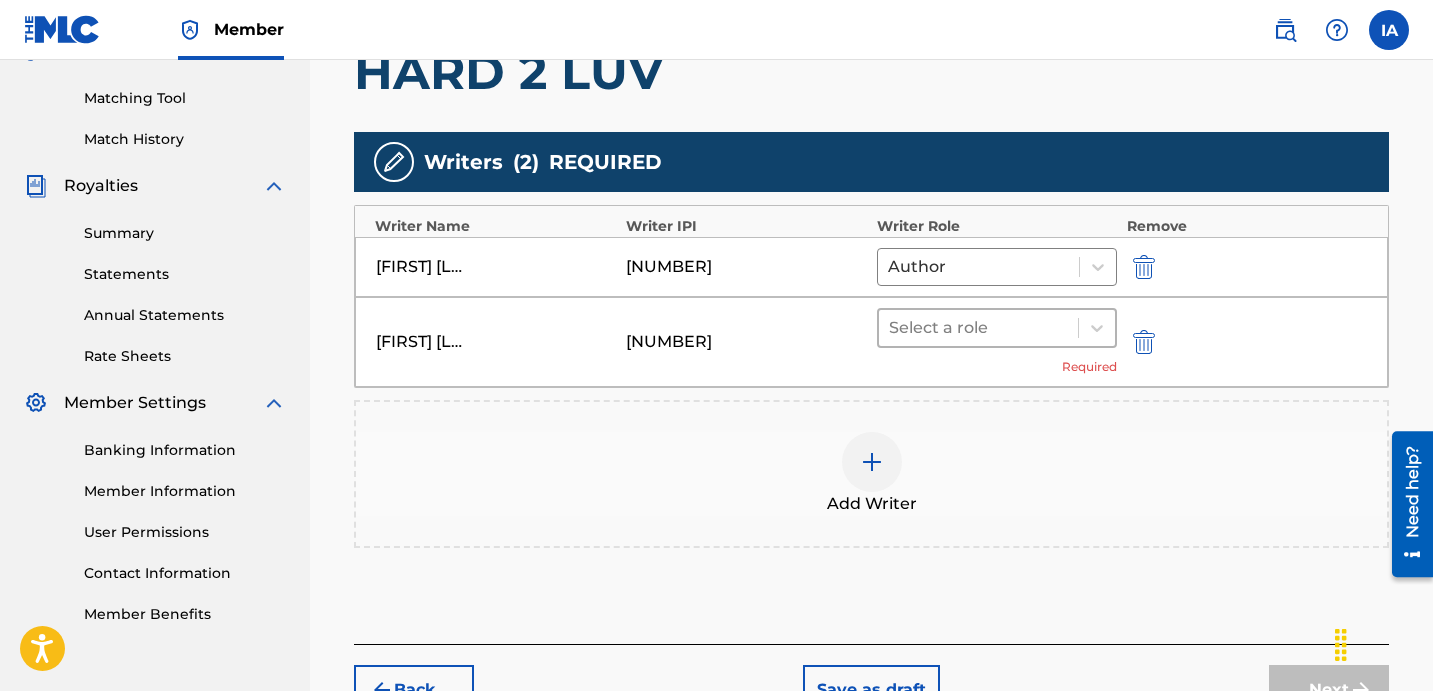 click at bounding box center [978, 328] 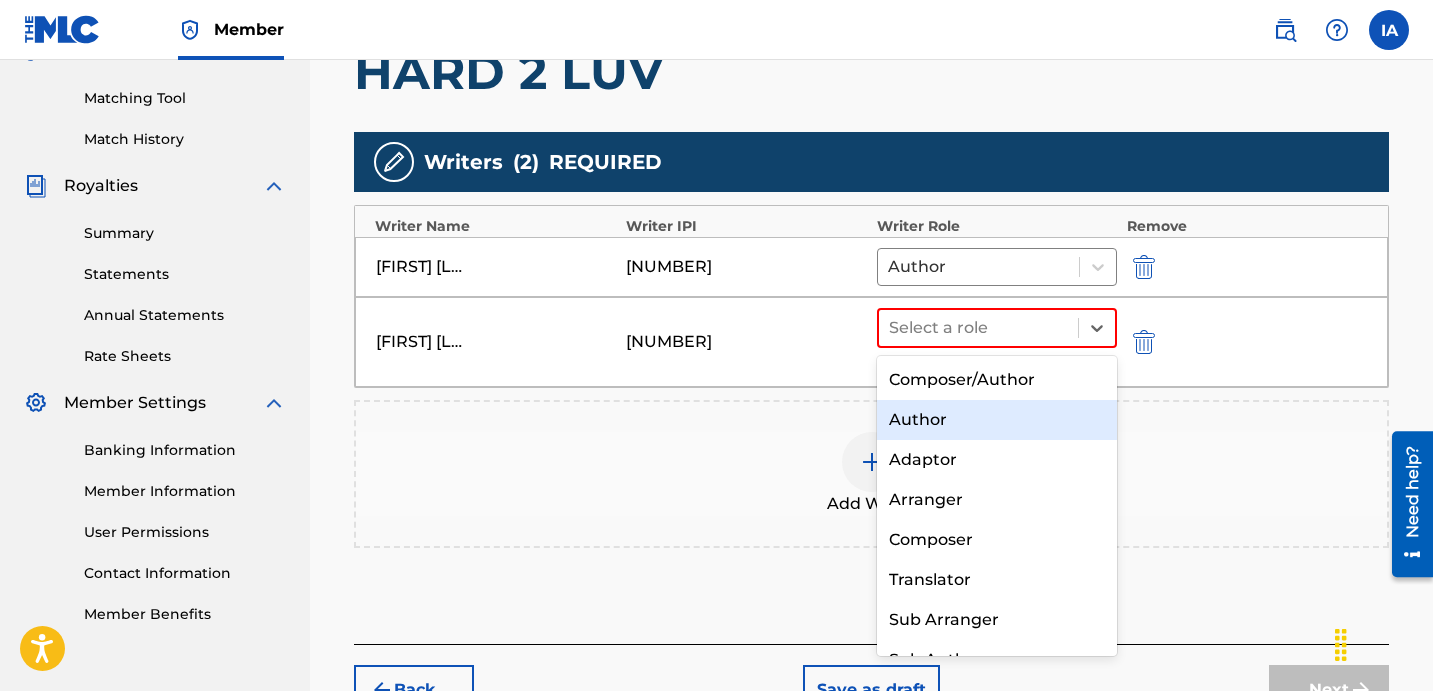 click on "Author" at bounding box center [997, 420] 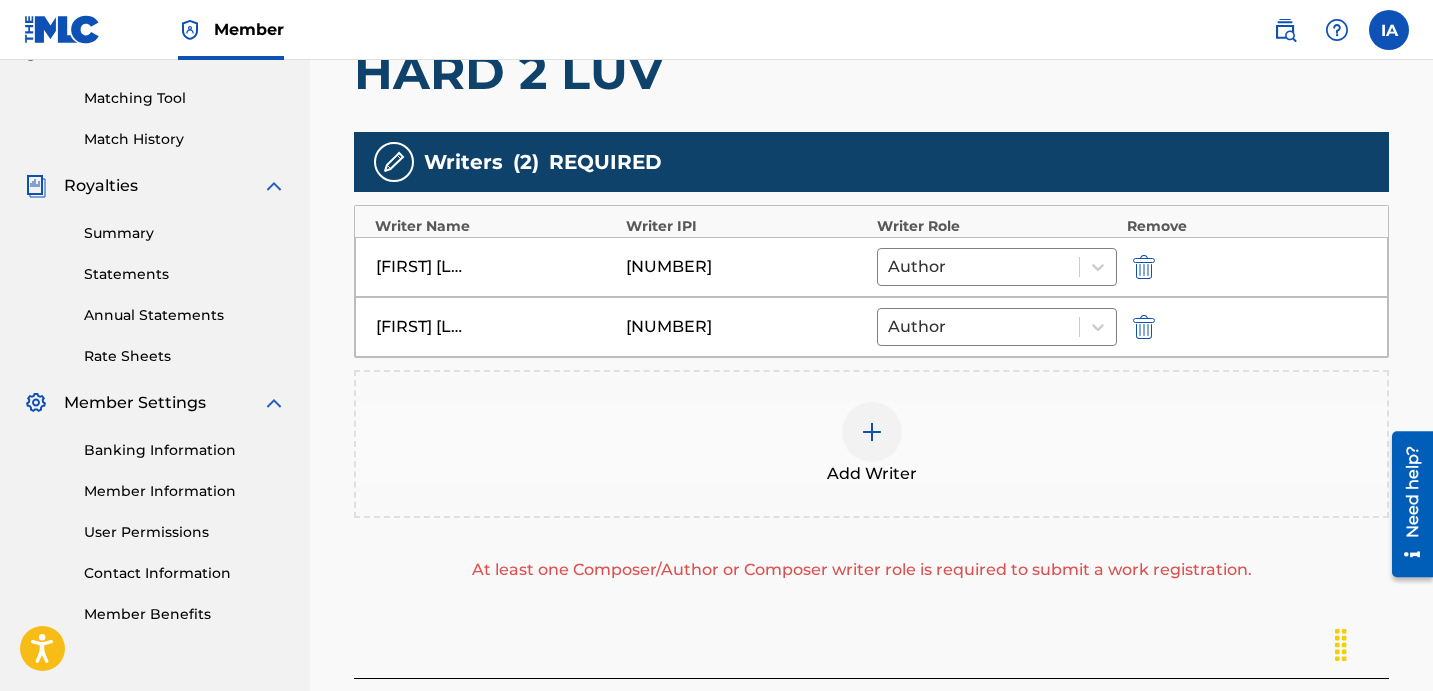 click at bounding box center [872, 432] 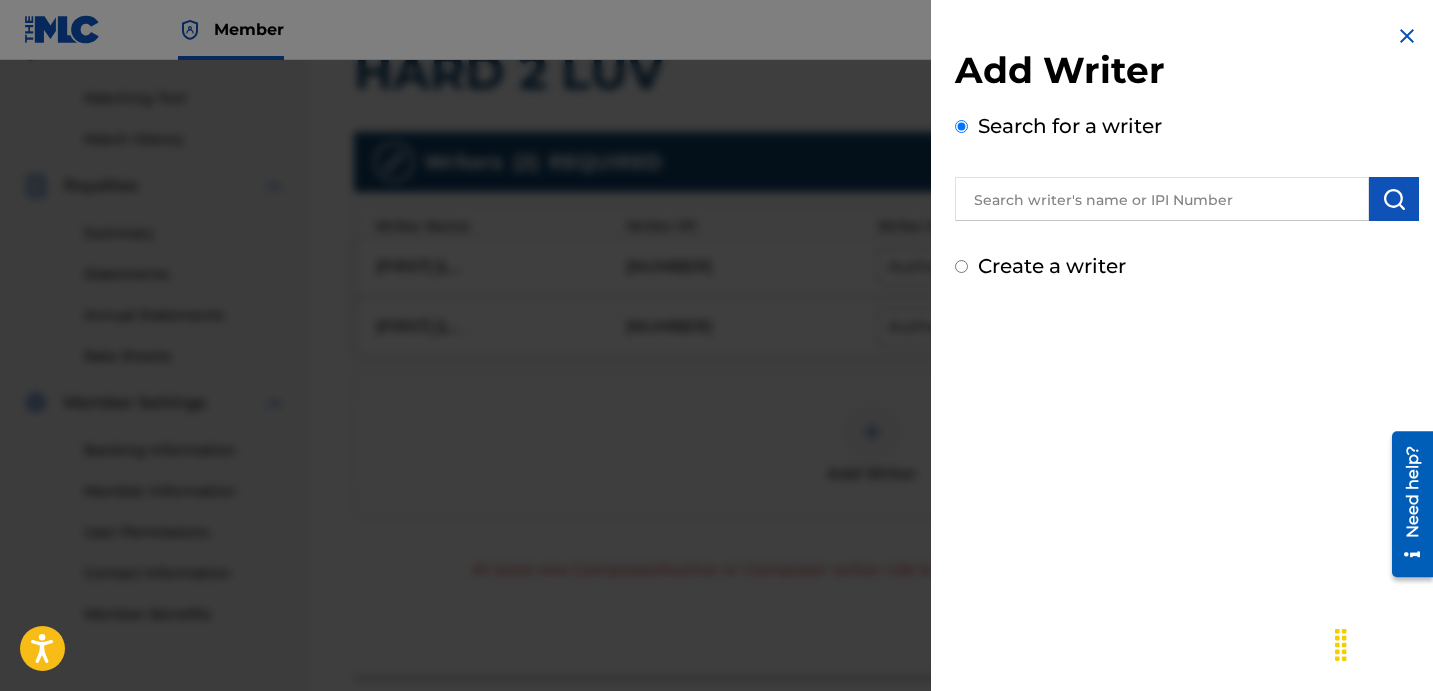 click on "Create a writer" at bounding box center (1052, 266) 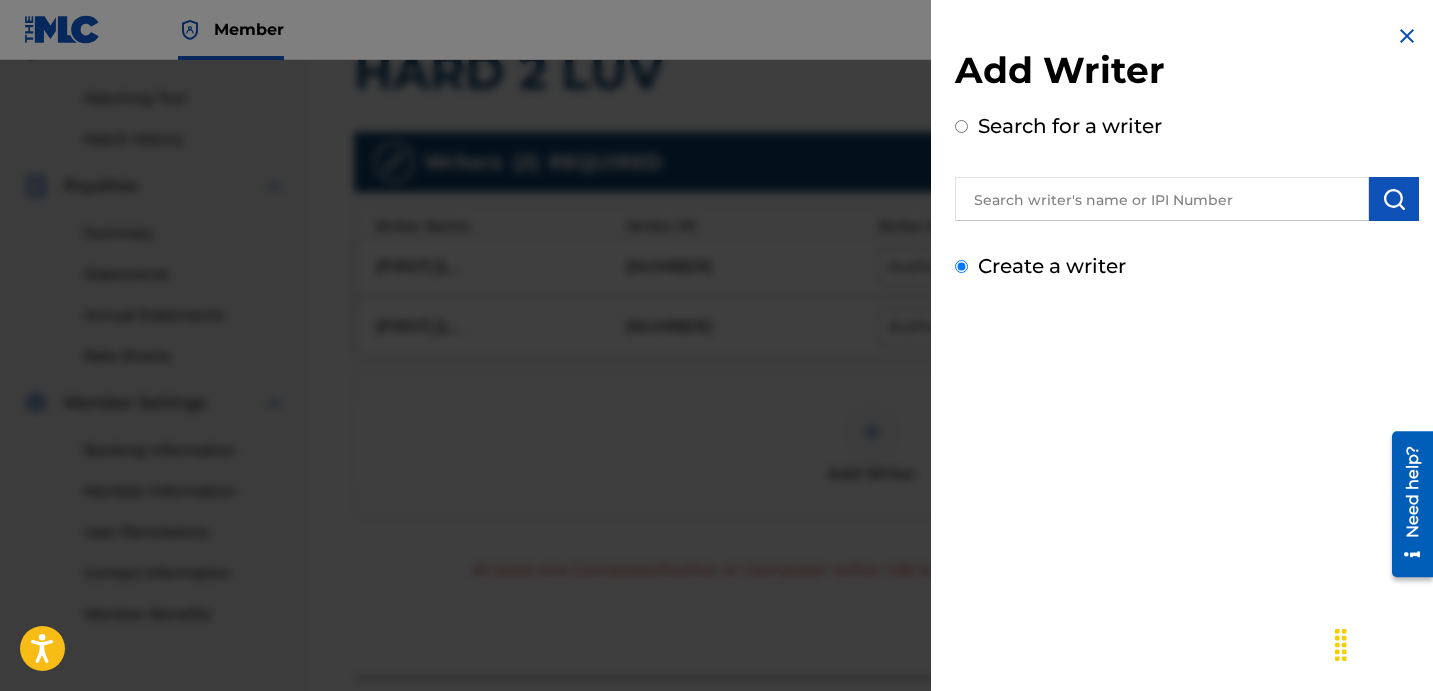 click on "Create a writer" at bounding box center [961, 266] 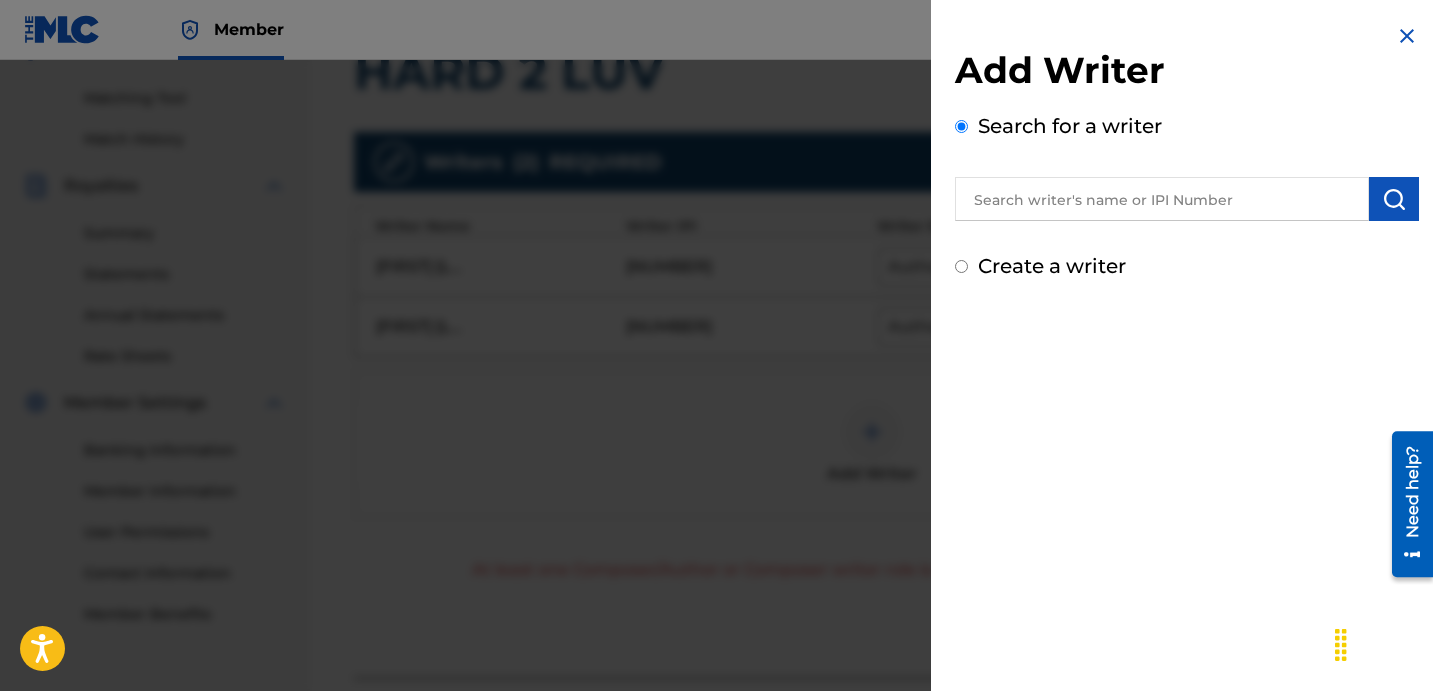 radio on "false" 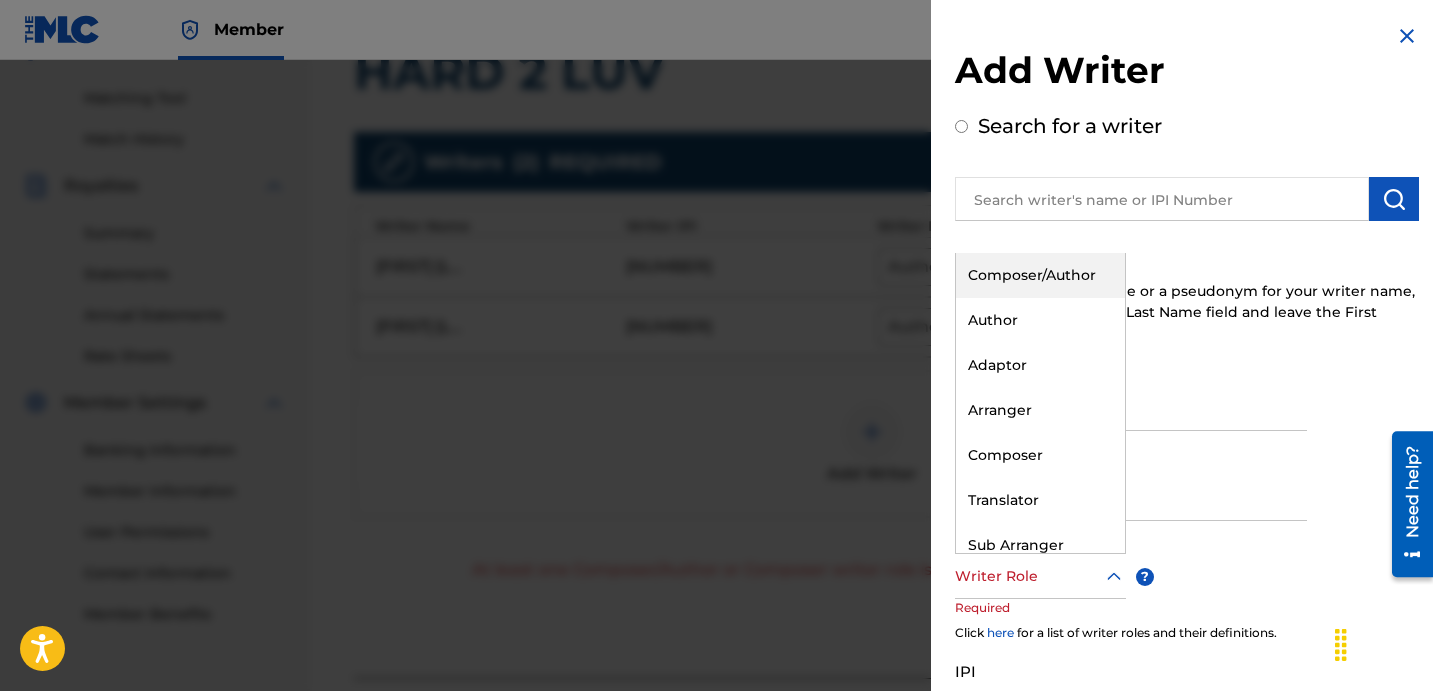 click at bounding box center (1040, 576) 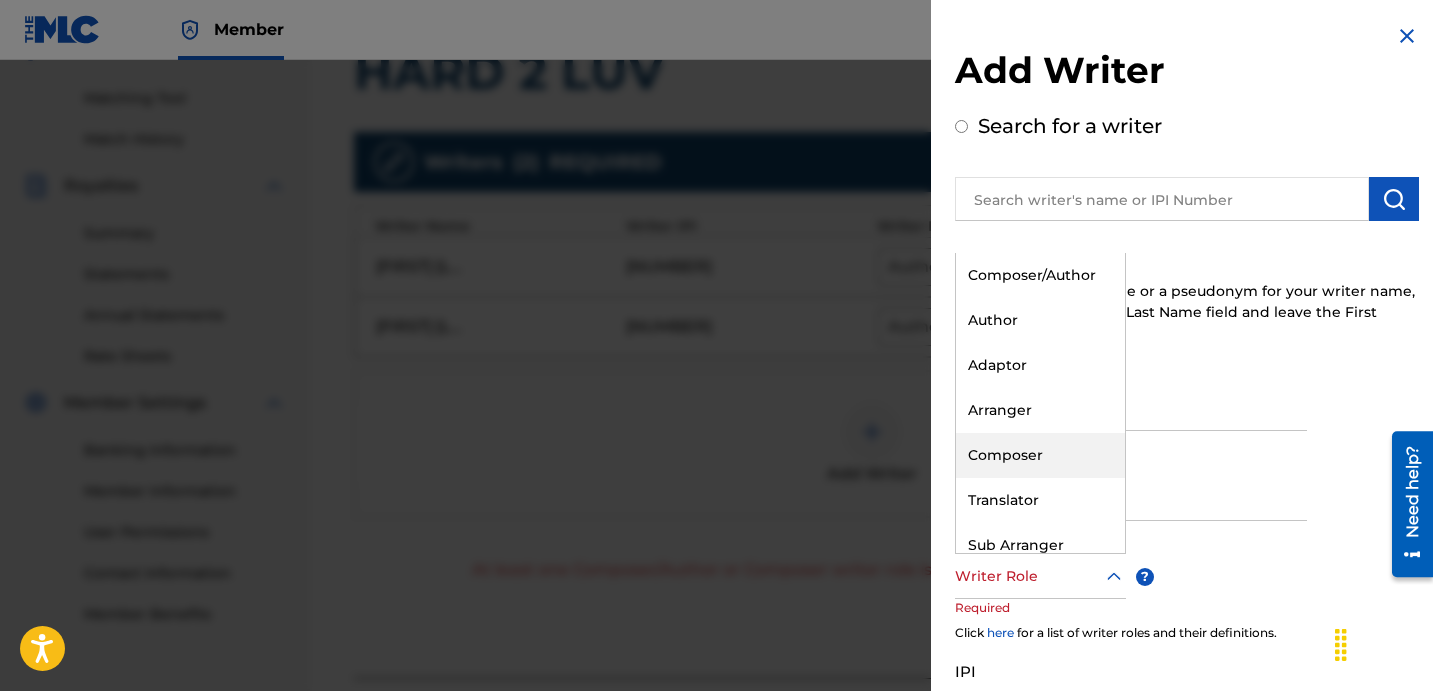 click on "Composer" at bounding box center [1040, 455] 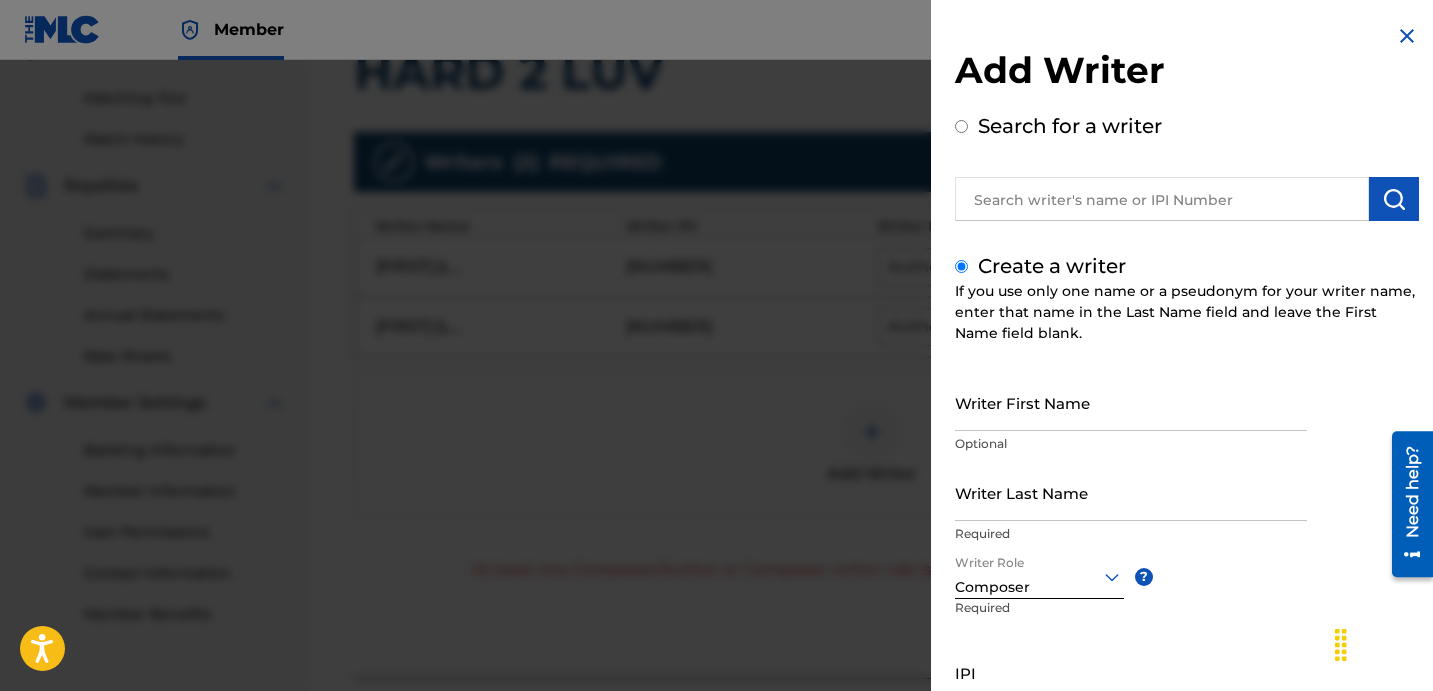 click on "Writer First Name" at bounding box center (1131, 402) 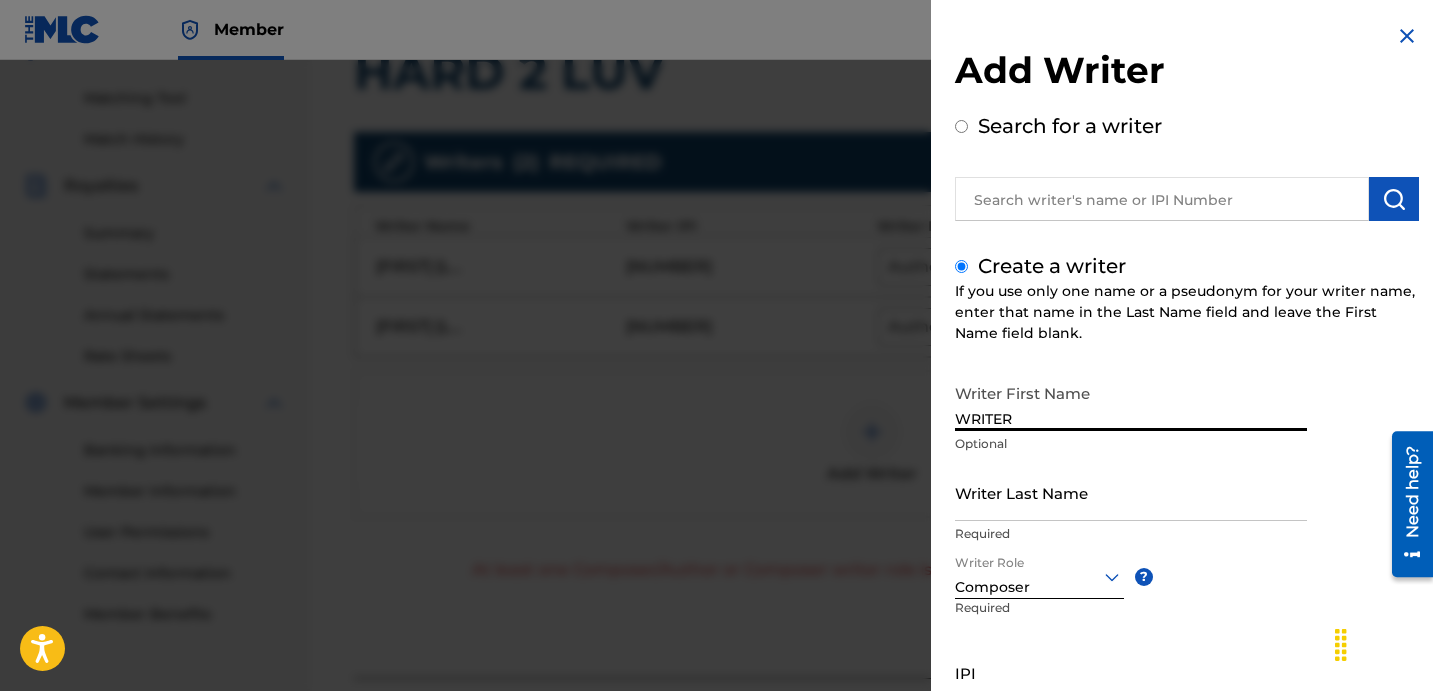 type on "WRITER" 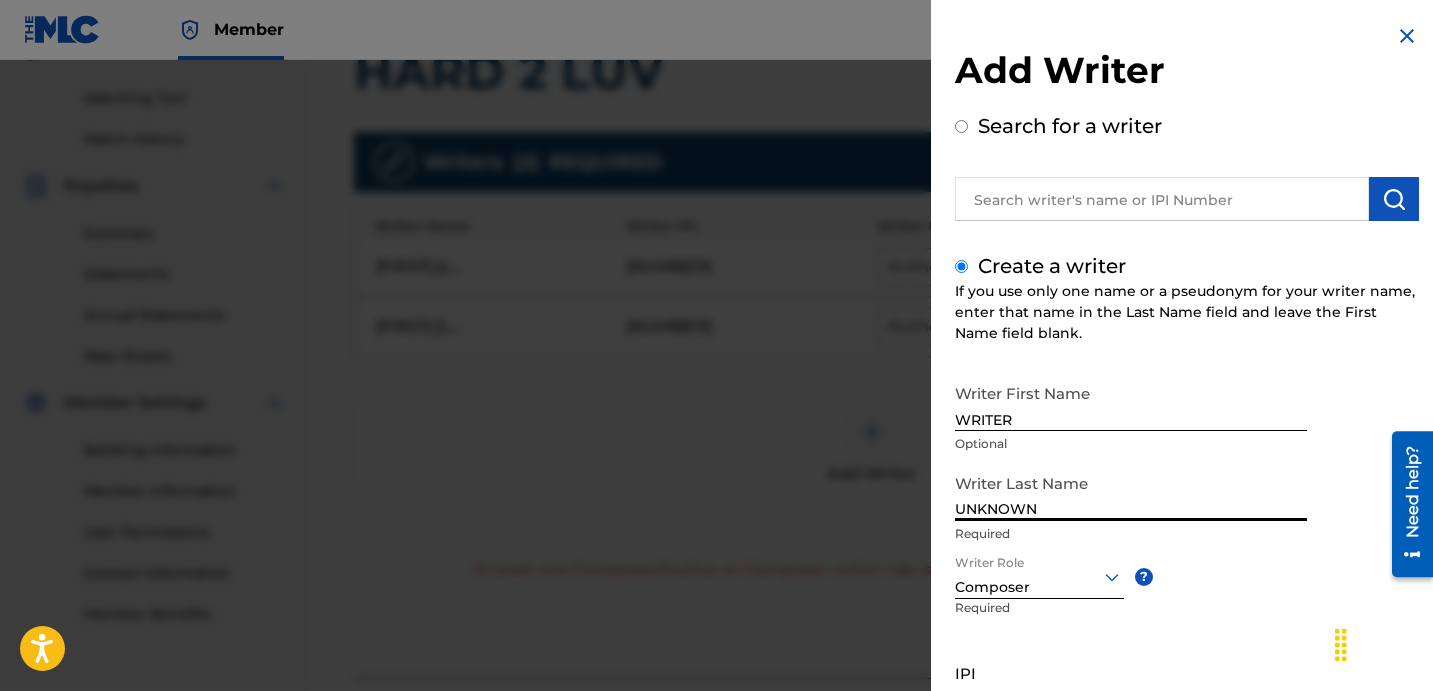 type on "UNKNOWN" 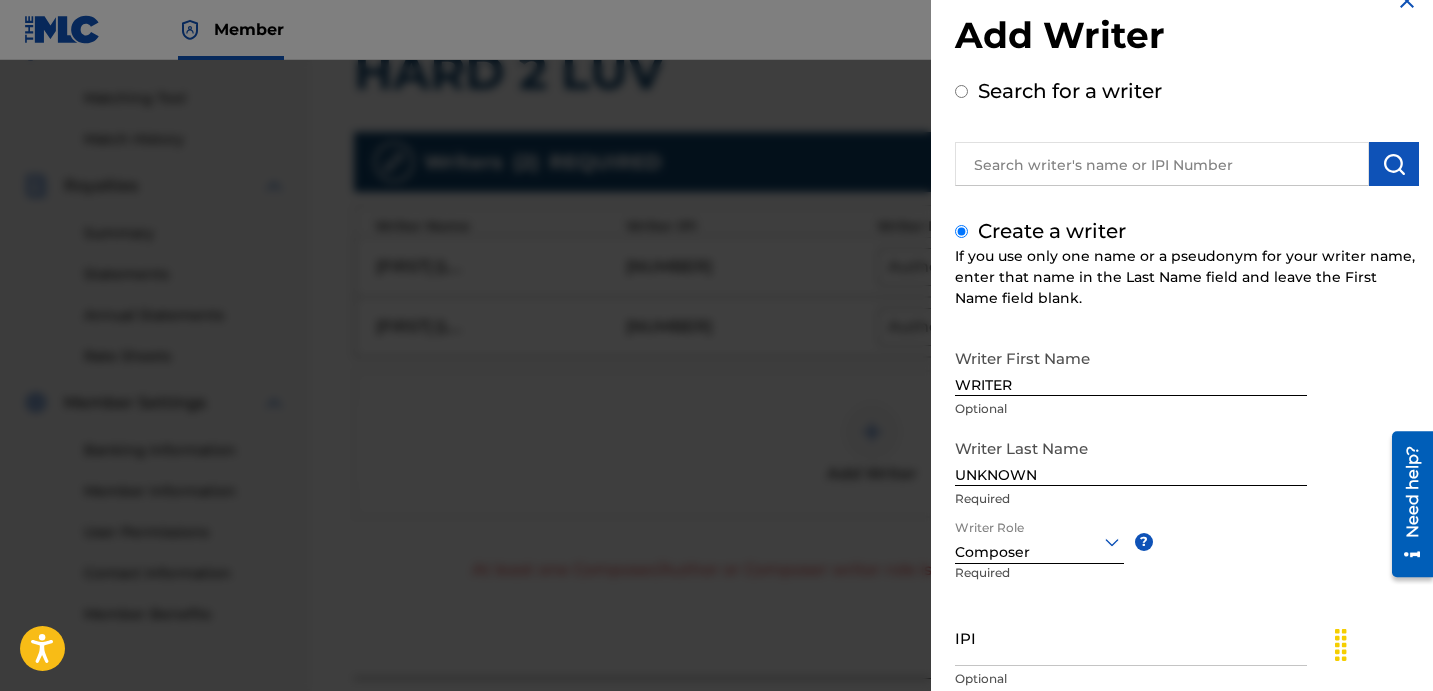 scroll, scrollTop: 177, scrollLeft: 0, axis: vertical 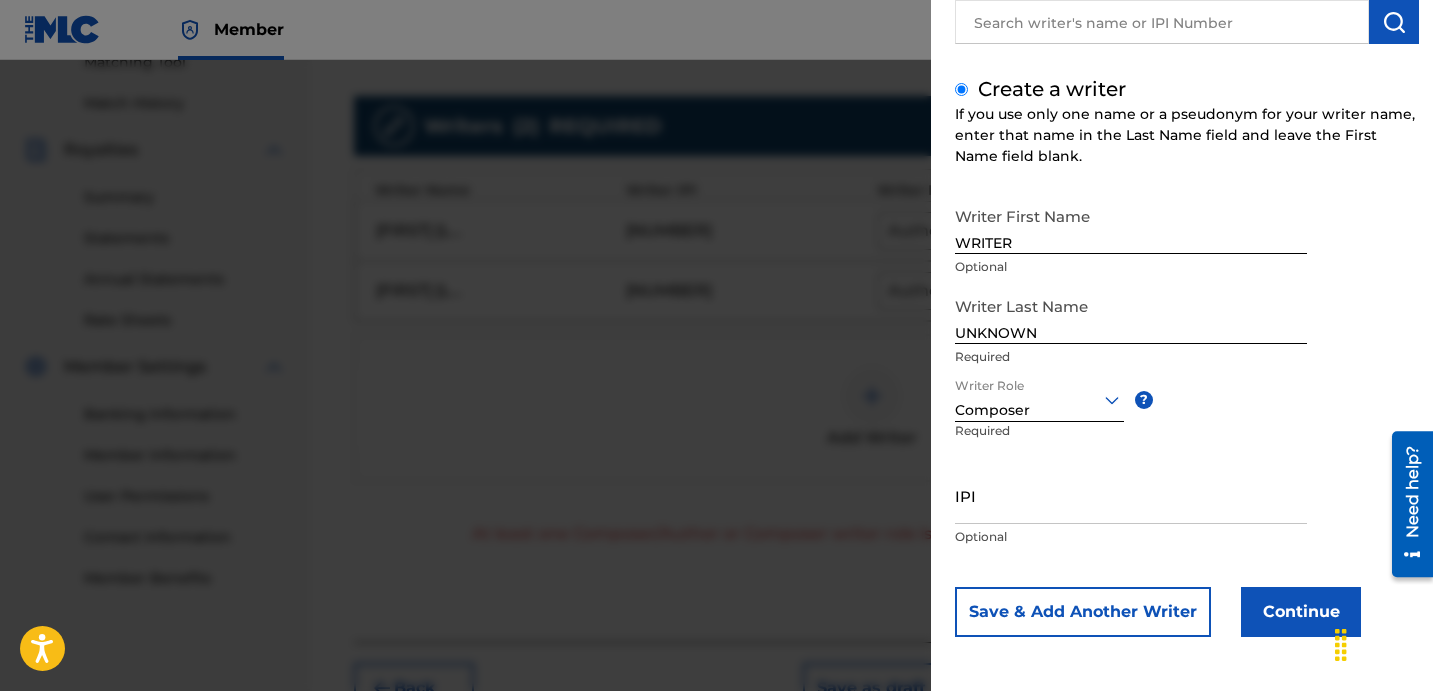 click on "Continue" at bounding box center [1301, 612] 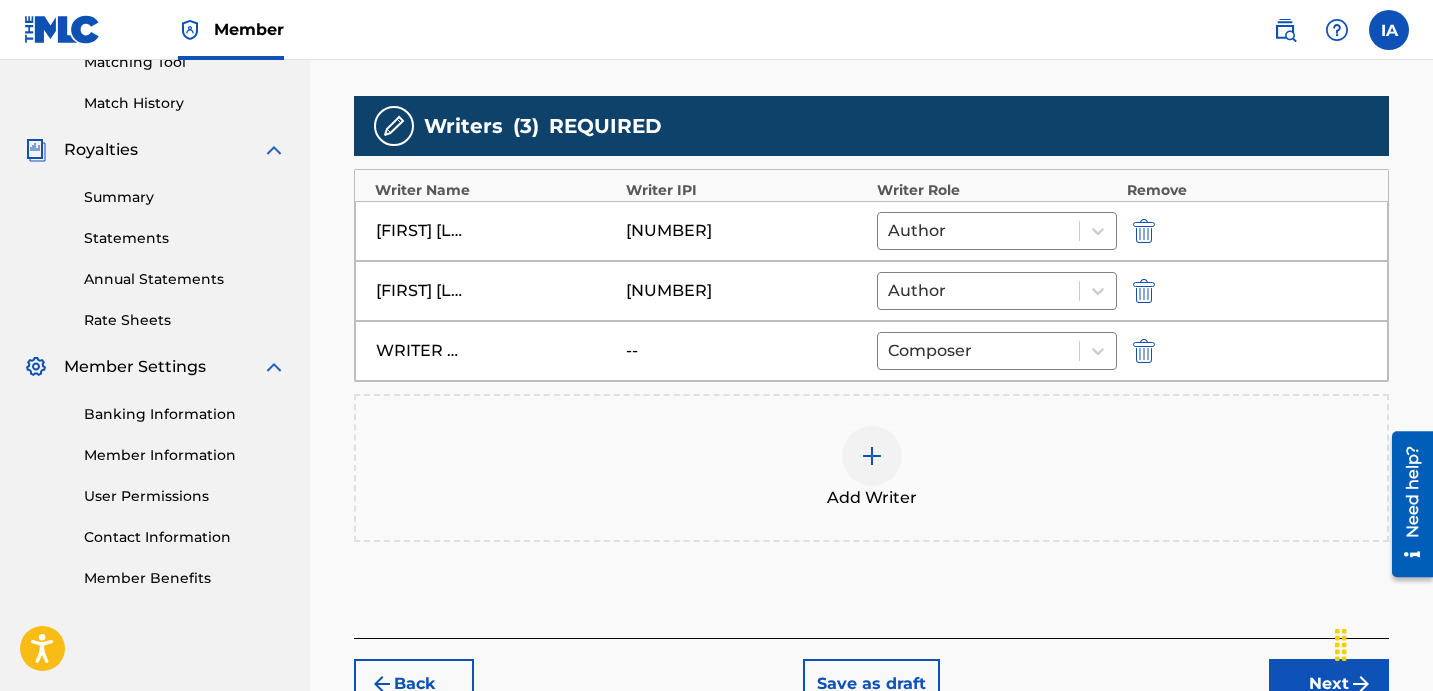 click on "Member IA IA [LAST] [LAST] [EMAIL]" at bounding box center [716, 30] 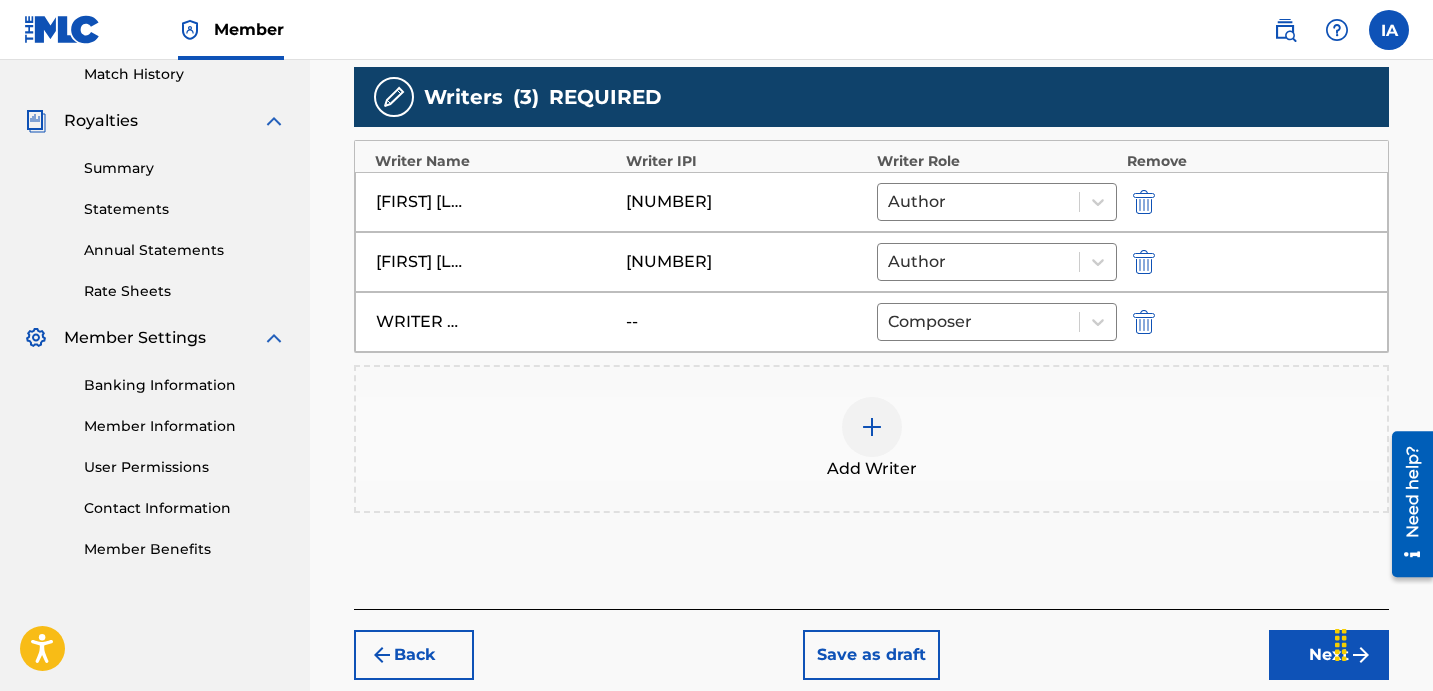 scroll, scrollTop: 596, scrollLeft: 0, axis: vertical 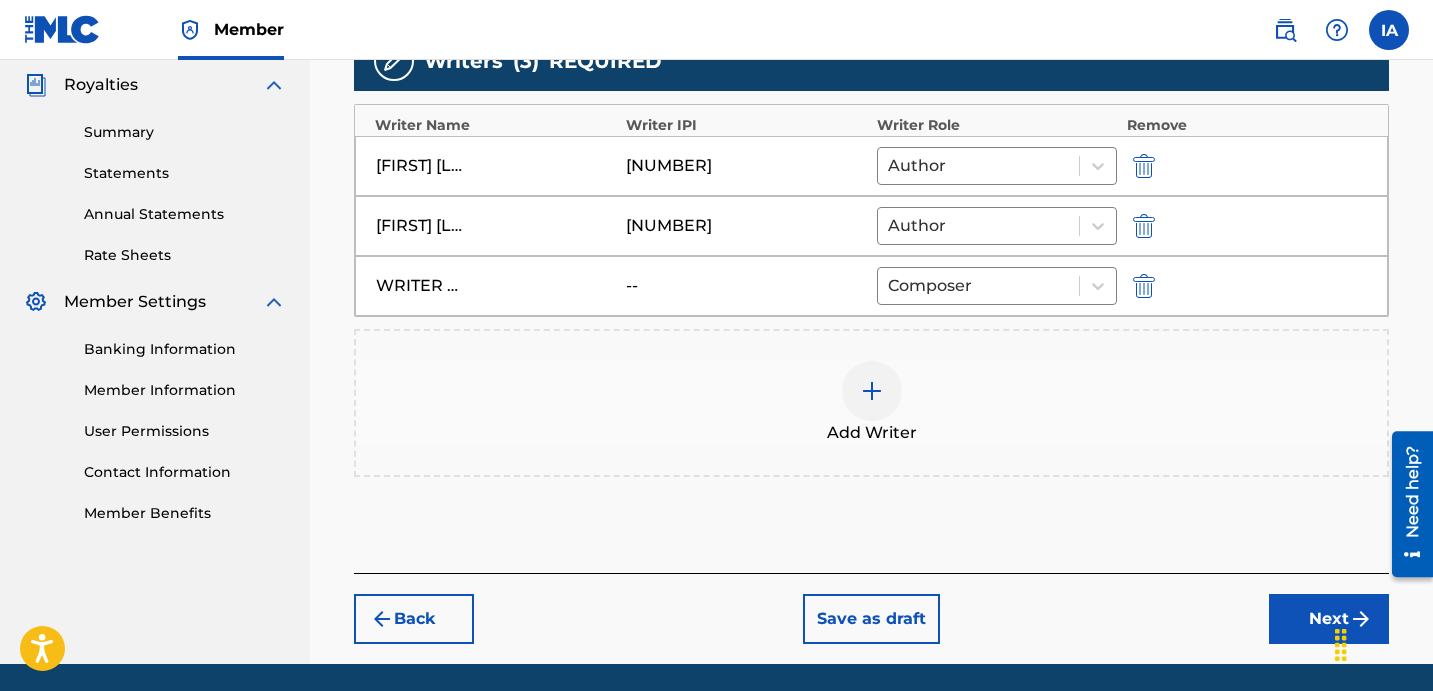 click on "Next" at bounding box center [1329, 619] 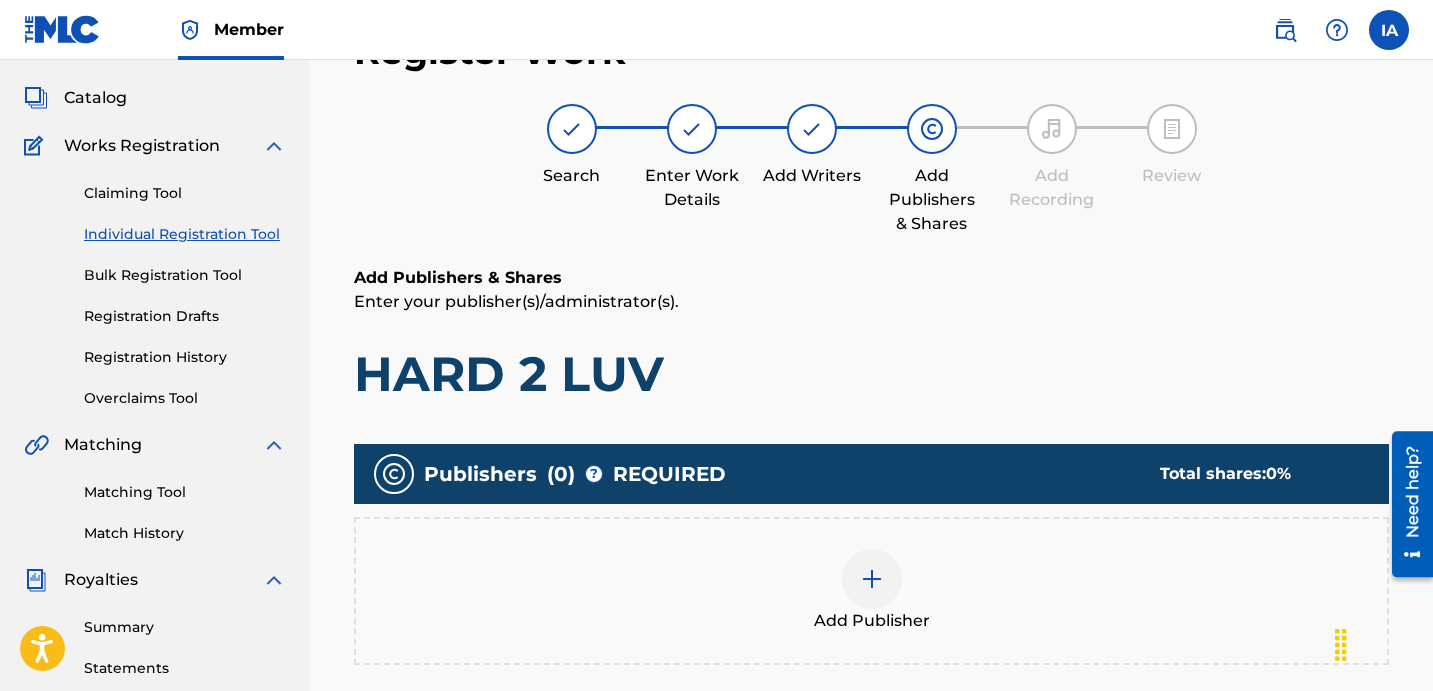 scroll, scrollTop: 90, scrollLeft: 0, axis: vertical 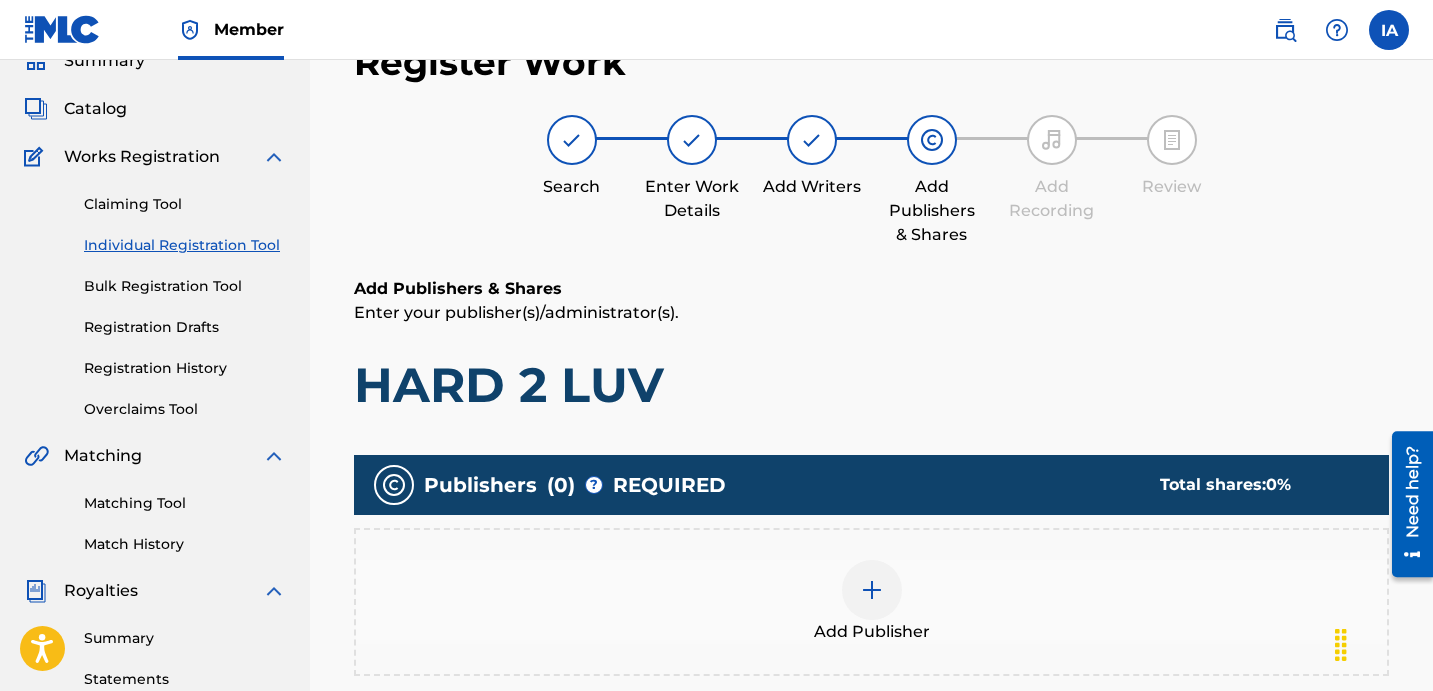 click on "HARD 2 LUV" at bounding box center [871, 385] 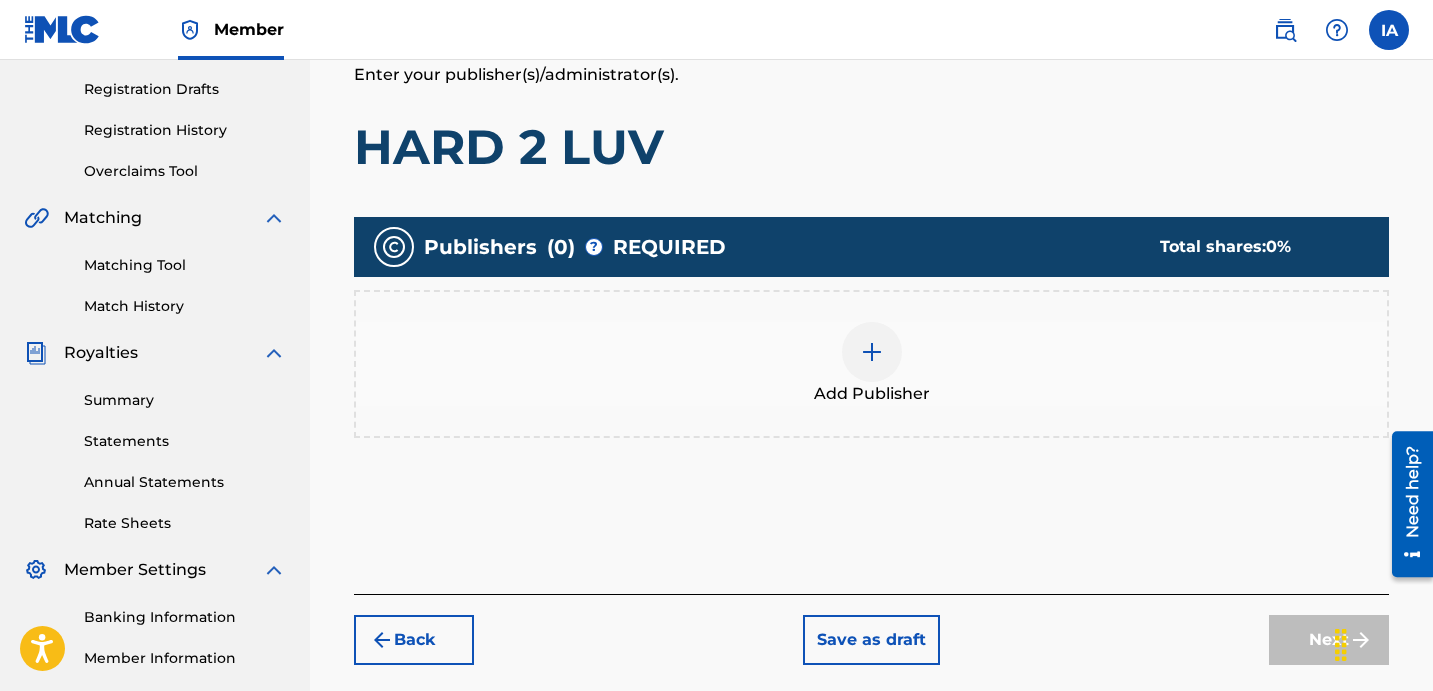 scroll, scrollTop: 423, scrollLeft: 0, axis: vertical 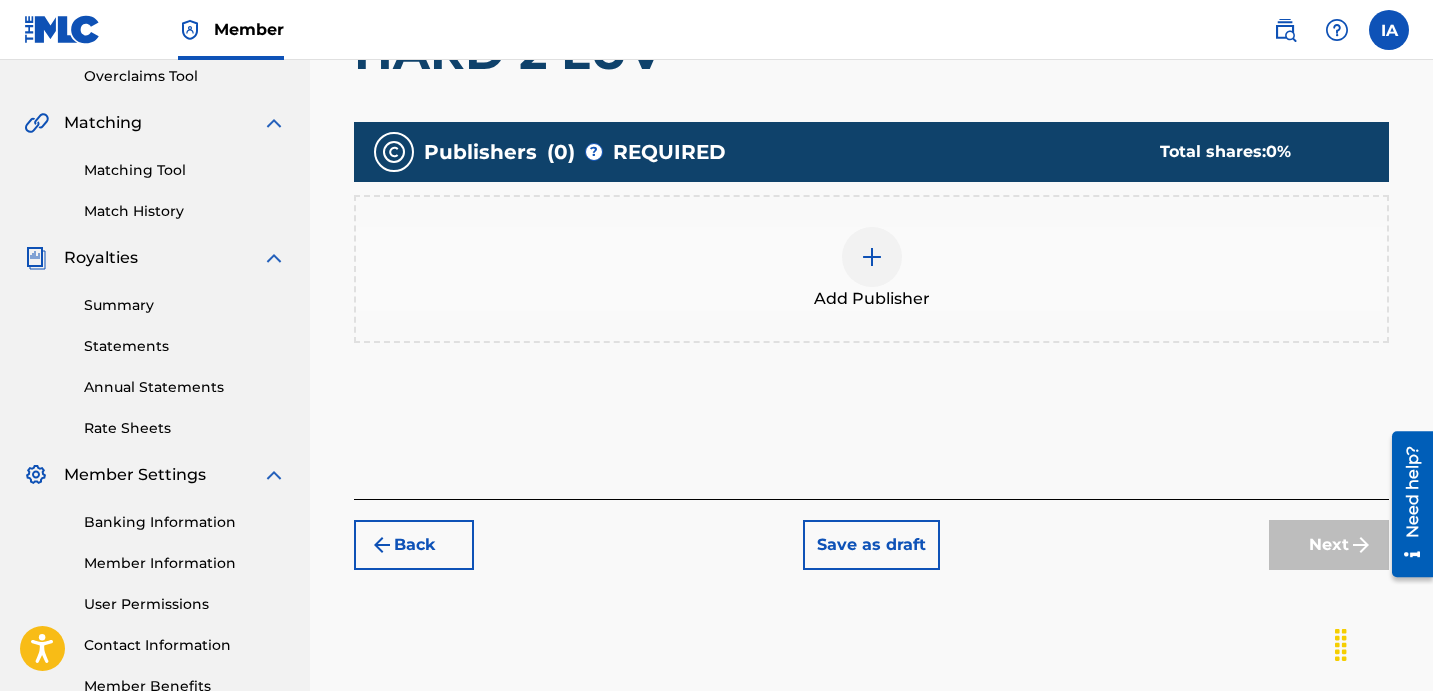 click on "Add Publisher" at bounding box center [872, 299] 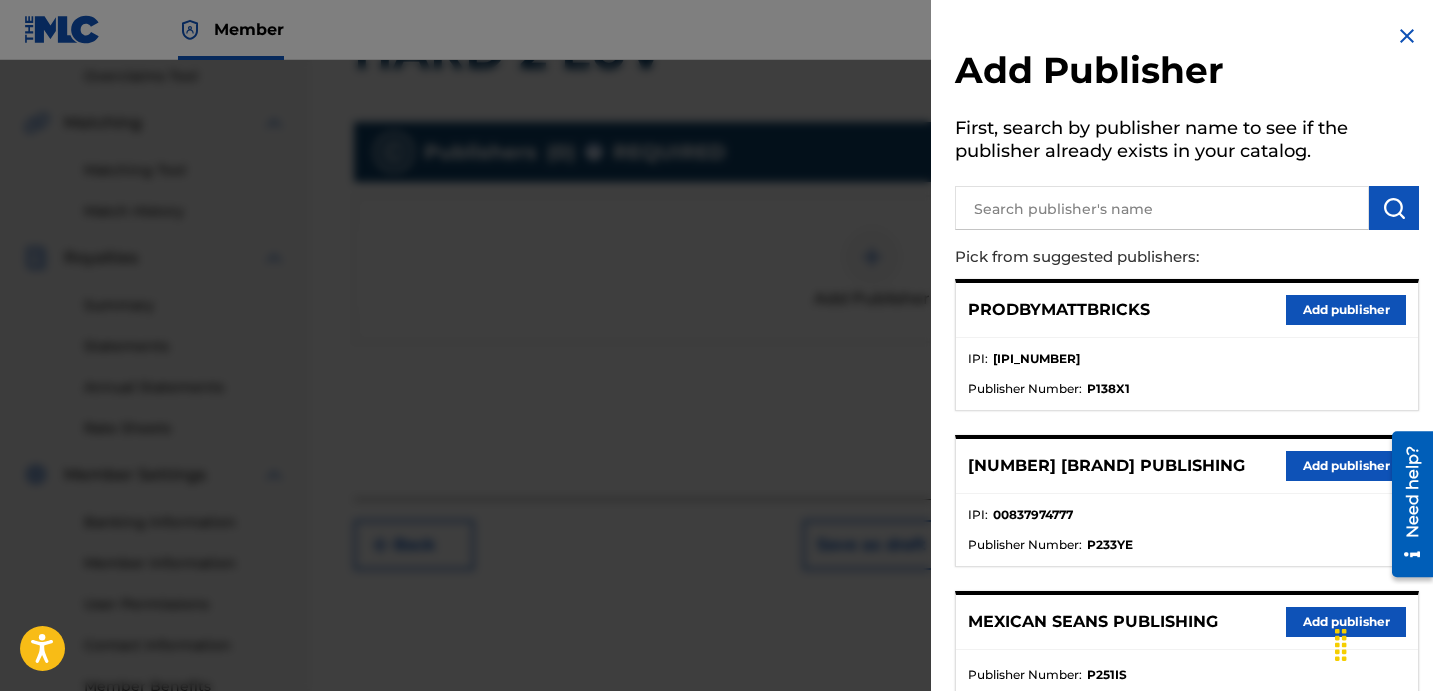 click on "IPI : [IPI_NUMBER]" at bounding box center (1187, 365) 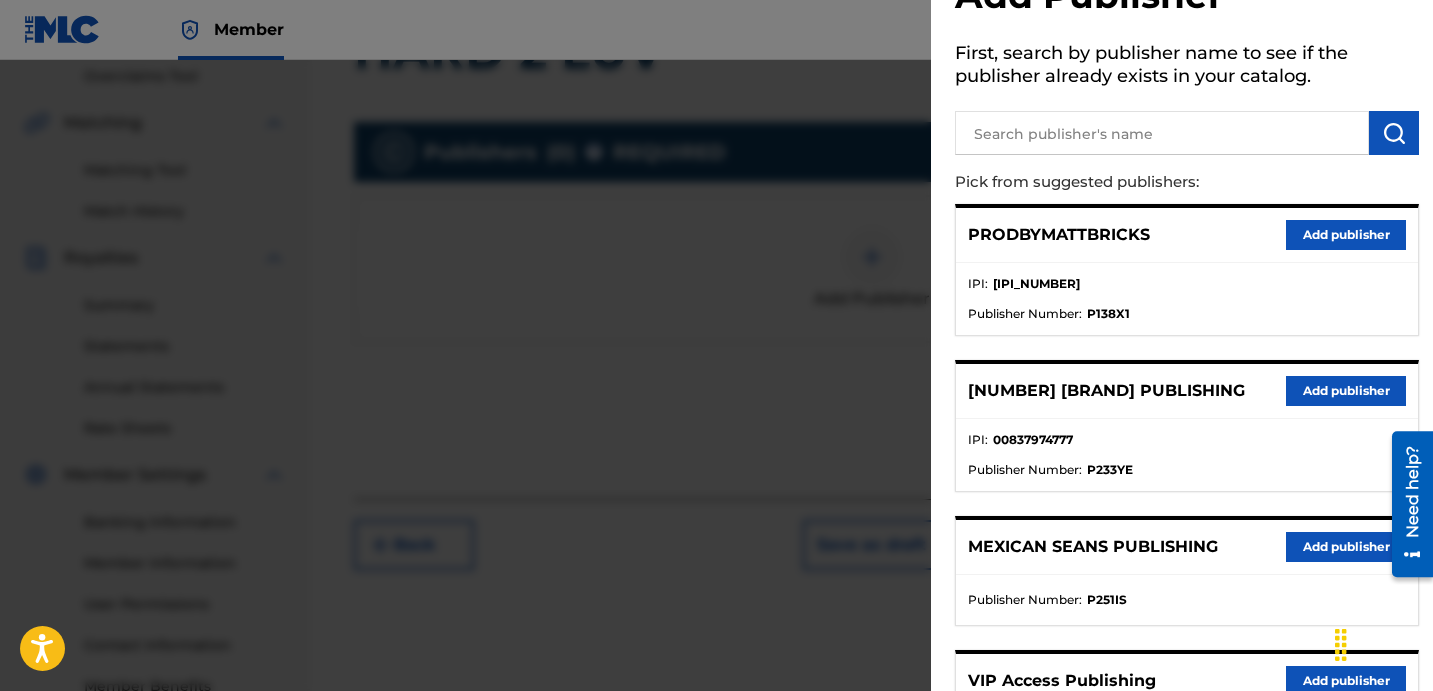 scroll, scrollTop: 350, scrollLeft: 0, axis: vertical 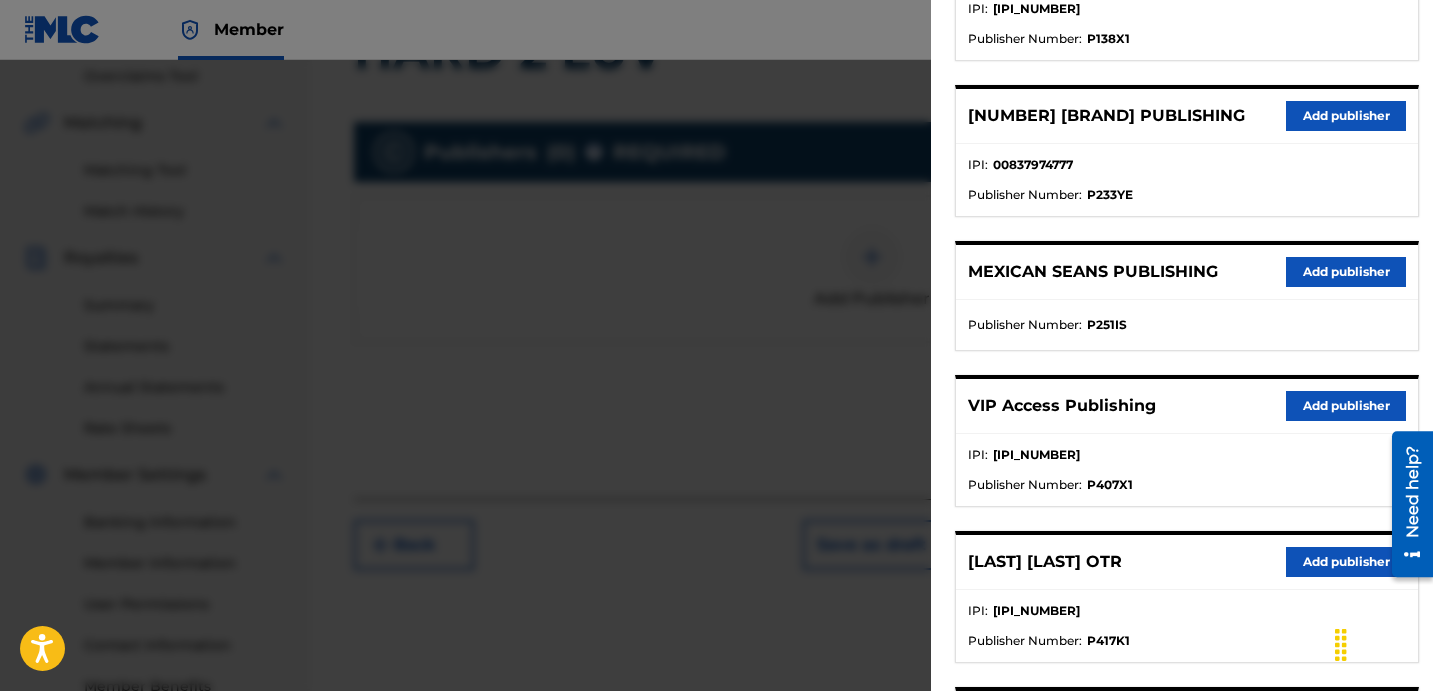 click on "Add publisher" at bounding box center [1346, 562] 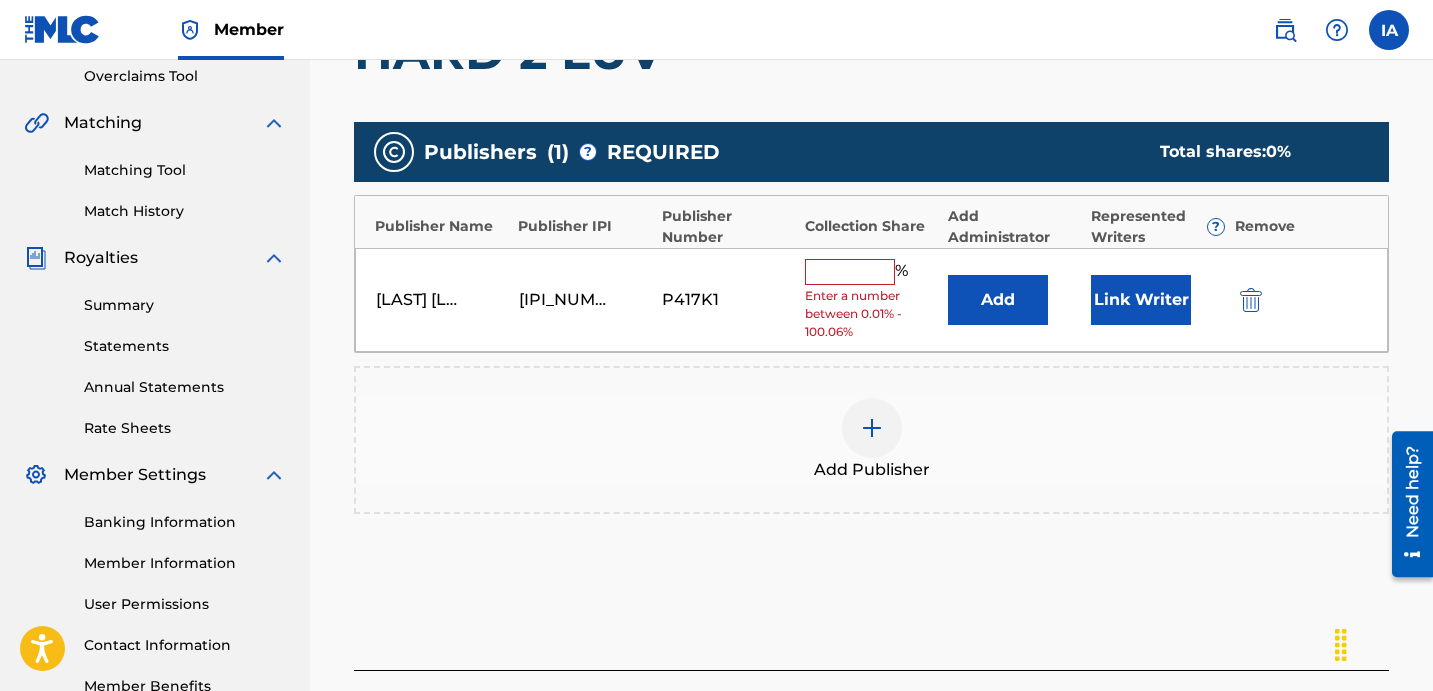 click at bounding box center (850, 272) 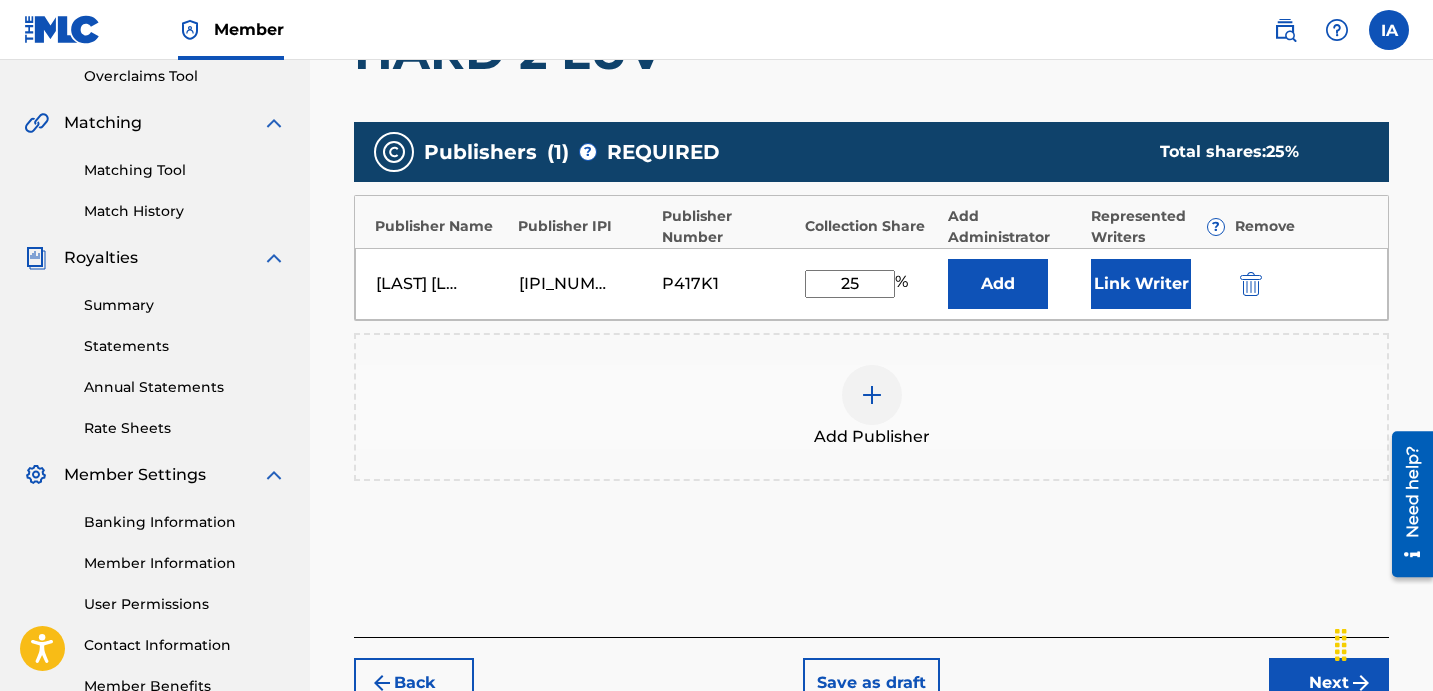 drag, startPoint x: 846, startPoint y: 273, endPoint x: 799, endPoint y: 249, distance: 52.773098 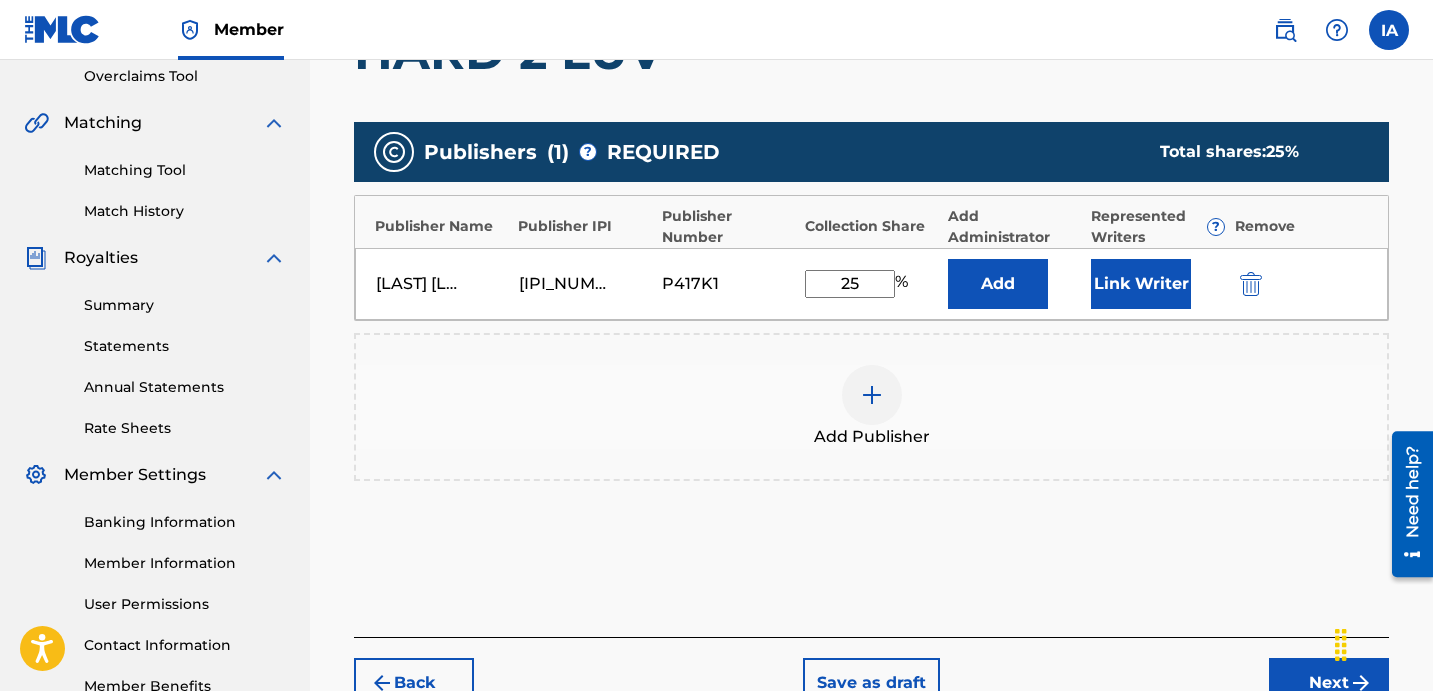type on "25" 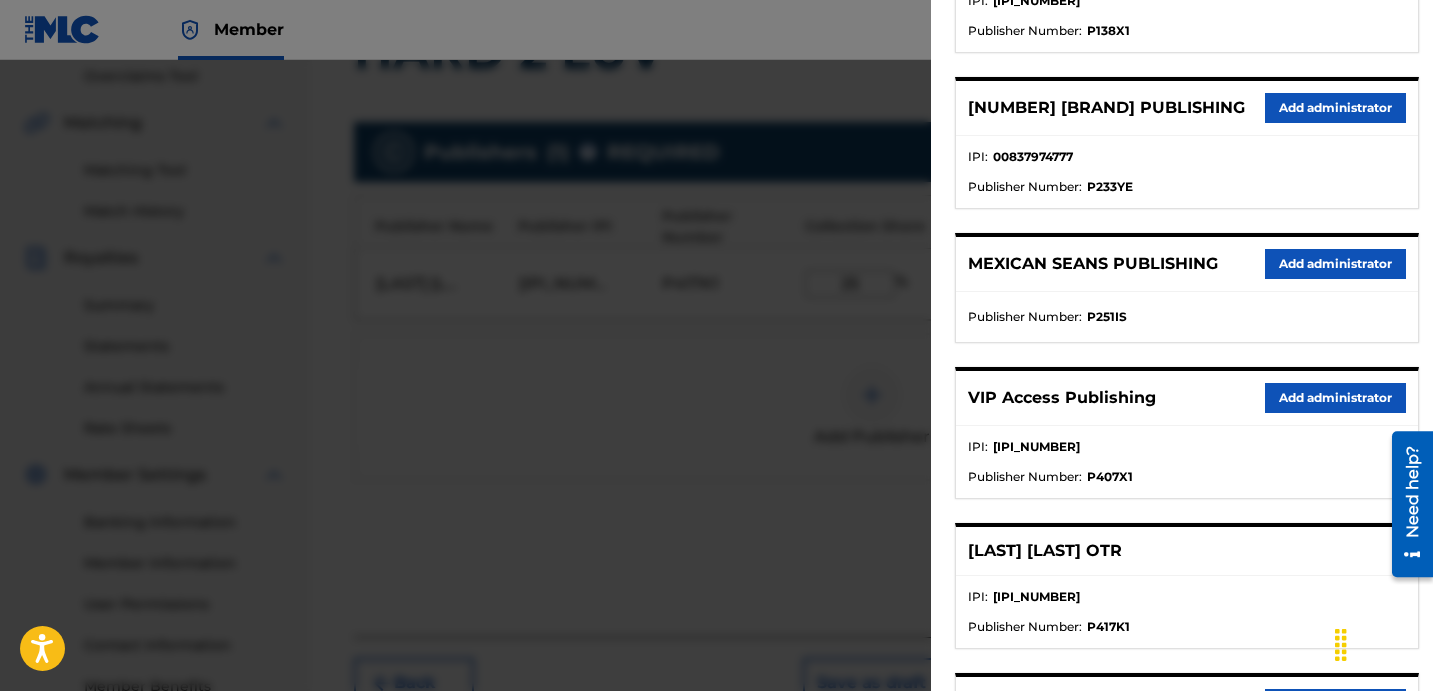 scroll, scrollTop: 426, scrollLeft: 0, axis: vertical 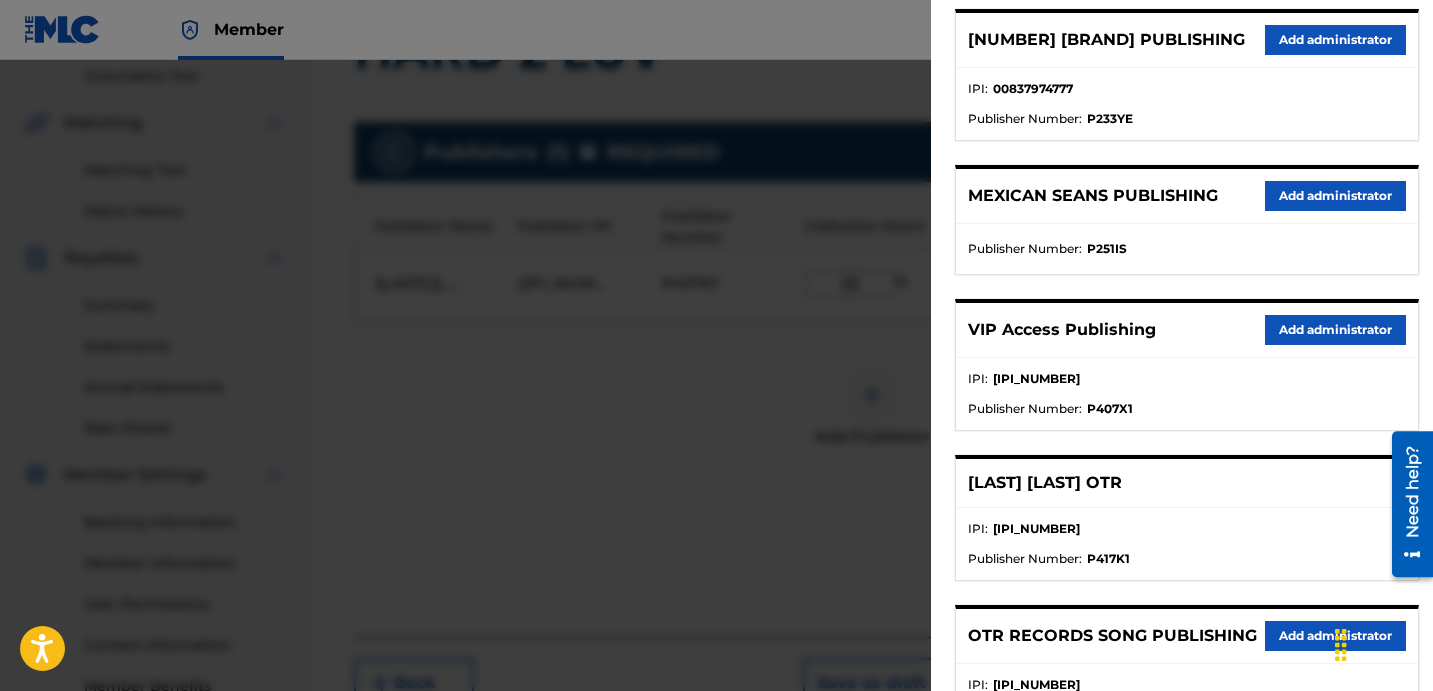 click on "Add administrator" at bounding box center [1335, 330] 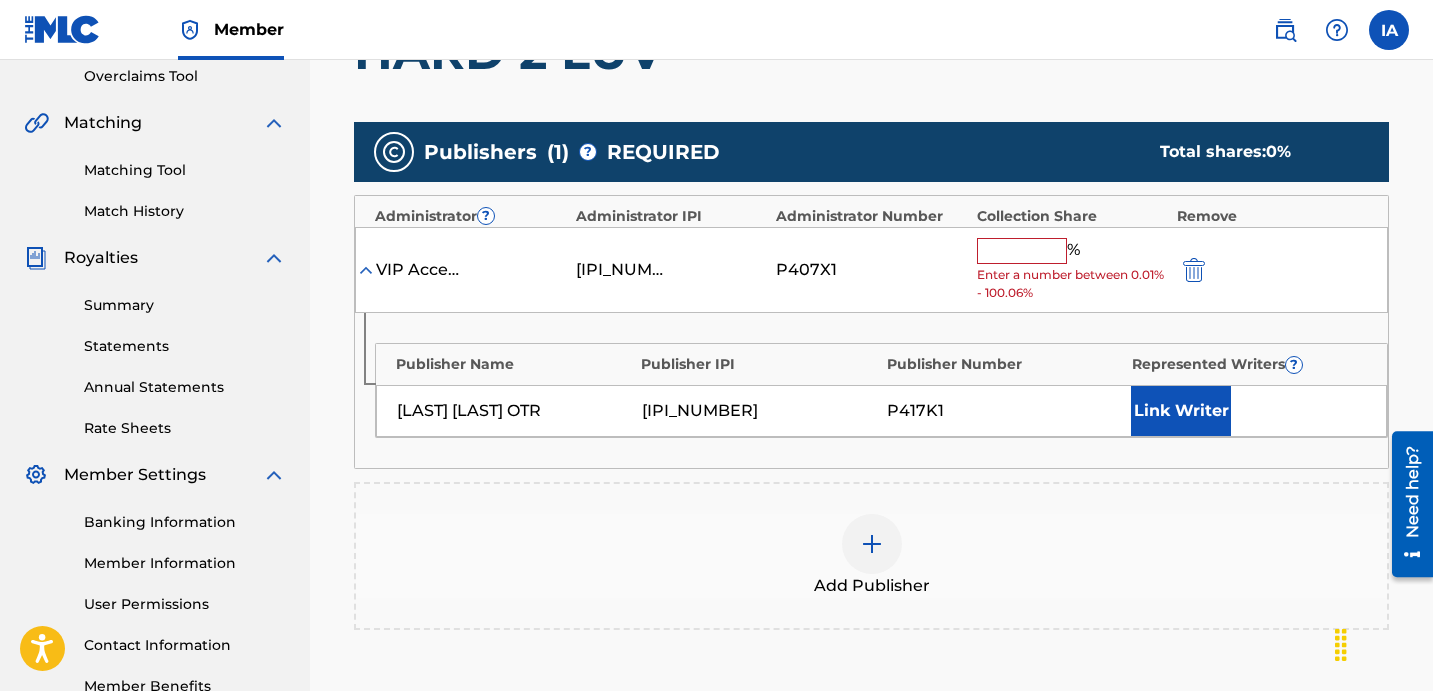 click at bounding box center (1022, 251) 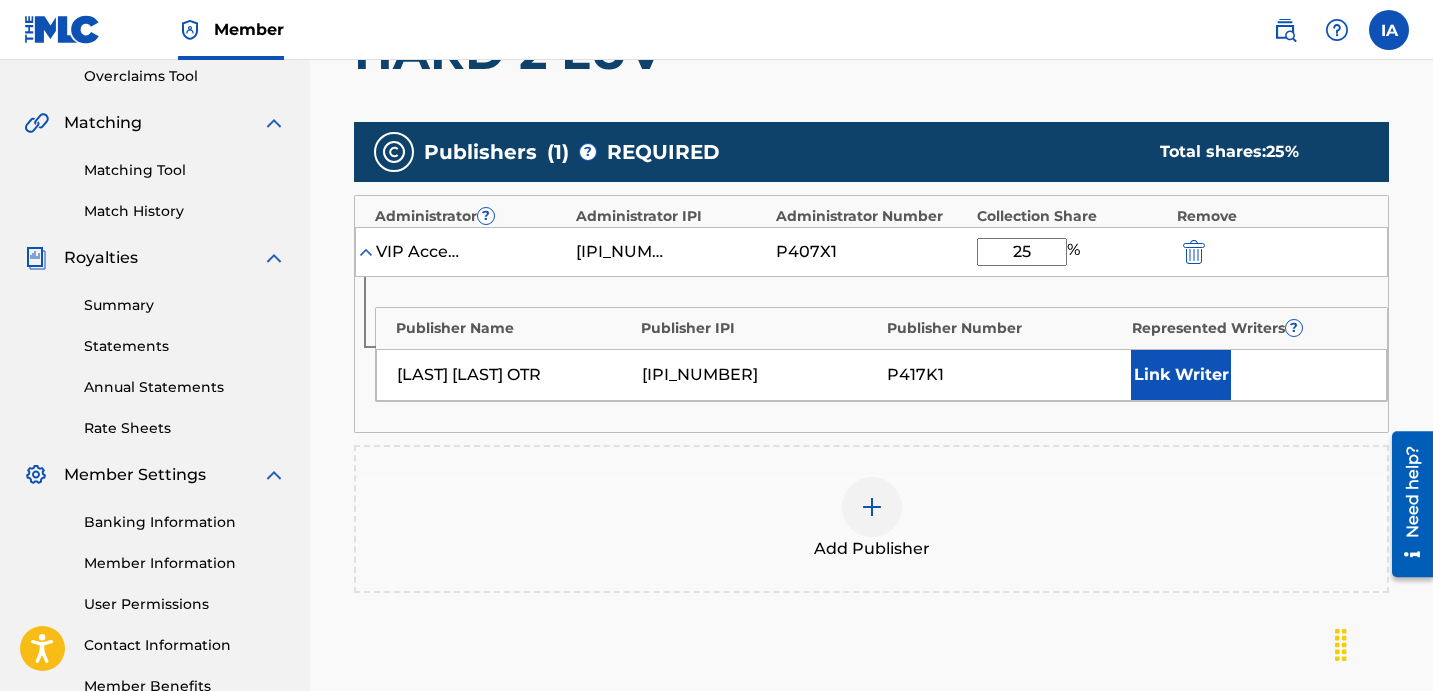 type on "25" 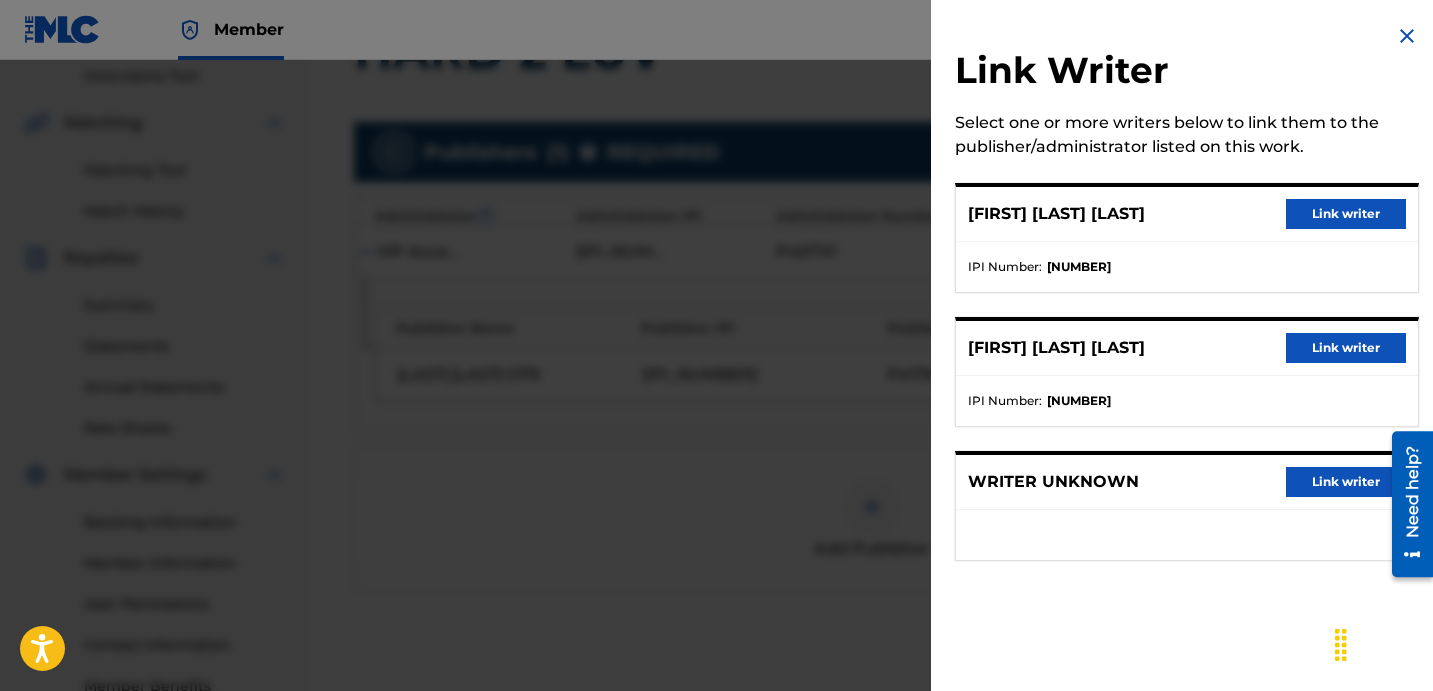 click on "IPI Number : [IPI_NUMBER]" at bounding box center (1187, 267) 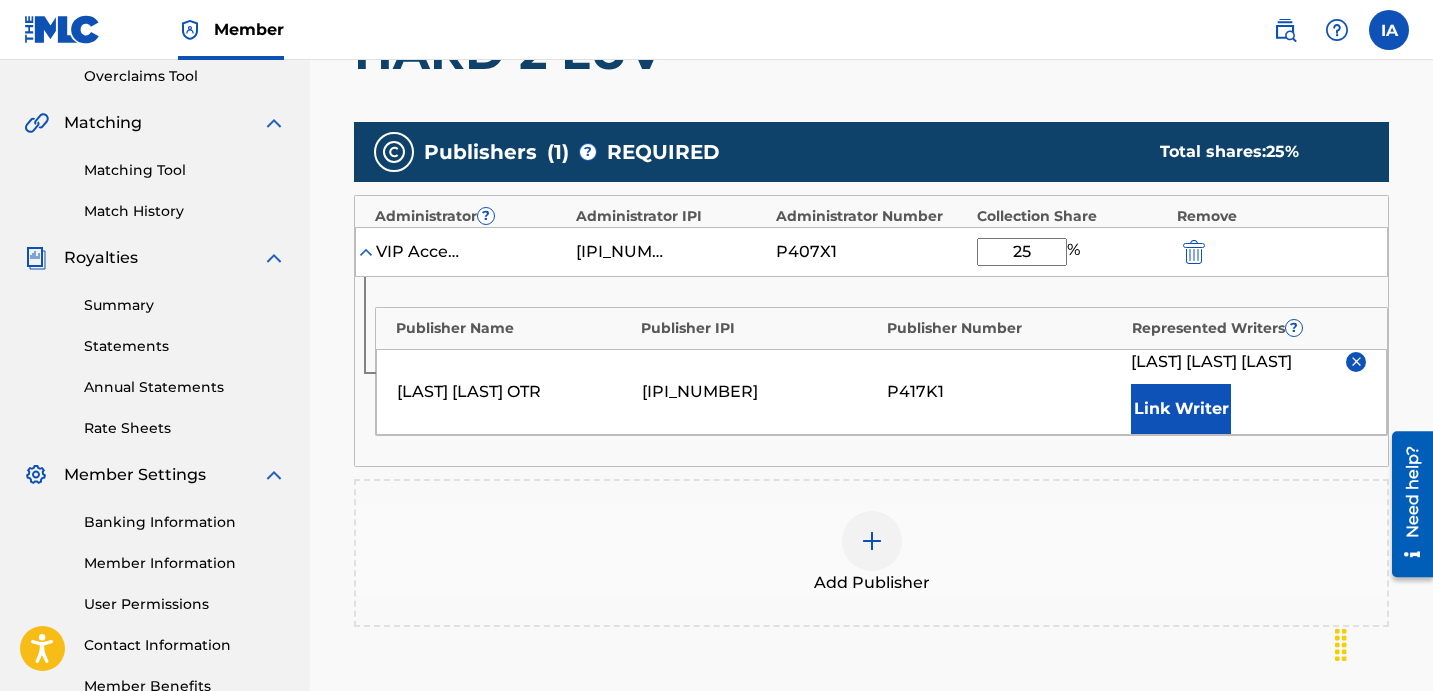 click on "Publisher Name Publisher IPI Publisher Number Represented Writers ? LEFTY GUNPLAY OTR [IPI_NUMBER] [IP_CODE] [FIRST] [LAST] [LAST] Link Writer" at bounding box center (871, 371) 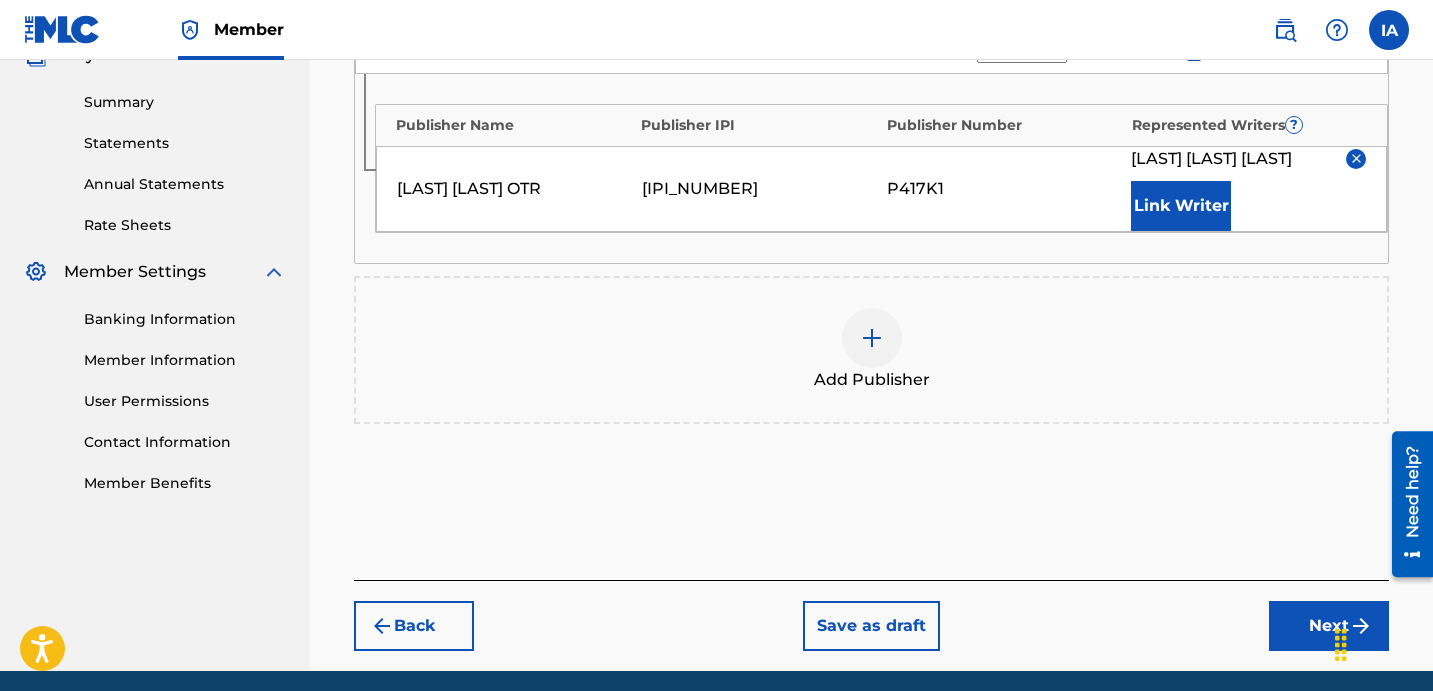scroll, scrollTop: 643, scrollLeft: 0, axis: vertical 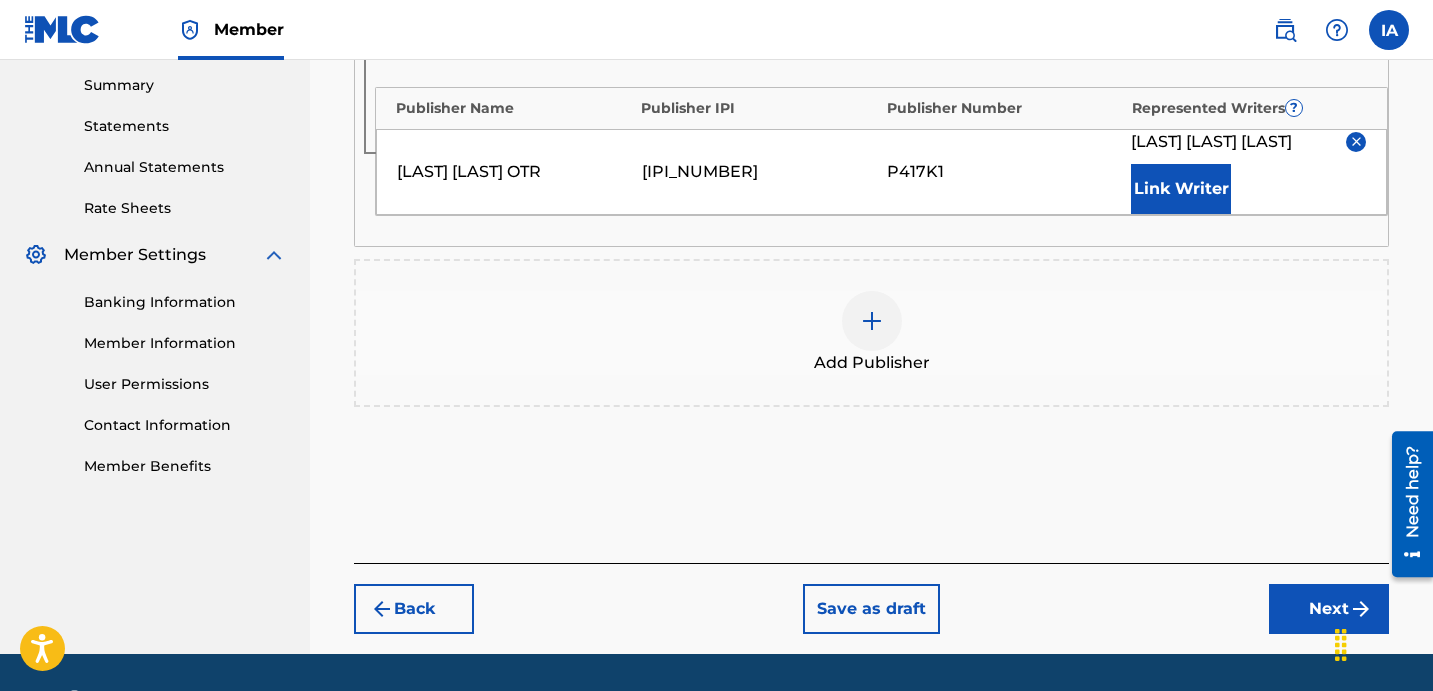 click on "Next" at bounding box center (1329, 609) 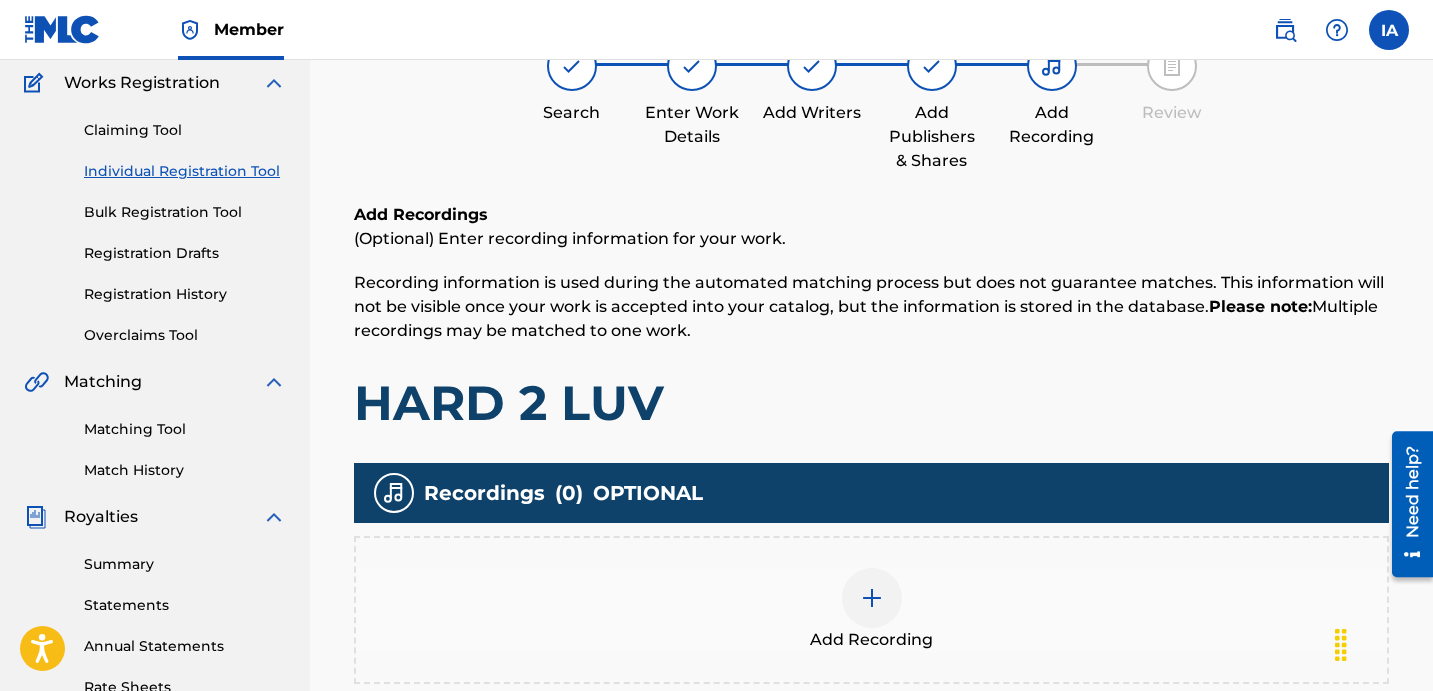scroll, scrollTop: 196, scrollLeft: 0, axis: vertical 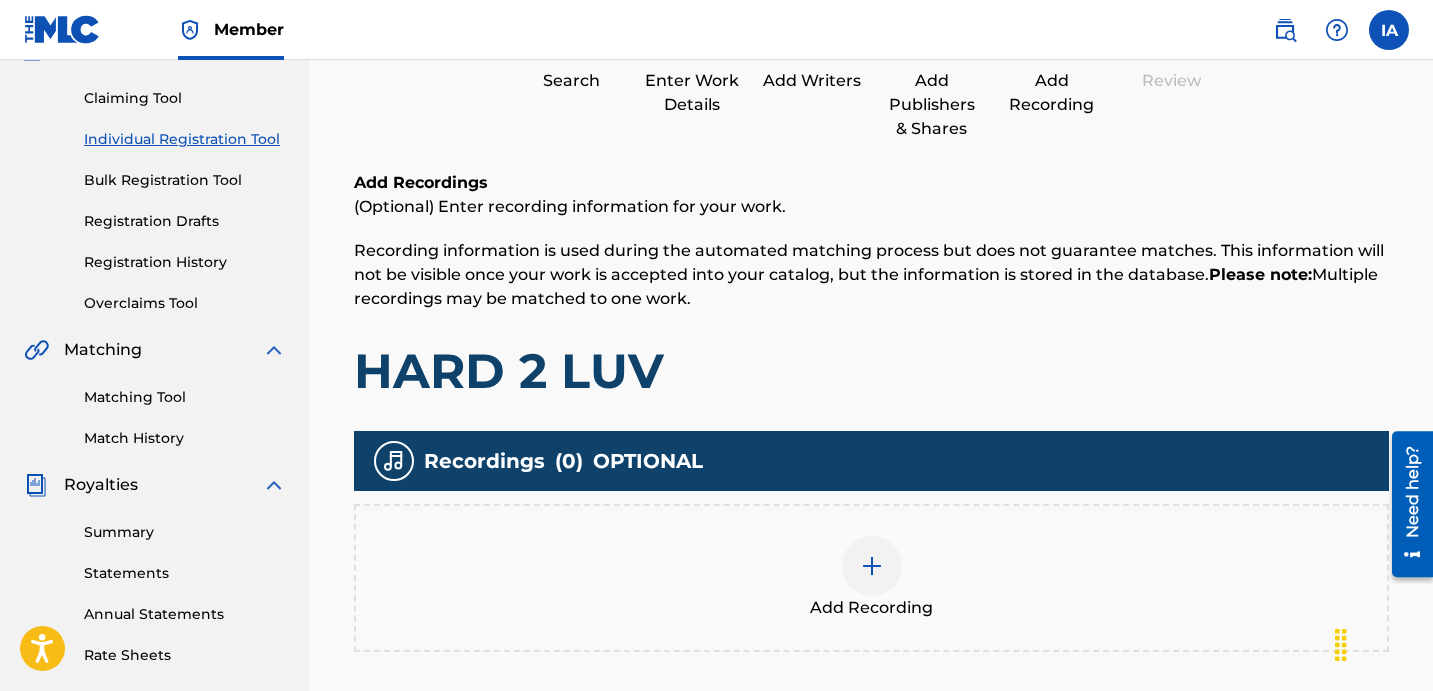 click on "Add Recording" at bounding box center (871, 578) 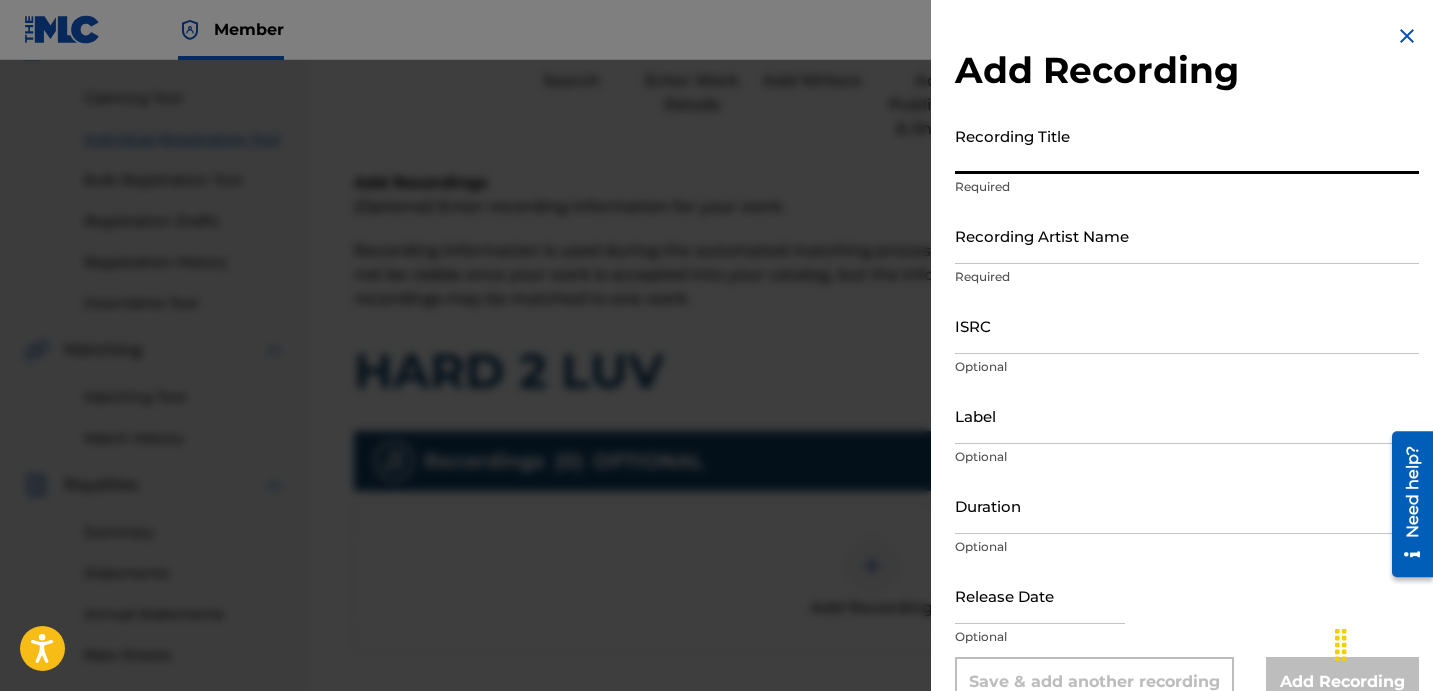 click on "Recording Title" at bounding box center [1187, 145] 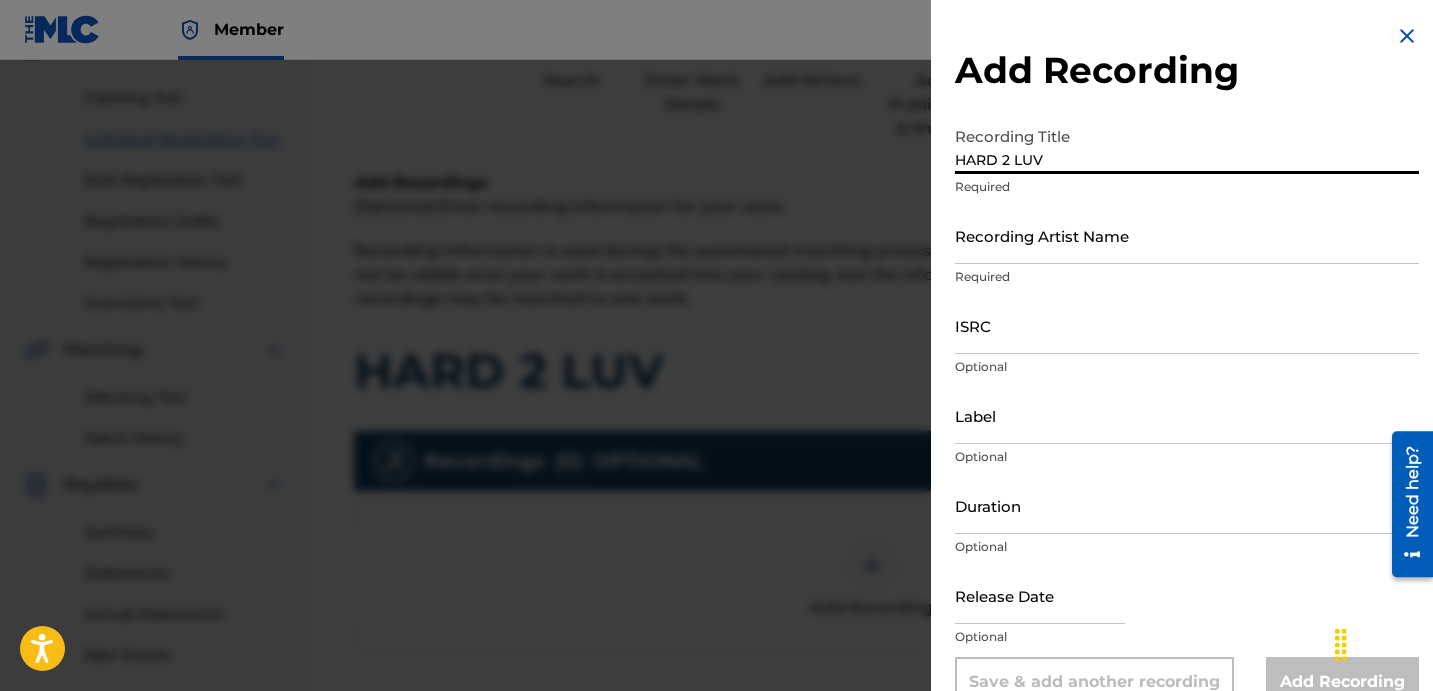 type on "HARD 2 LUV" 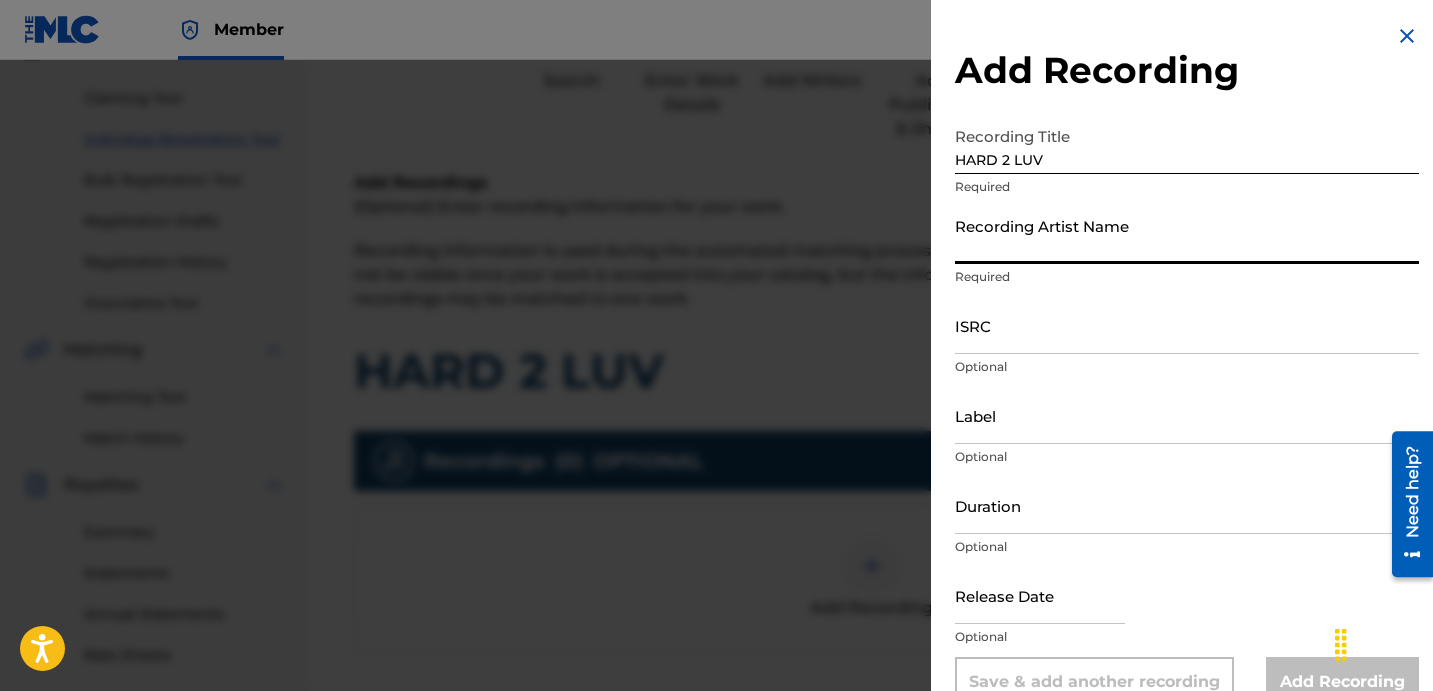 paste on "[FIRST] [LAST] [LAST] AND [INITIAL] [LAST] IT UP" 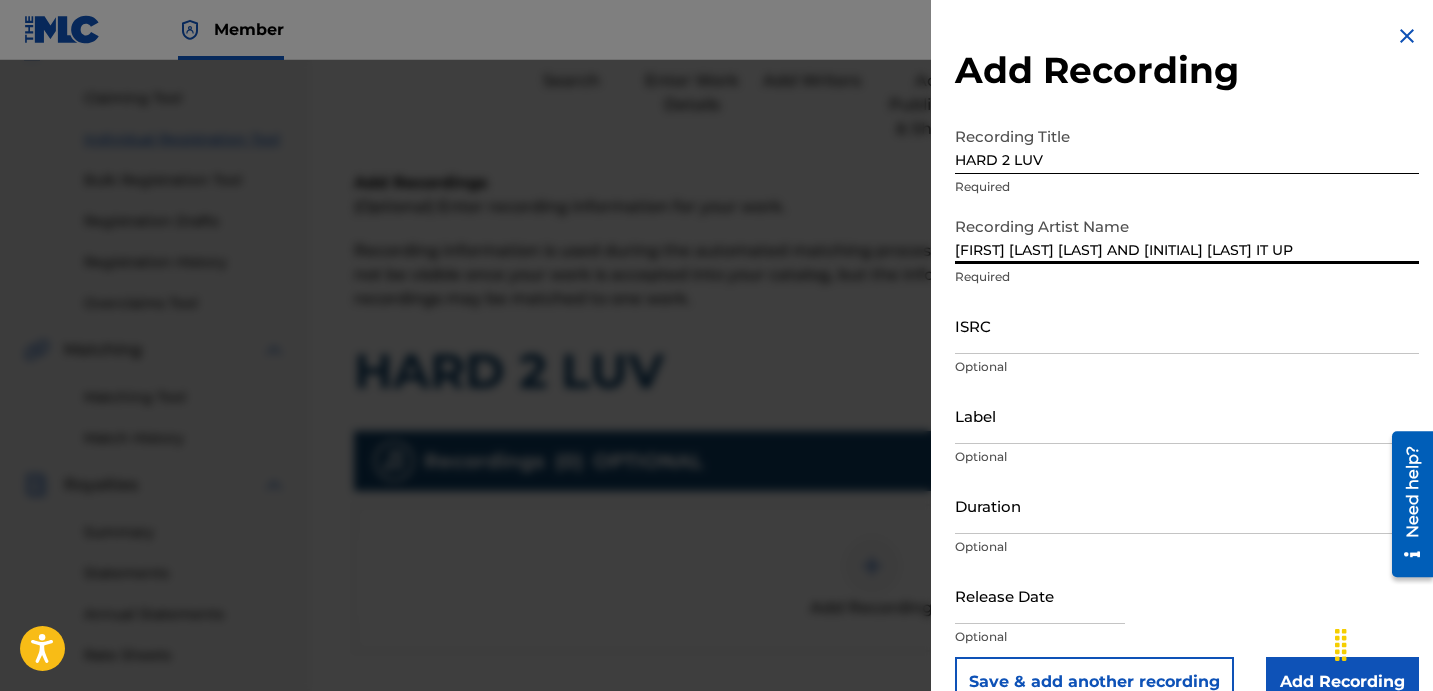 type on "[FIRST] [LAST] [LAST] AND [INITIAL] [LAST] IT UP" 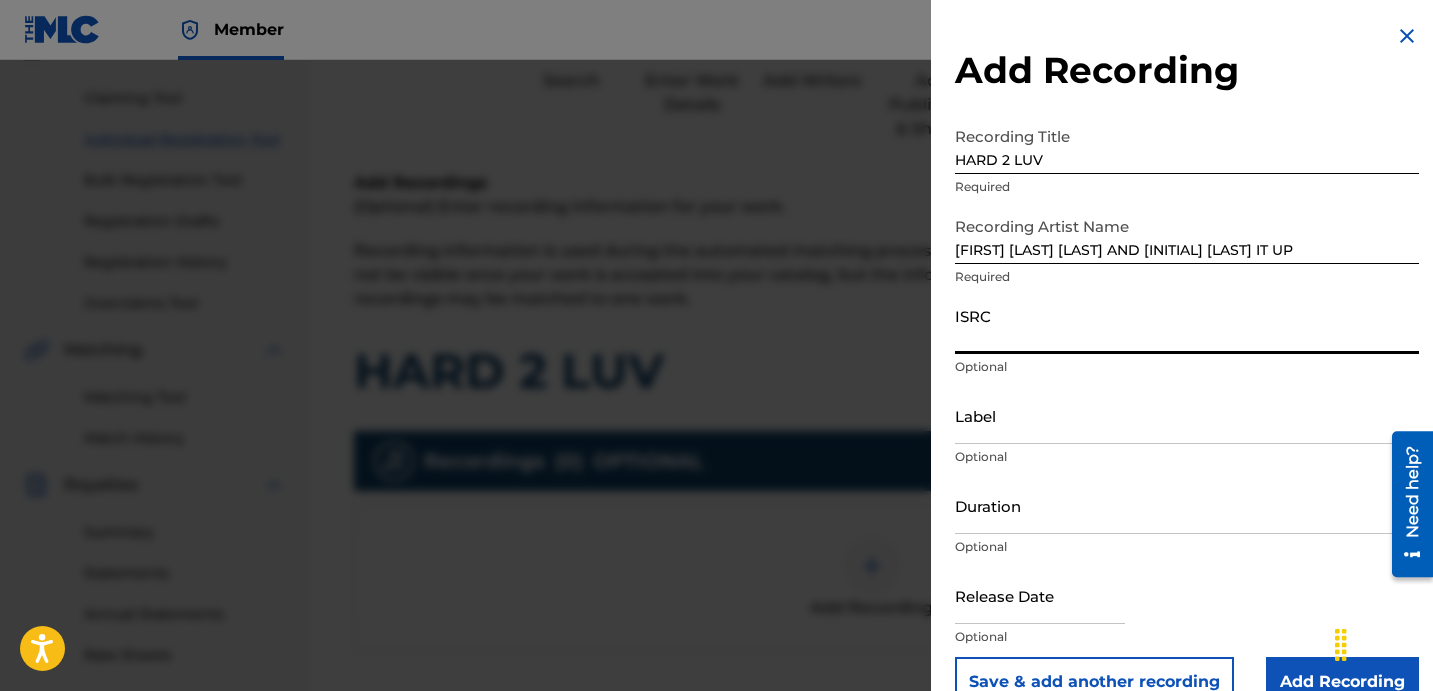 click on "ISRC" at bounding box center [1187, 325] 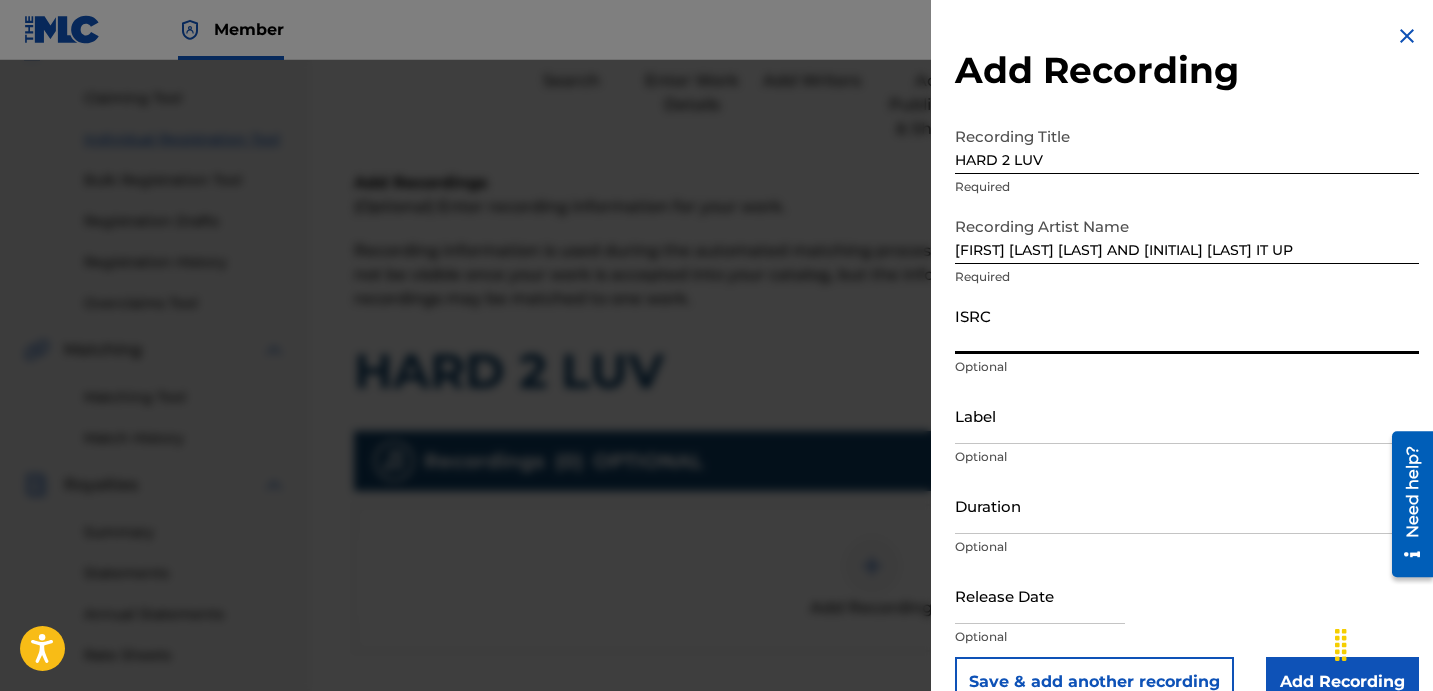 click on "ISRC" at bounding box center (1187, 325) 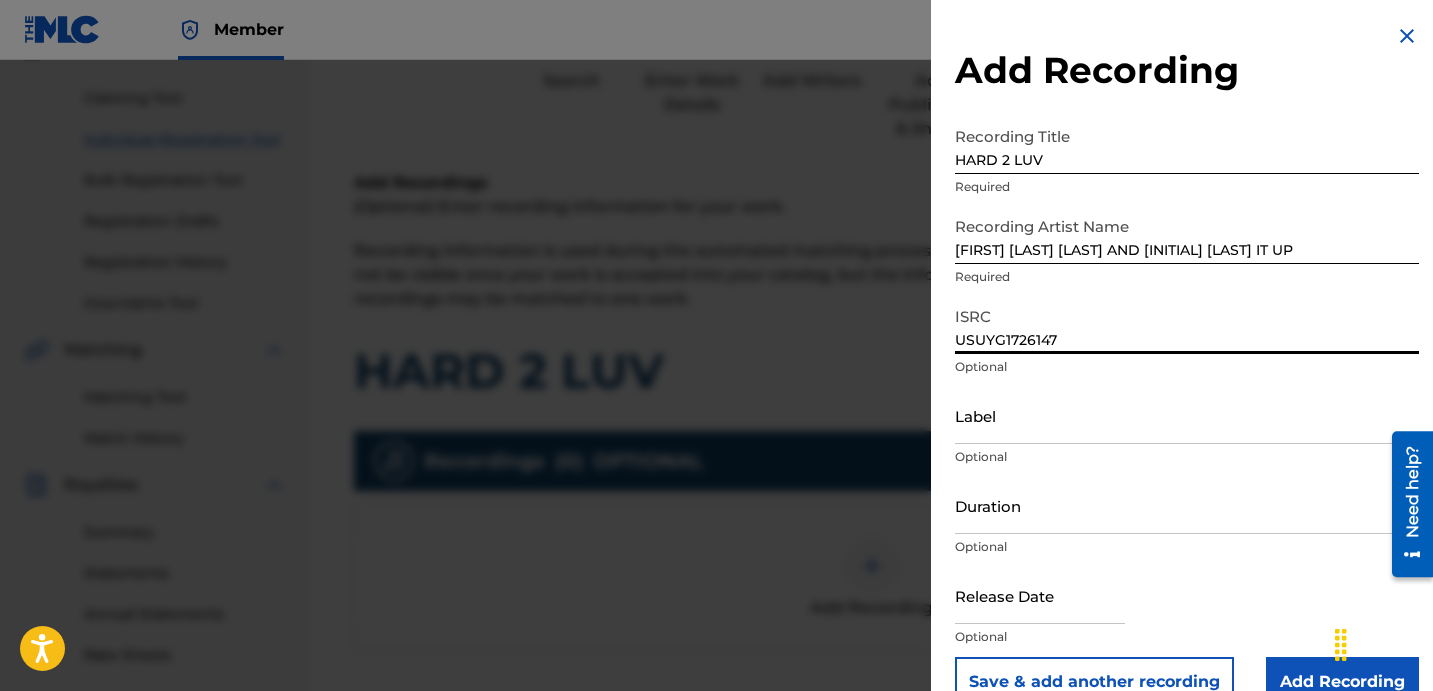 type on "USUYG1726147" 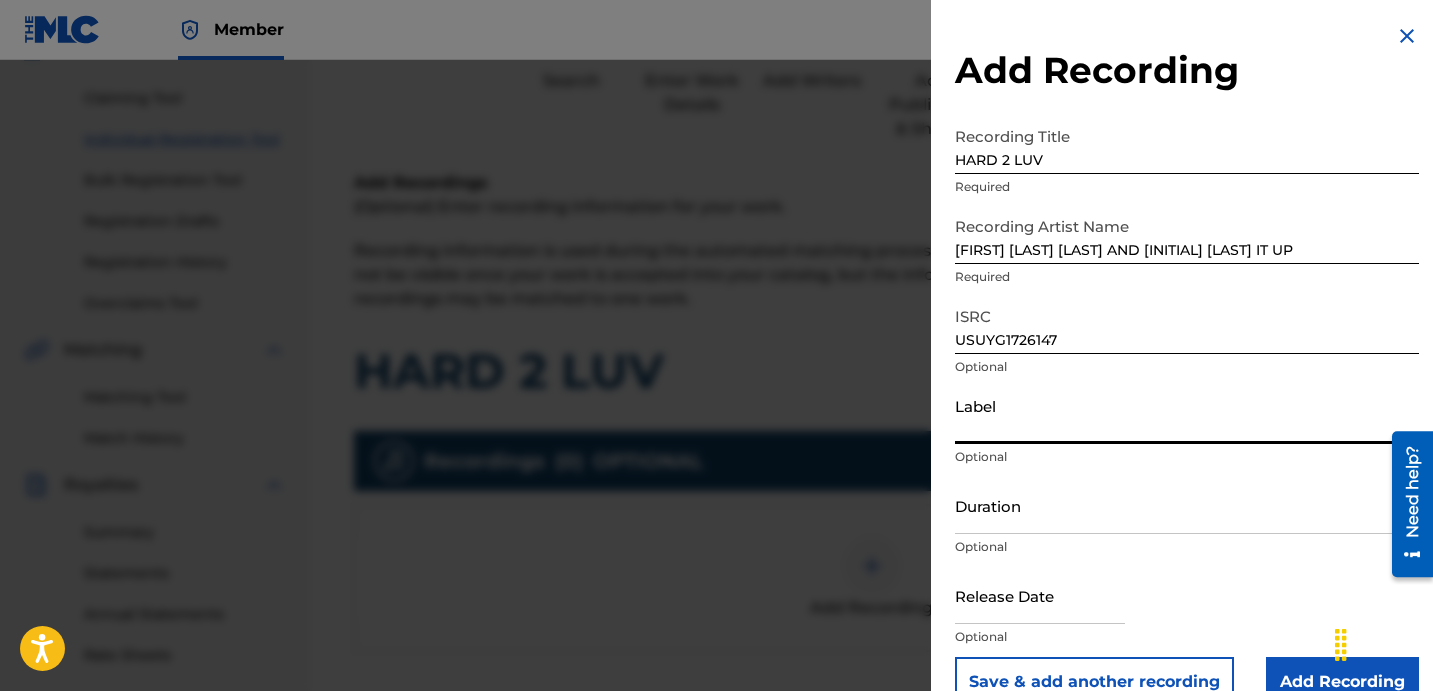 click on "Label" at bounding box center [1187, 415] 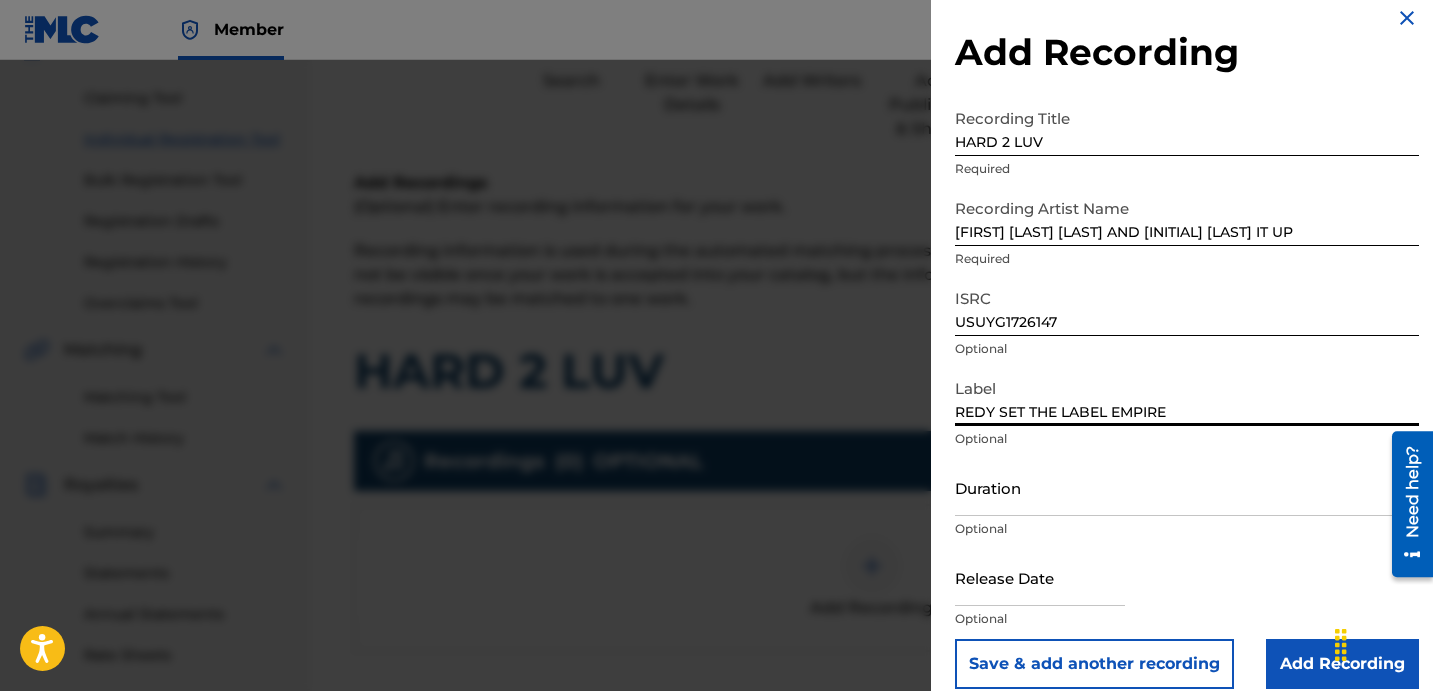 scroll, scrollTop: 40, scrollLeft: 0, axis: vertical 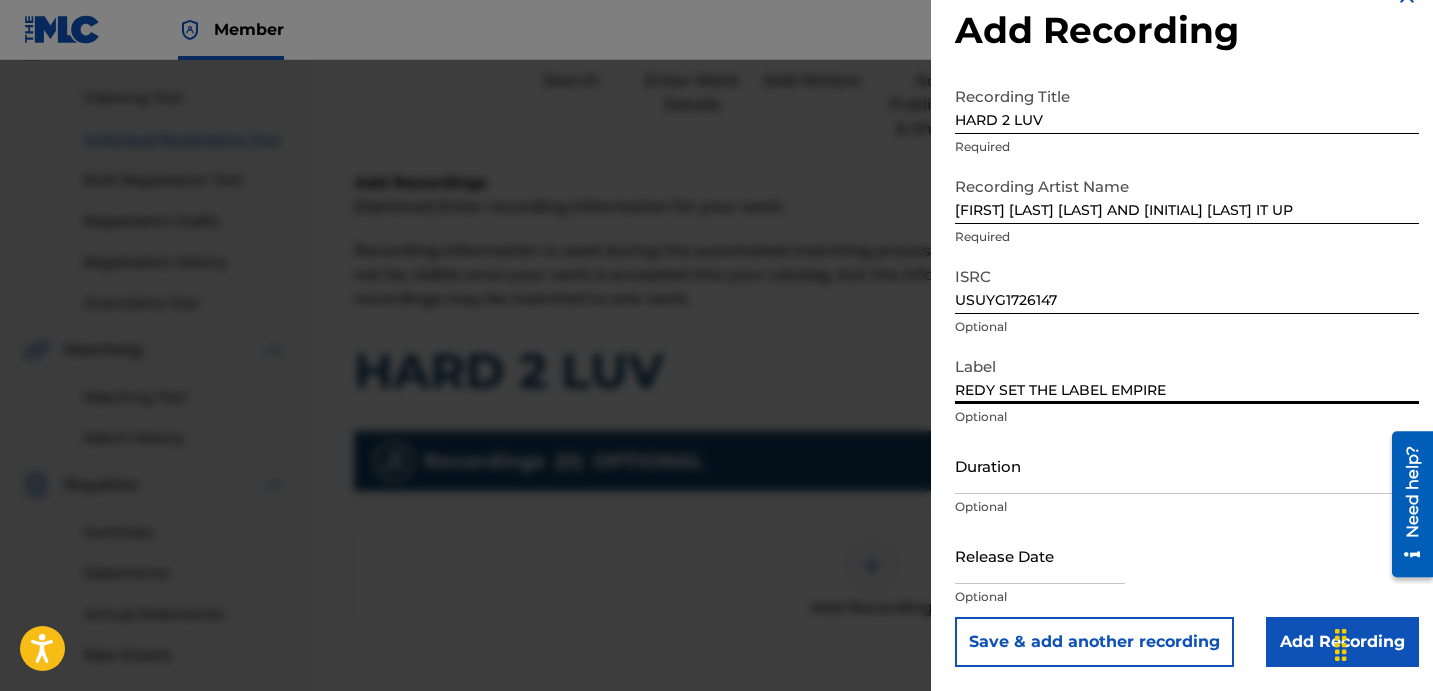 type on "REDY SET THE LABEL EMPIRE" 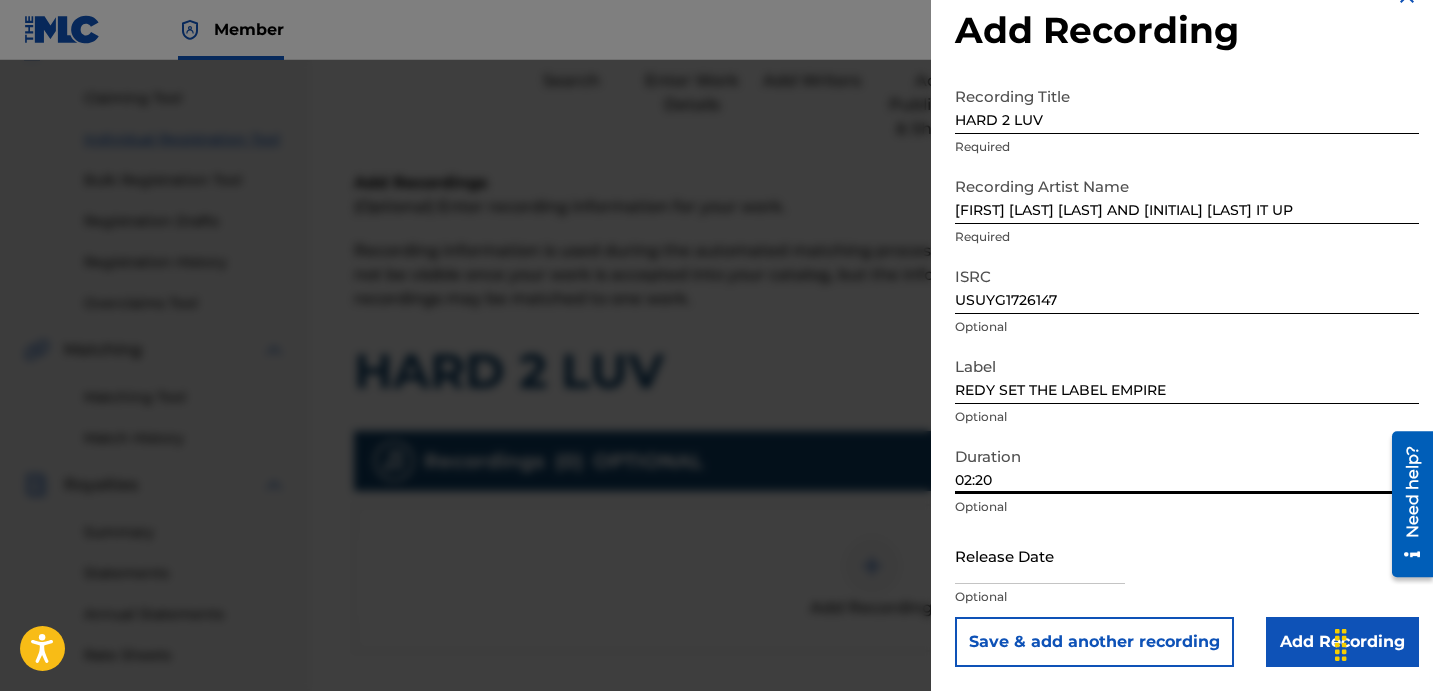 type on "02:20" 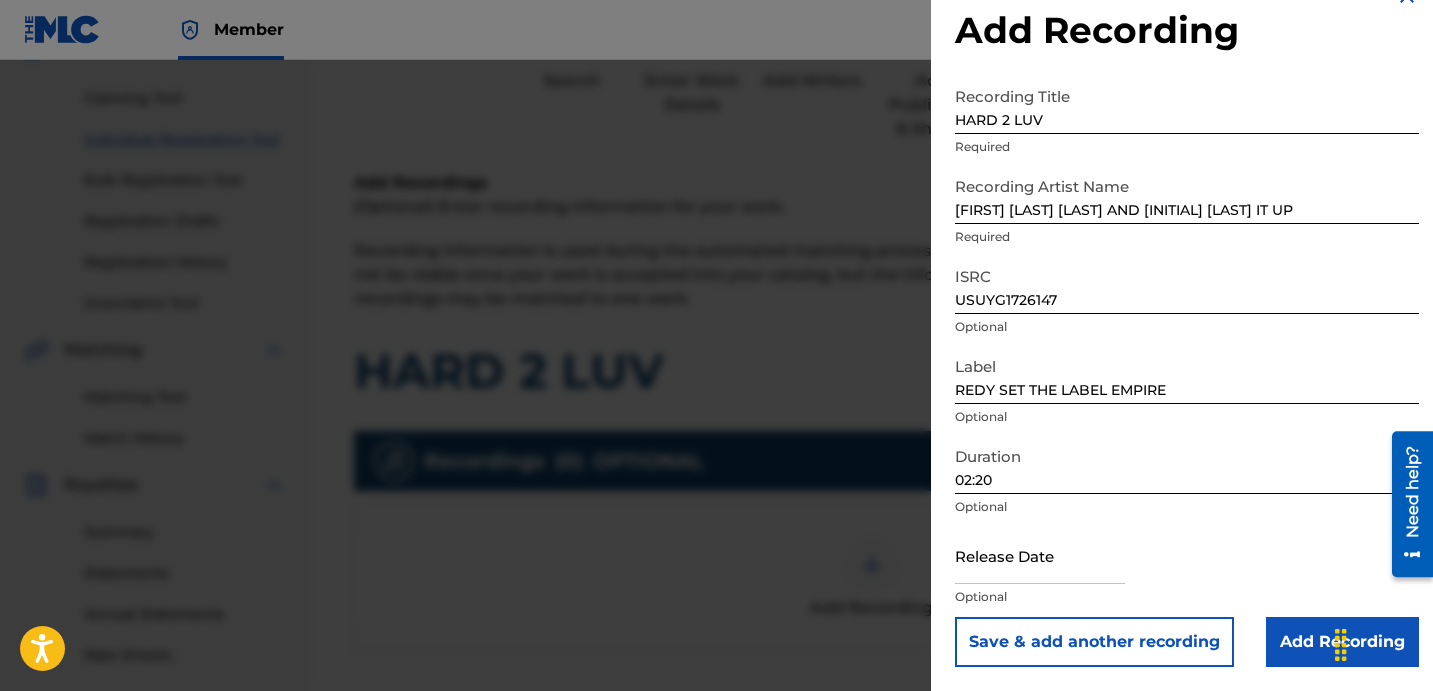click on "Add Recording" at bounding box center [1342, 642] 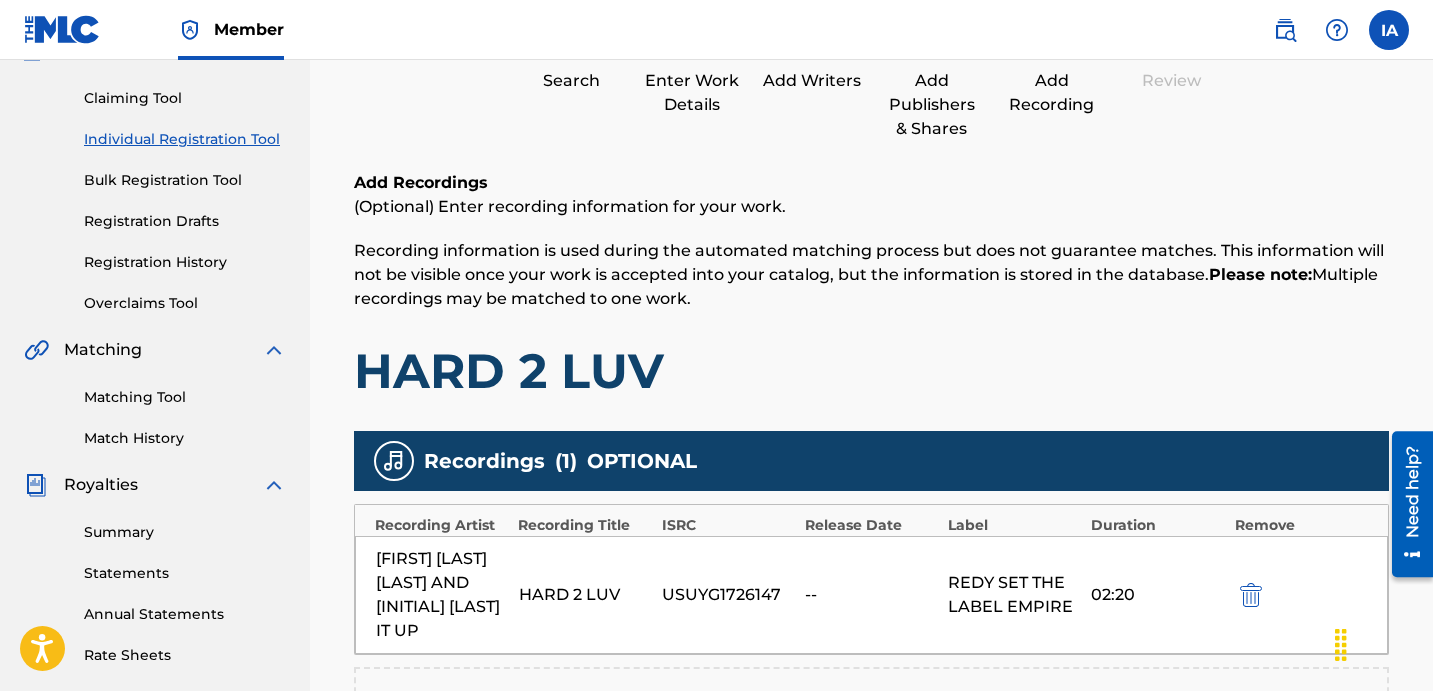 click on "Add Recordings (Optional) Enter recording information for your work. Recording information is used during the automated matching process but does not guarantee matches. This information will not be visible once your work is accepted into your catalog, but the information is stored in the database. Please note: Multiple recordings may be matched to one work. HARD 2 LUV Recordings ( 1 ) OPTIONAL Recording Artist Recording Title ISRC Release Date Label Duration Remove [FIRST] [LAST] AND [INITIAL] [LAST] HARD 2 LUV USUYG1726147 -- REDY SET THE LABEL EMPIRE 02:20 Add Recording" at bounding box center [871, 525] 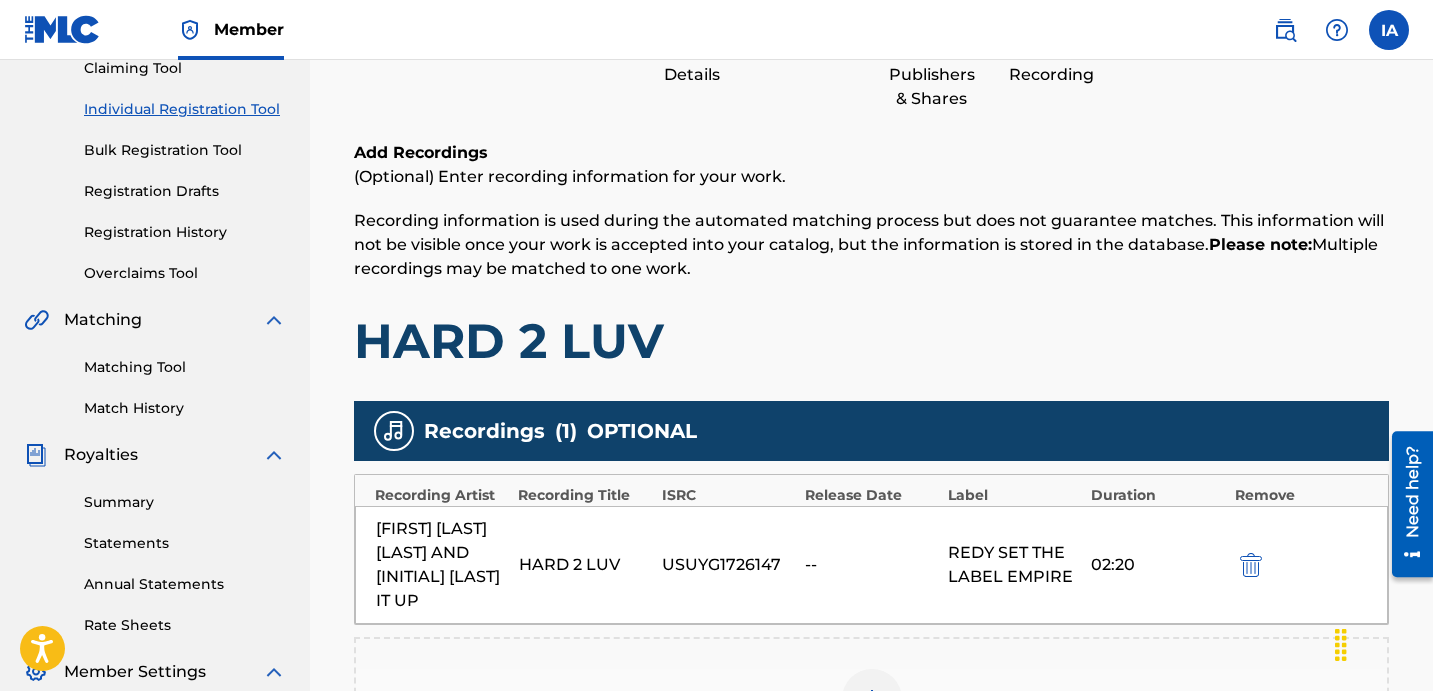 scroll, scrollTop: 233, scrollLeft: 0, axis: vertical 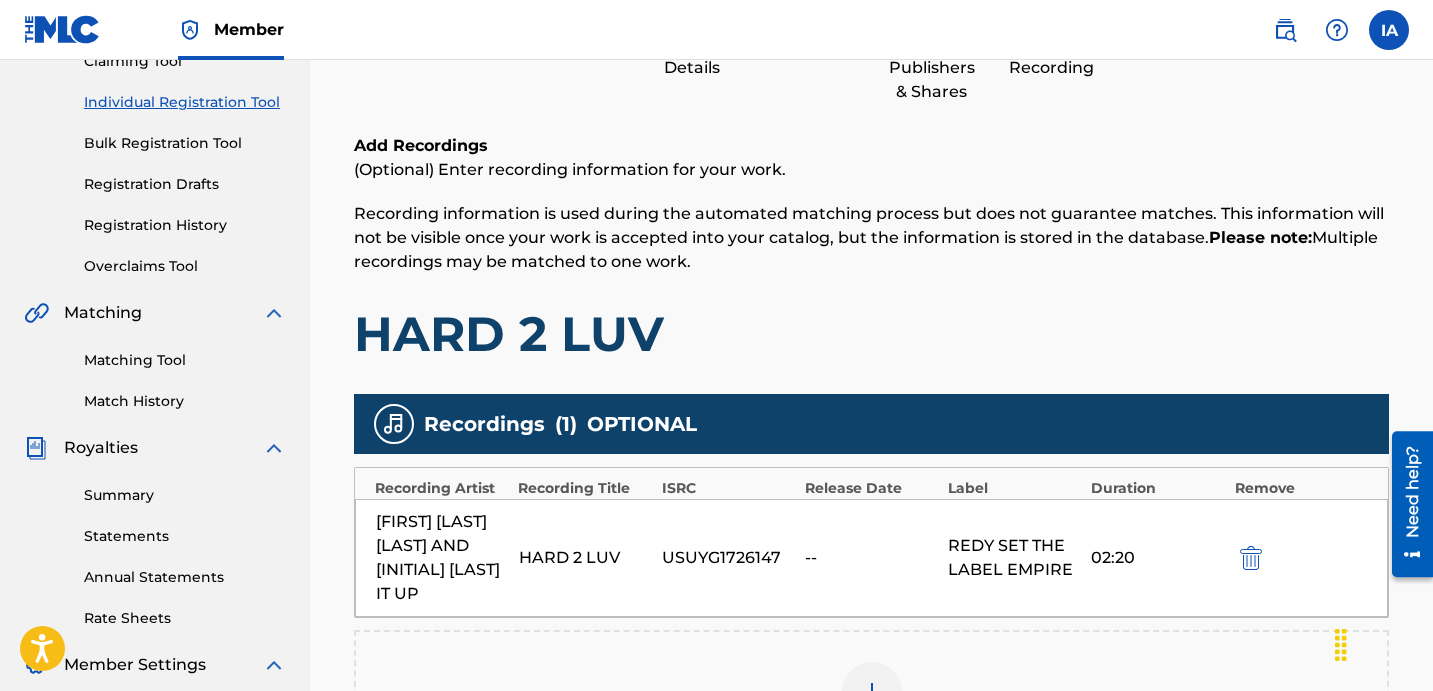 click on "Add Recordings (Optional) Enter recording information for your work. Recording information is used during the automated matching process but does not guarantee matches. This information will not be visible once your work is accepted into your catalog, but the information is stored in the database. Please note: Multiple recordings may be matched to one work. HARD 2 LUV" at bounding box center [871, 249] 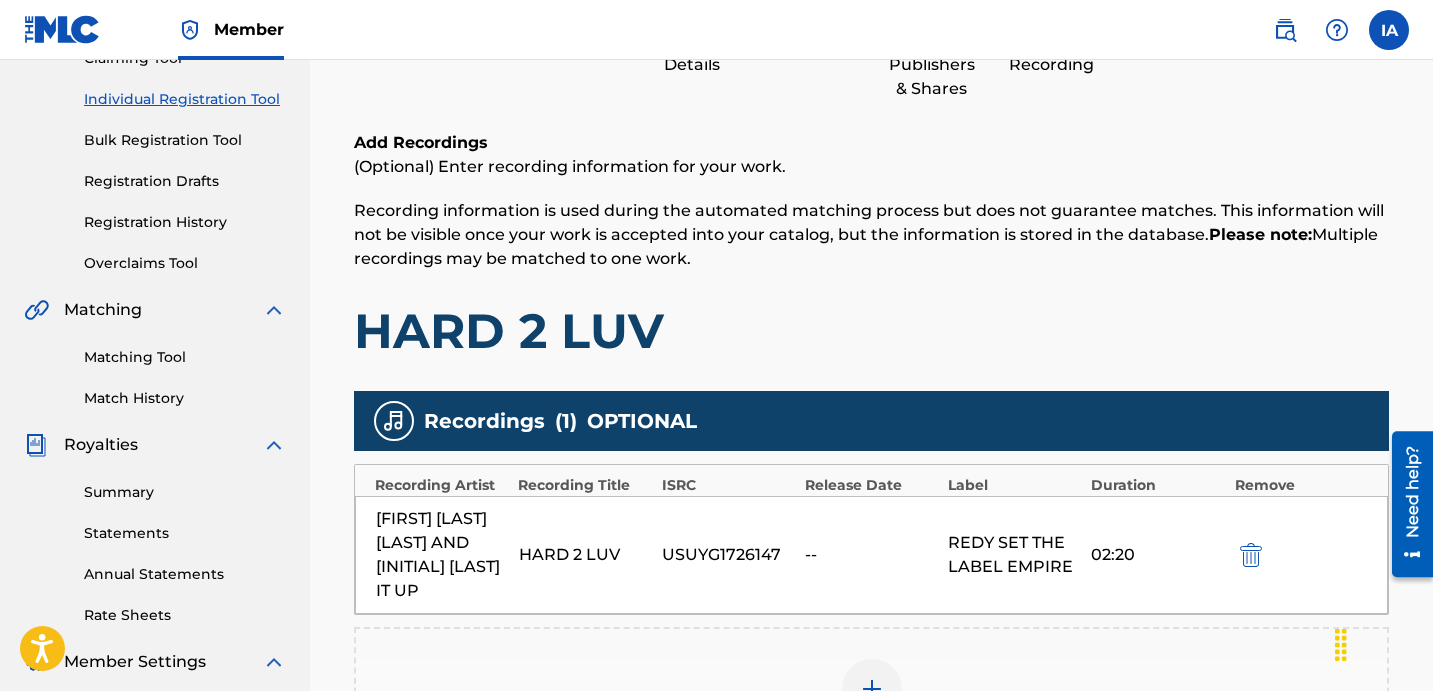 scroll, scrollTop: 237, scrollLeft: 0, axis: vertical 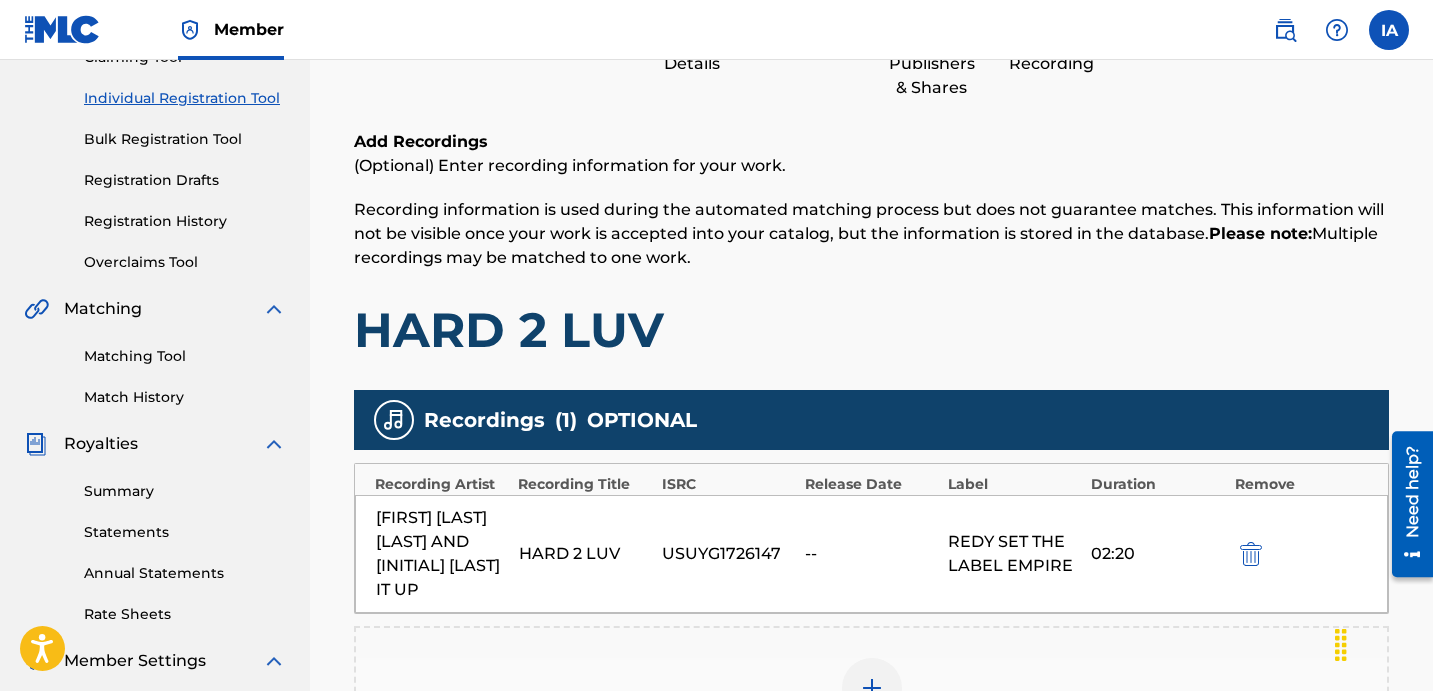 click on "Recording information is used during the automated matching process but does not guarantee matches. This information will not be visible once your work is accepted into your catalog, but the information is stored in the database. Please note: Multiple recordings may be matched to one work." at bounding box center [871, 234] 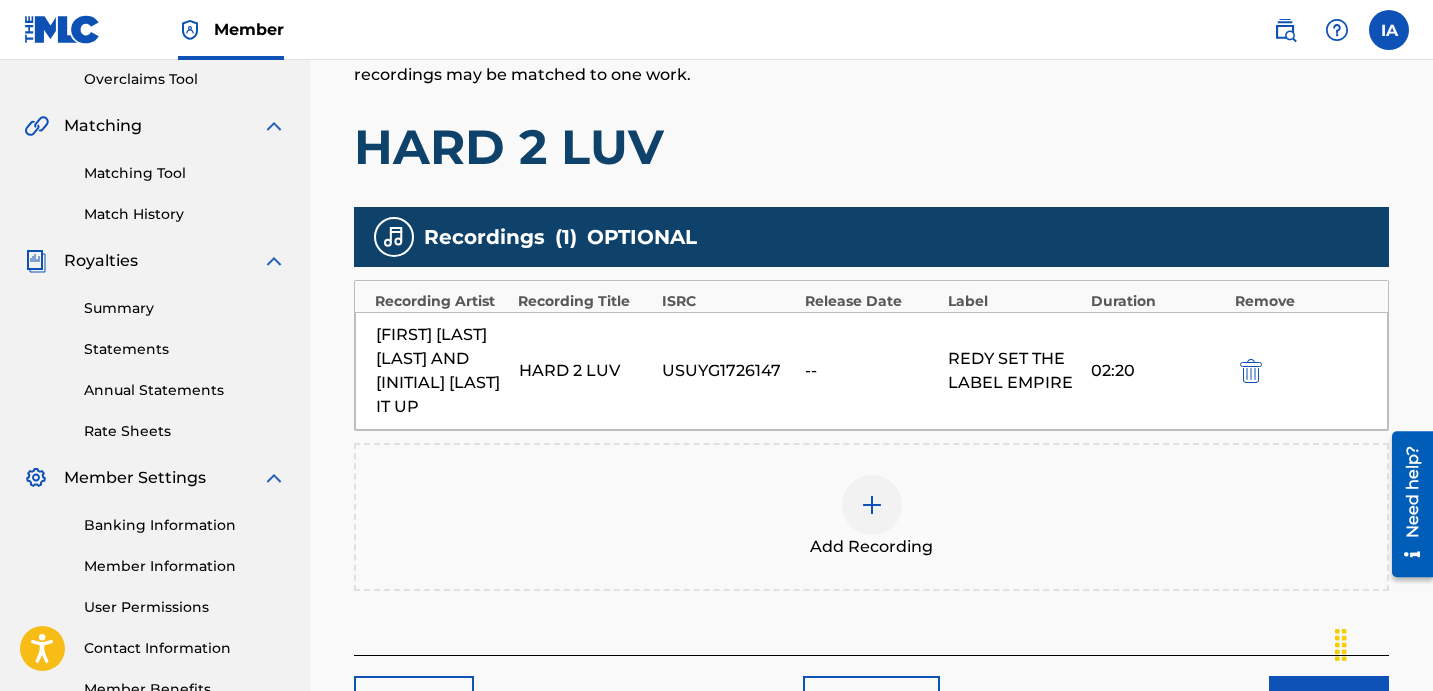 scroll, scrollTop: 549, scrollLeft: 0, axis: vertical 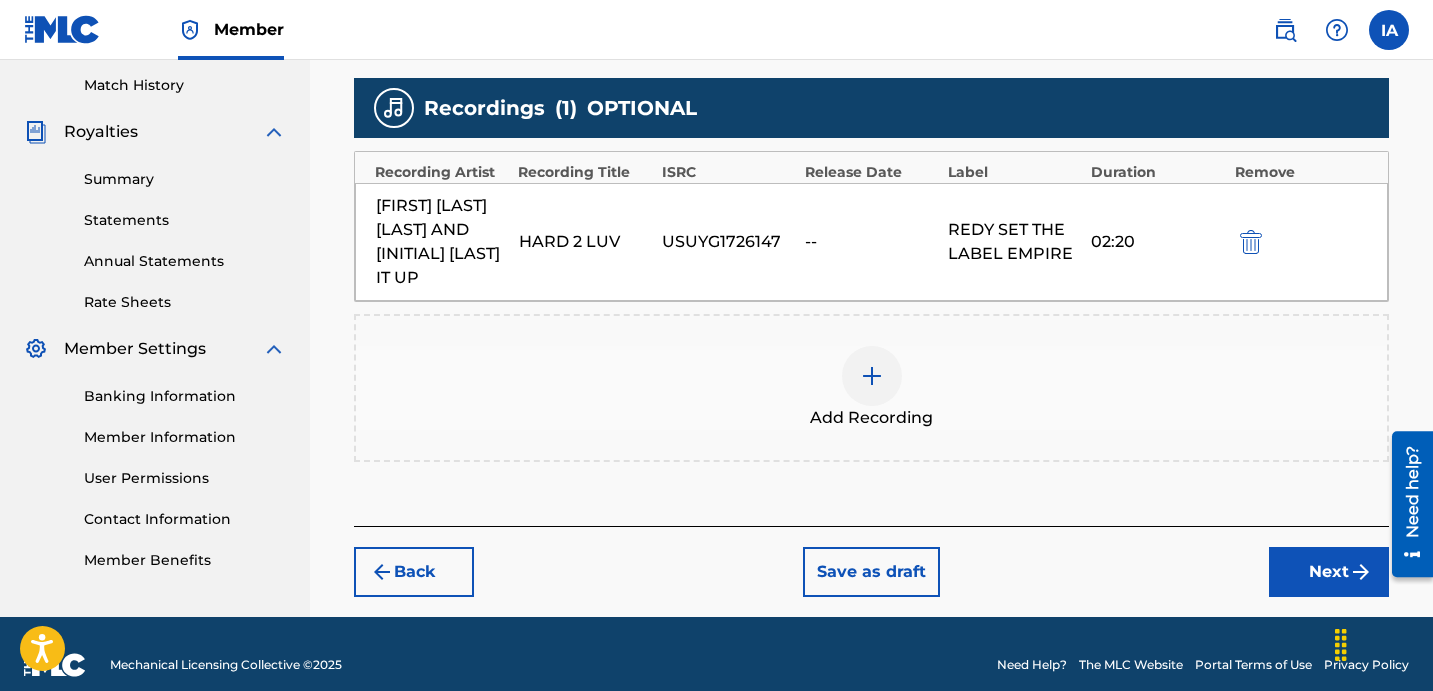 drag, startPoint x: 1164, startPoint y: 479, endPoint x: 1209, endPoint y: 495, distance: 47.759815 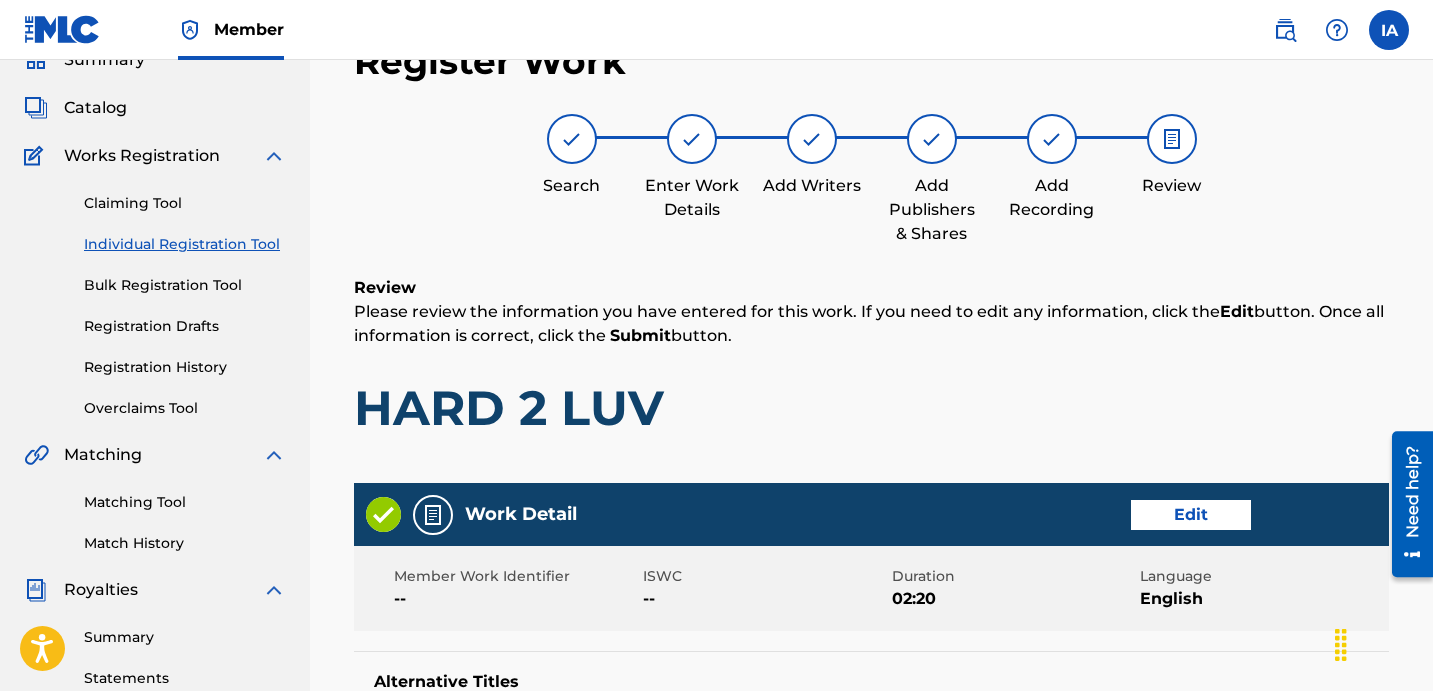 scroll, scrollTop: 90, scrollLeft: 0, axis: vertical 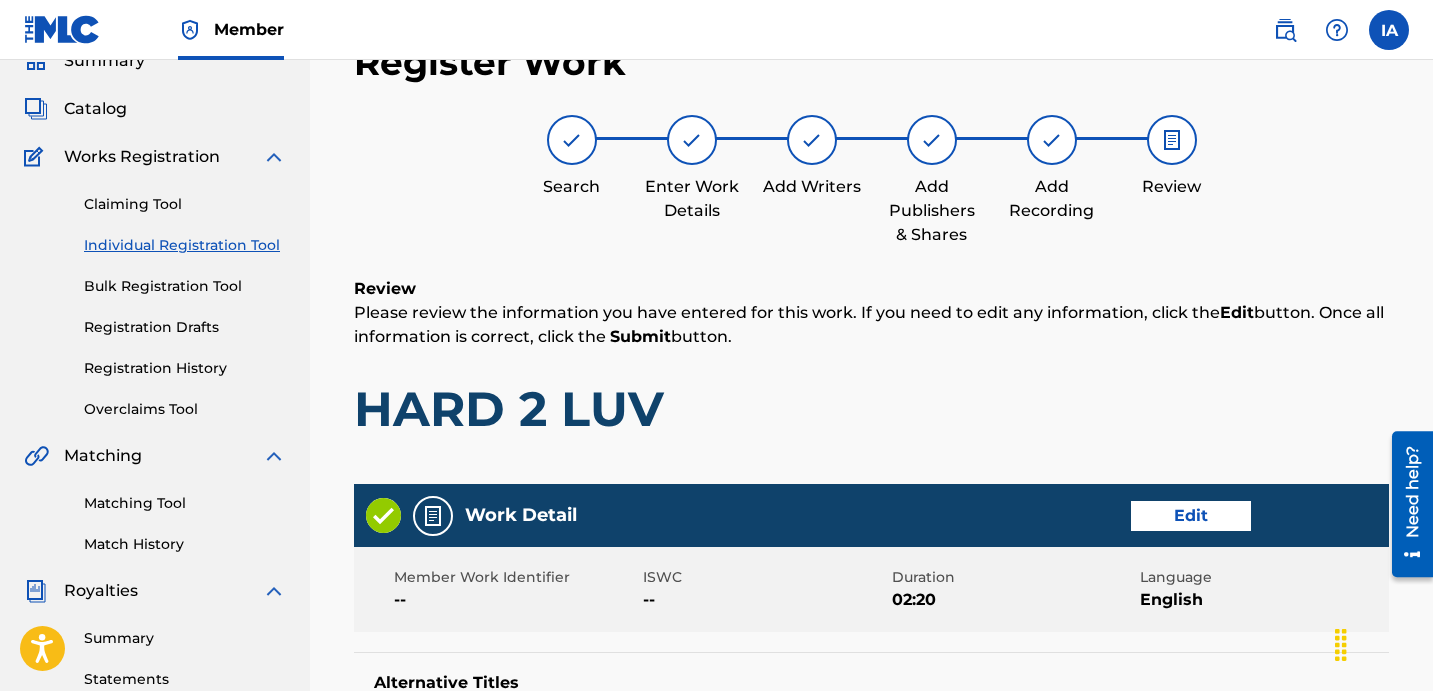 click on "Review Please review the information you have entered for this work. If you need to edit any information, click the Edit button. Once all information is correct, click the Submit button. HARD 2 LUV" at bounding box center (871, 373) 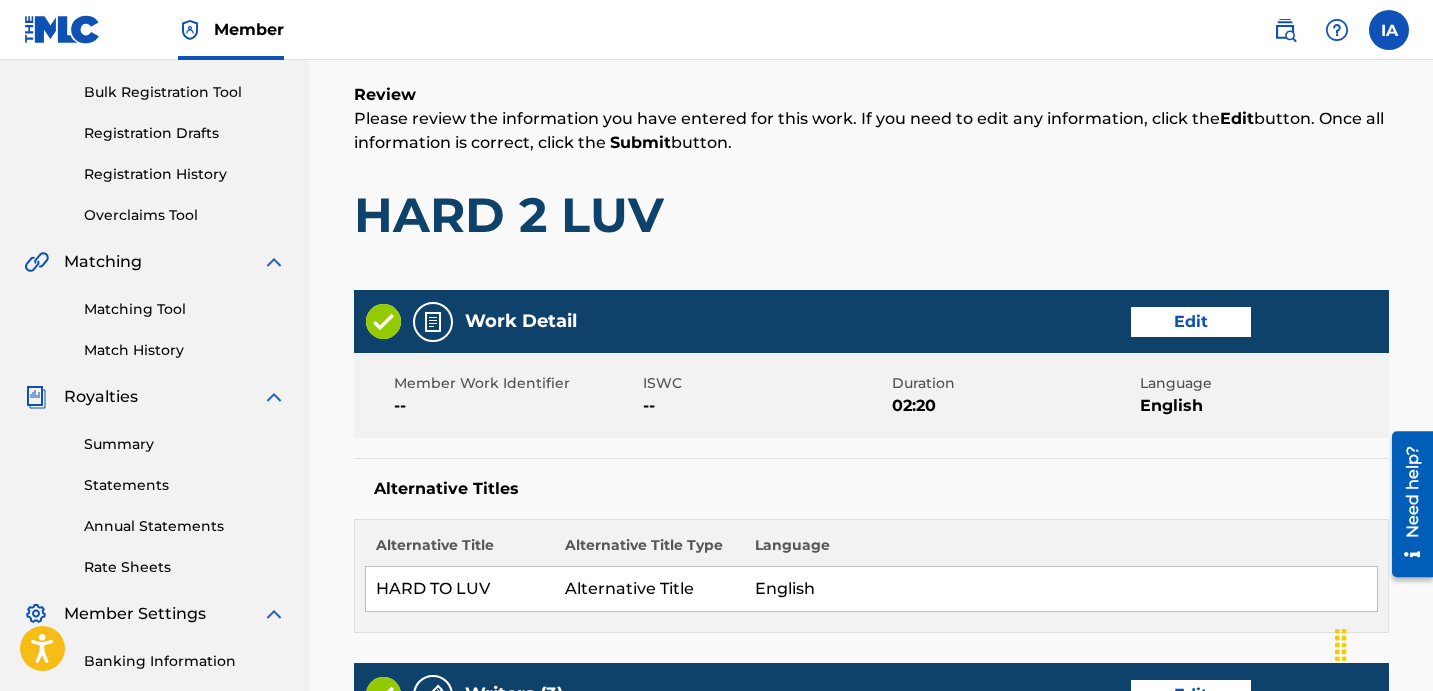 scroll, scrollTop: 263, scrollLeft: 0, axis: vertical 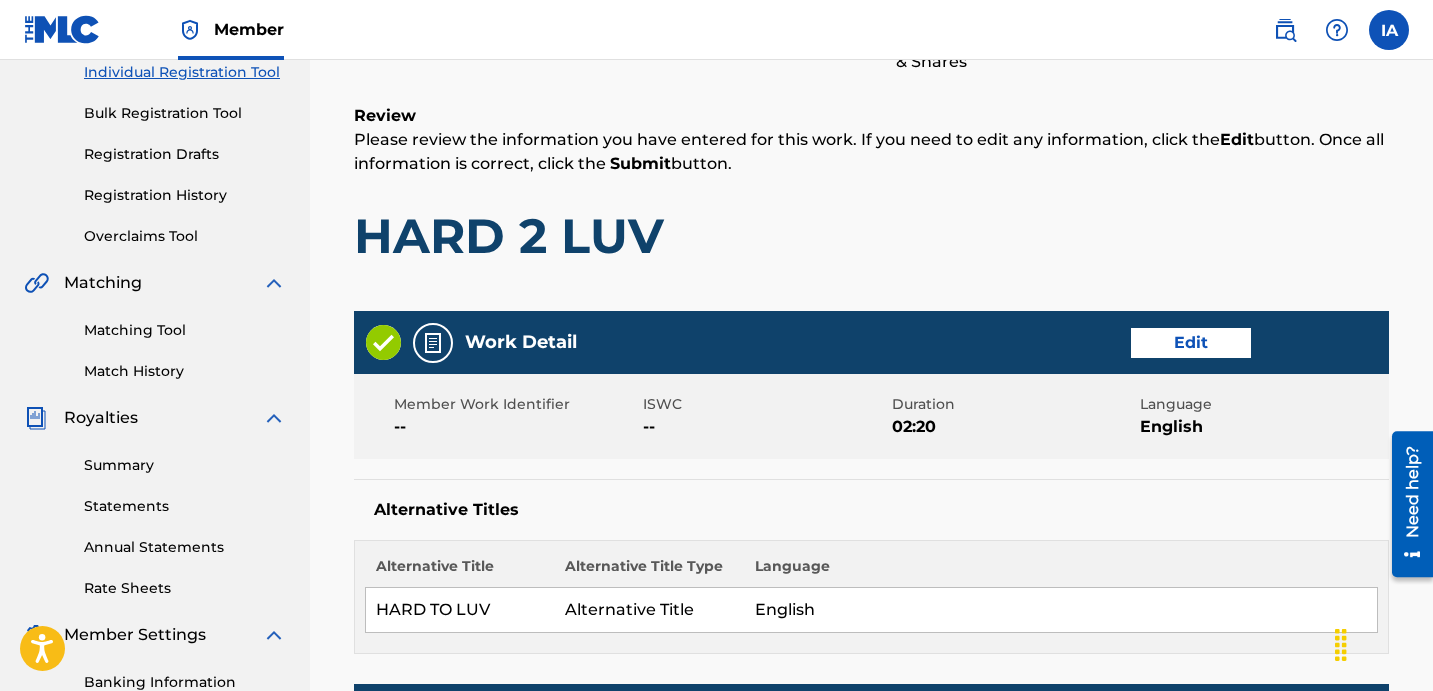 click on "HARD 2 LUV" at bounding box center (871, 236) 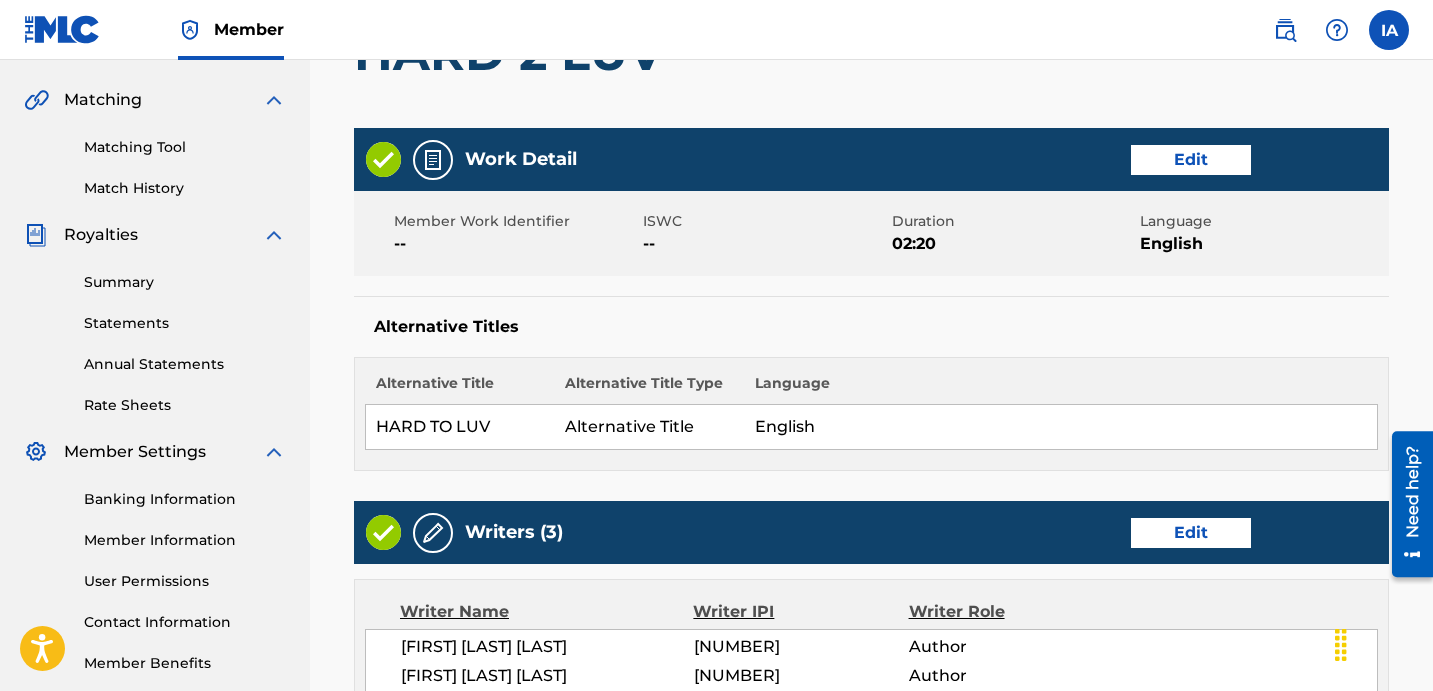 click on "ISWC" at bounding box center [765, 221] 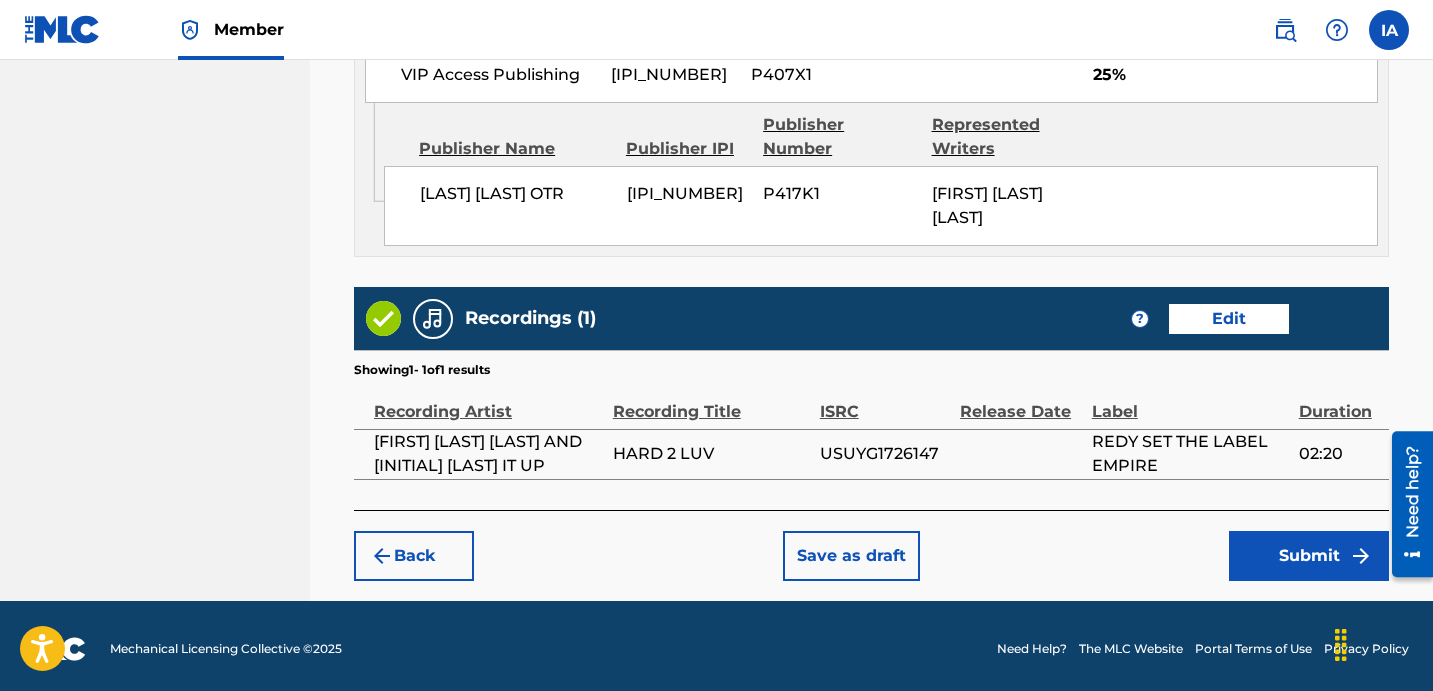 scroll, scrollTop: 1327, scrollLeft: 0, axis: vertical 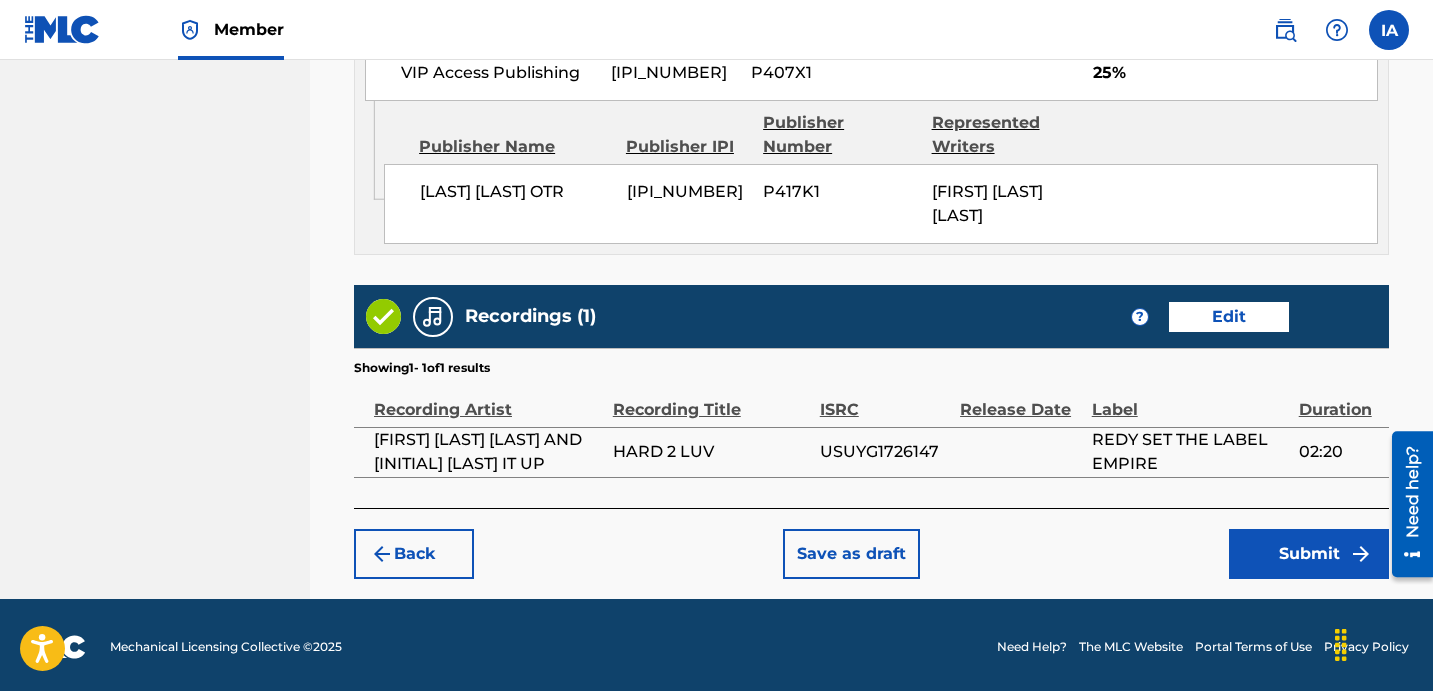 click on "Submit" at bounding box center [1309, 554] 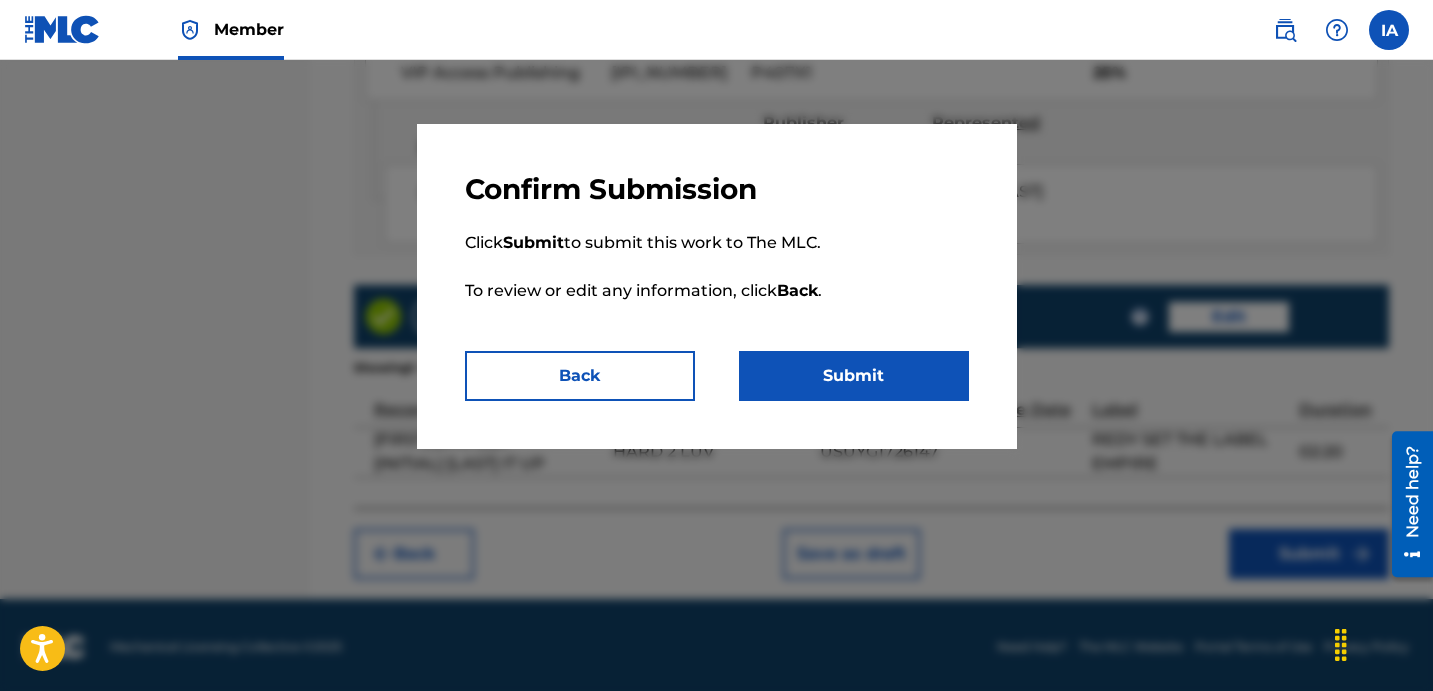 click on "Submit" at bounding box center (854, 376) 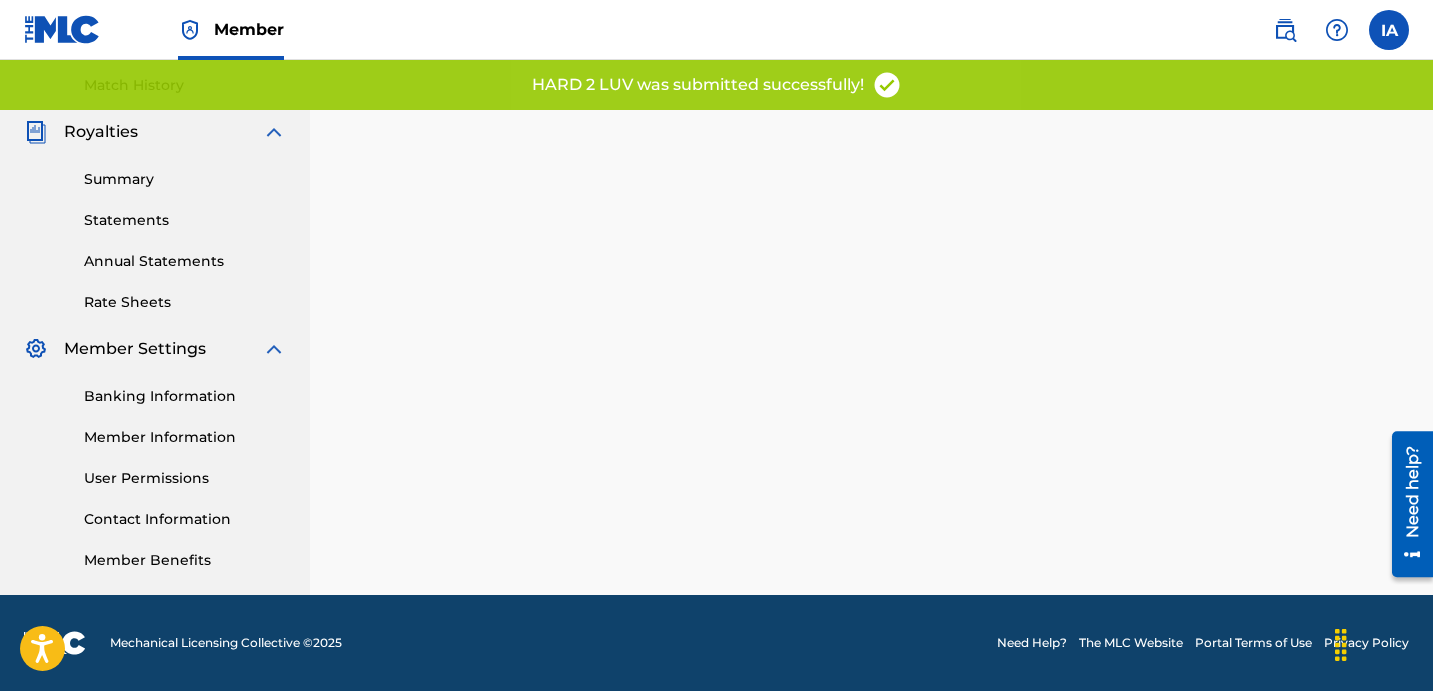 scroll, scrollTop: 0, scrollLeft: 0, axis: both 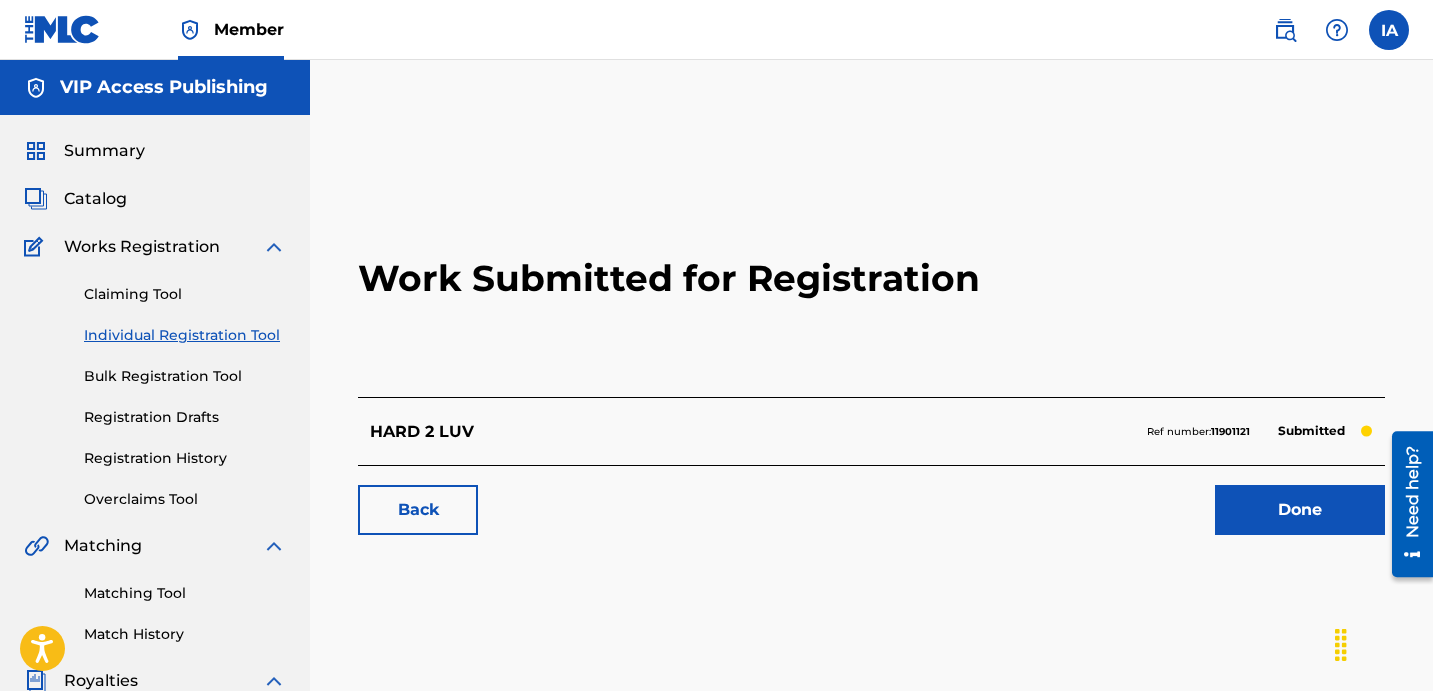 click on "Individual Registration Tool" at bounding box center (185, 335) 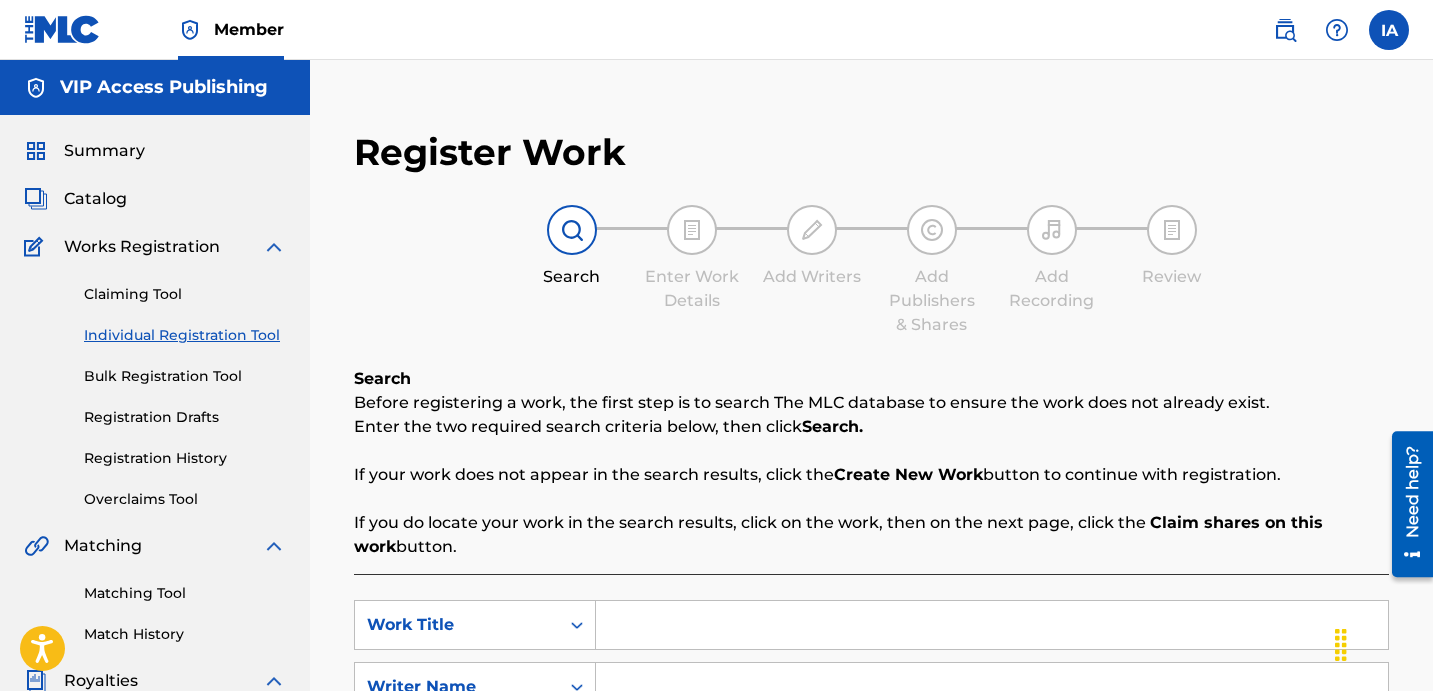 click at bounding box center (992, 625) 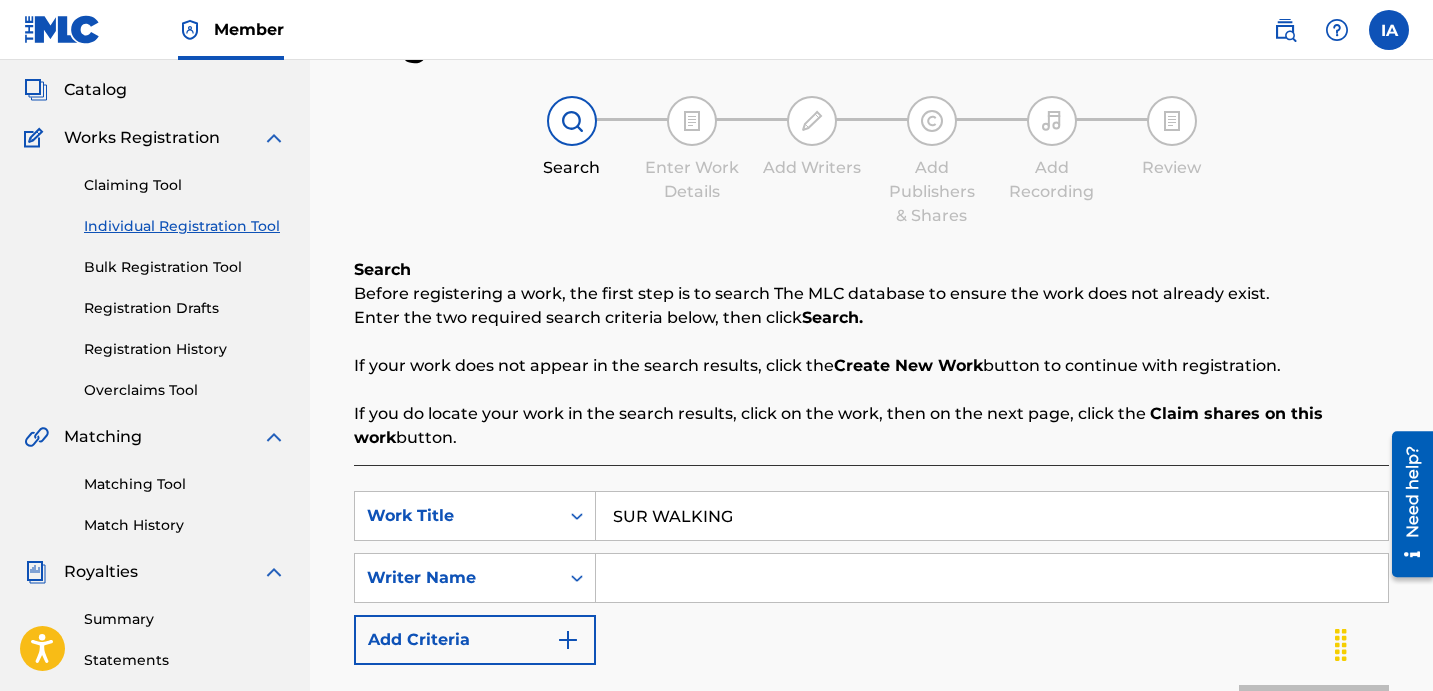 scroll, scrollTop: 319, scrollLeft: 0, axis: vertical 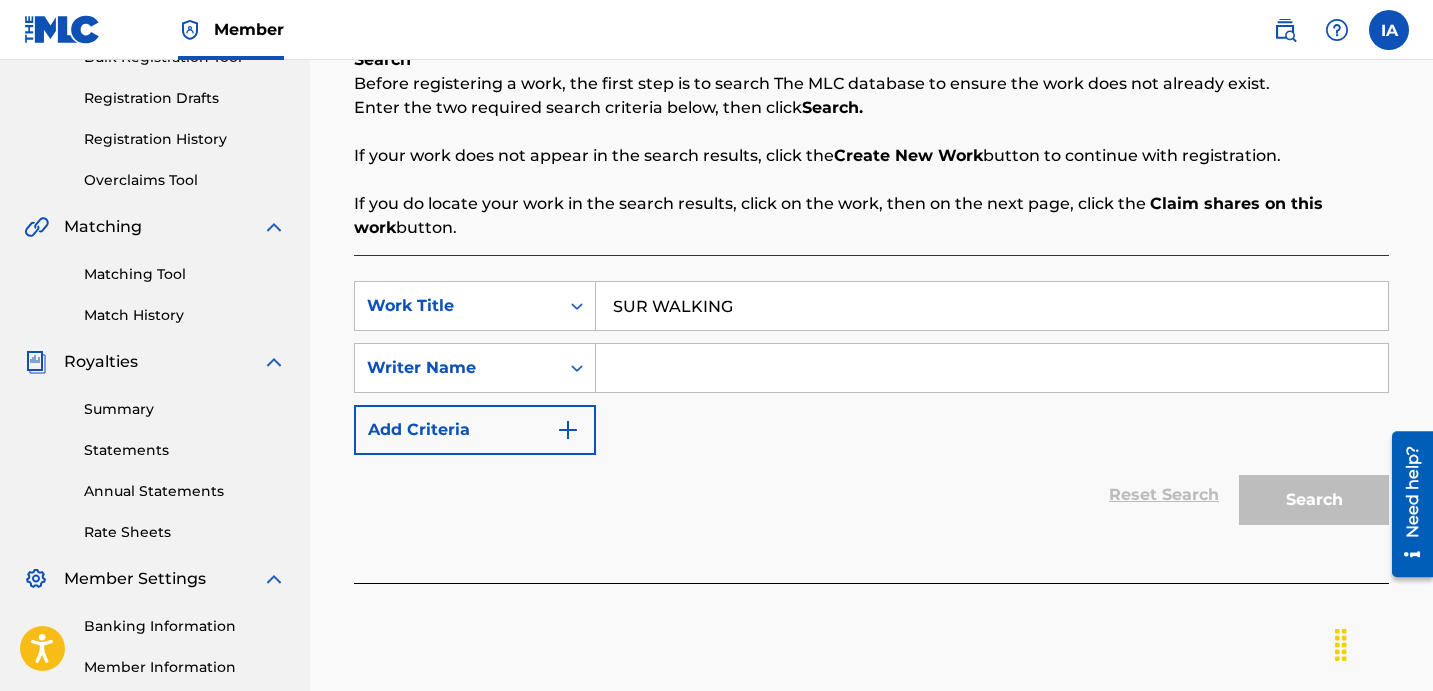 type on "SUR WALKING" 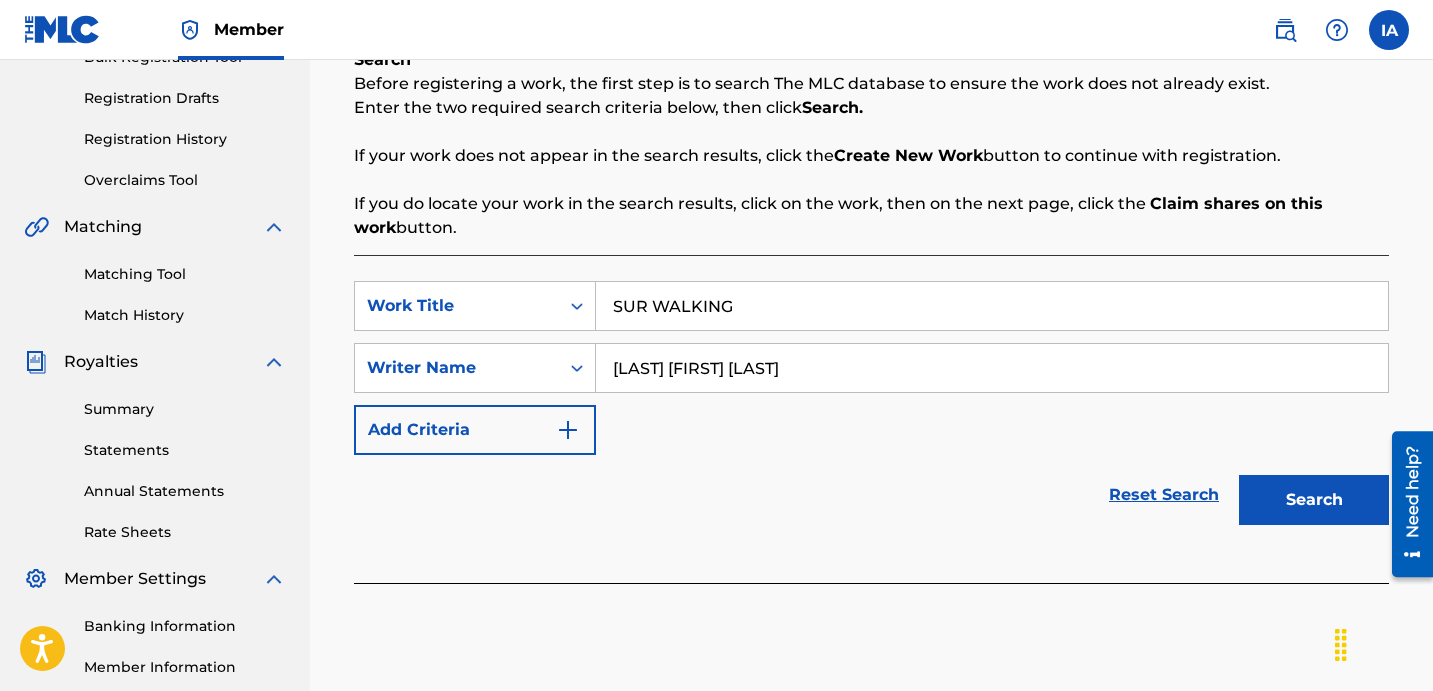 type on "[LAST] [FIRST] [LAST]" 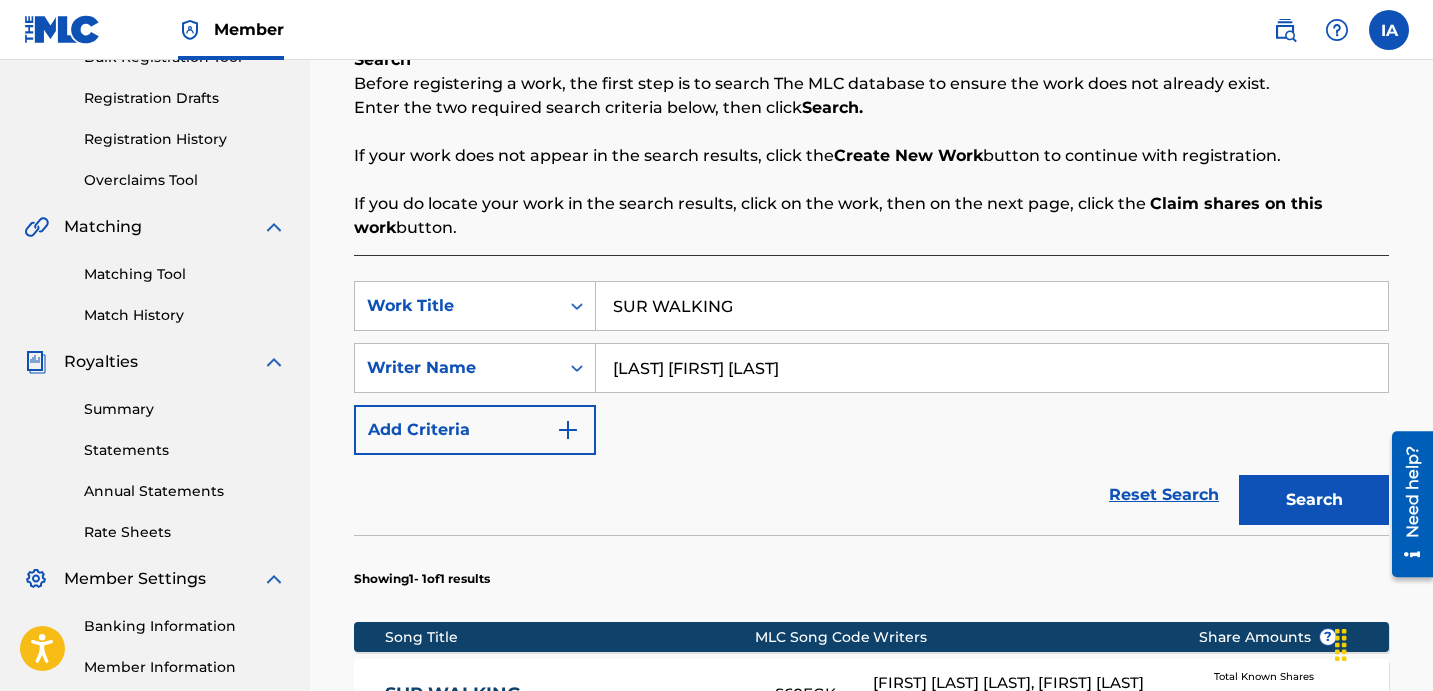 drag, startPoint x: 823, startPoint y: 409, endPoint x: 806, endPoint y: 389, distance: 26.24881 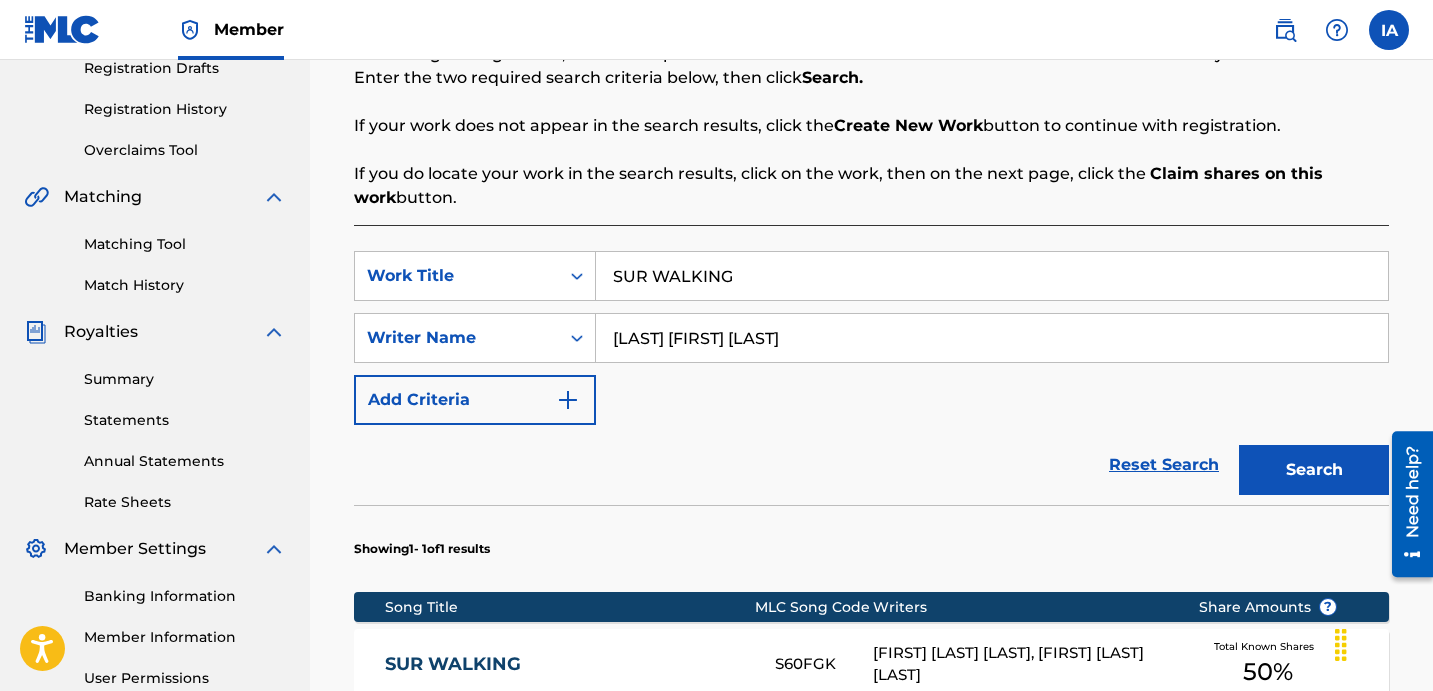 scroll, scrollTop: 356, scrollLeft: 0, axis: vertical 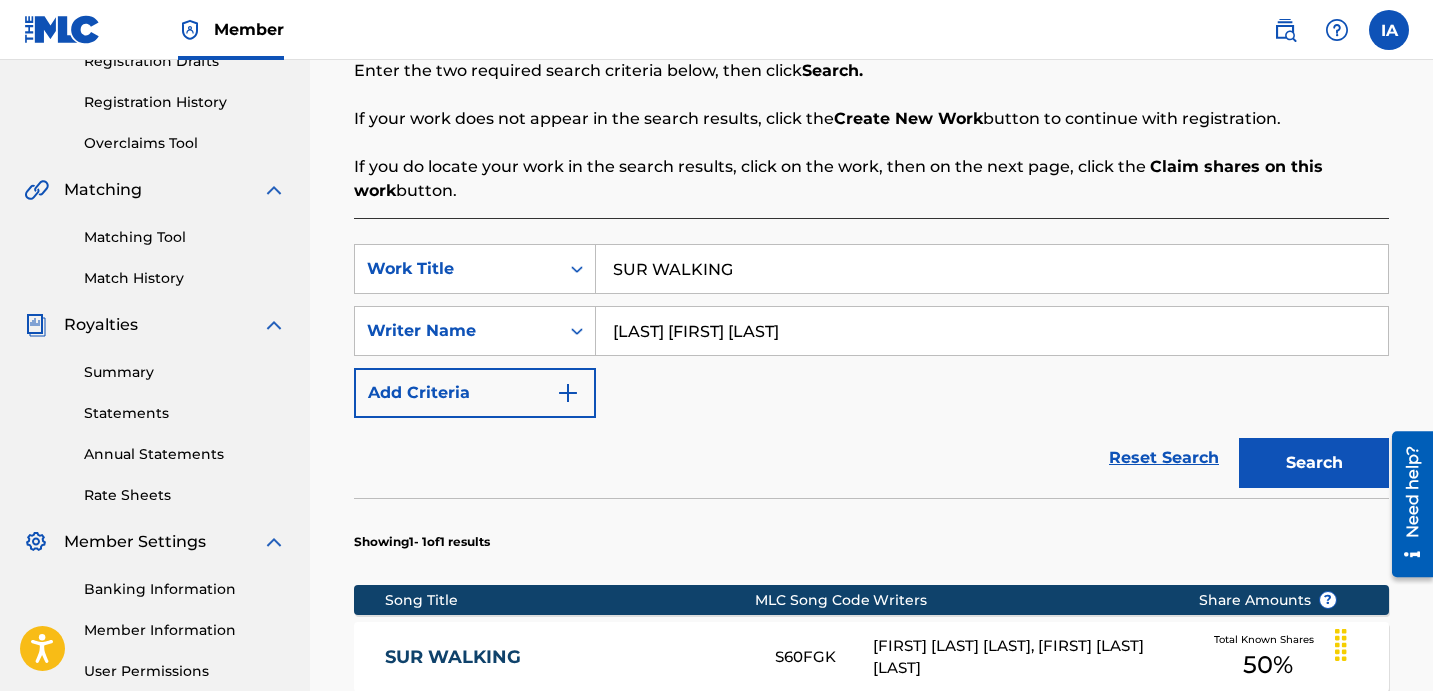 click on "[FIRST] [LAST] [LAST], [FIRST] [LAST] [LAST]" at bounding box center (1020, 657) 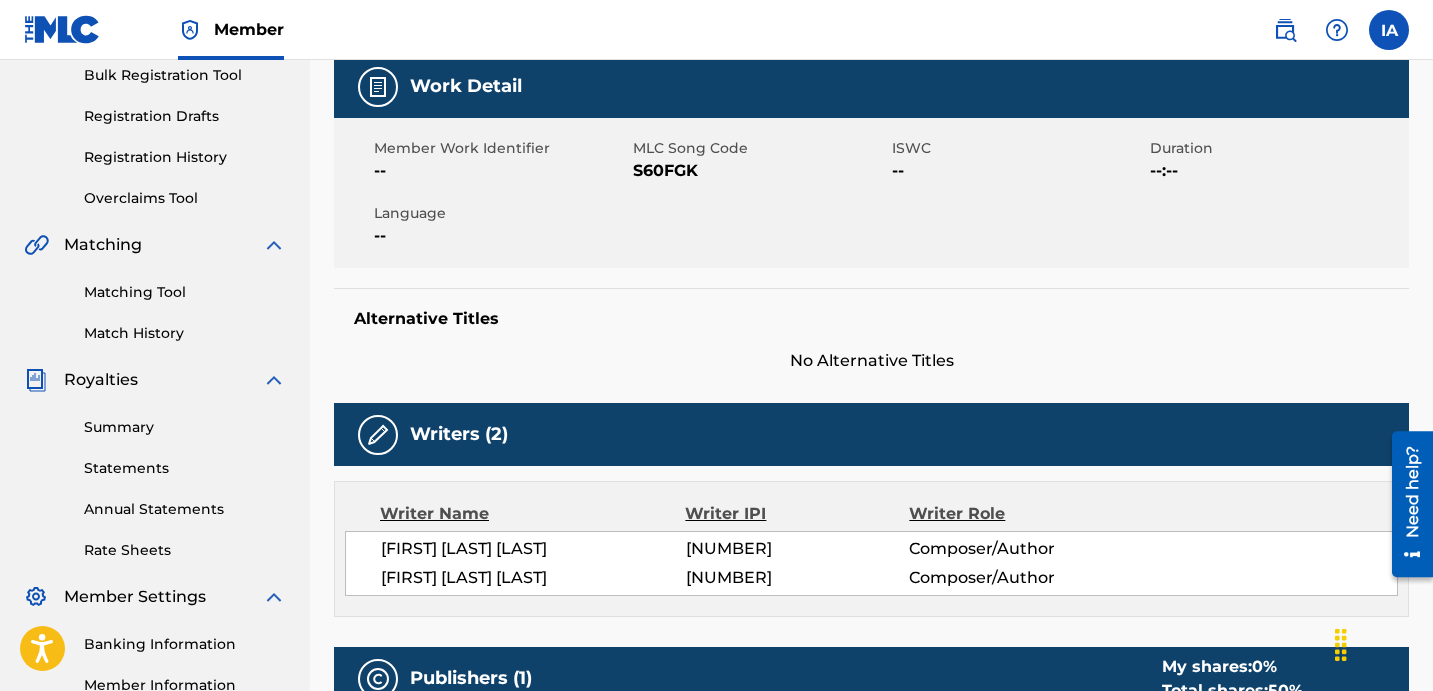 scroll, scrollTop: 0, scrollLeft: 0, axis: both 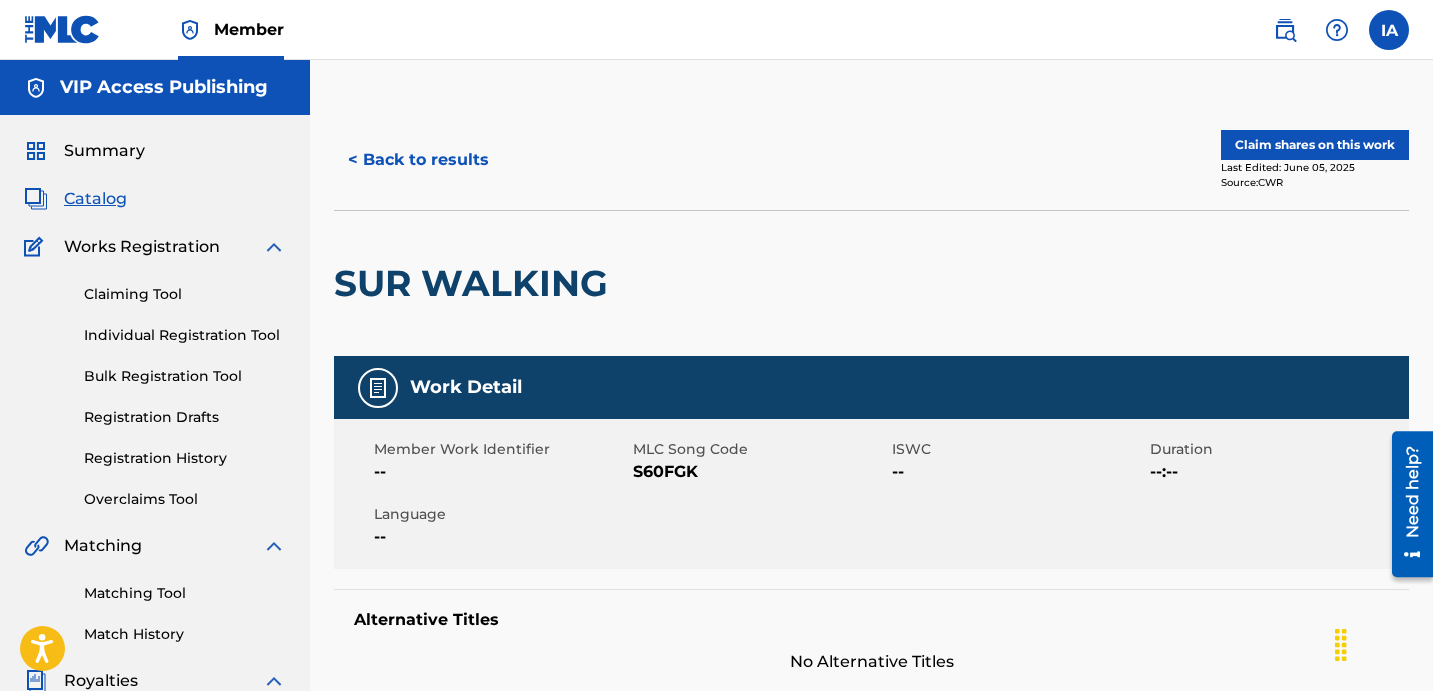 click on "Claim shares on this work" at bounding box center [1315, 145] 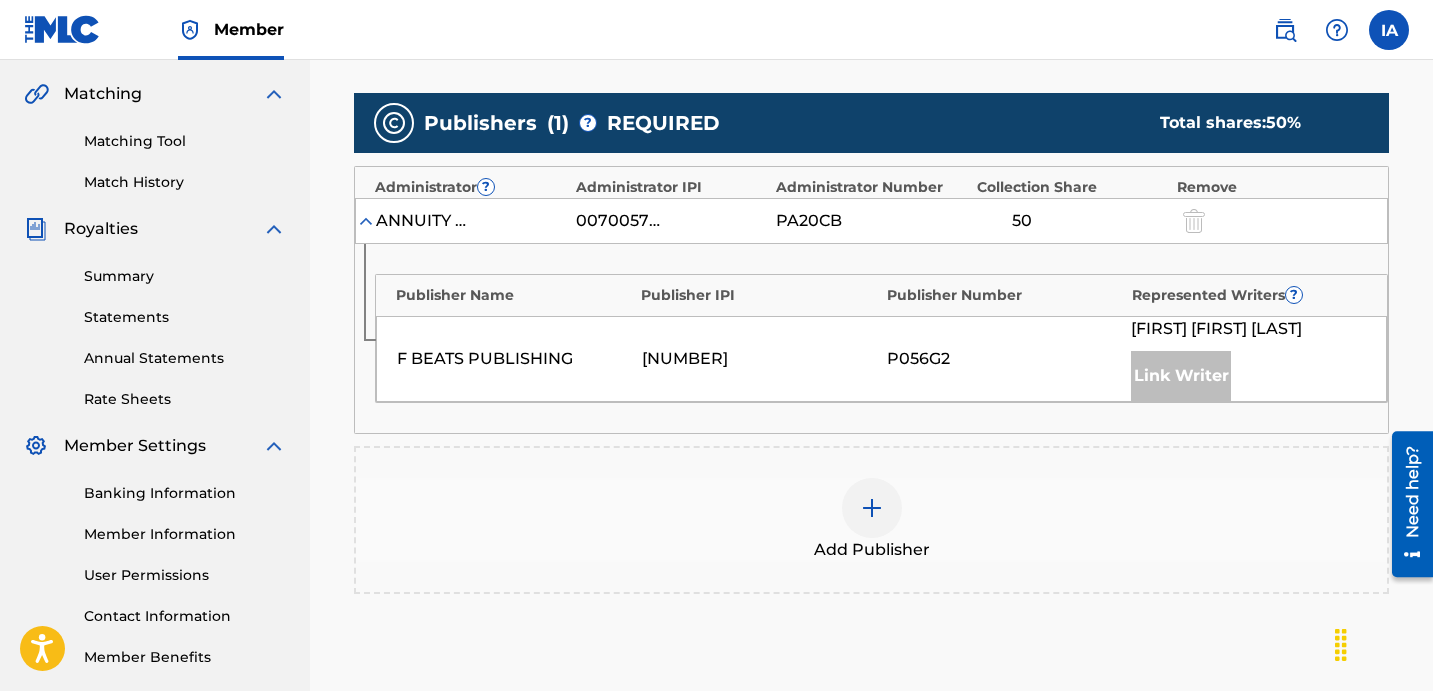 scroll, scrollTop: 621, scrollLeft: 0, axis: vertical 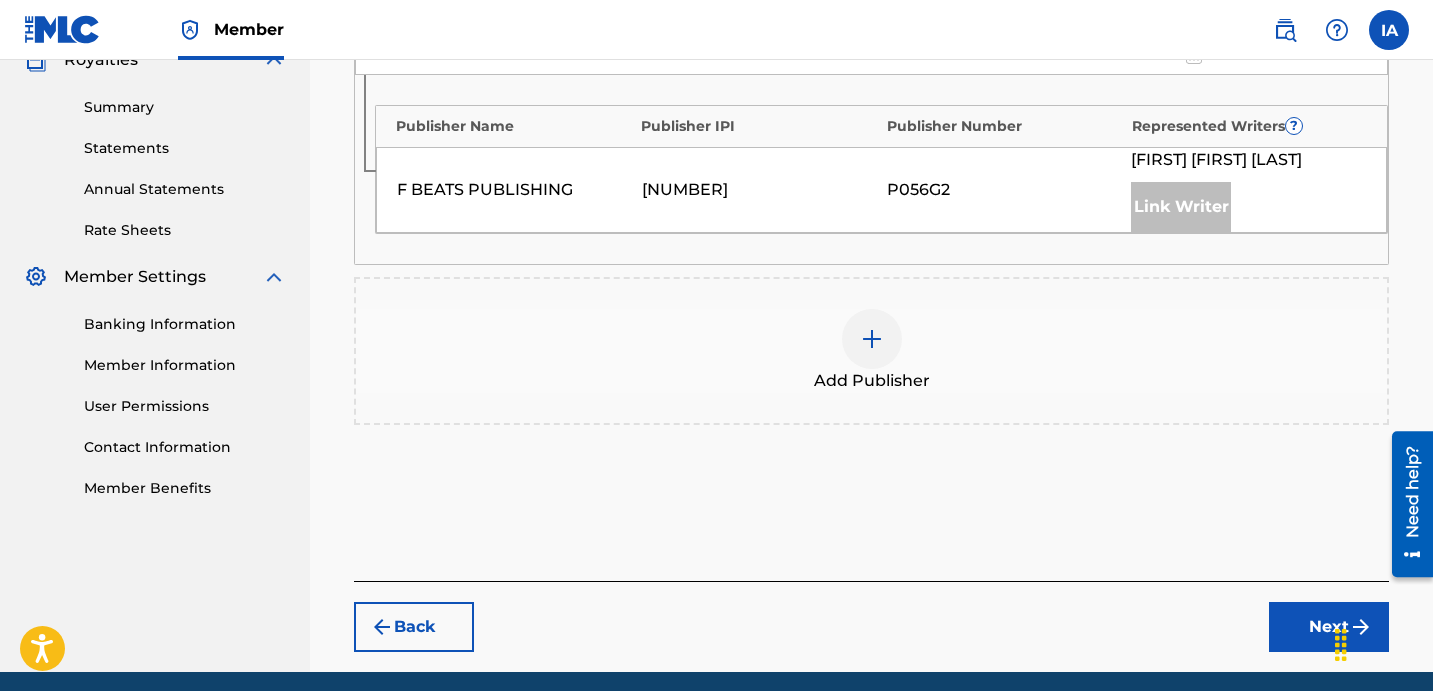 click on "Add Publisher" at bounding box center [871, 351] 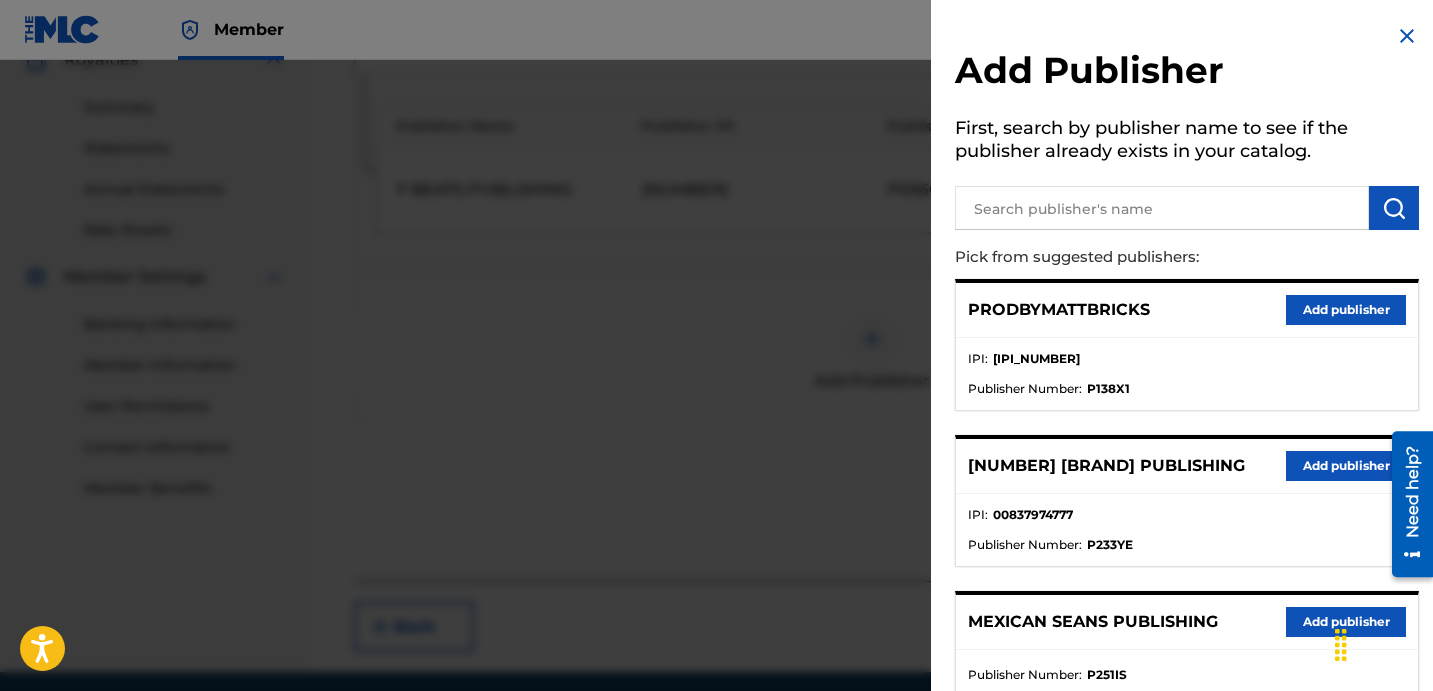 click at bounding box center [1162, 208] 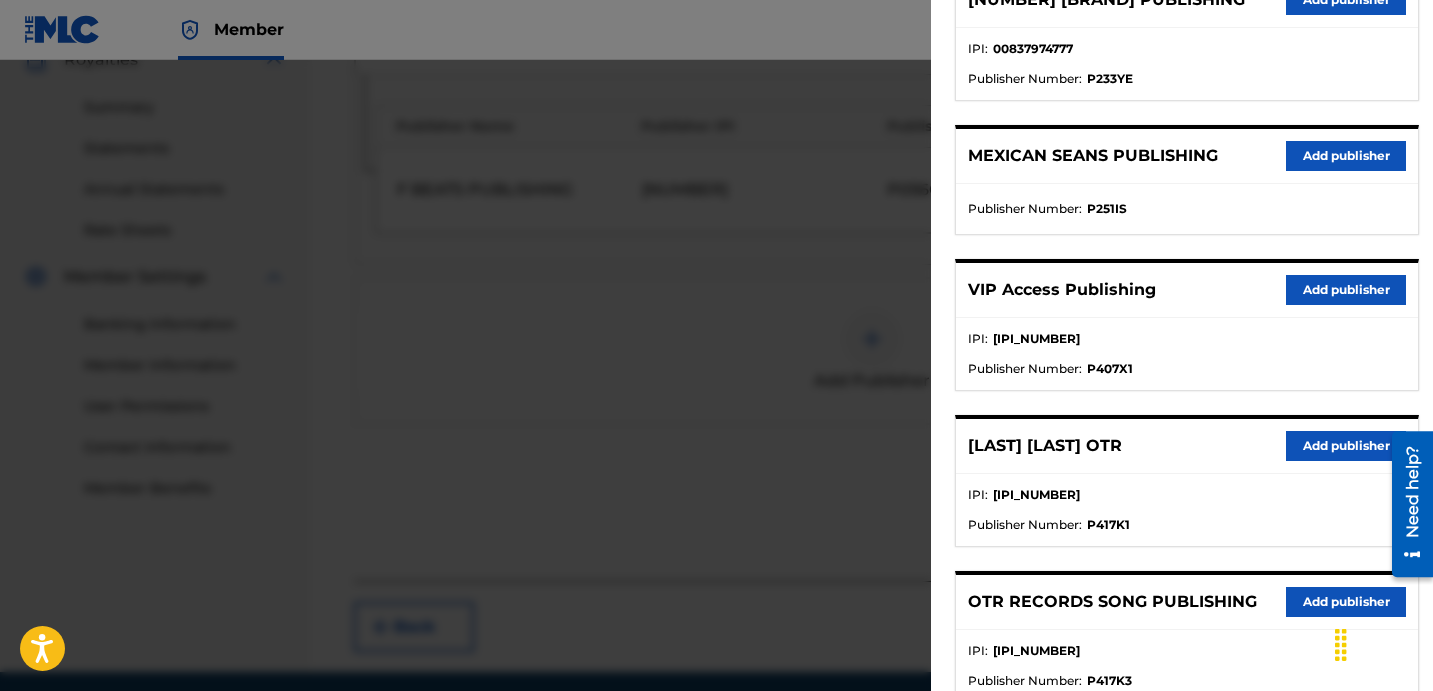 scroll, scrollTop: 491, scrollLeft: 0, axis: vertical 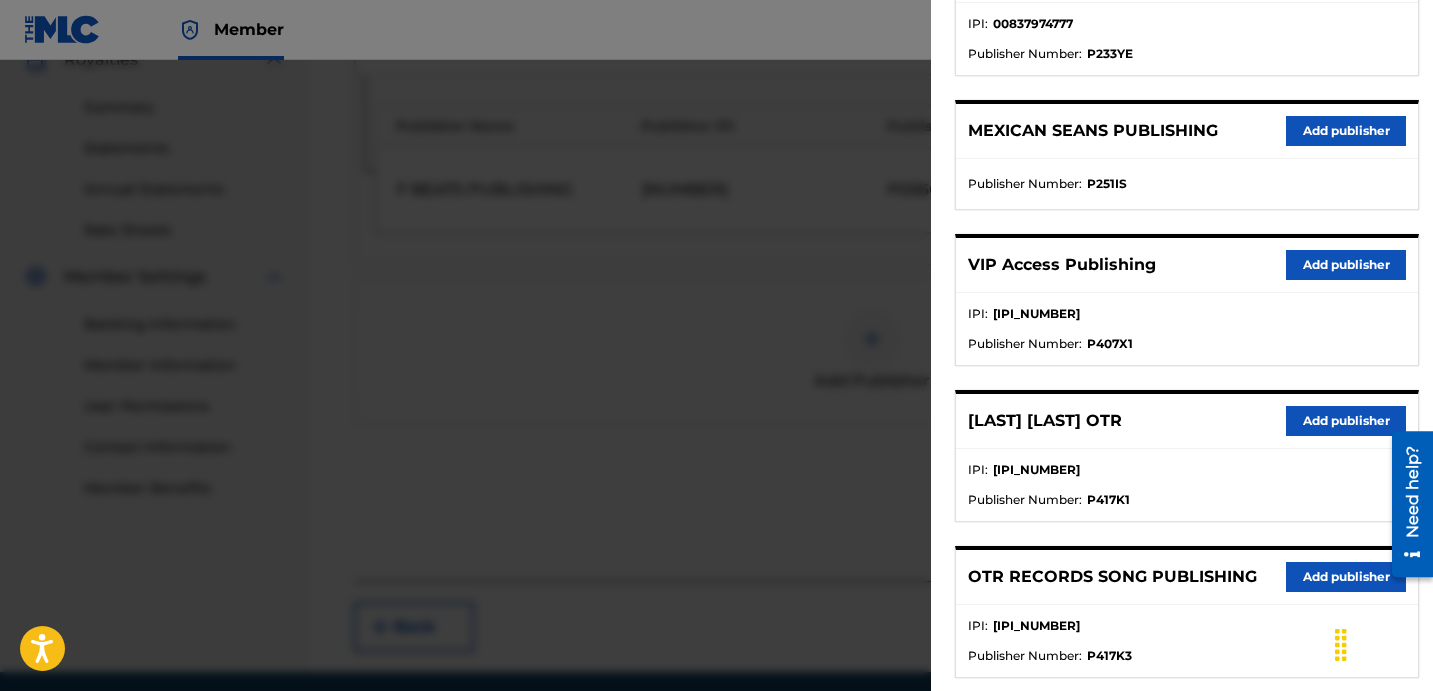 click on "Add publisher" at bounding box center [1346, 421] 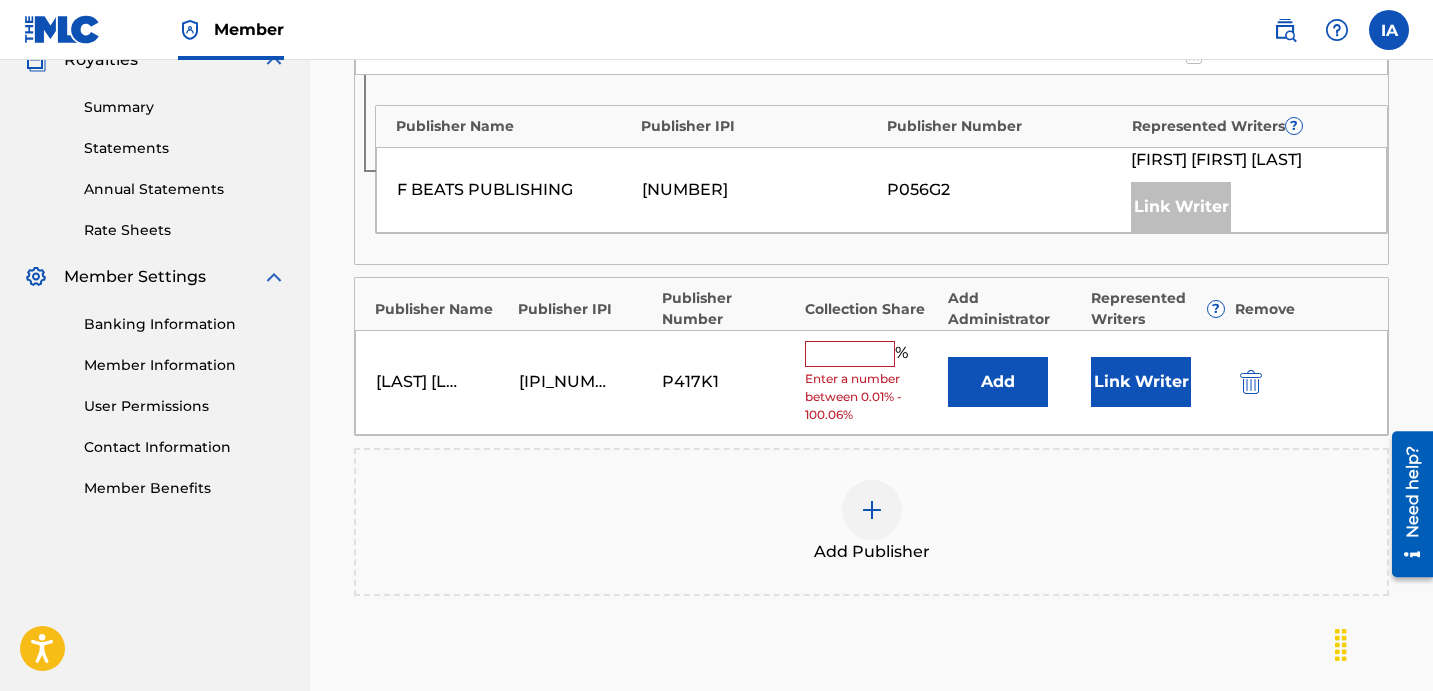 click at bounding box center (850, 354) 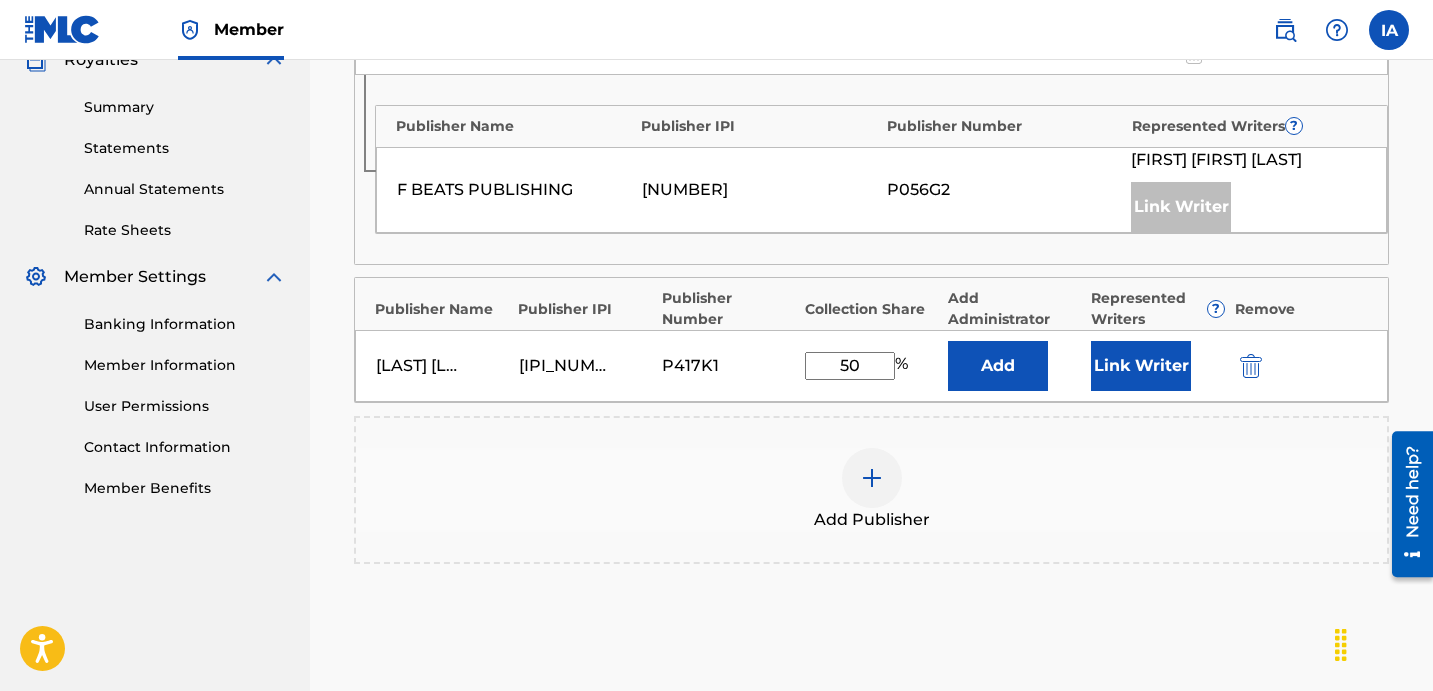 drag, startPoint x: 870, startPoint y: 365, endPoint x: 826, endPoint y: 338, distance: 51.62364 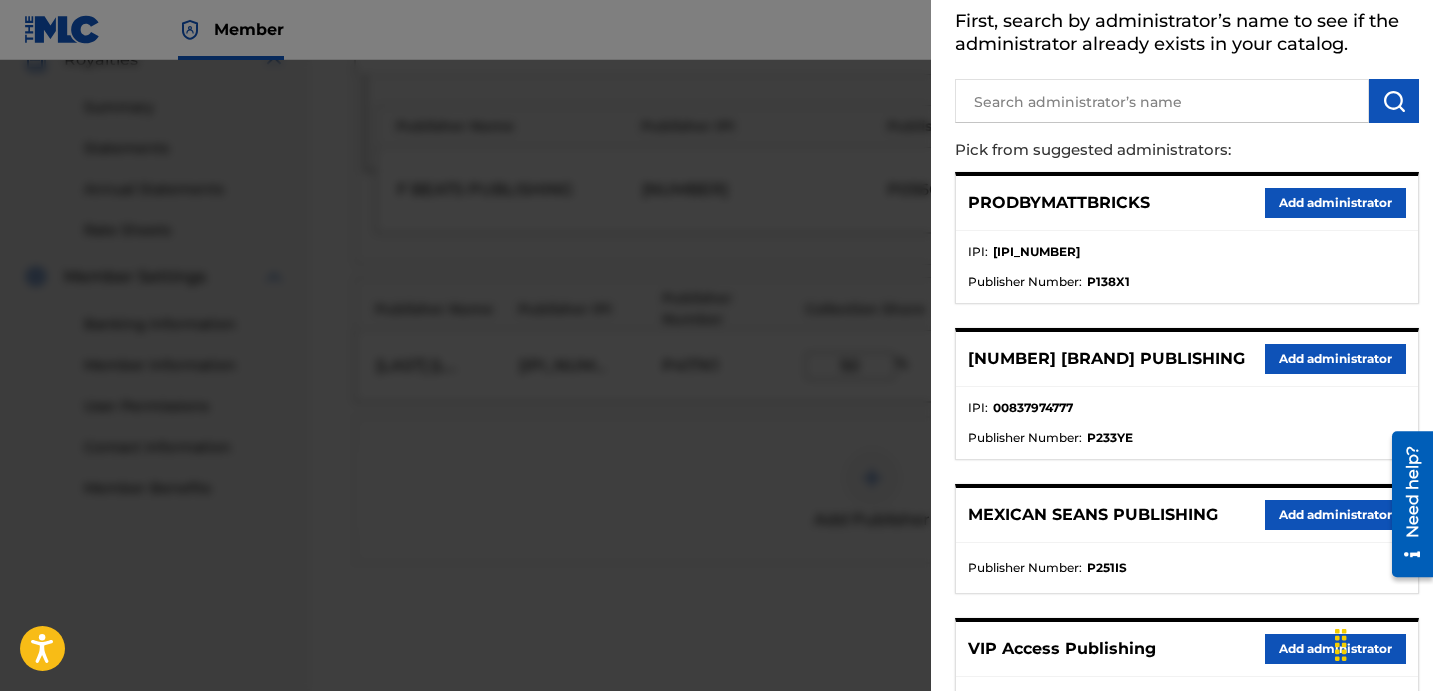 scroll, scrollTop: 363, scrollLeft: 0, axis: vertical 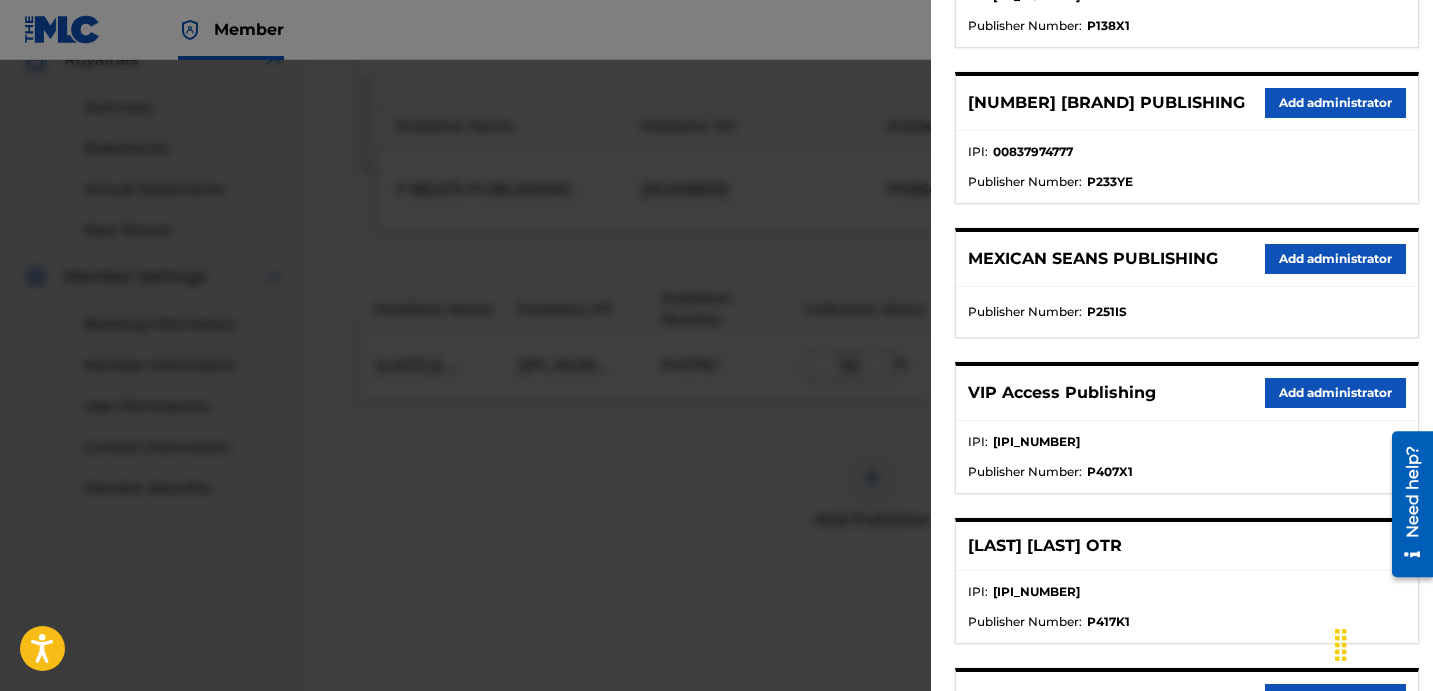 click on "Add administrator" at bounding box center [1335, 393] 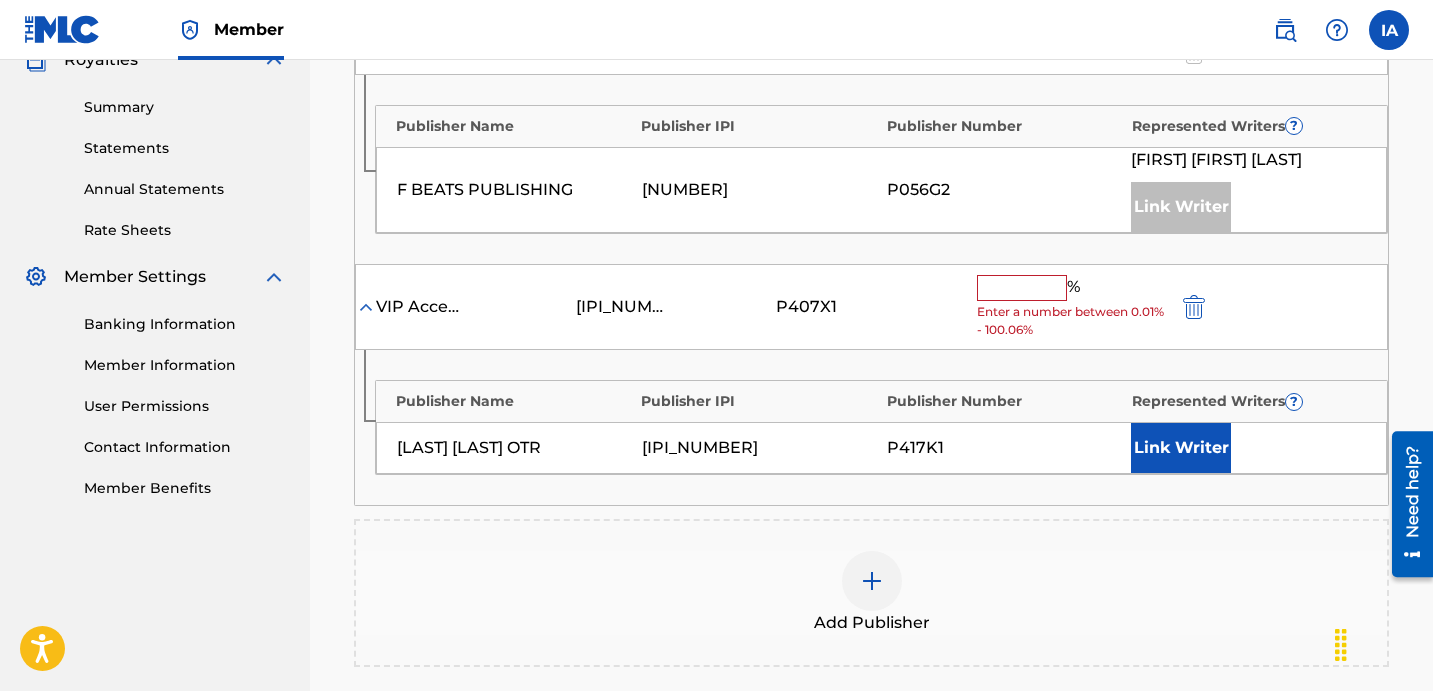 click at bounding box center (1022, 288) 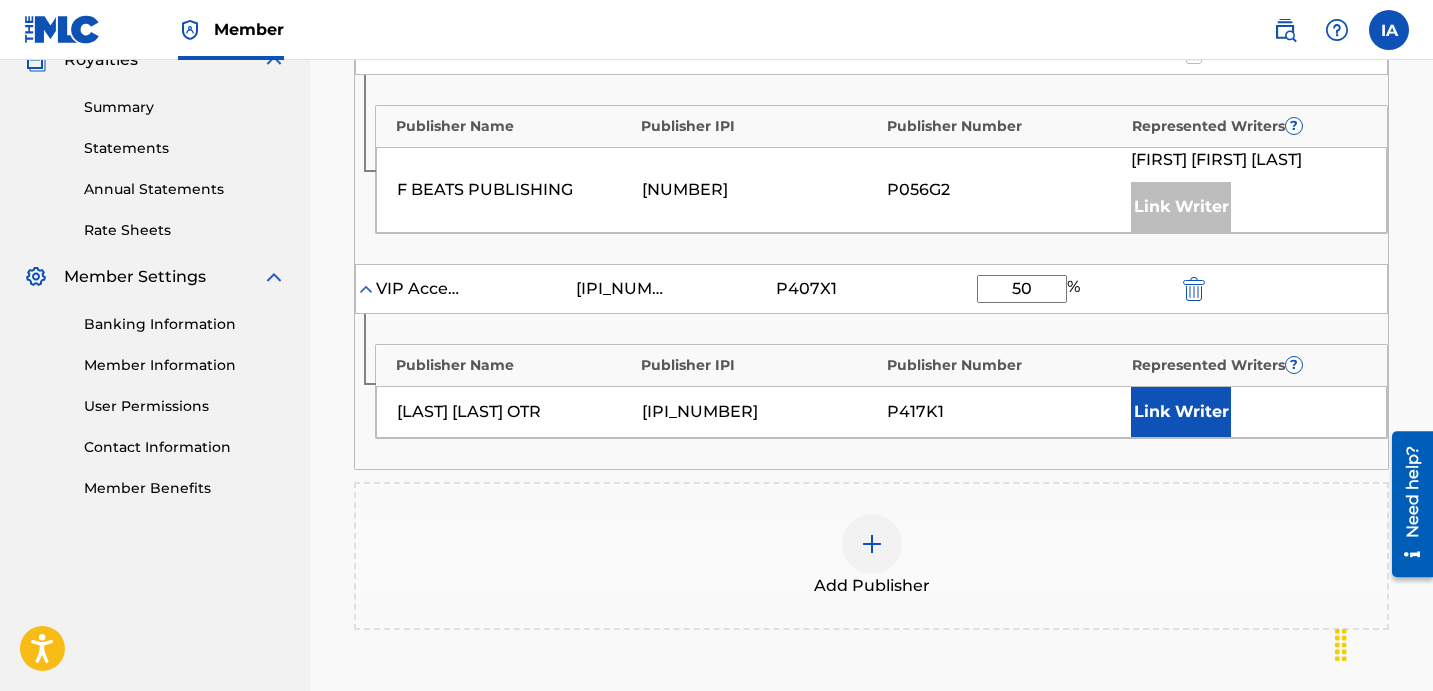 type on "50" 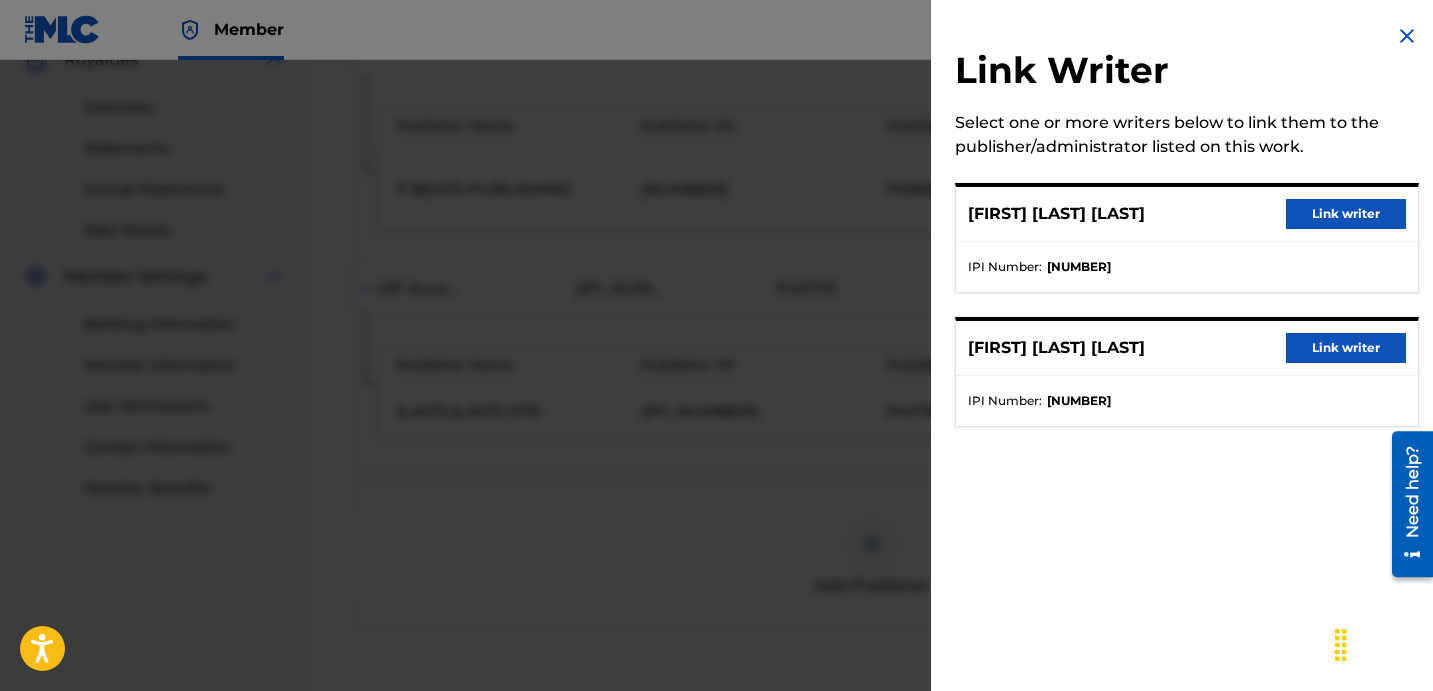 click on "Link writer" at bounding box center (1346, 214) 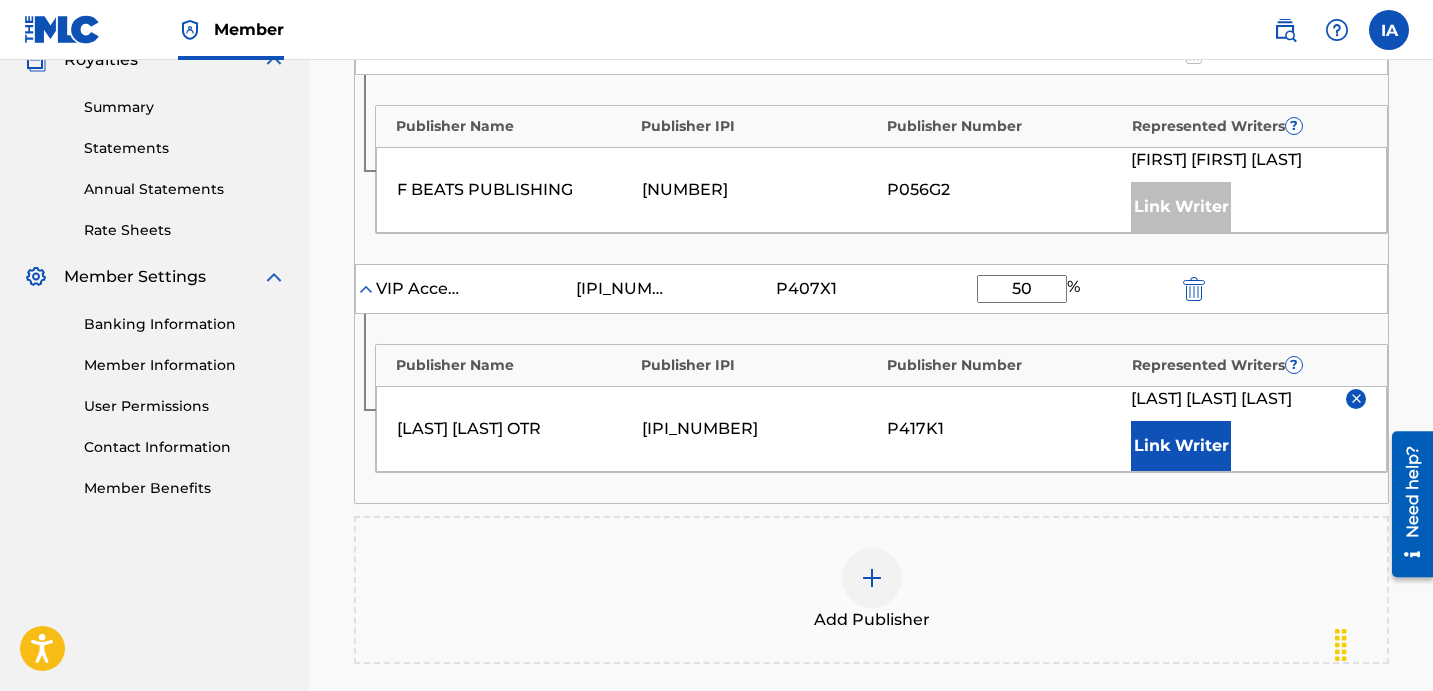 click on "Publisher Name Publisher IPI Publisher Number Represented Writers ? LEFTY GUNPLAY OTR [IPI_NUMBER] [IP_CODE] [FIRST] [LAST] [LAST] Link Writer" at bounding box center [871, 408] 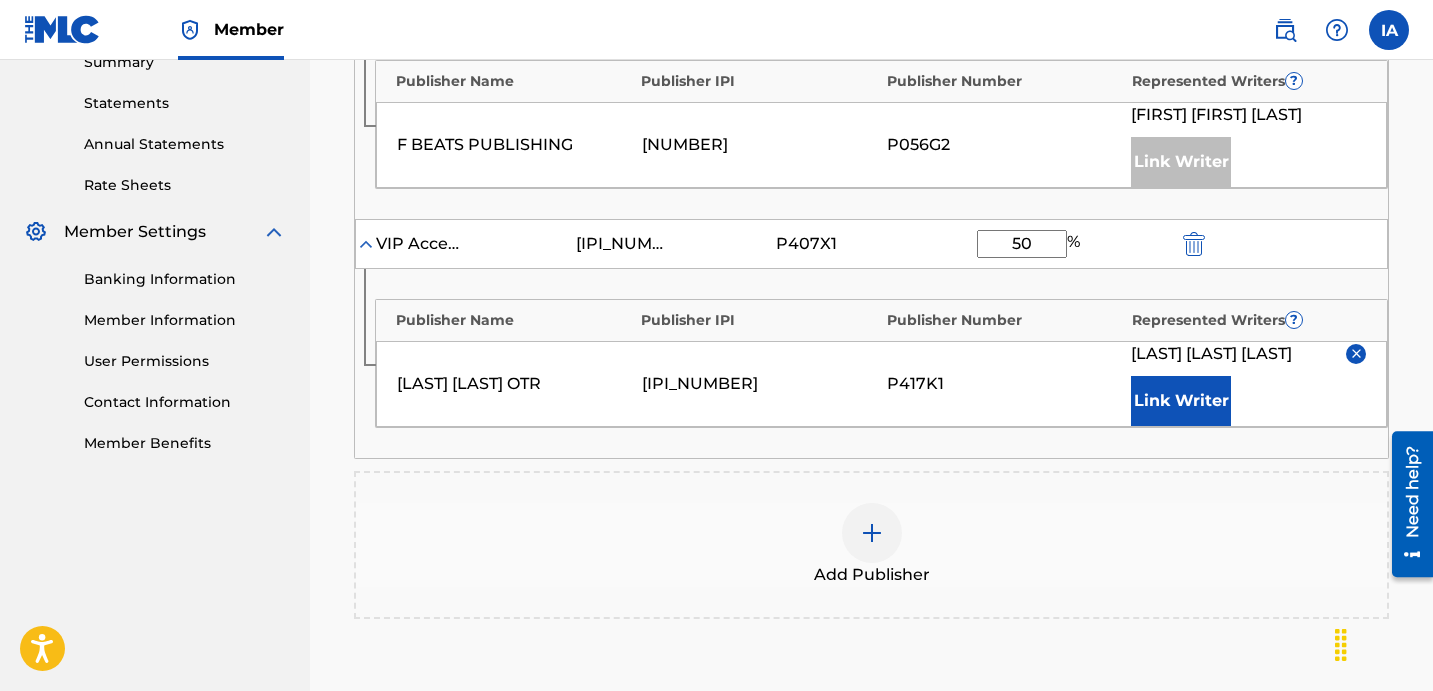 scroll, scrollTop: 961, scrollLeft: 0, axis: vertical 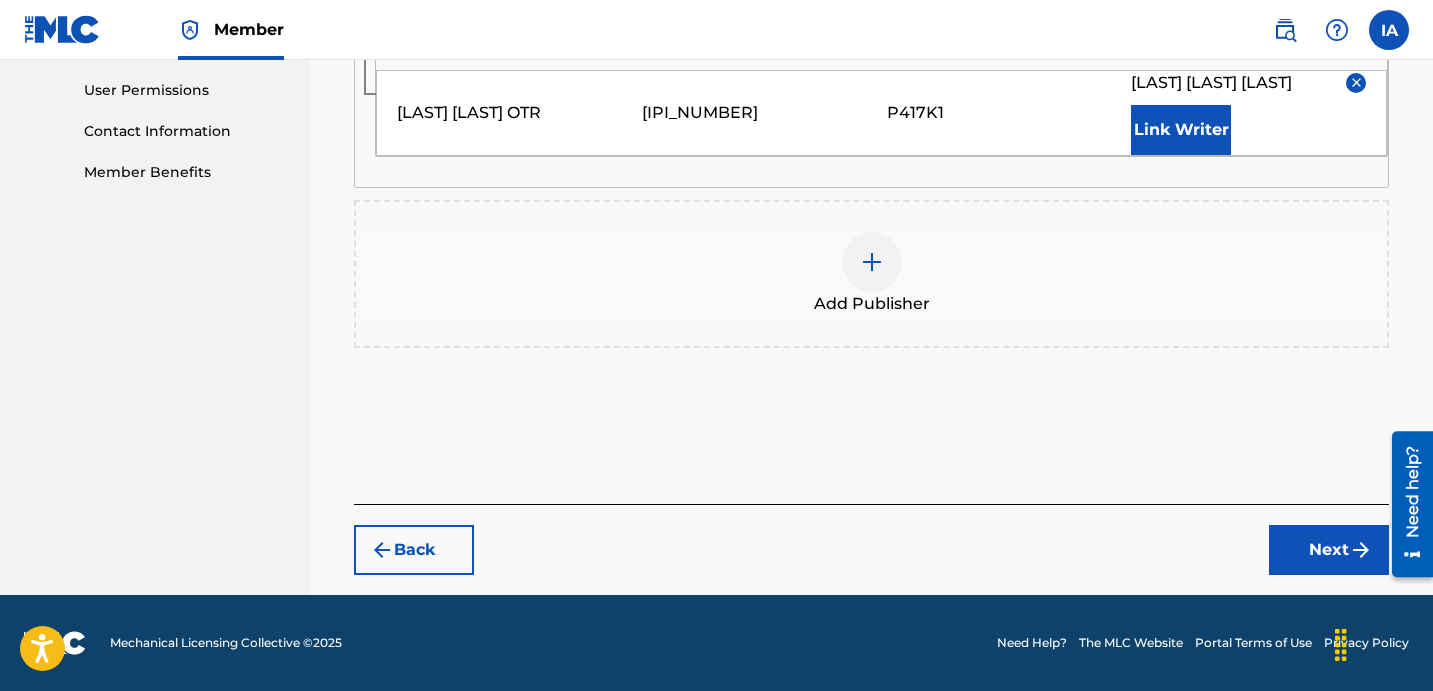 click on "Add Publishers & Shares Enter your publisher(s)/administrator(s). SUR WALKING Publishers ( 2 ) ? REQUIRED Total shares: 100 % Administrator ? Administrator IPI Administrator Number Collection Share Remove ANNUITY SONGS [NUMBER] PA20CB 50 Publisher Name Publisher IPI Publisher Number Represented Writers ? F BEATS PUBLISHING [NUMBER] P056G2 [FIRST] [LAST] [LAST] Link Writer VIP Access Publishing [NUMBER] P407X1 50 % Publisher Name Publisher IPI Publisher Number Represented Writers ? [LAST] [LAST] OTR [NUMBER] P417K1 [LAST] [LAST] [LAST] Link Writer Add Publisher" at bounding box center (871, -33) 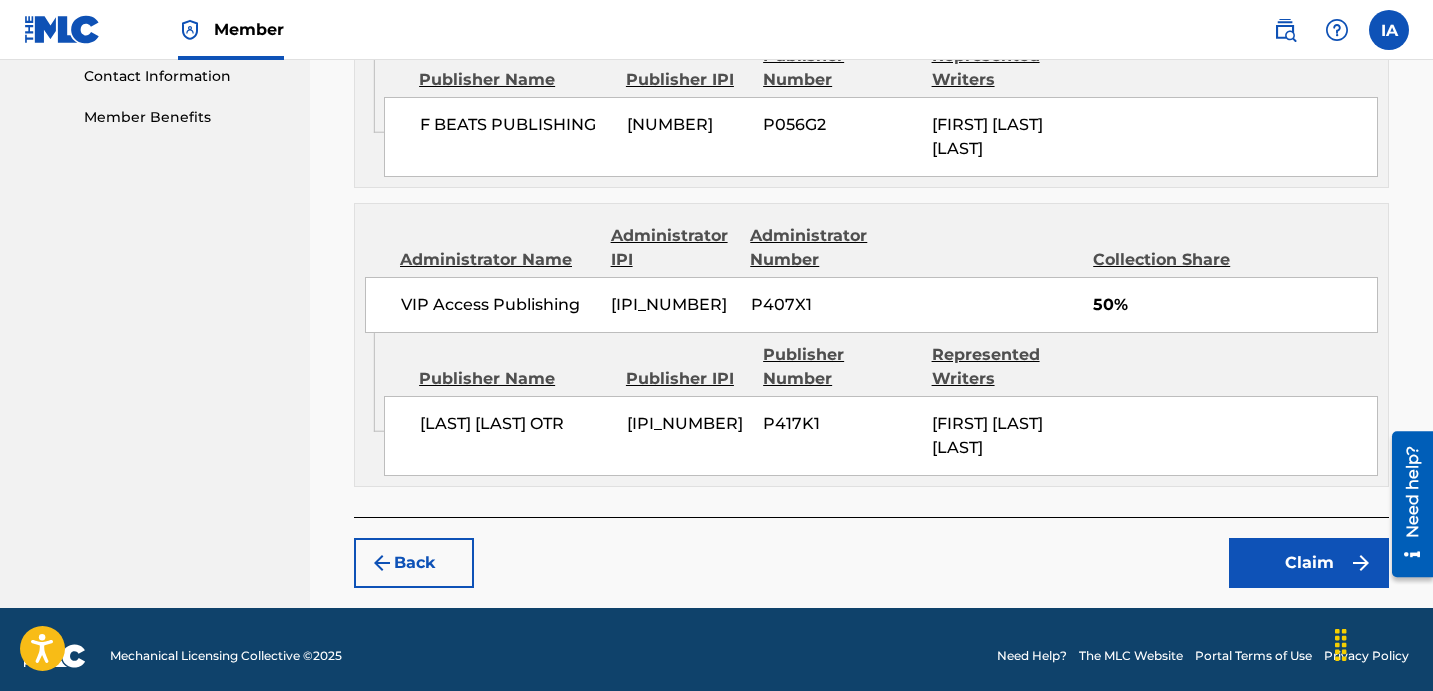 scroll, scrollTop: 1000, scrollLeft: 0, axis: vertical 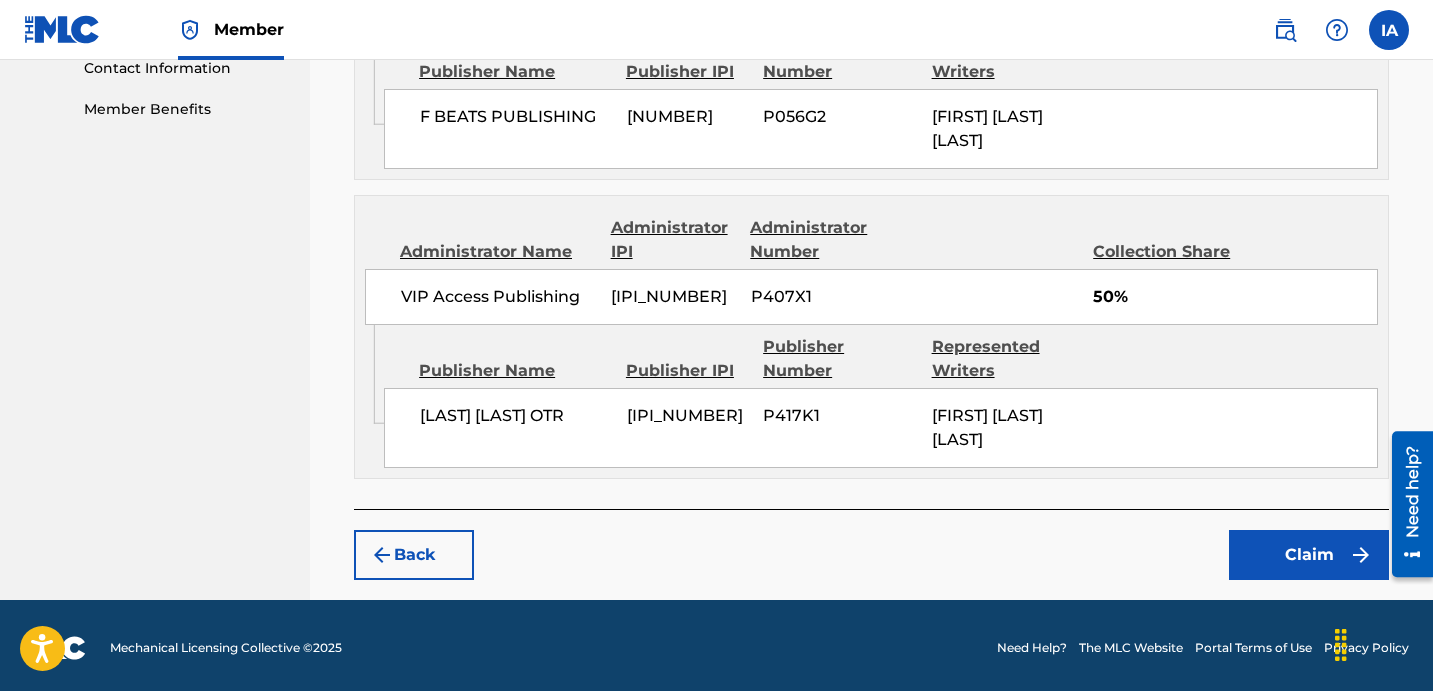 click on "Claim" at bounding box center (1309, 555) 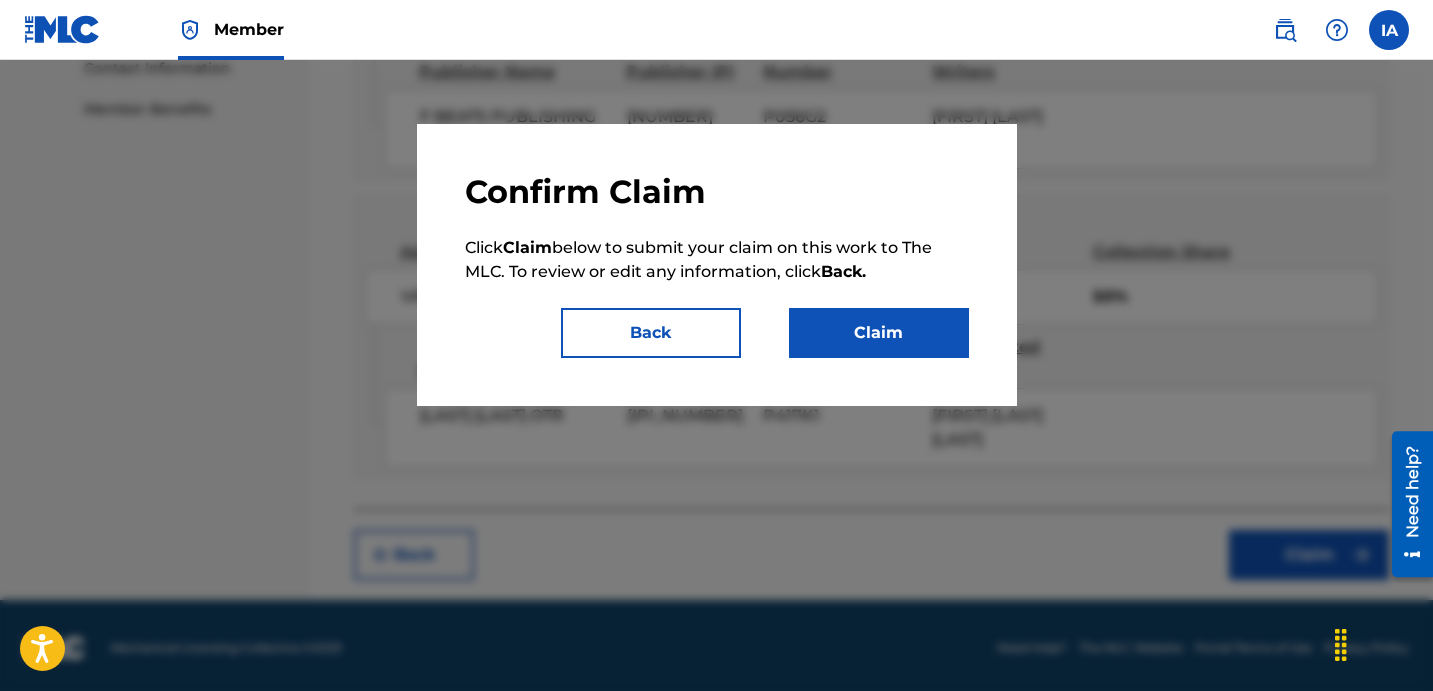 click on "Claim" at bounding box center [879, 333] 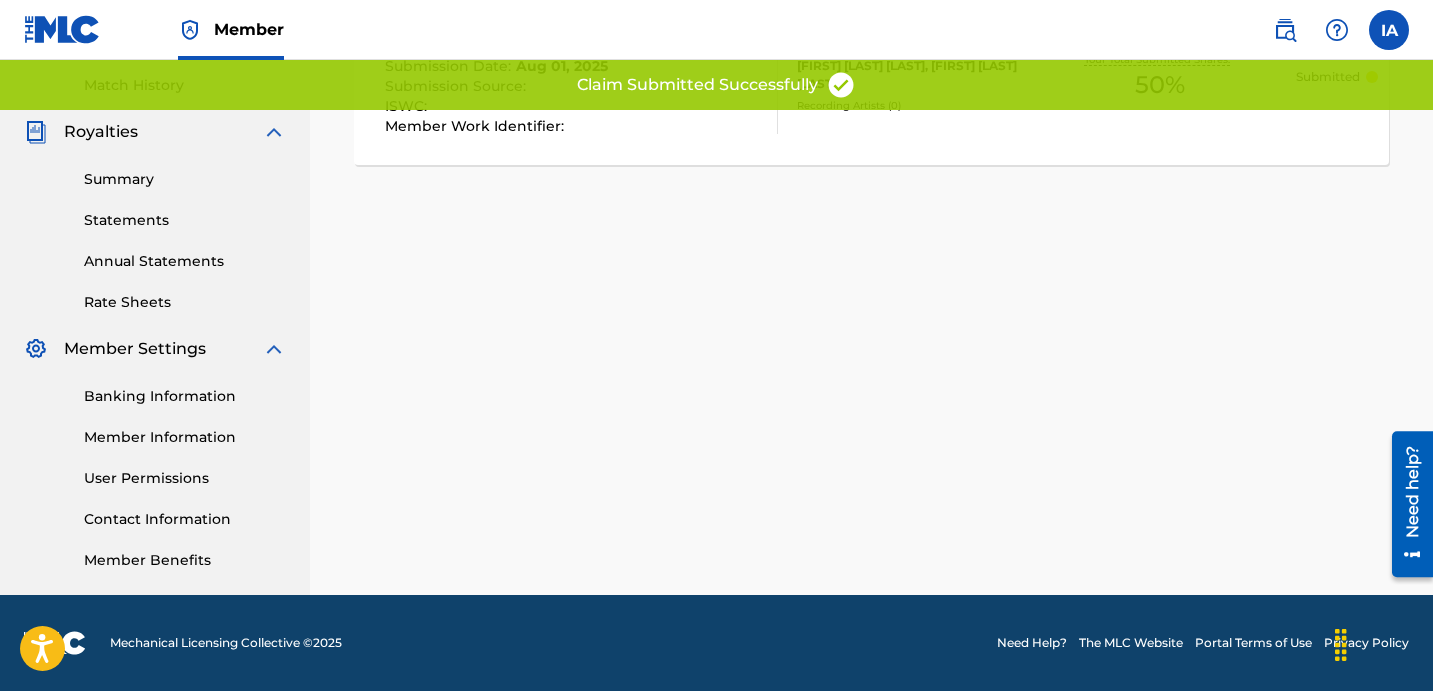 scroll, scrollTop: 549, scrollLeft: 0, axis: vertical 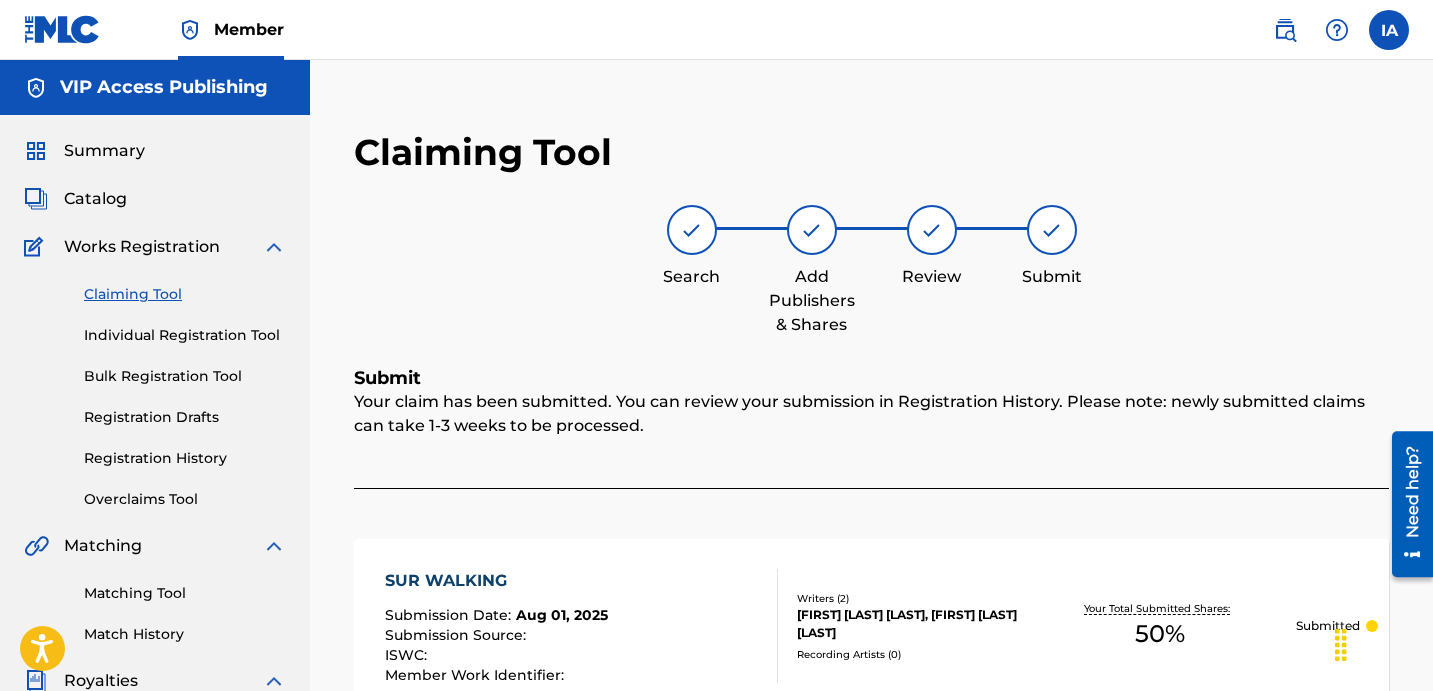 click on "Individual Registration Tool" at bounding box center (185, 335) 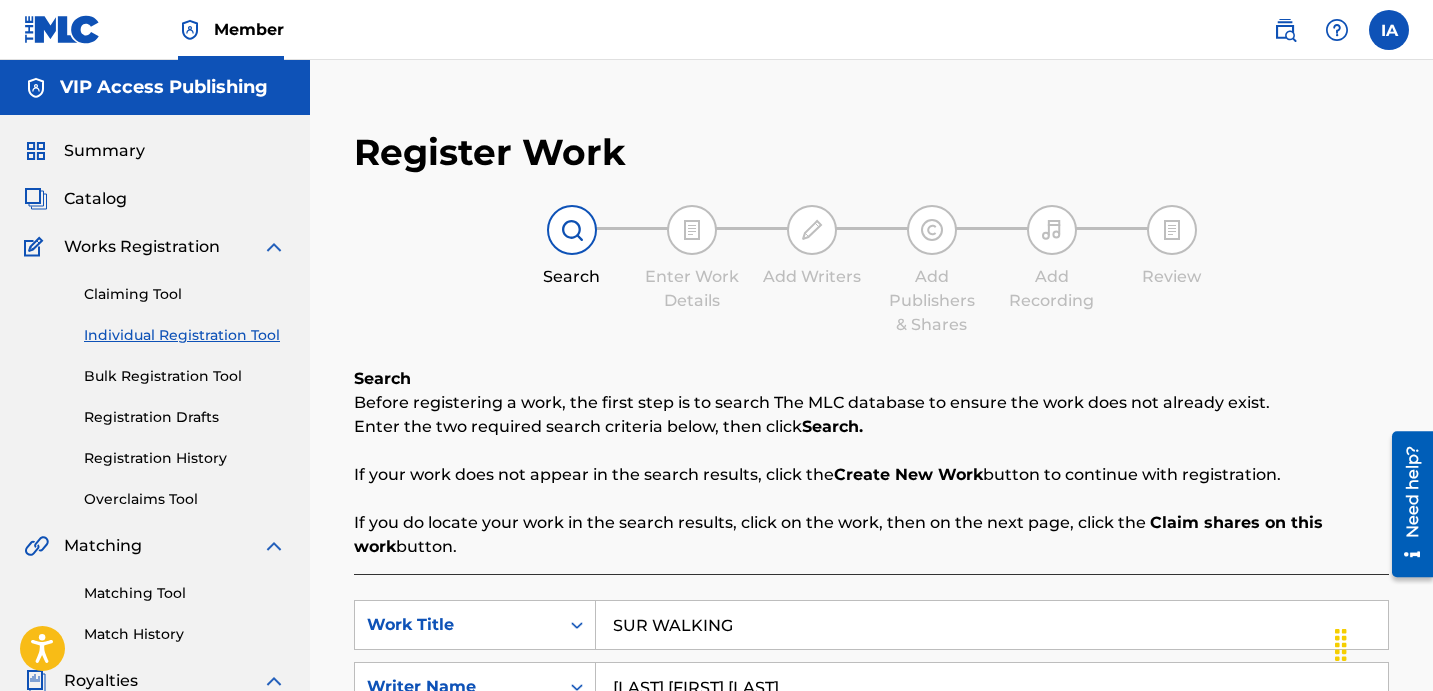 click on "Individual Registration Tool" at bounding box center [185, 335] 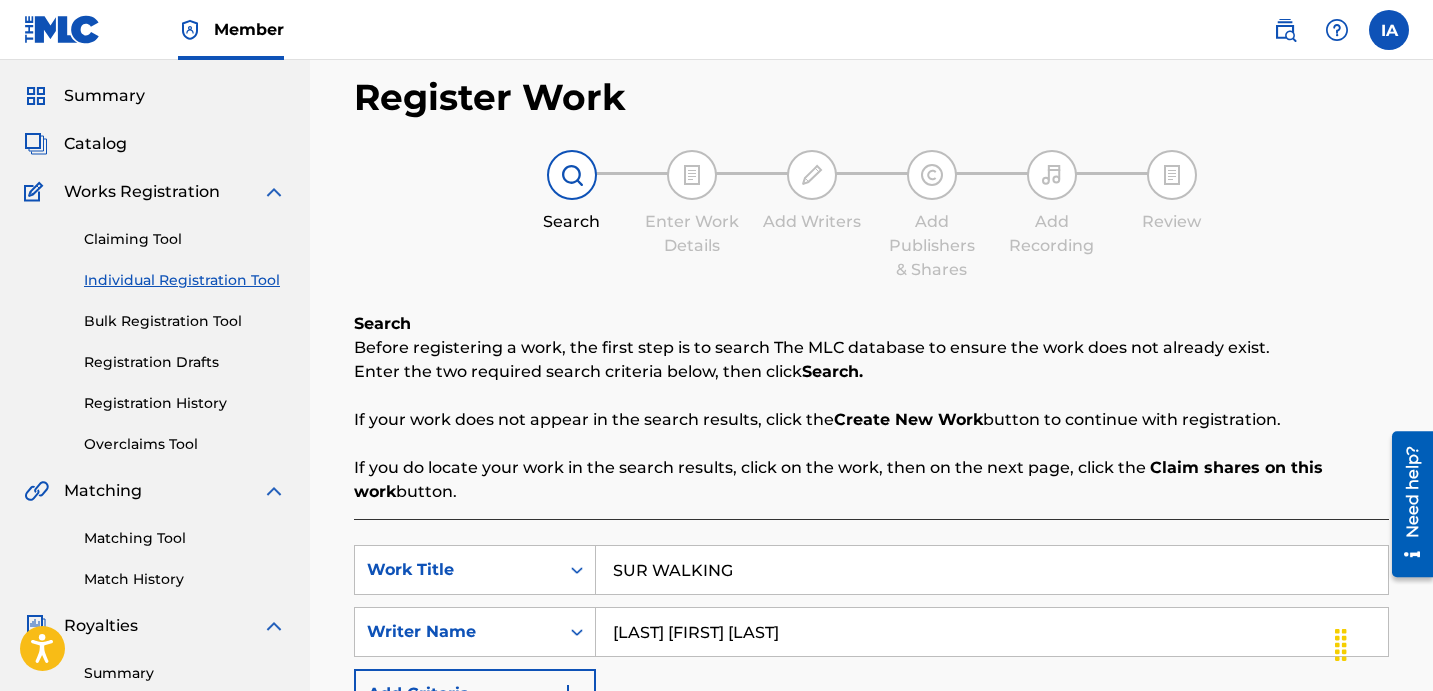 scroll, scrollTop: 220, scrollLeft: 0, axis: vertical 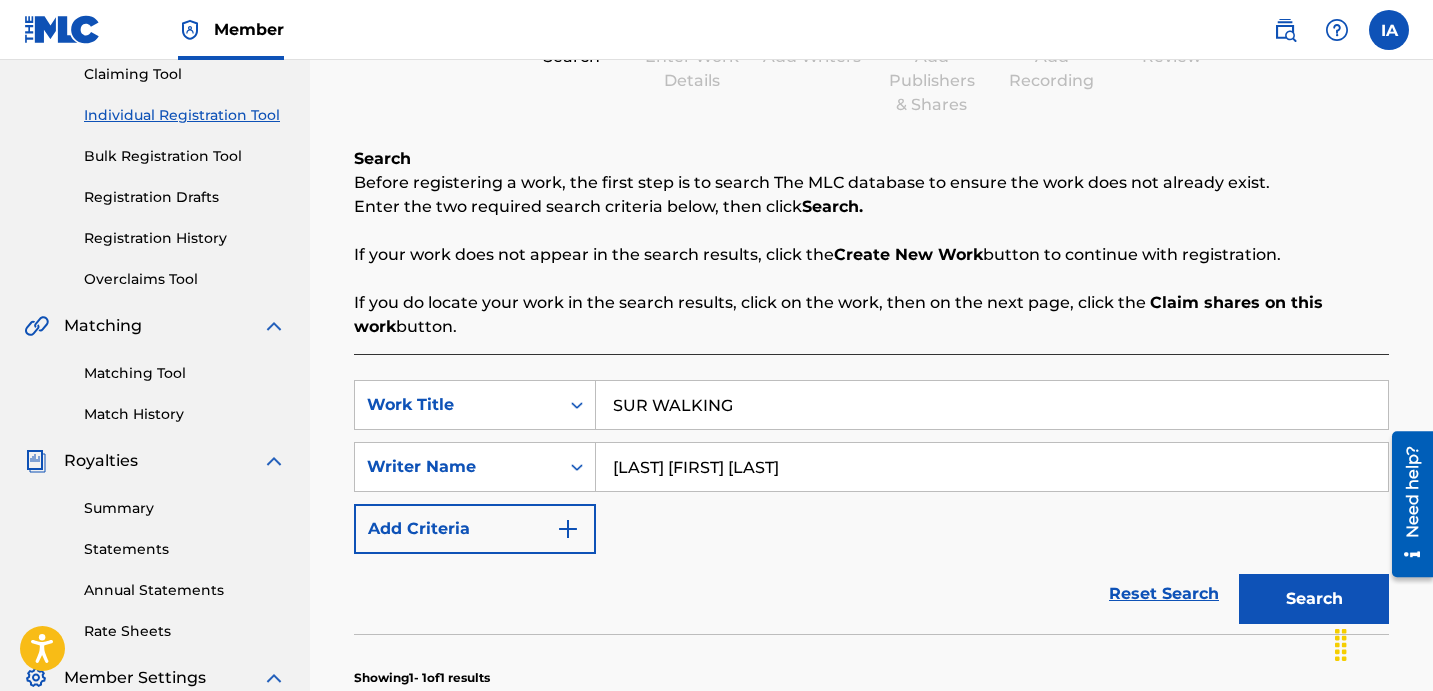 drag, startPoint x: 699, startPoint y: 379, endPoint x: 604, endPoint y: 318, distance: 112.898186 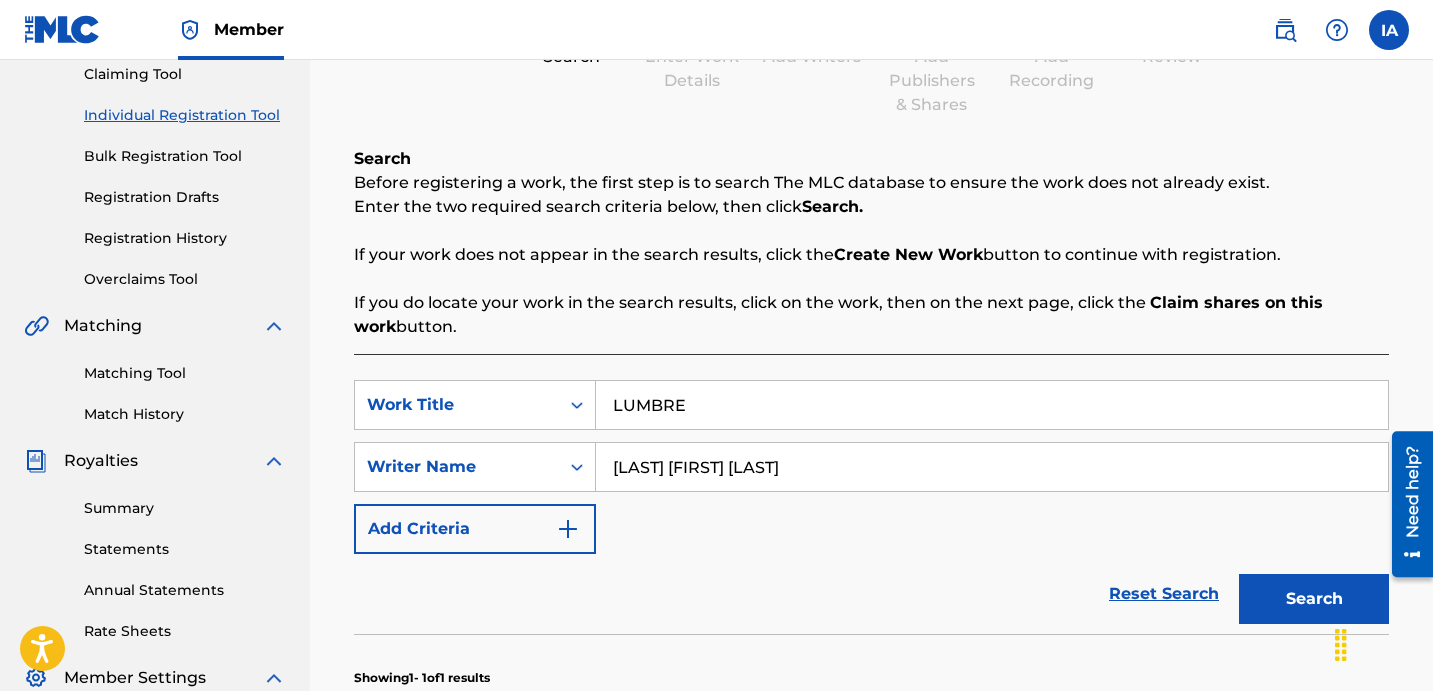 click on "Search" at bounding box center (1314, 599) 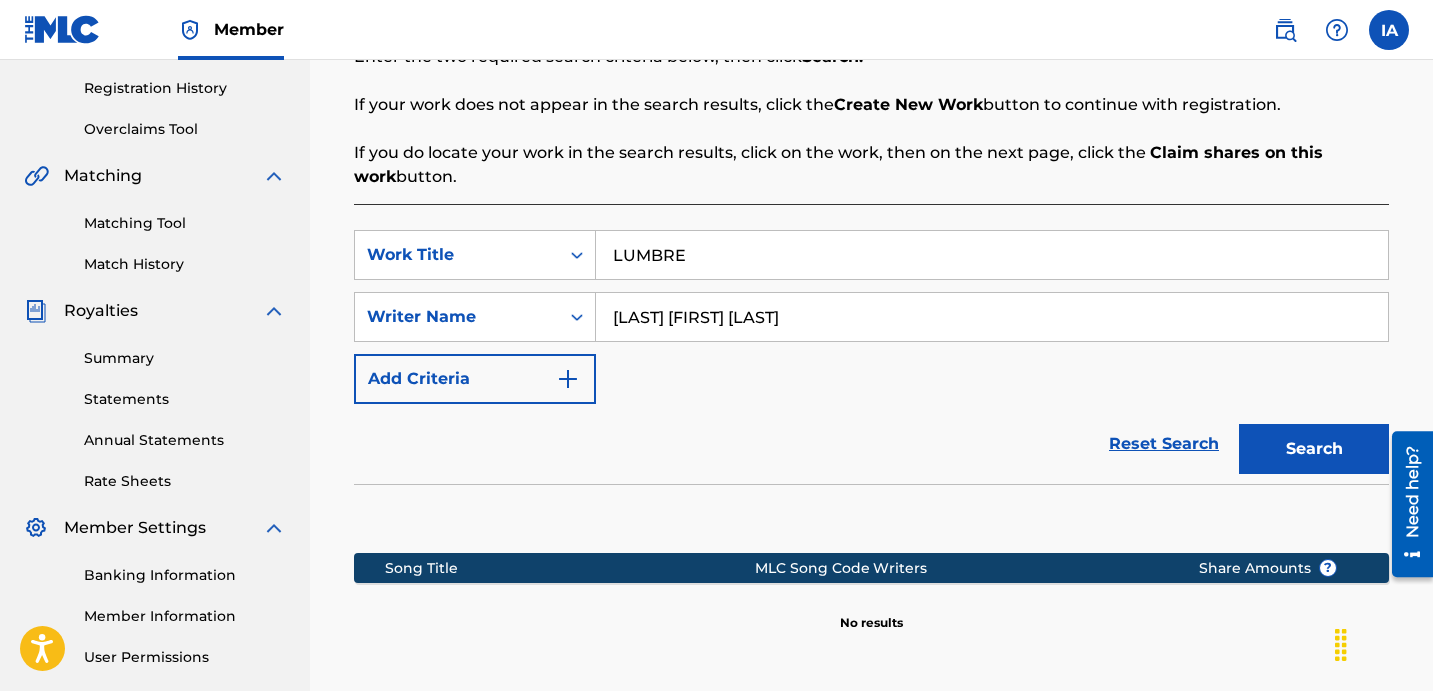 scroll, scrollTop: 398, scrollLeft: 0, axis: vertical 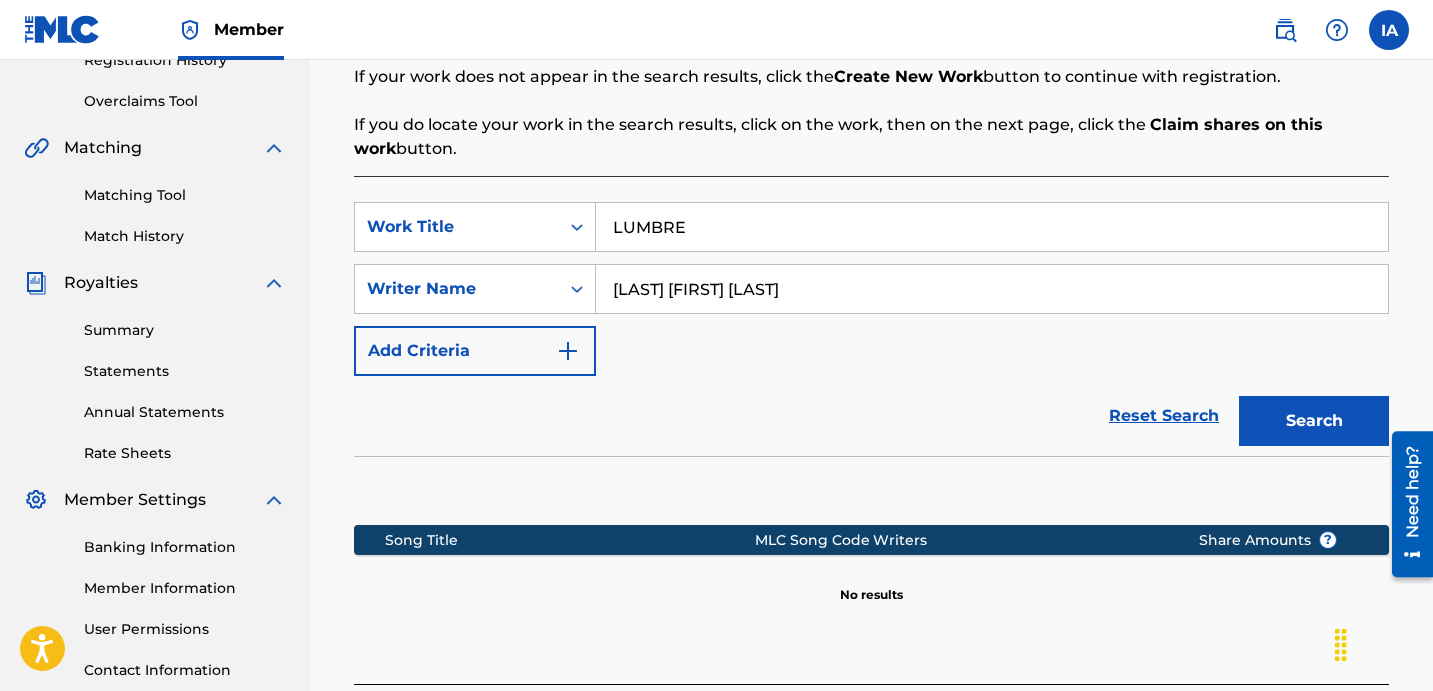 drag, startPoint x: 736, startPoint y: 234, endPoint x: 635, endPoint y: 207, distance: 104.54664 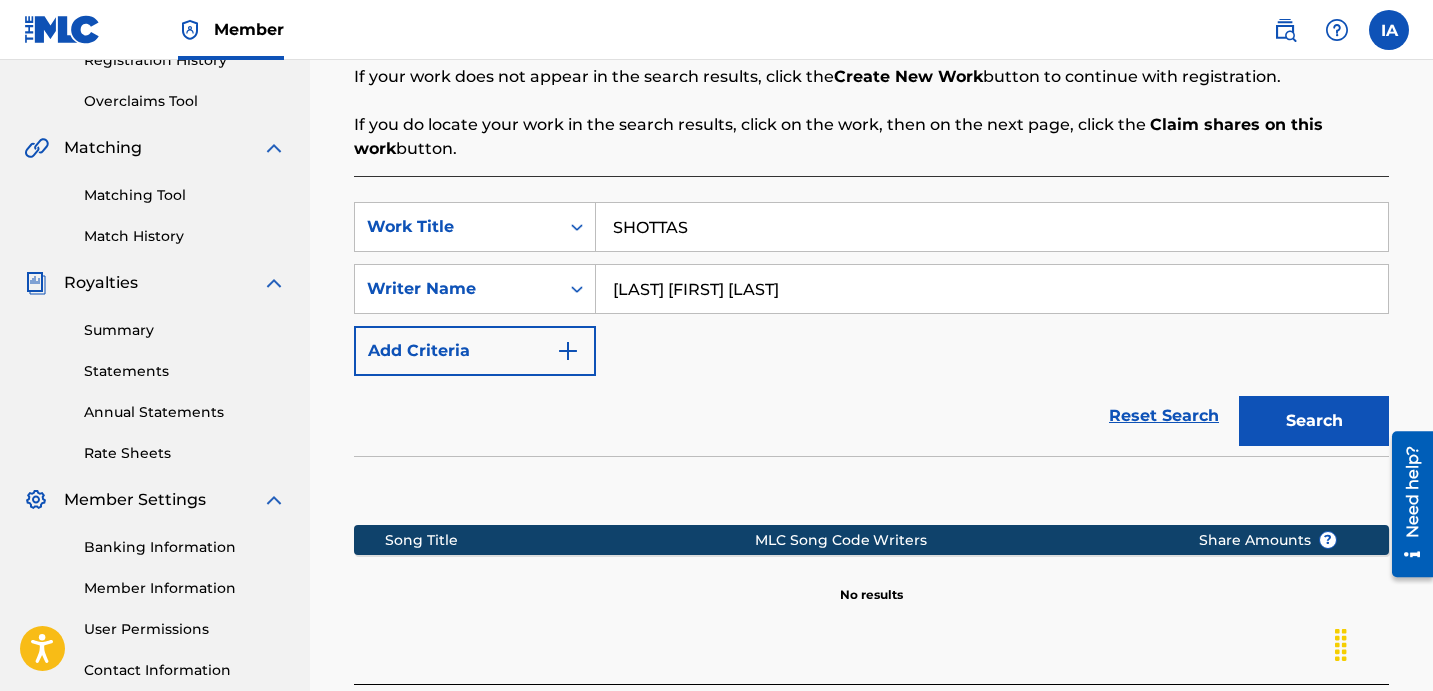 type on "SHOTTAS" 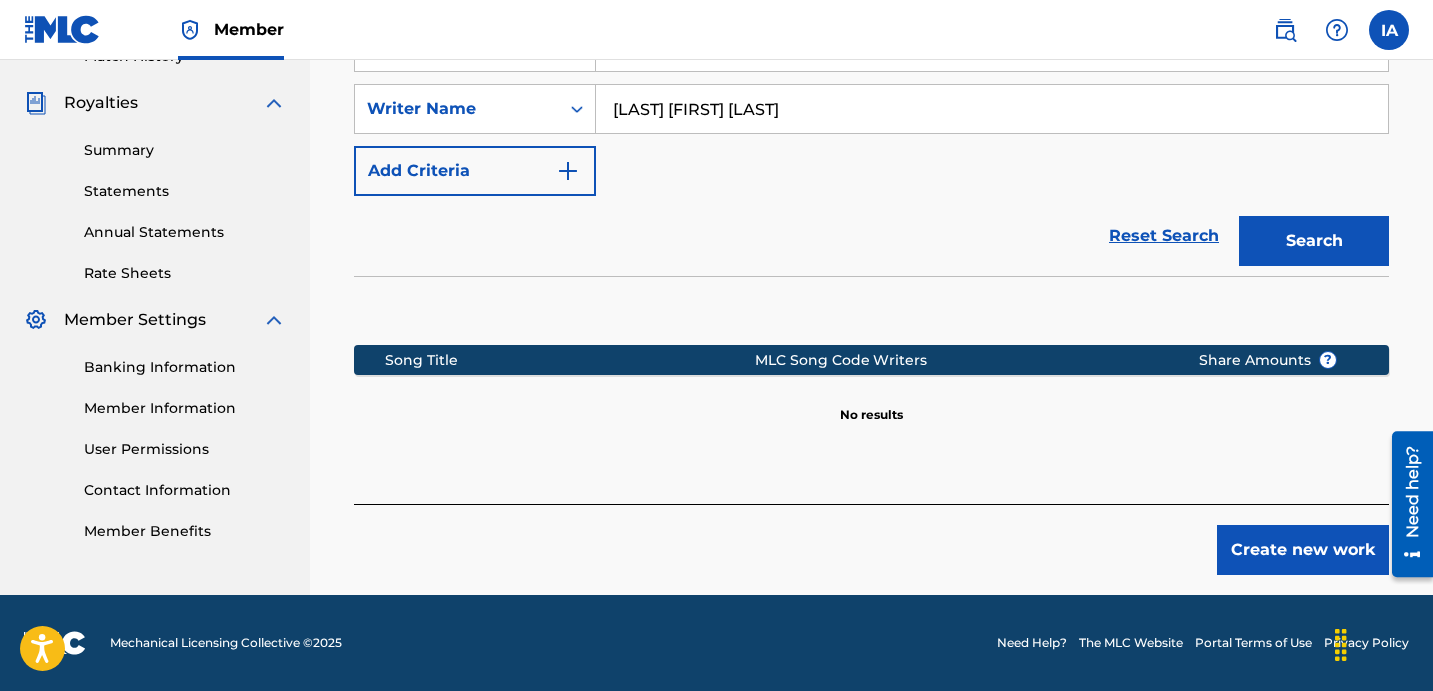 click on "Create new work" at bounding box center [1303, 550] 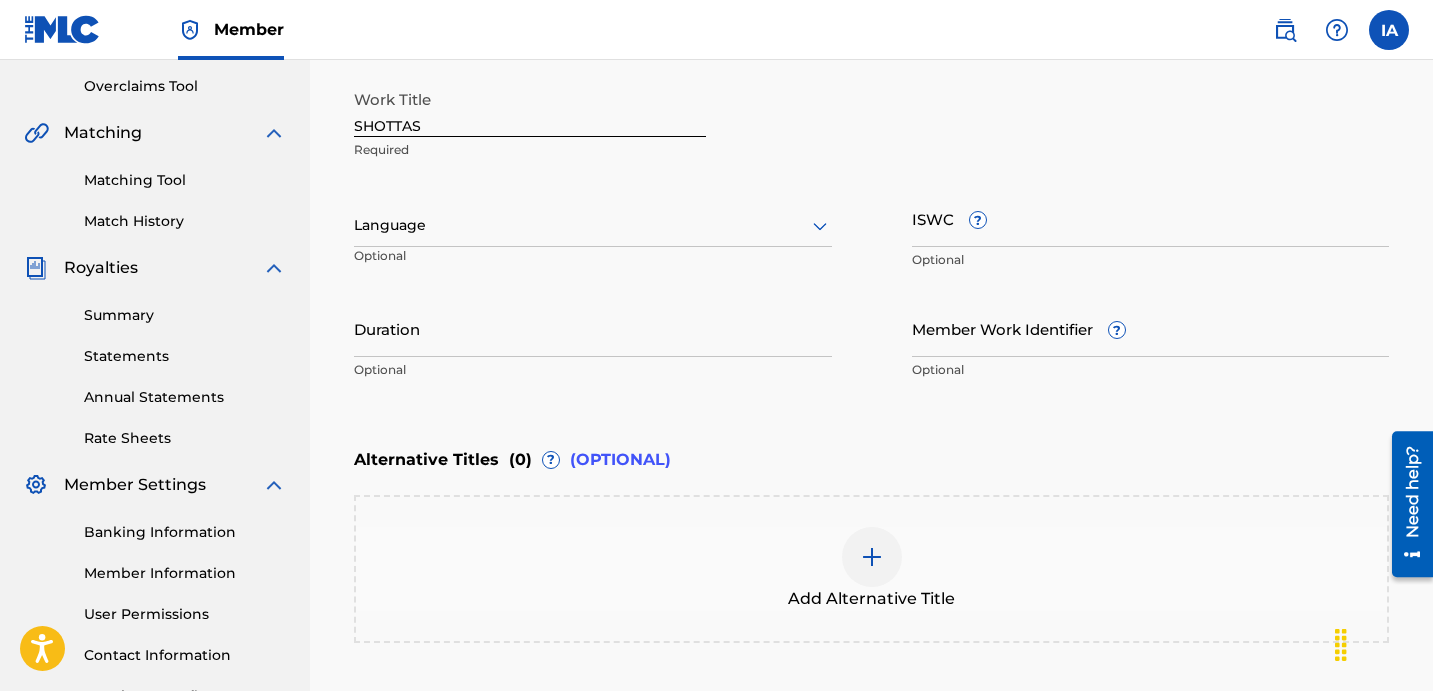 scroll, scrollTop: 406, scrollLeft: 0, axis: vertical 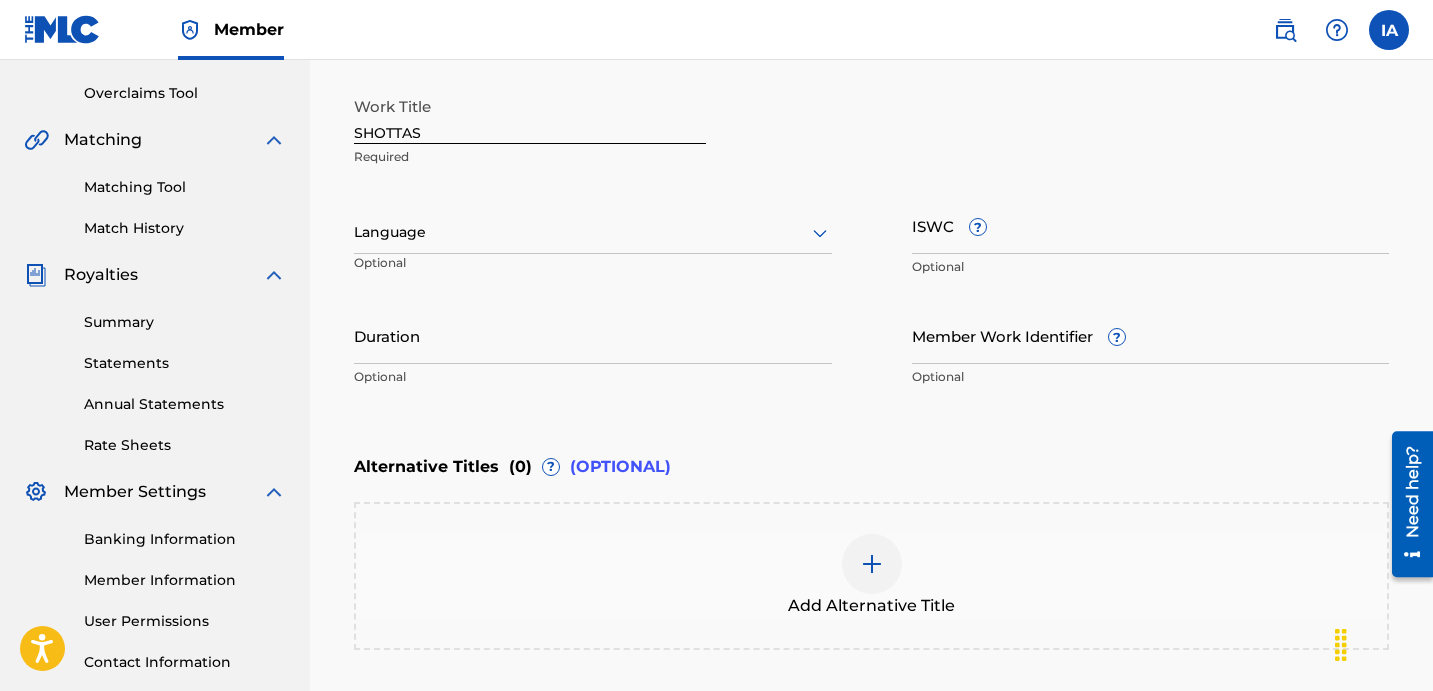 click at bounding box center [593, 232] 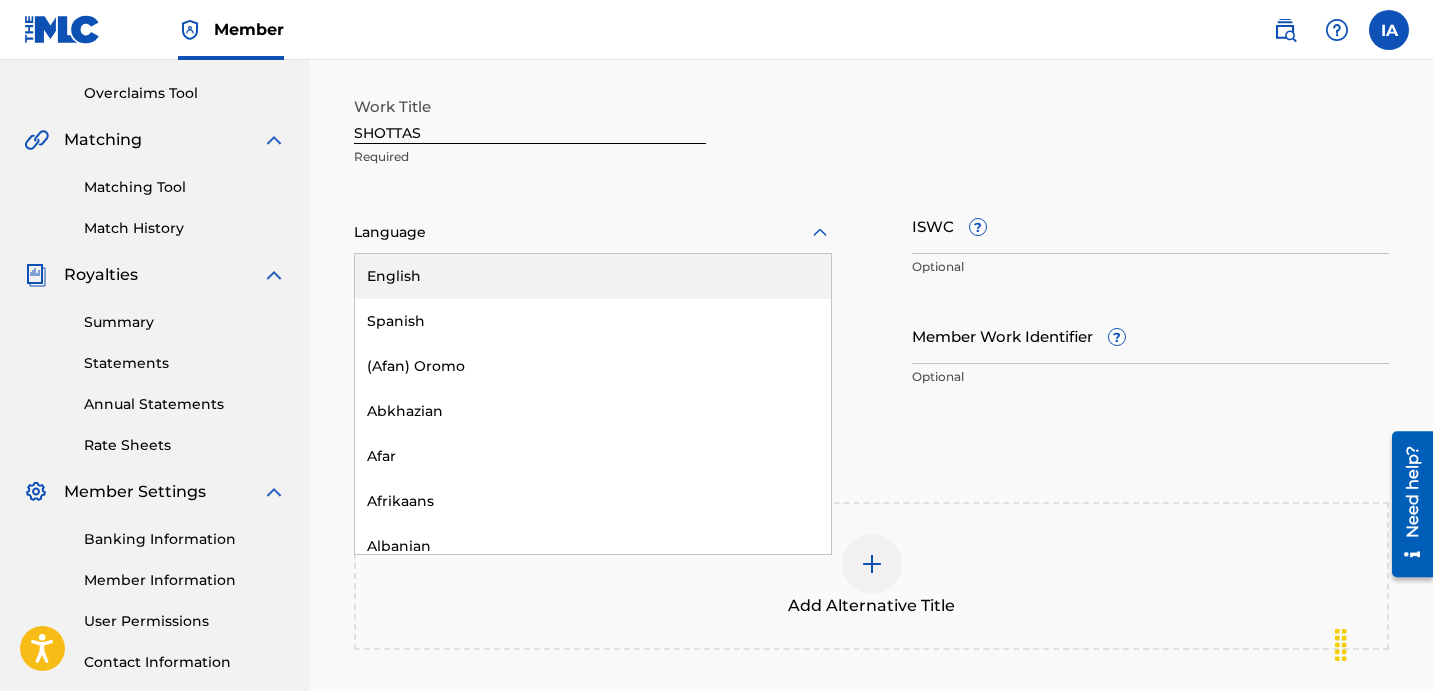 click on "English" at bounding box center (593, 276) 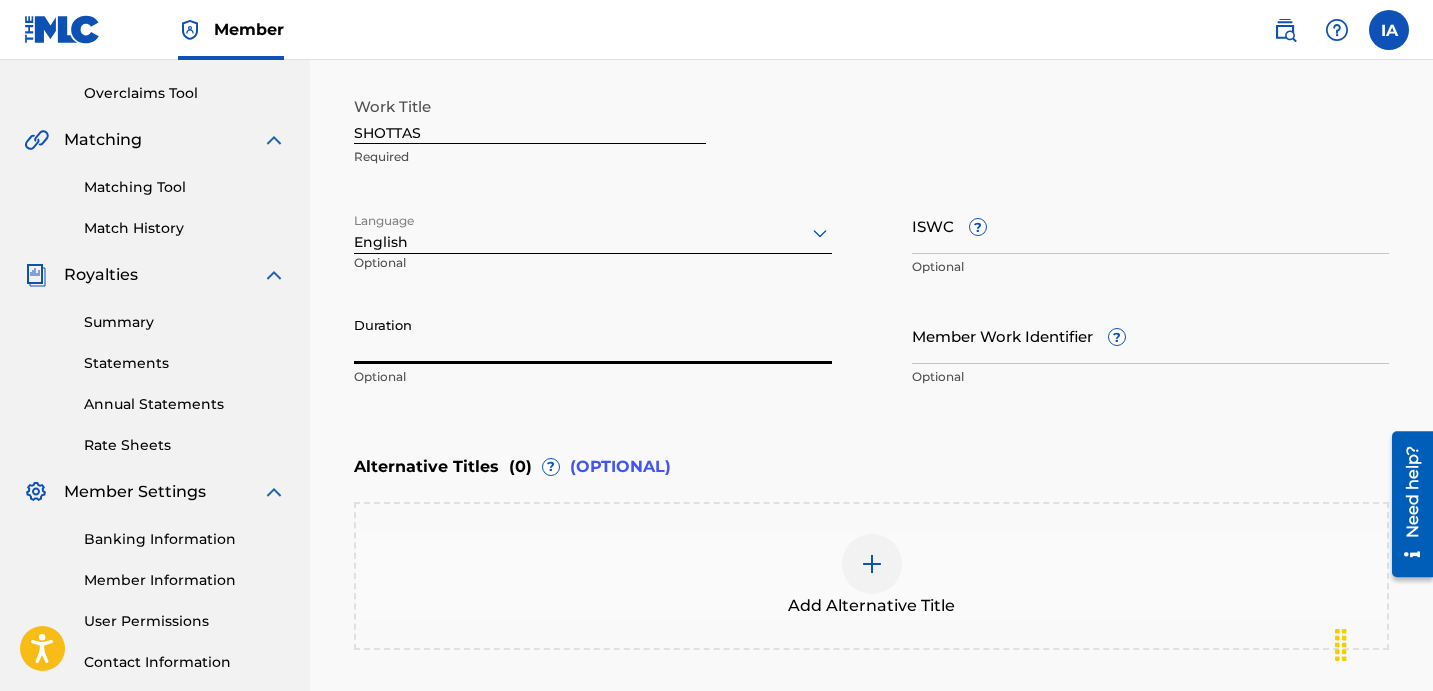 click on "Duration" at bounding box center (593, 335) 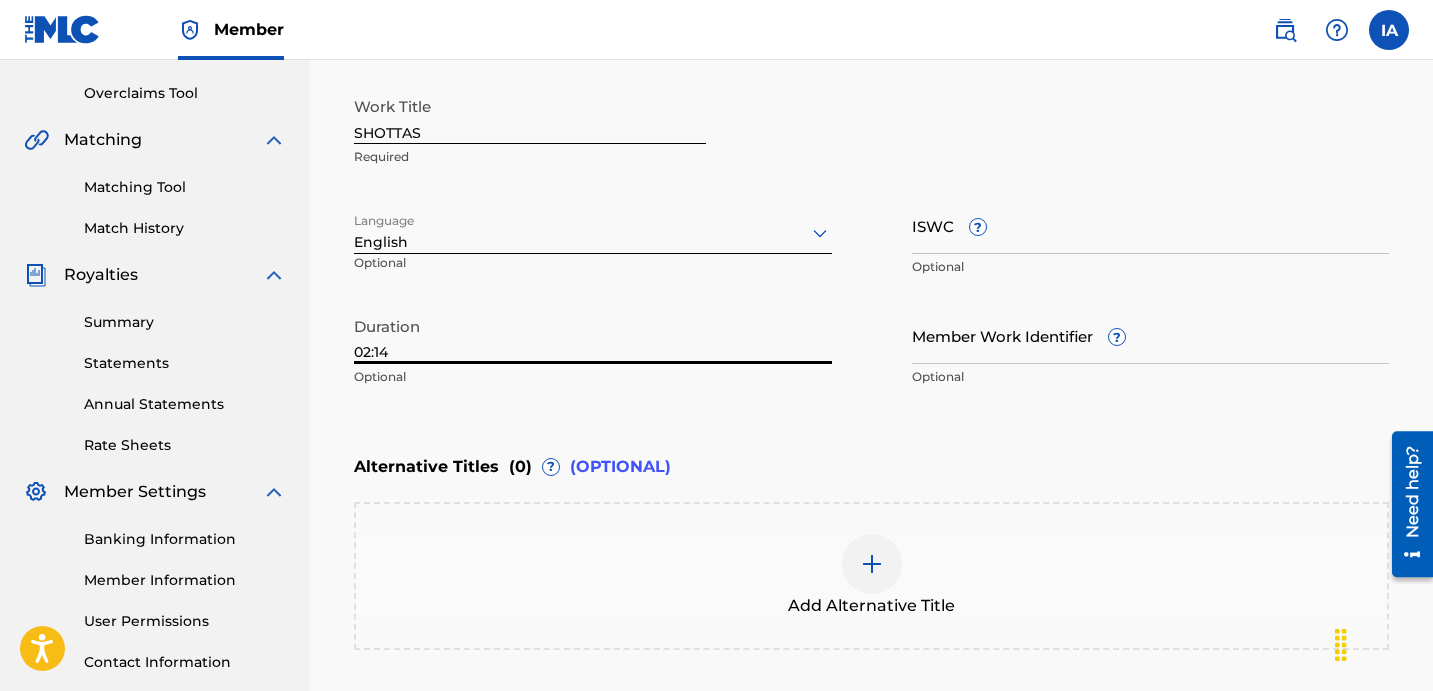 type on "02:14" 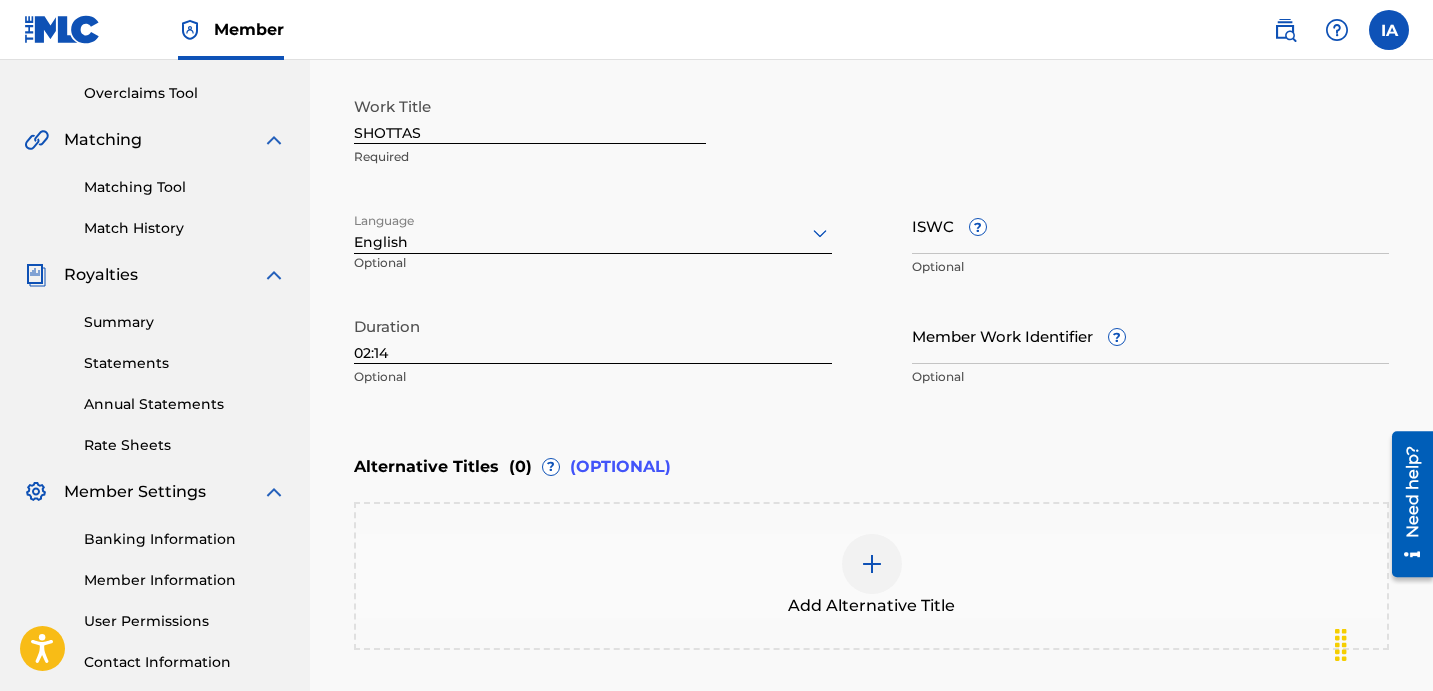 click on "Alternative Titles ( 0 ) ? (OPTIONAL)" at bounding box center (871, 467) 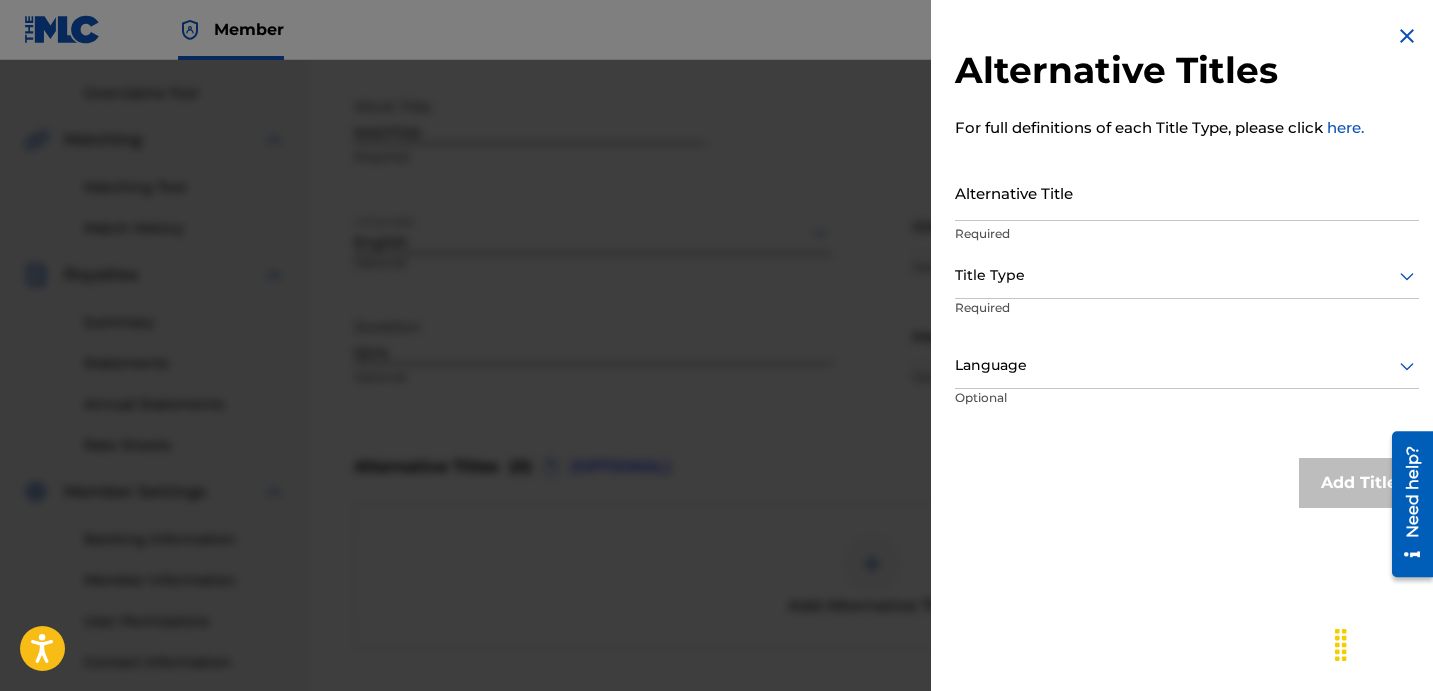 click on "Alternative Title" at bounding box center (1187, 192) 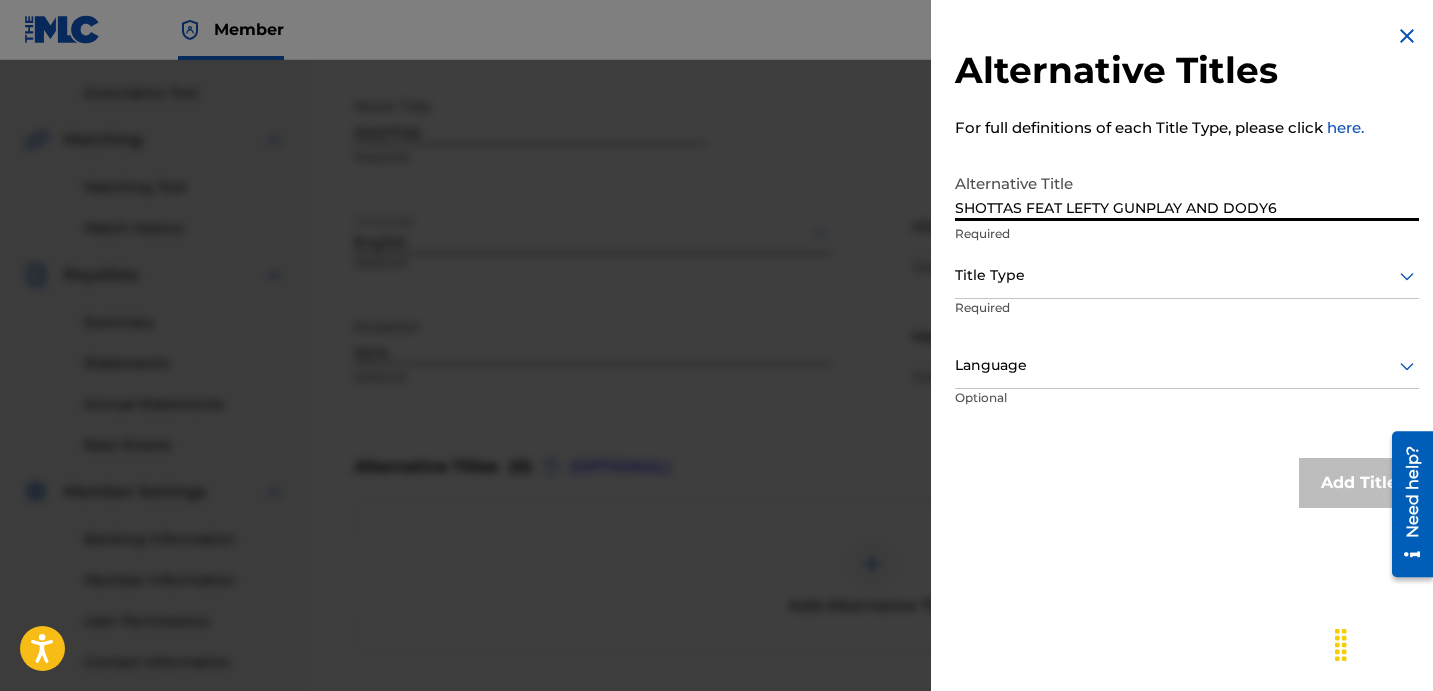 type on "SHOTTAS FEAT LEFTY GUNPLAY AND DODY6" 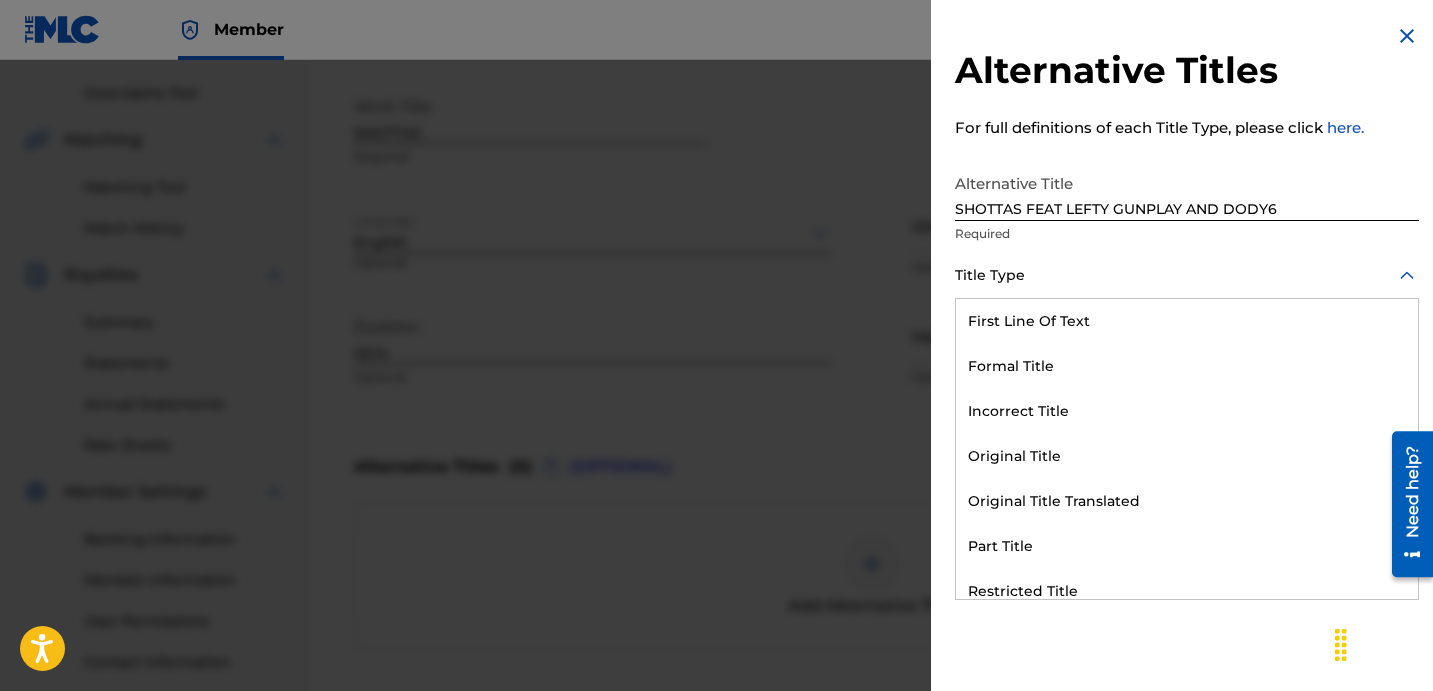scroll, scrollTop: 195, scrollLeft: 0, axis: vertical 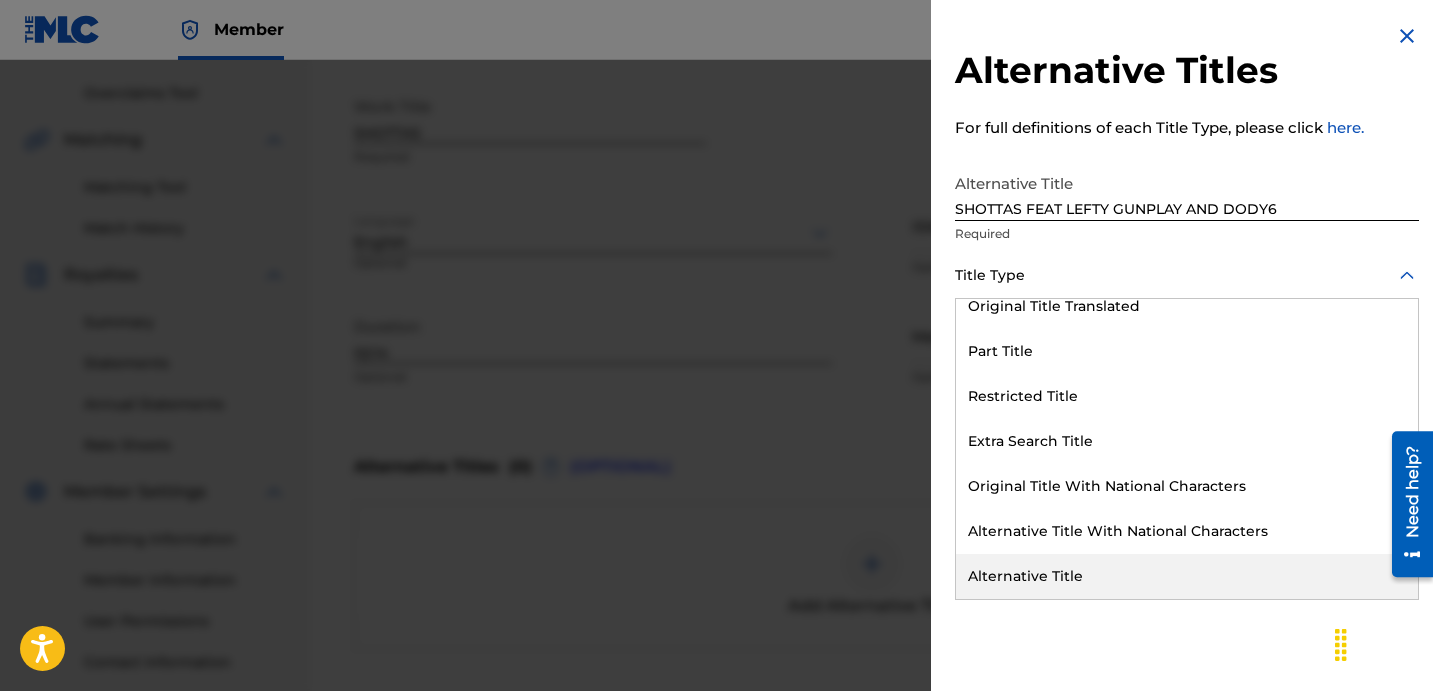 click on "Alternative Title" at bounding box center (1187, 576) 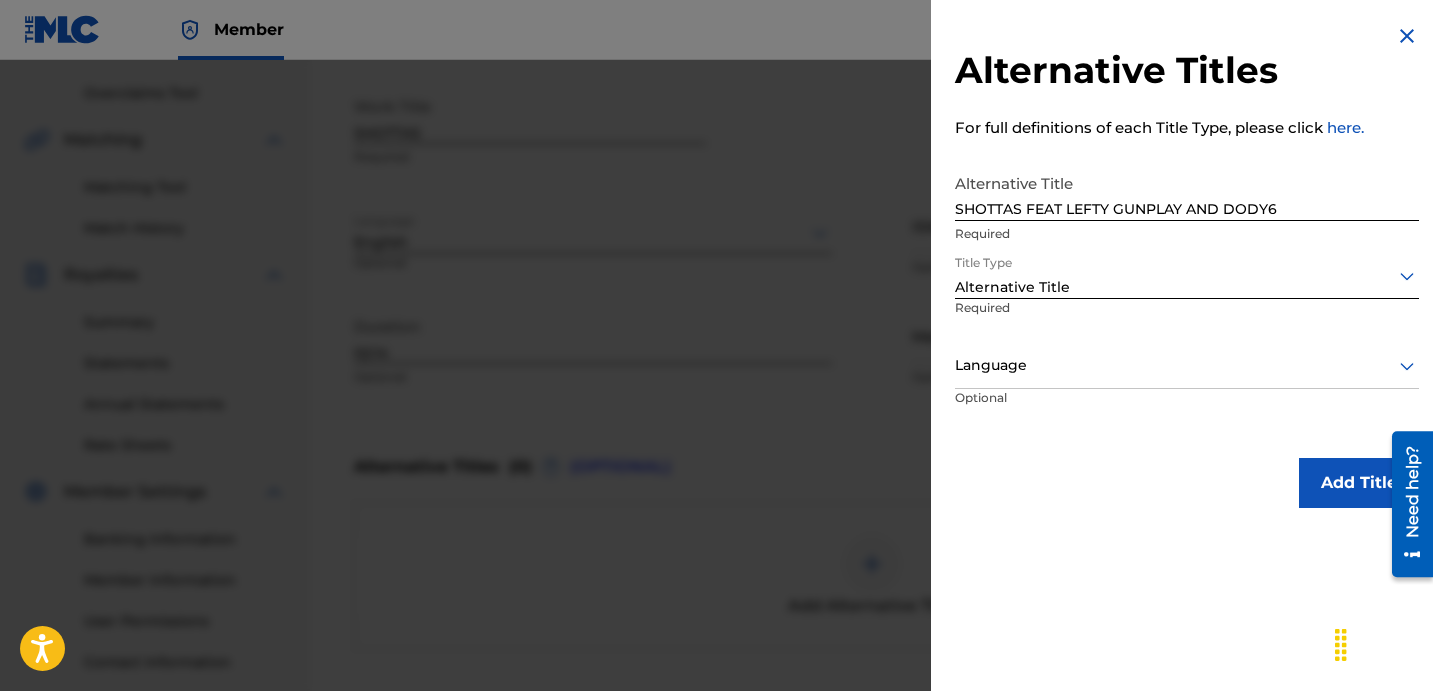 click at bounding box center (1187, 365) 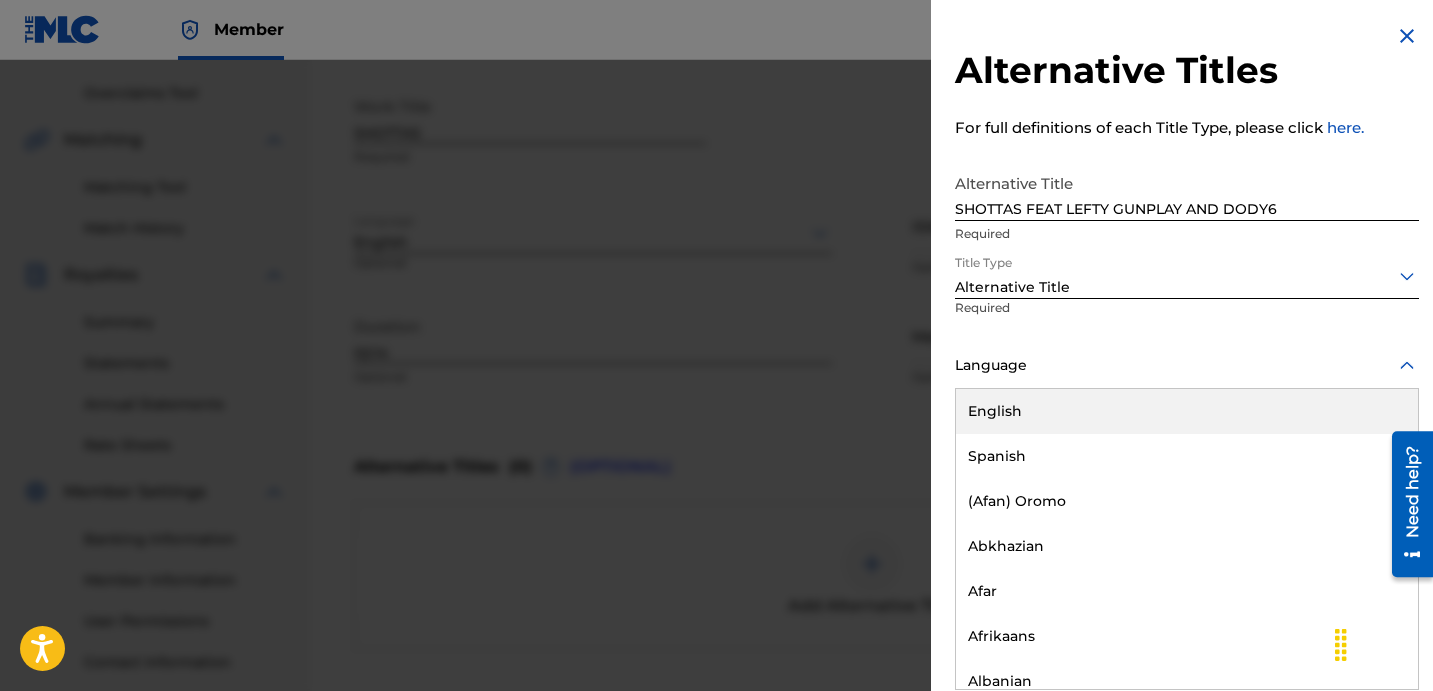 click on "English" at bounding box center [1187, 411] 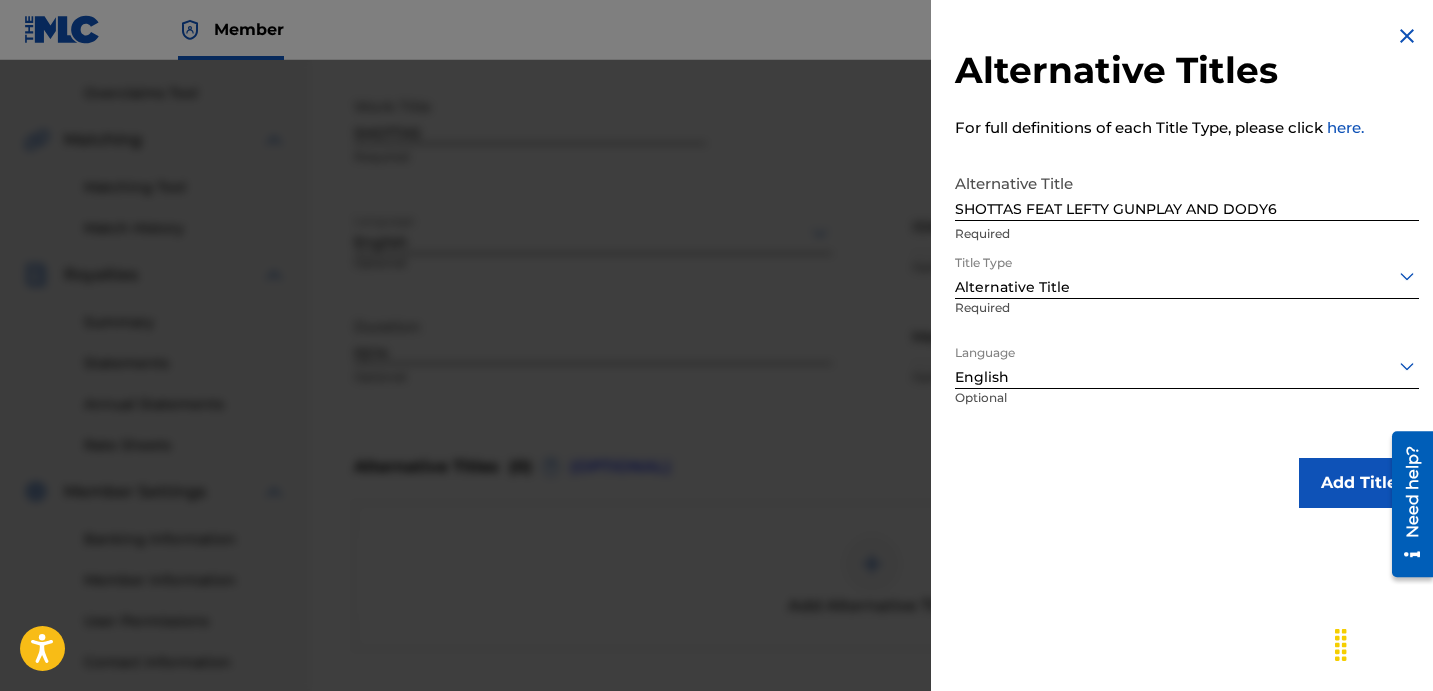click on "Add Title" at bounding box center [1359, 483] 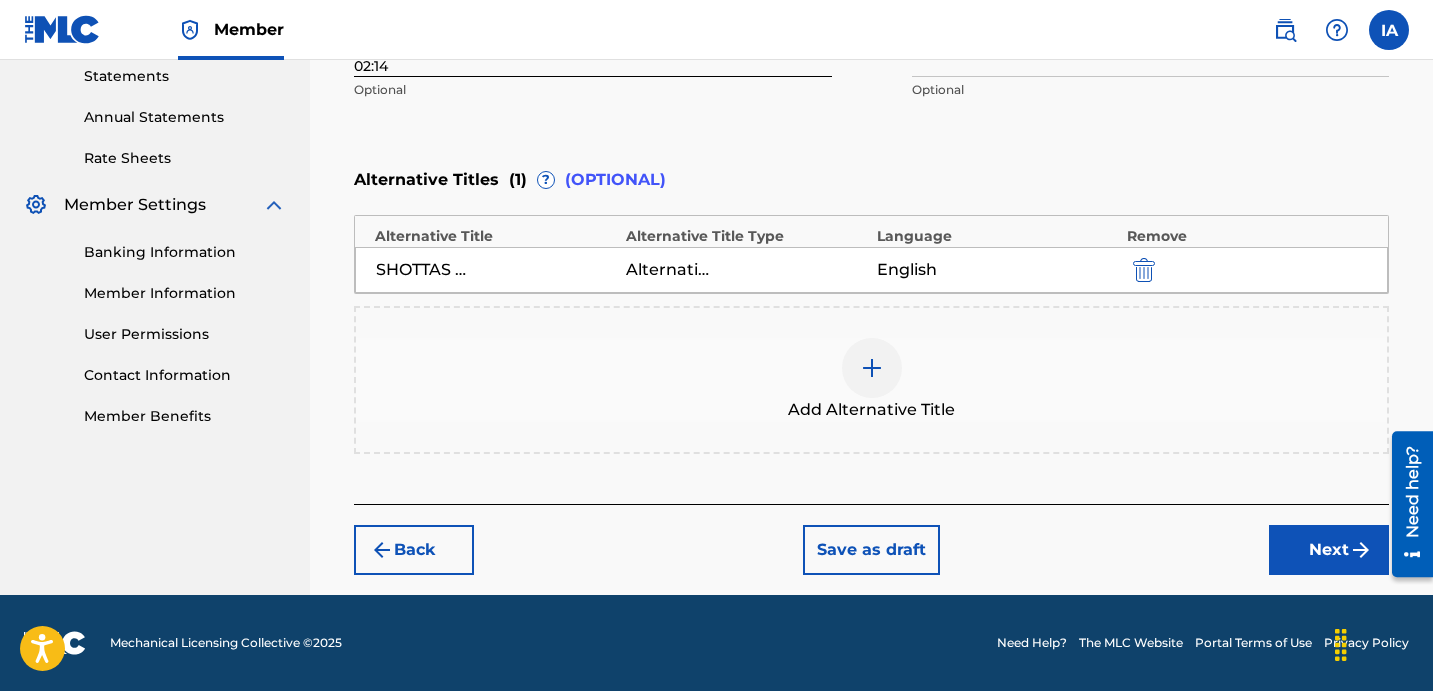 click on "Next" at bounding box center [1329, 550] 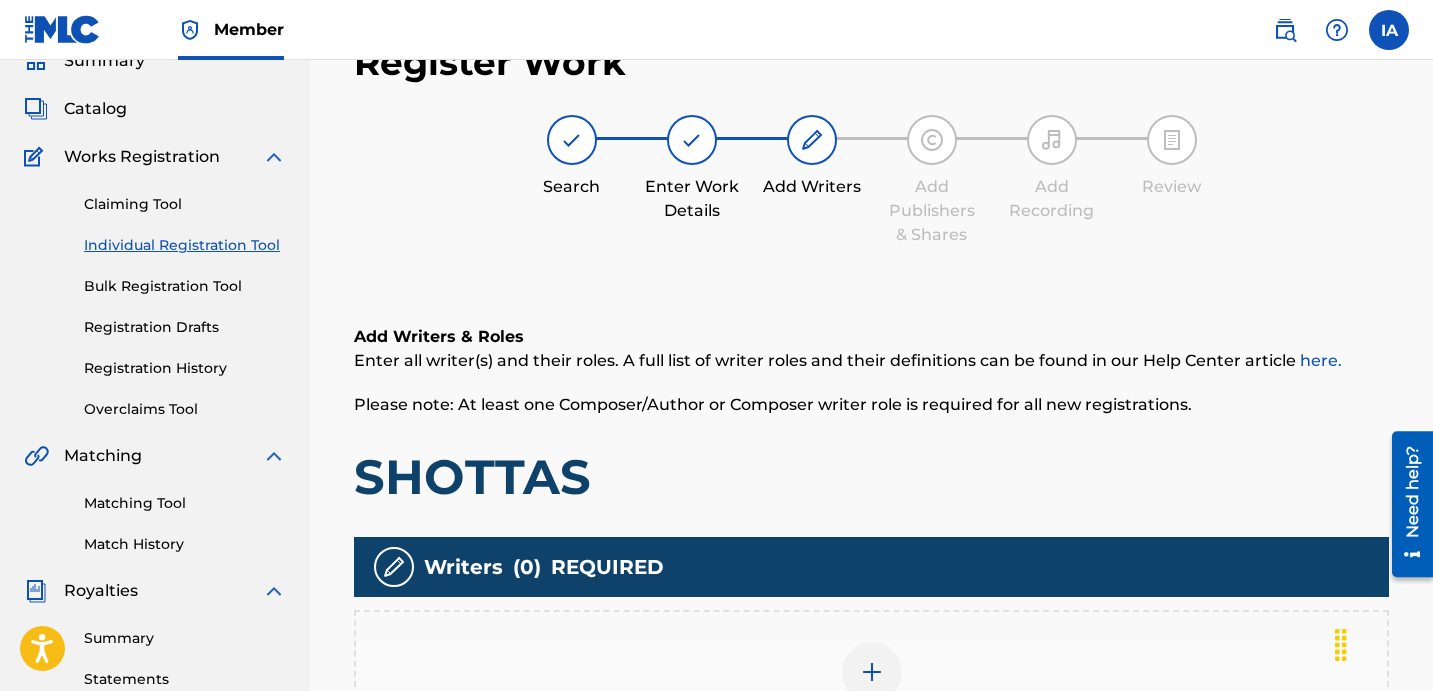 scroll, scrollTop: 469, scrollLeft: 0, axis: vertical 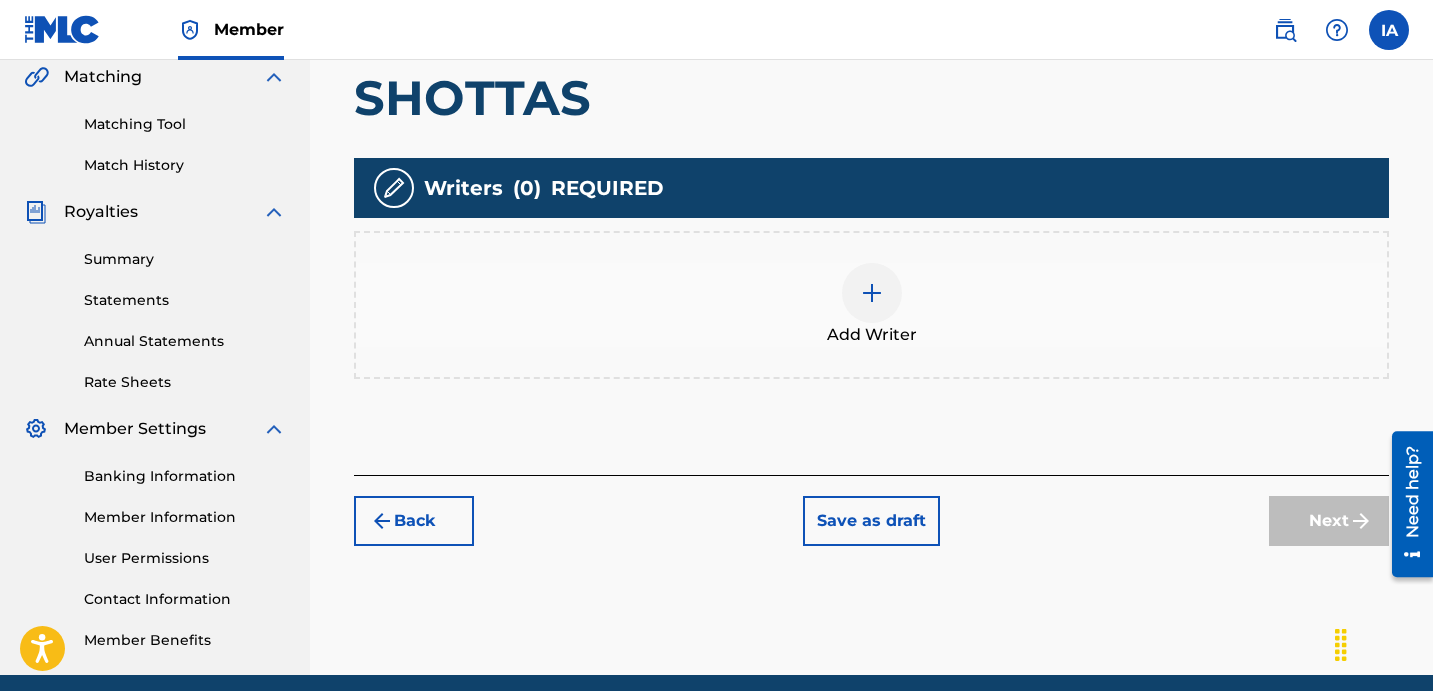 click on "Add Writer" at bounding box center [871, 305] 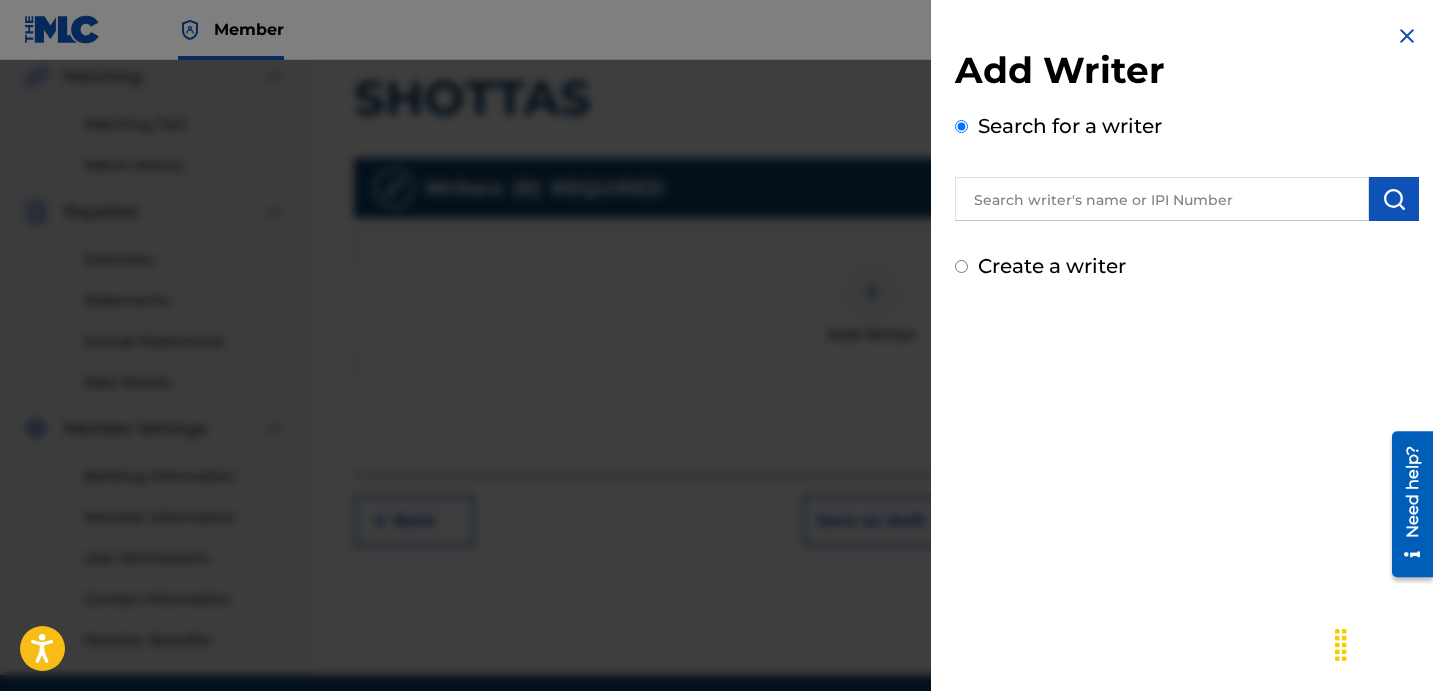 click at bounding box center [1162, 199] 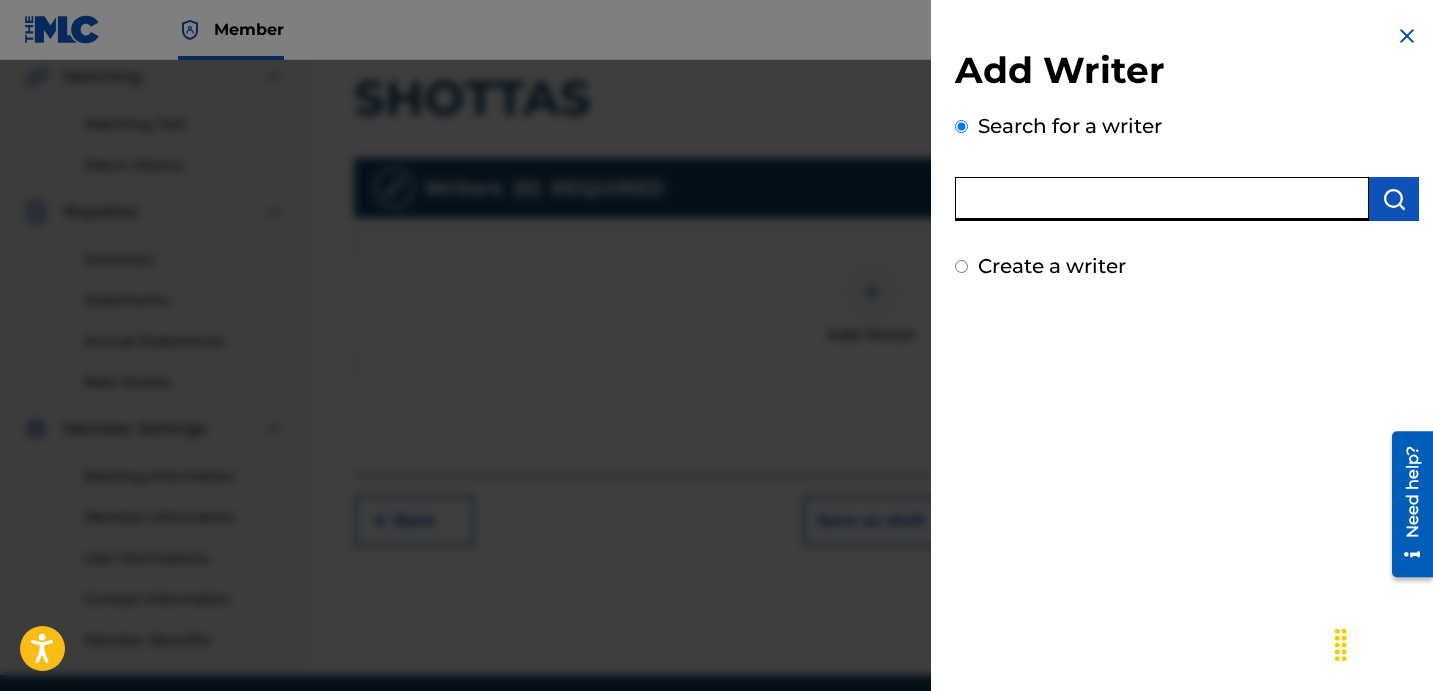 paste on "[LAST] [FIRST] [LAST]" 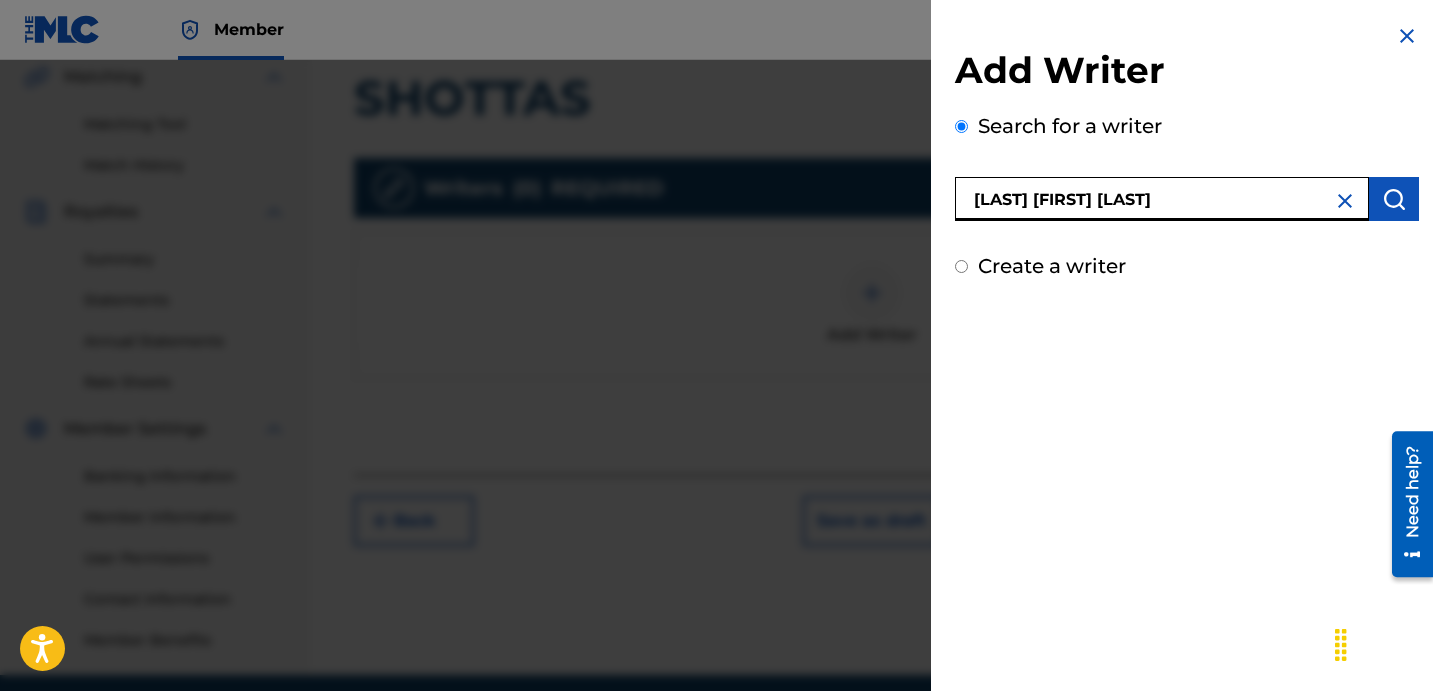 type on "[LAST] [FIRST] [LAST]" 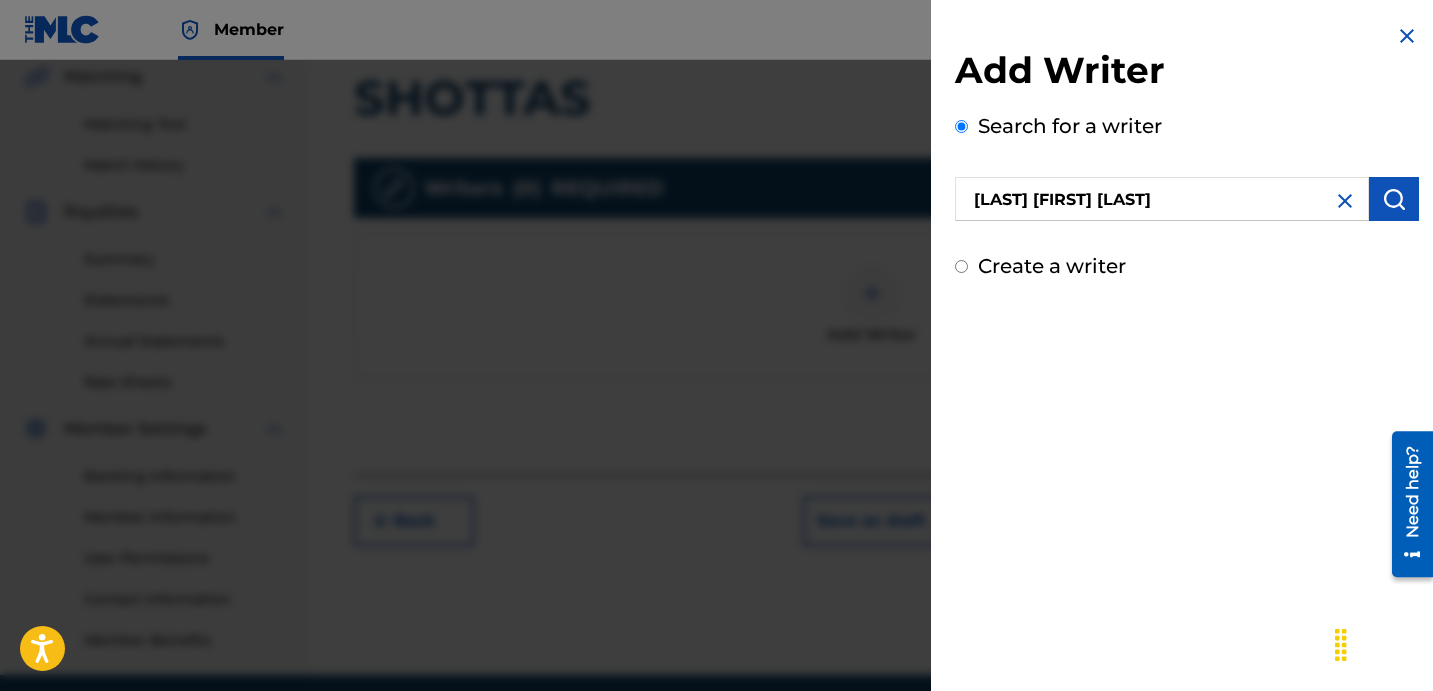 click at bounding box center (1394, 199) 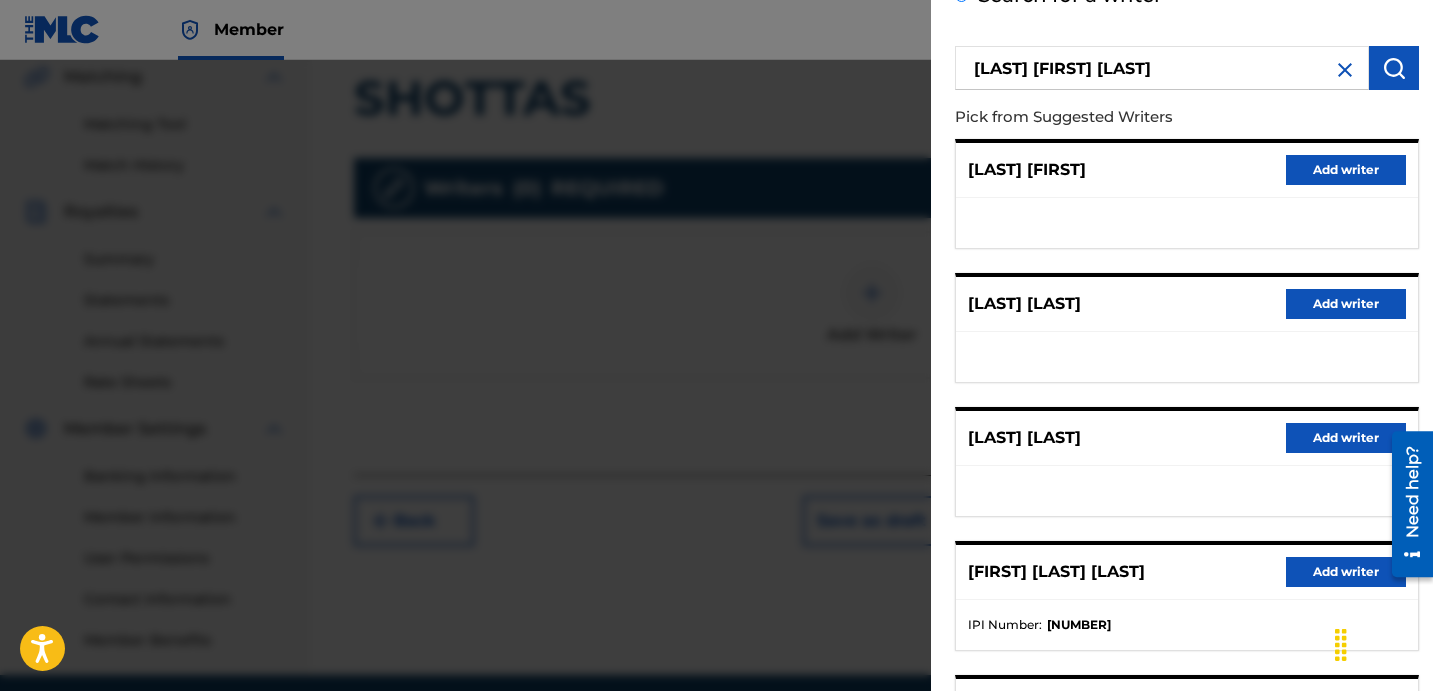 scroll, scrollTop: 351, scrollLeft: 0, axis: vertical 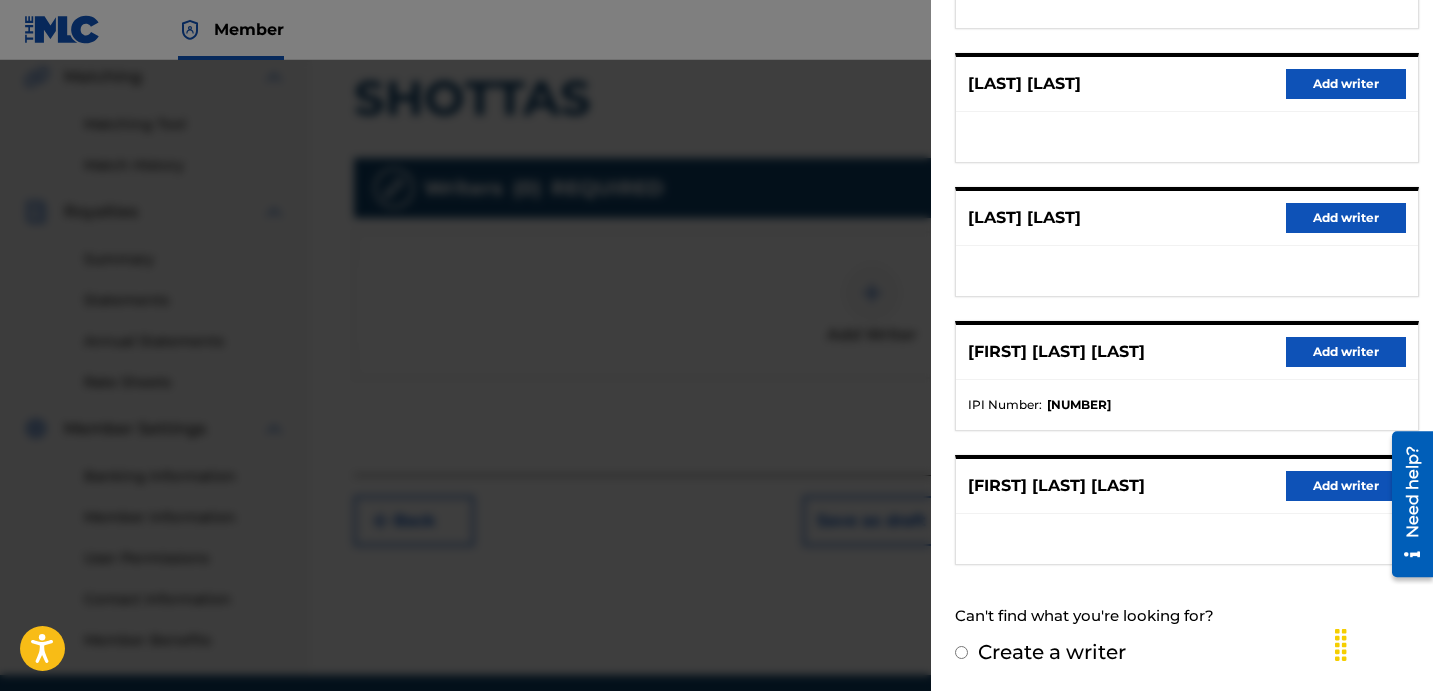 click on "Add writer" at bounding box center (1346, 352) 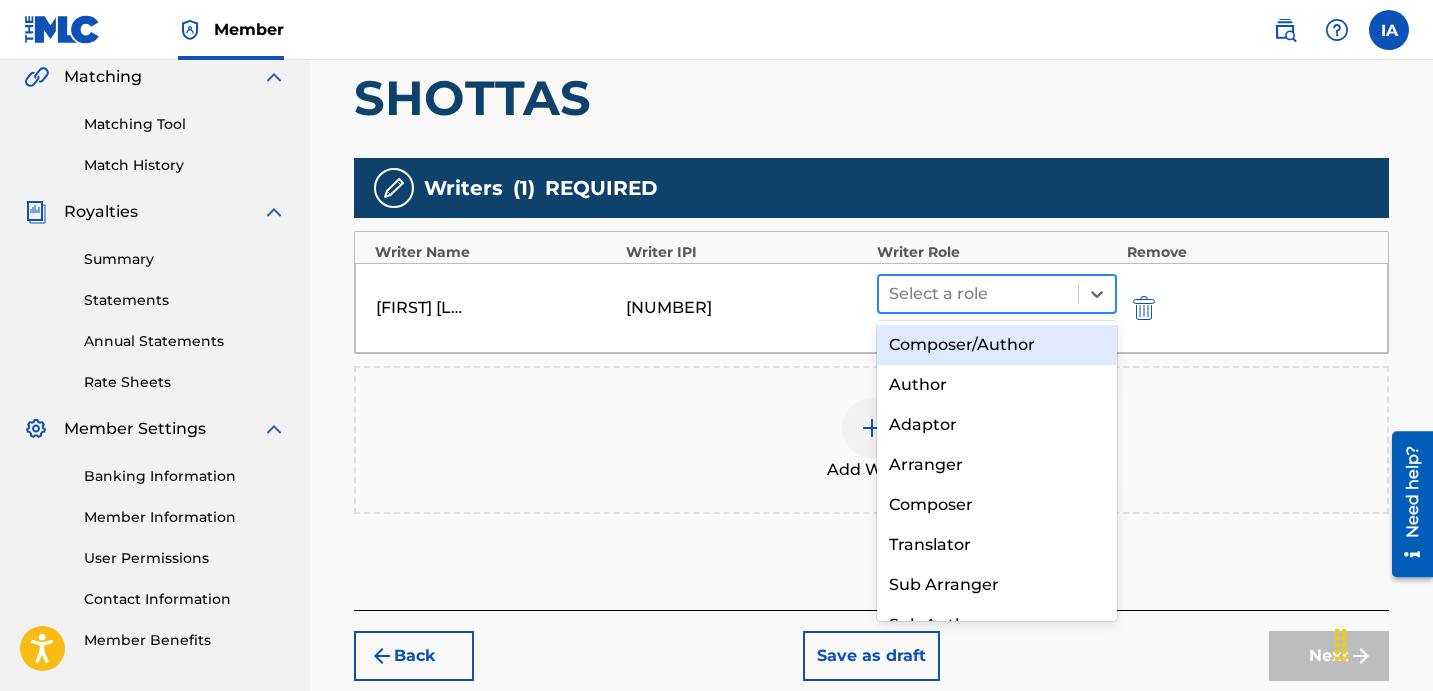 click at bounding box center [978, 294] 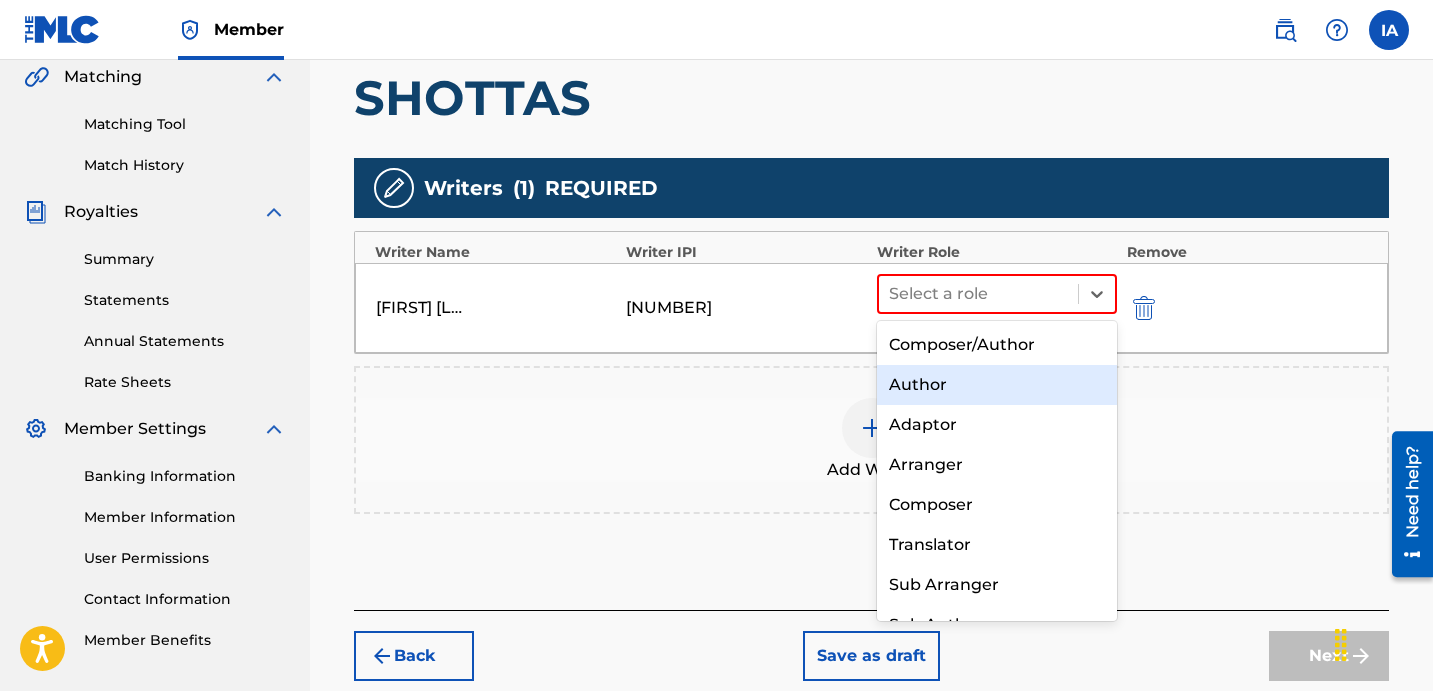 click on "Author" at bounding box center [997, 385] 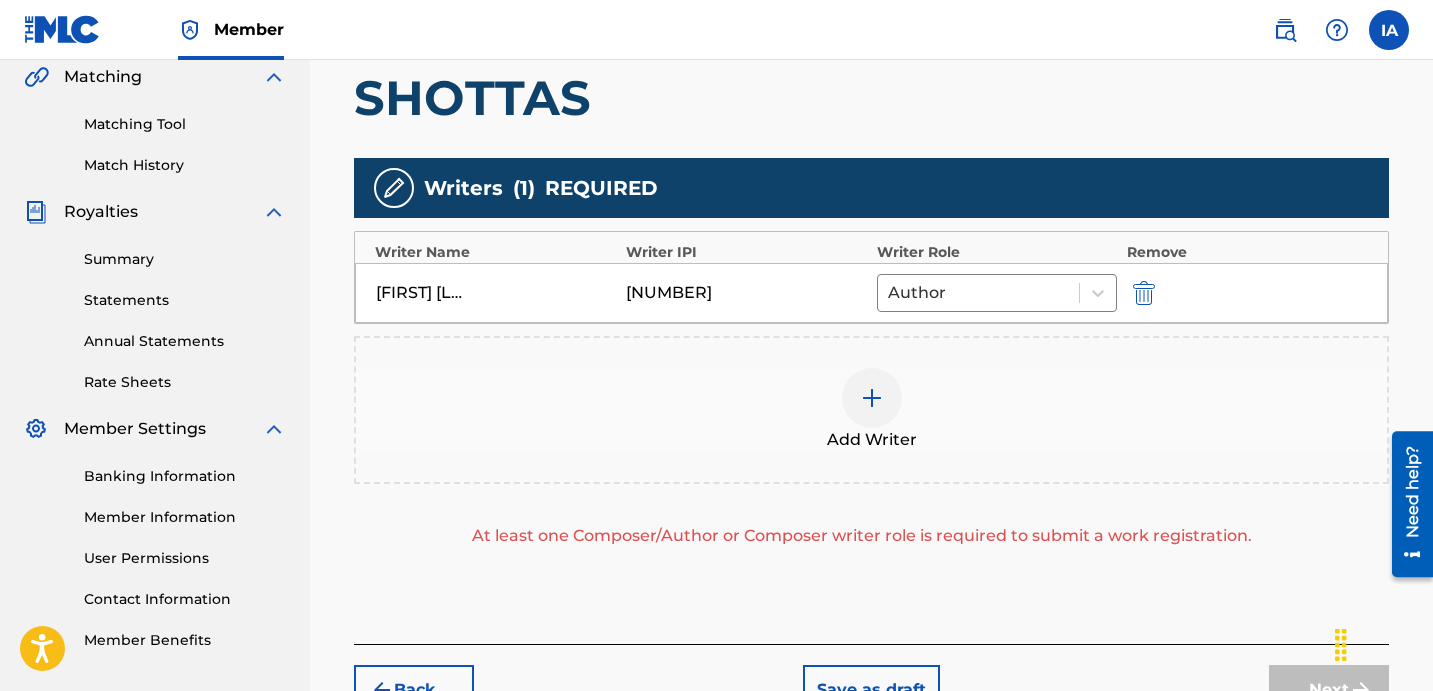 click on "Add Writer" at bounding box center (871, 410) 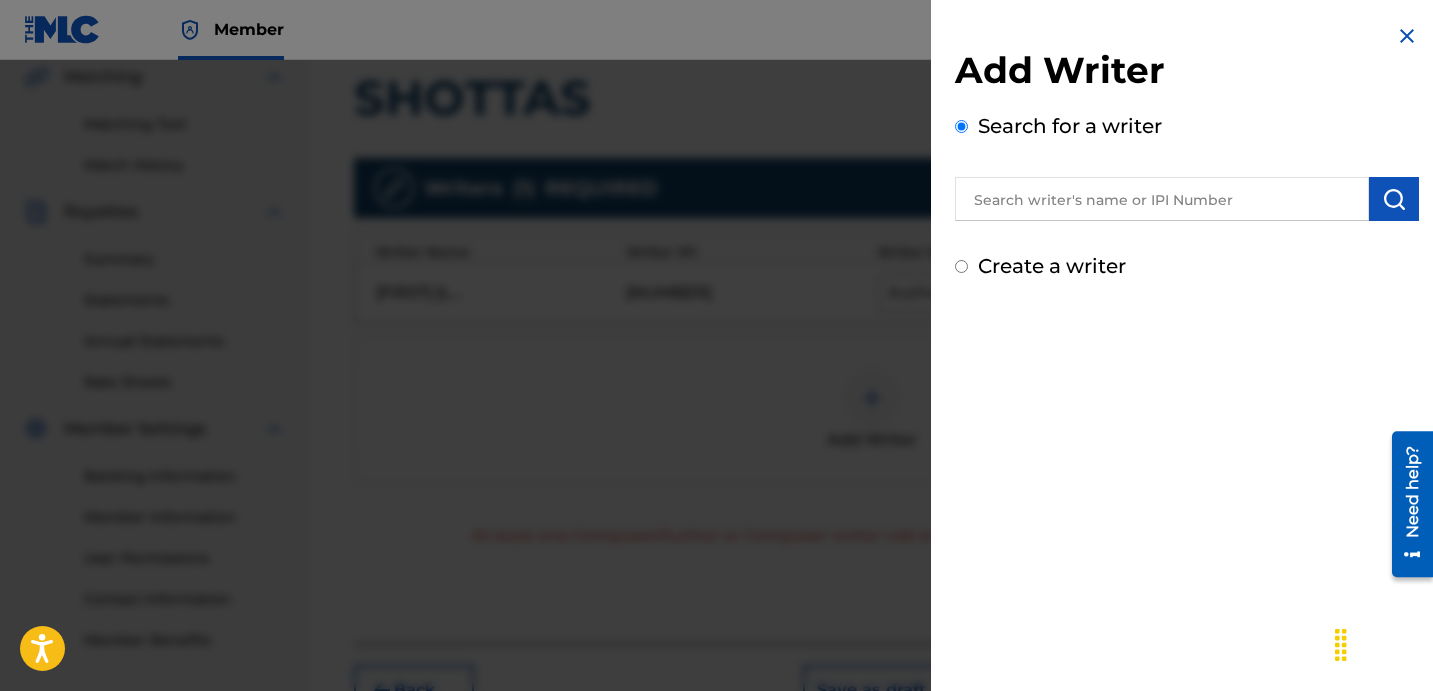 click on "Create a writer" at bounding box center (1052, 266) 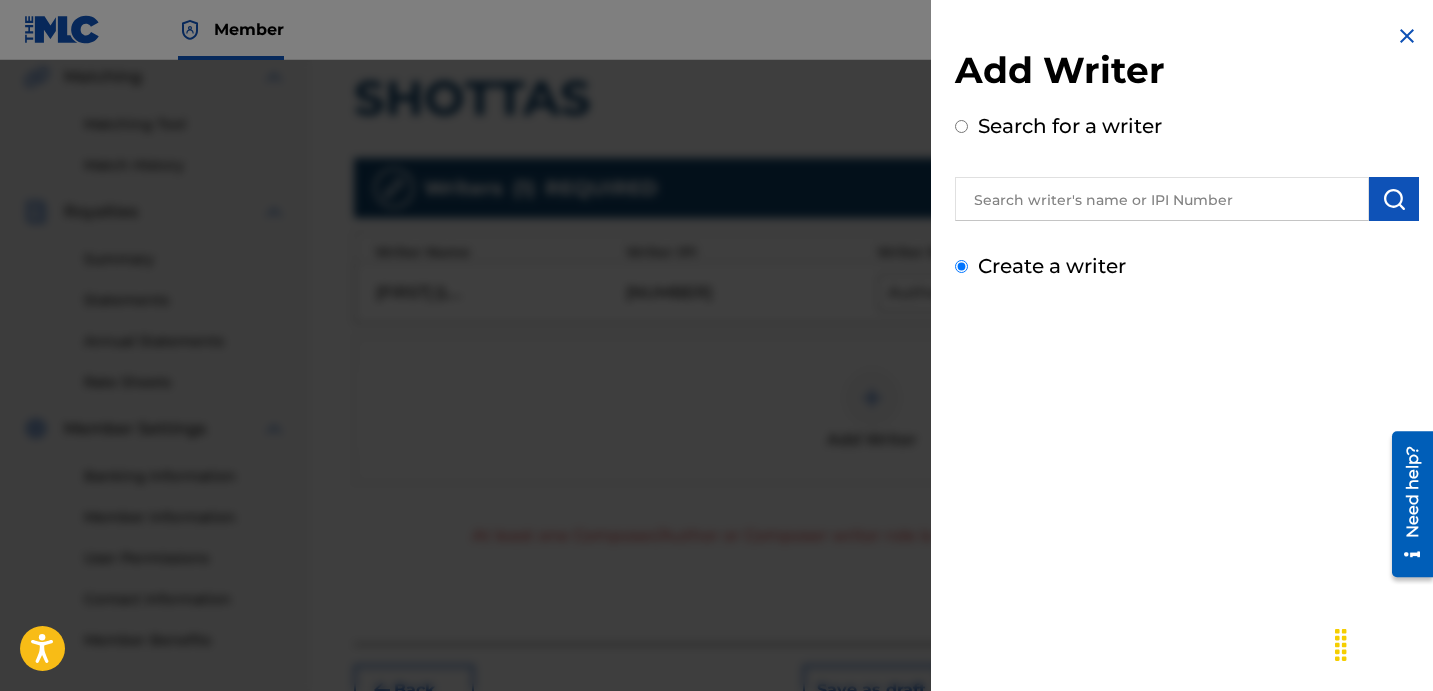 click on "Create a writer" at bounding box center [961, 266] 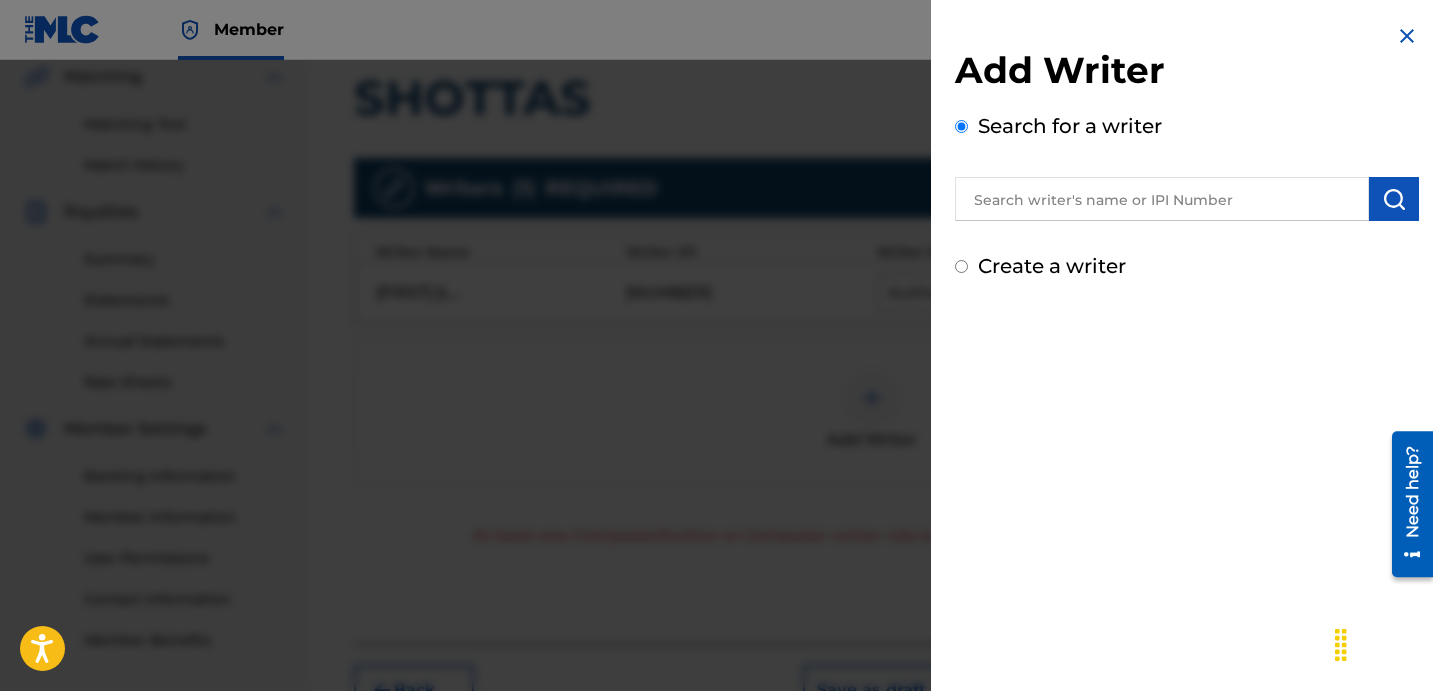 radio on "false" 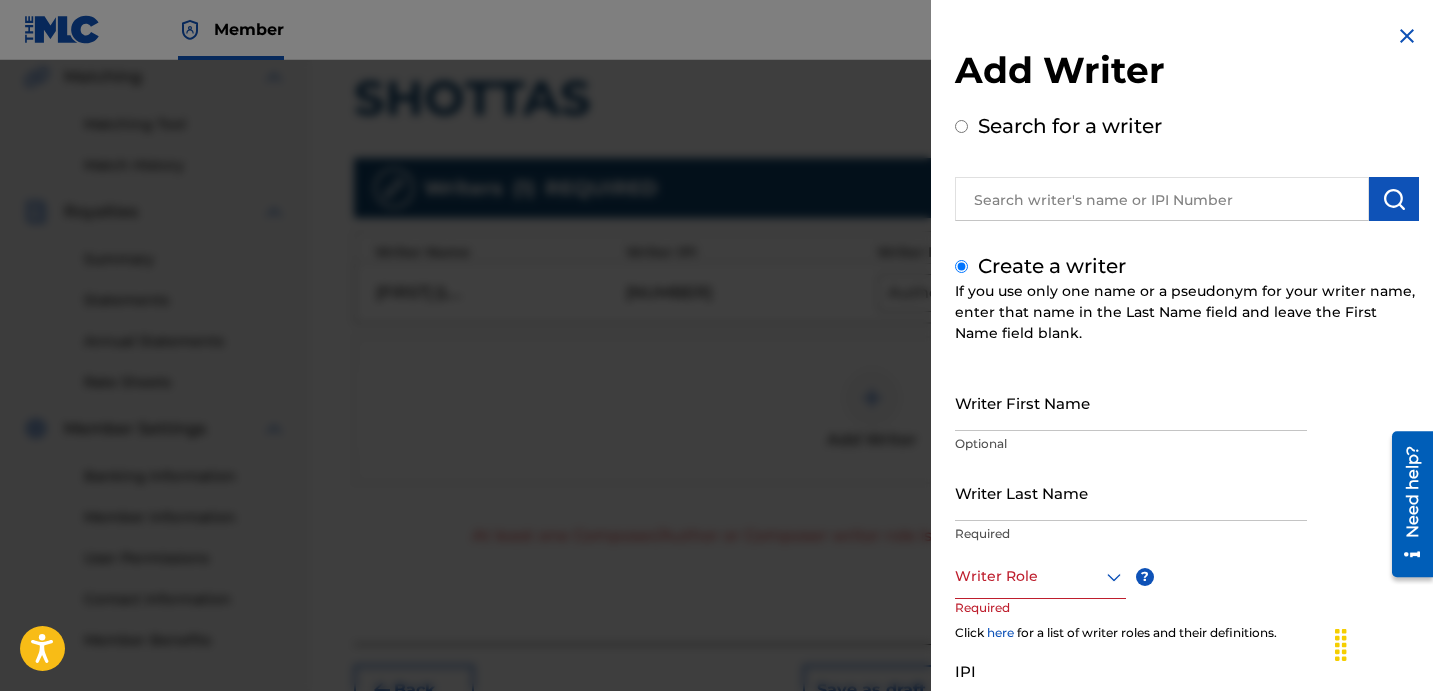 click on "Writer Last Name" at bounding box center (1131, 492) 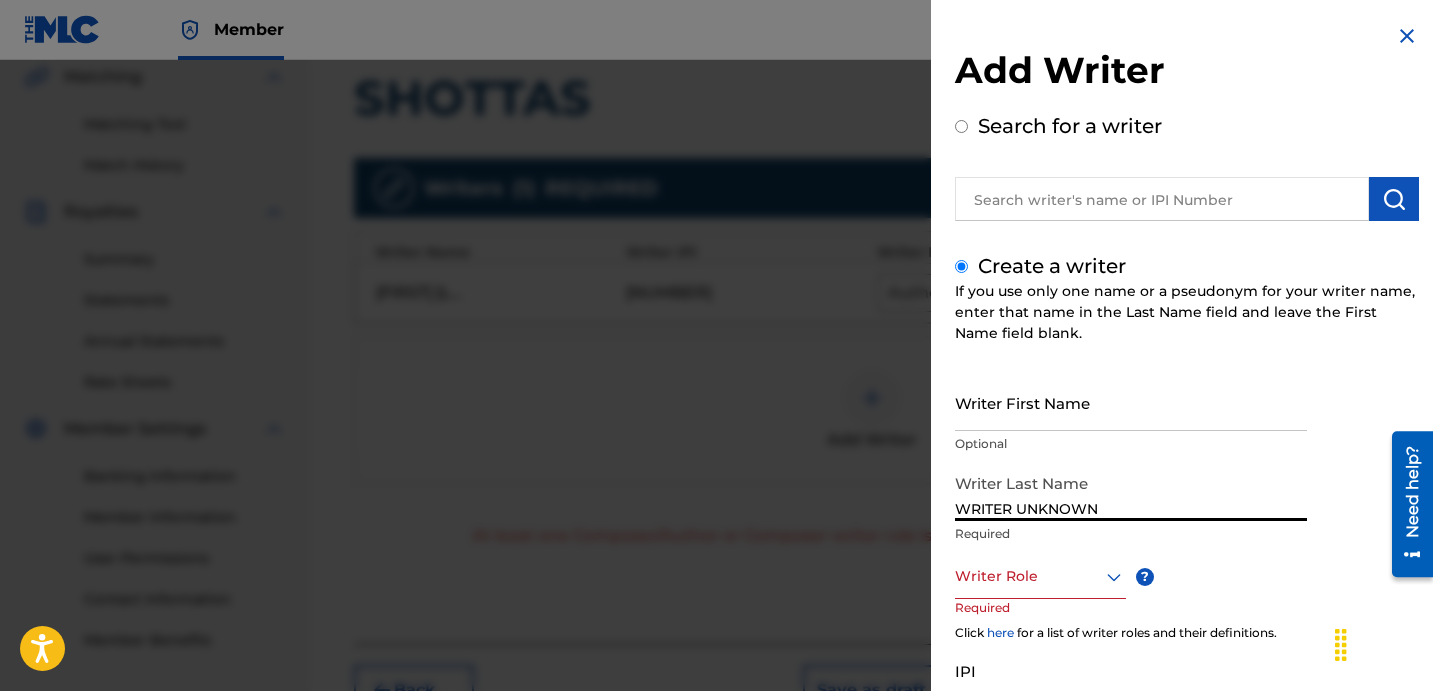 drag, startPoint x: 1041, startPoint y: 504, endPoint x: 1174, endPoint y: 533, distance: 136.12494 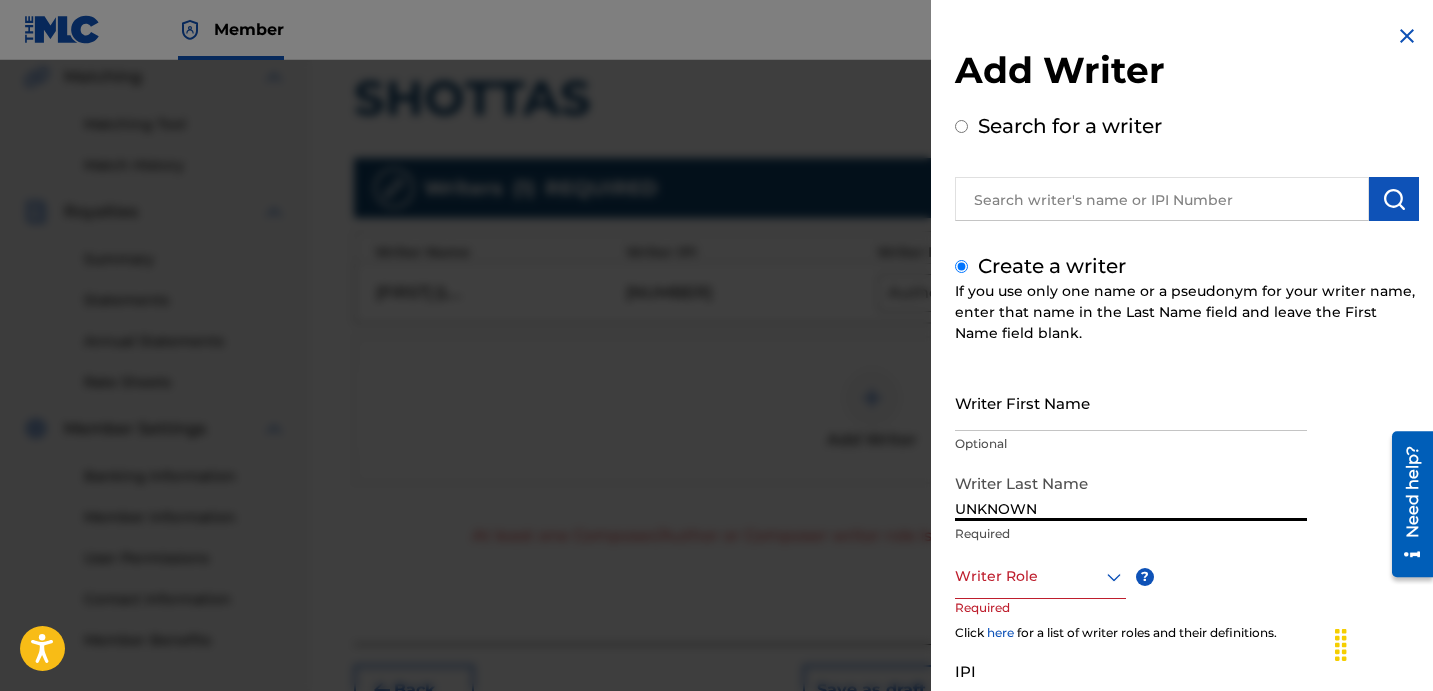 type on "UNKNOWN" 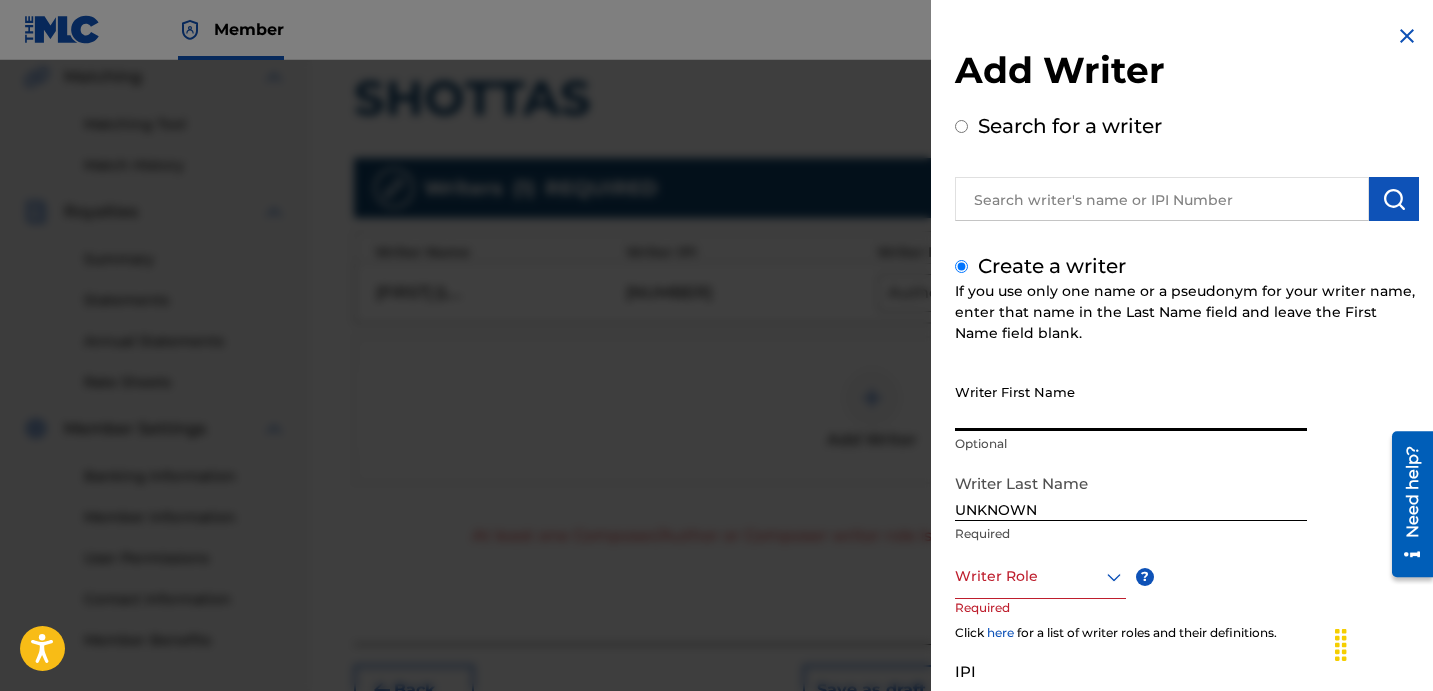 click on "Writer First Name" at bounding box center [1131, 402] 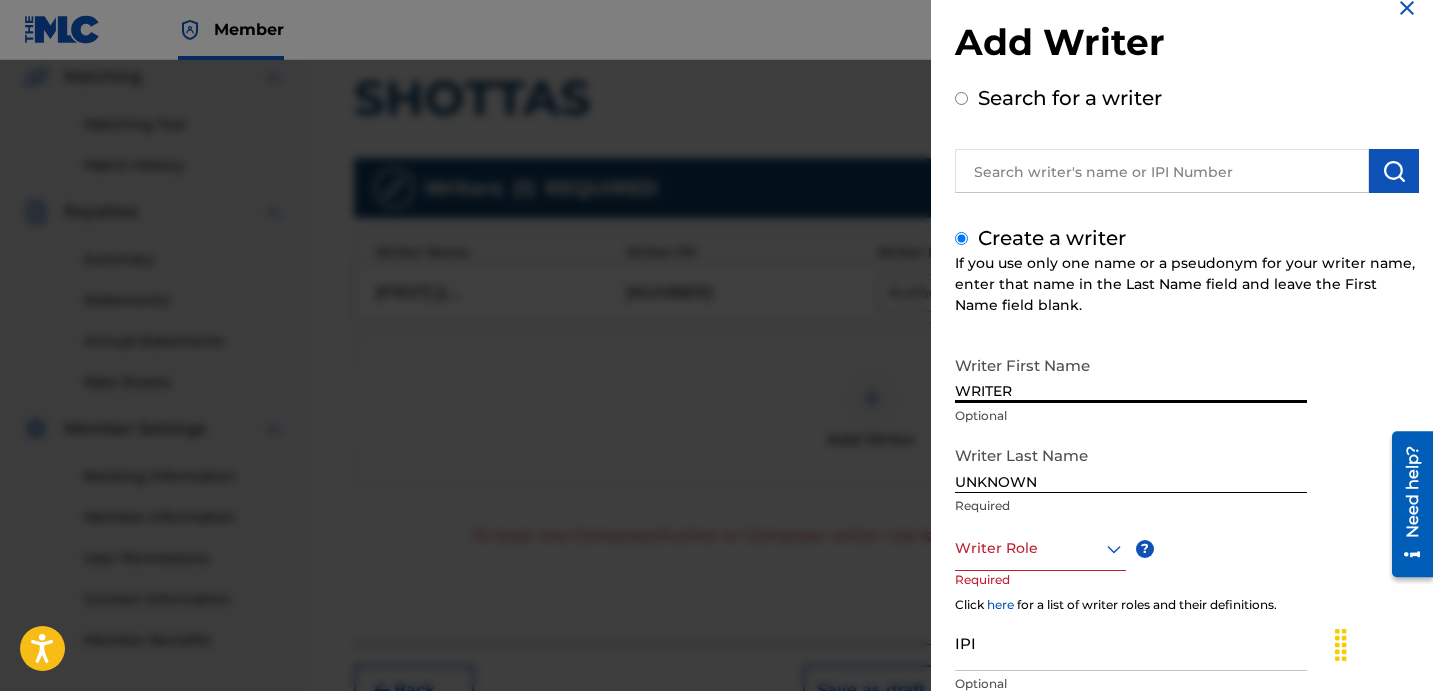 scroll, scrollTop: 65, scrollLeft: 0, axis: vertical 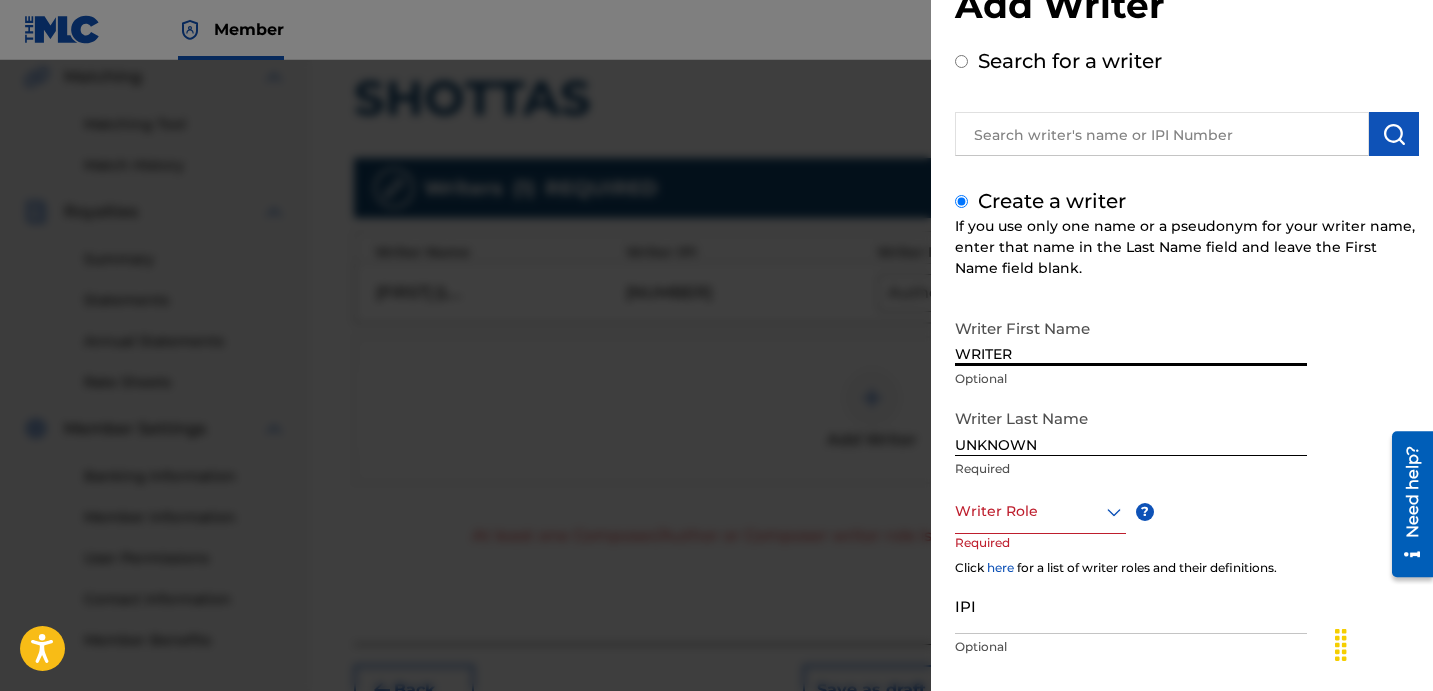 type on "WRITER" 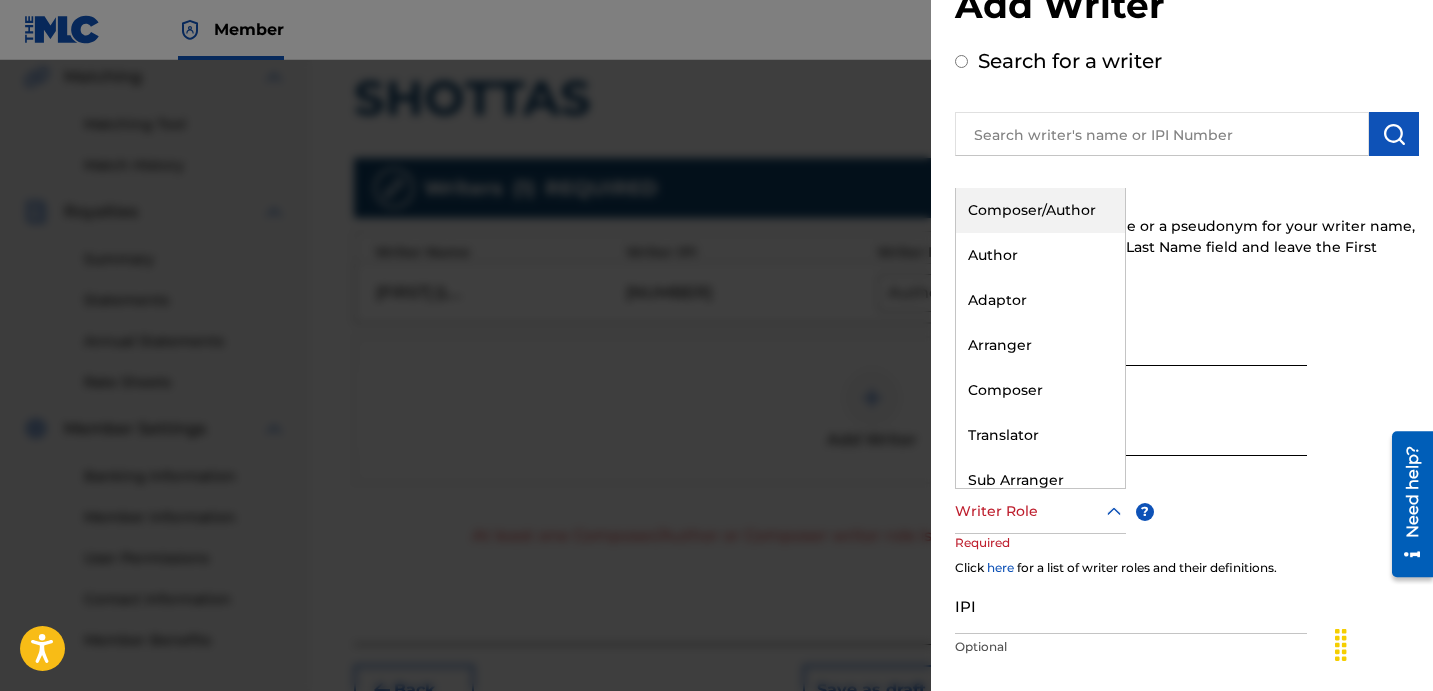 click at bounding box center [1040, 511] 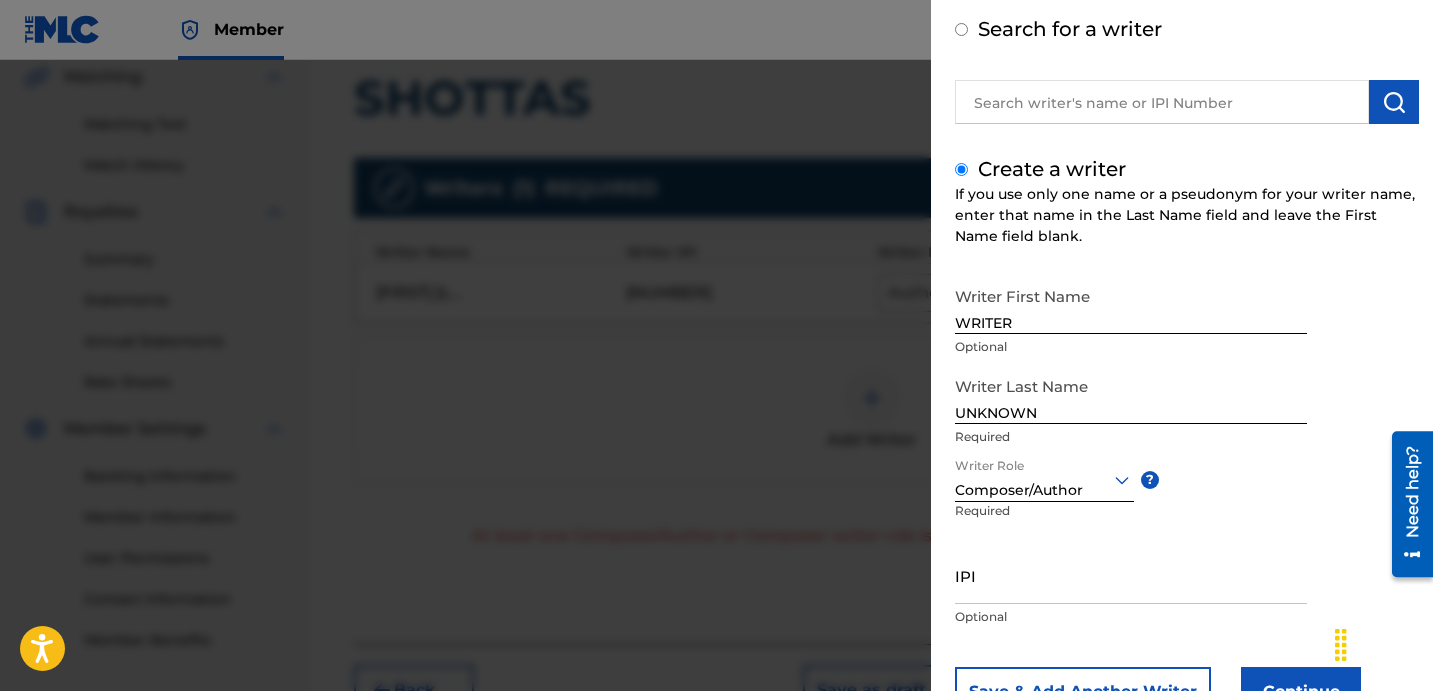 scroll, scrollTop: 177, scrollLeft: 0, axis: vertical 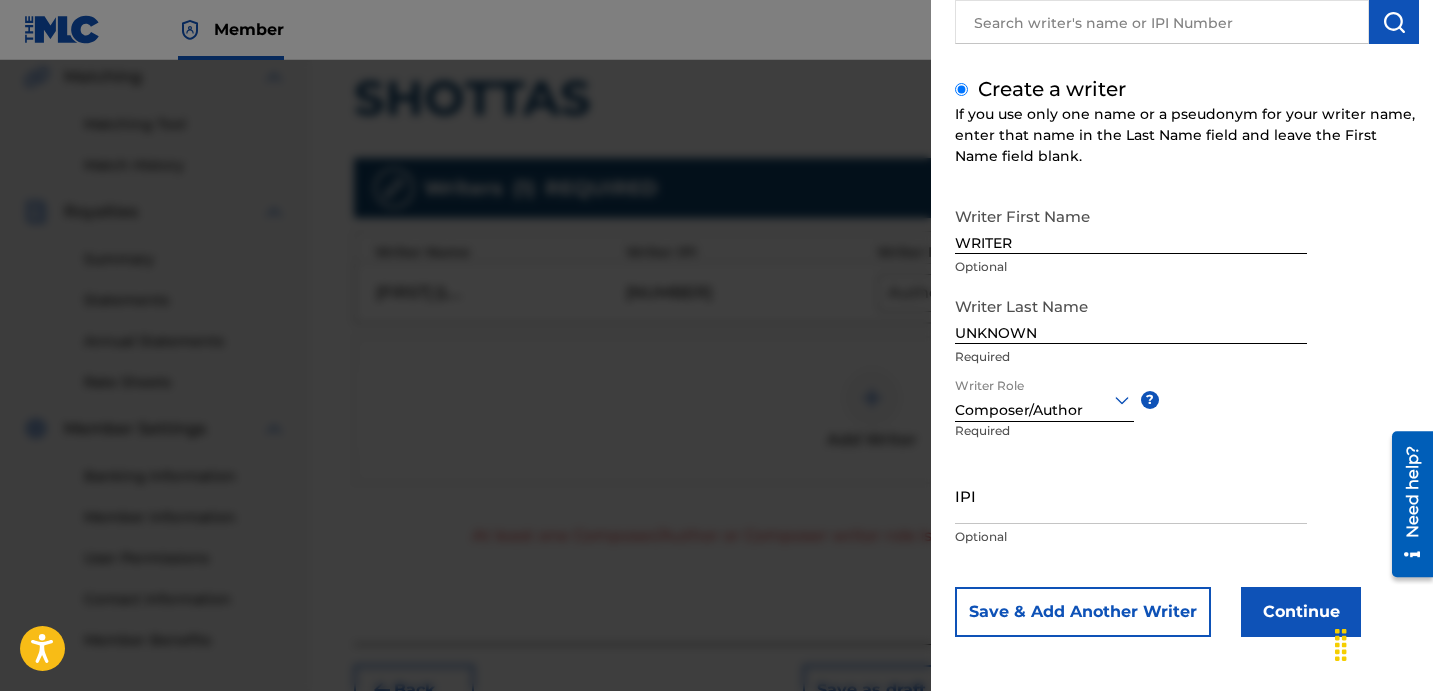 click on "Continue" at bounding box center [1301, 612] 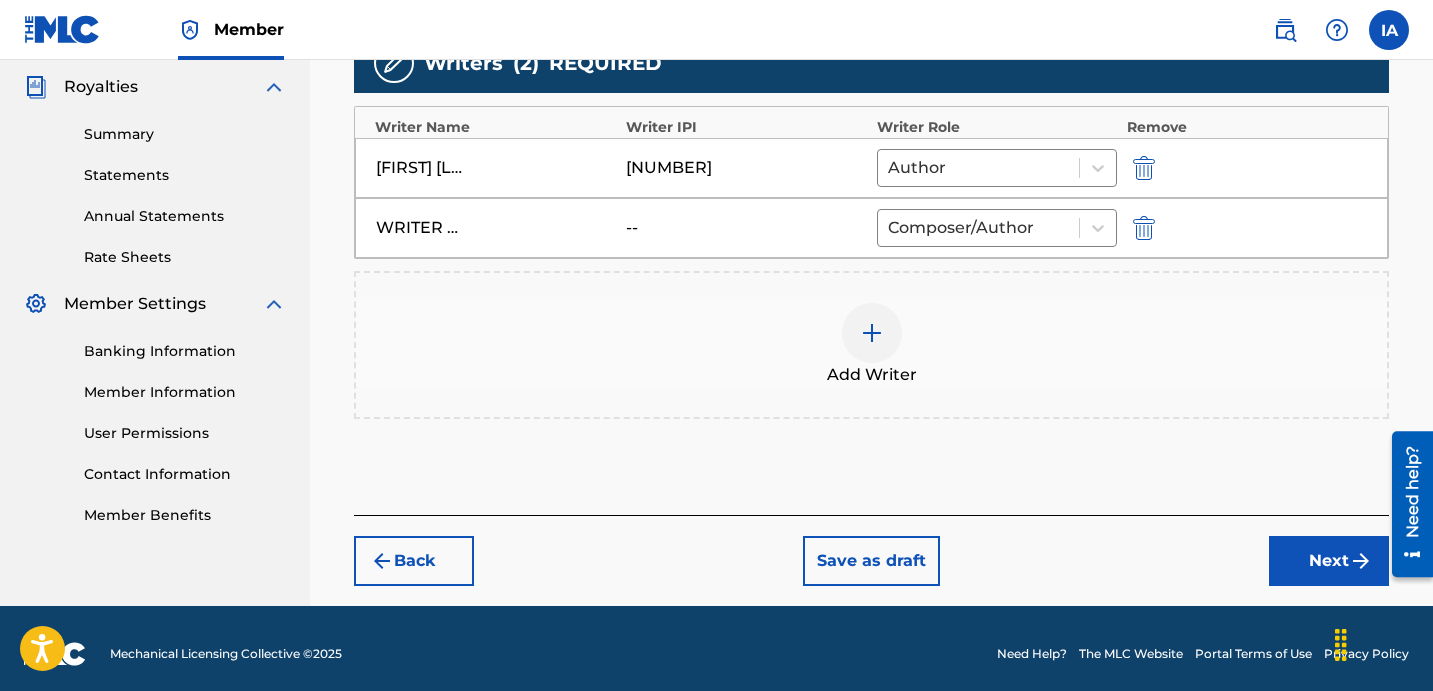 scroll, scrollTop: 605, scrollLeft: 0, axis: vertical 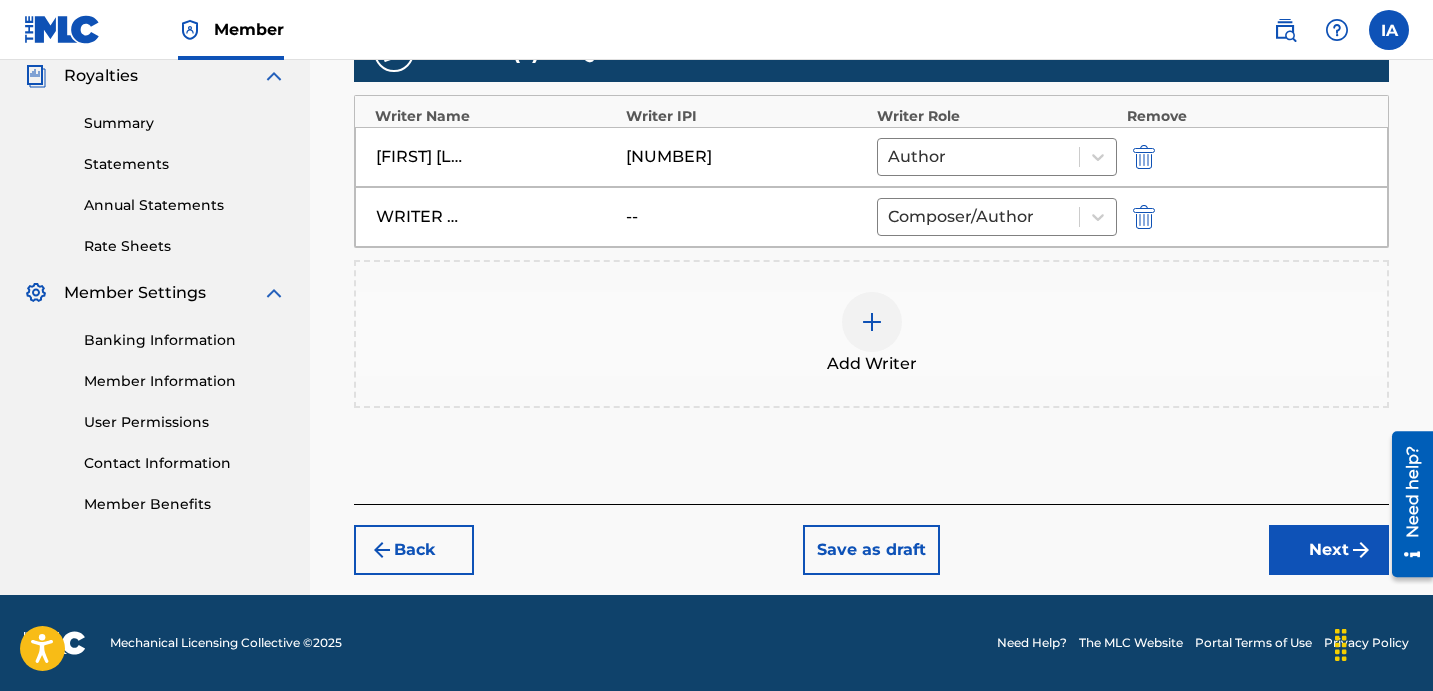 click on "Next" at bounding box center (1329, 550) 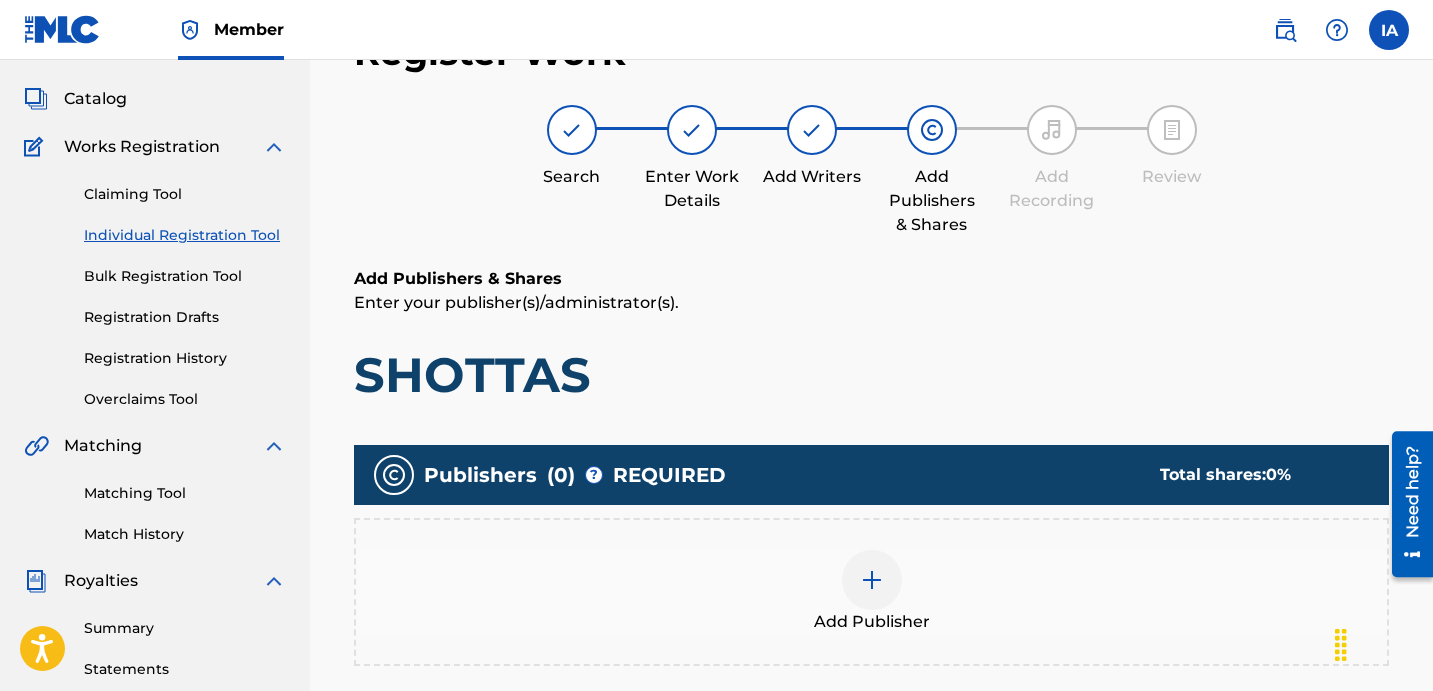 scroll, scrollTop: 90, scrollLeft: 0, axis: vertical 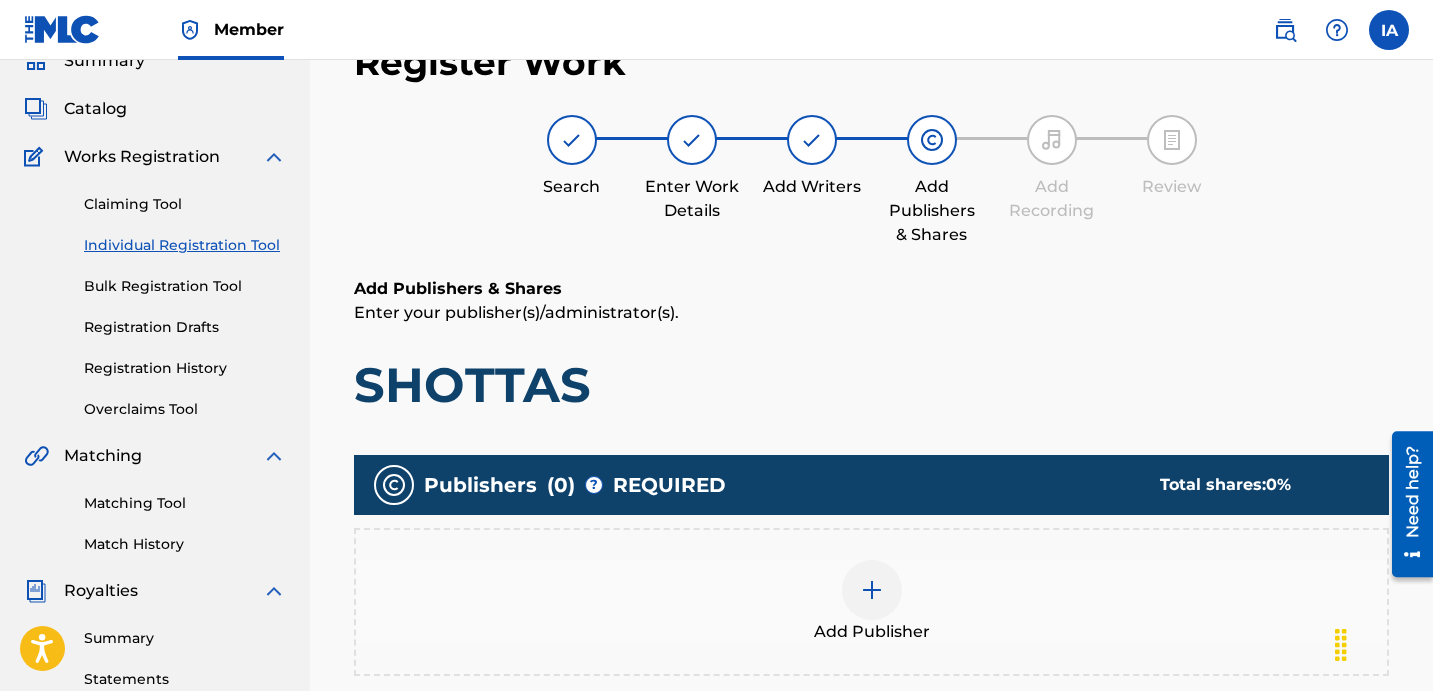 click on "Add Publisher" at bounding box center [871, 602] 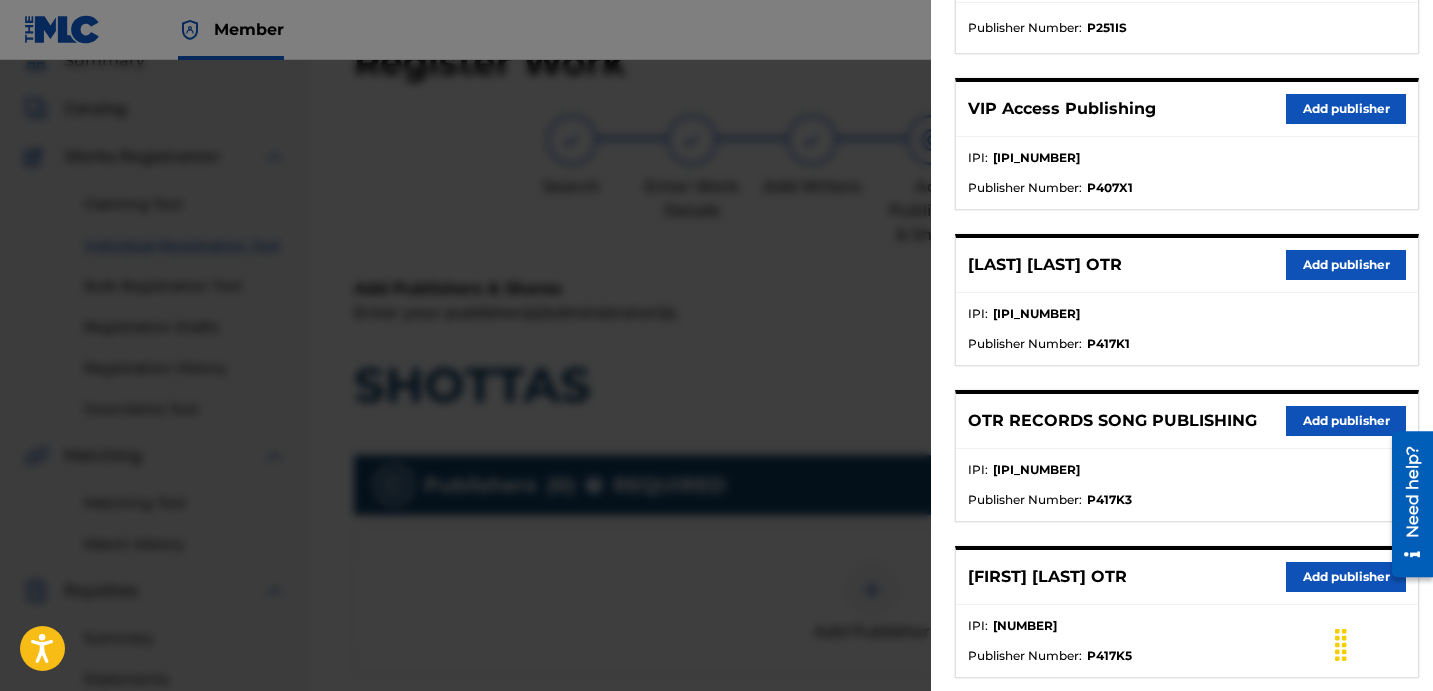 scroll, scrollTop: 791, scrollLeft: 0, axis: vertical 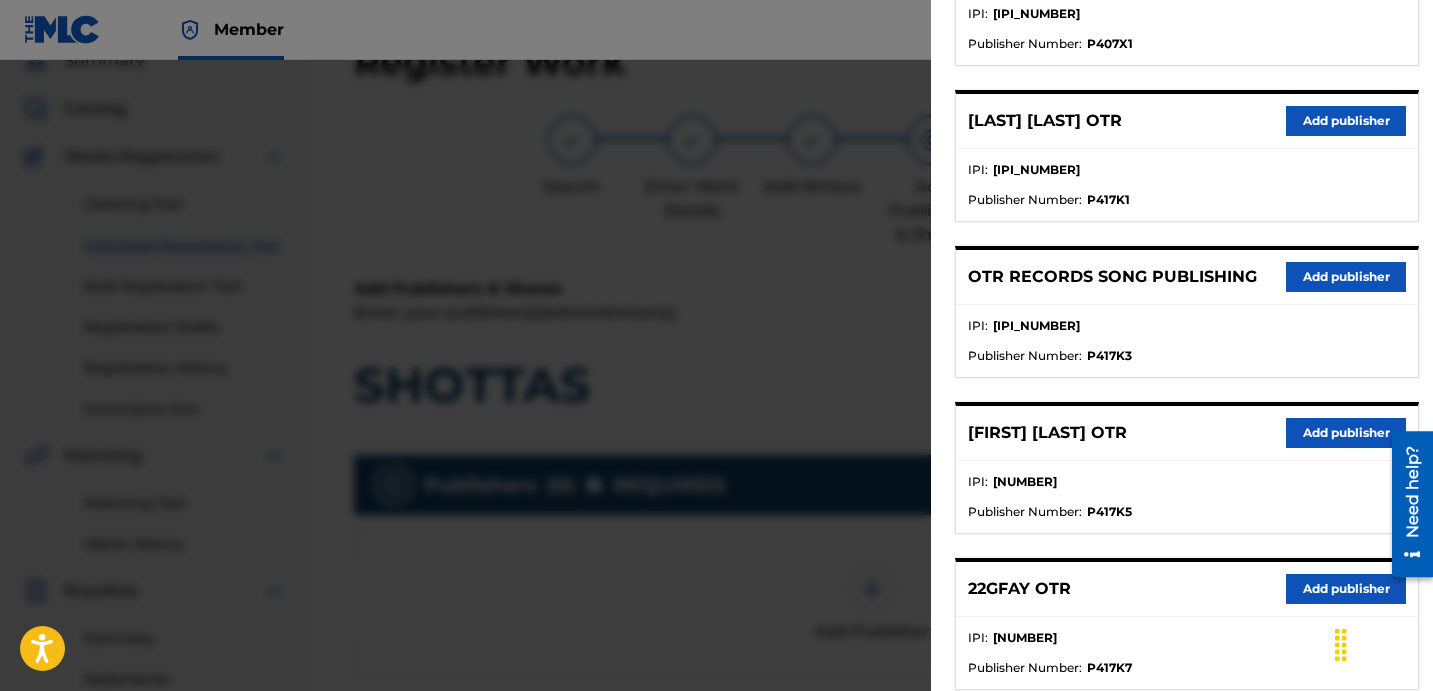 click on "Add publisher" at bounding box center [1346, 121] 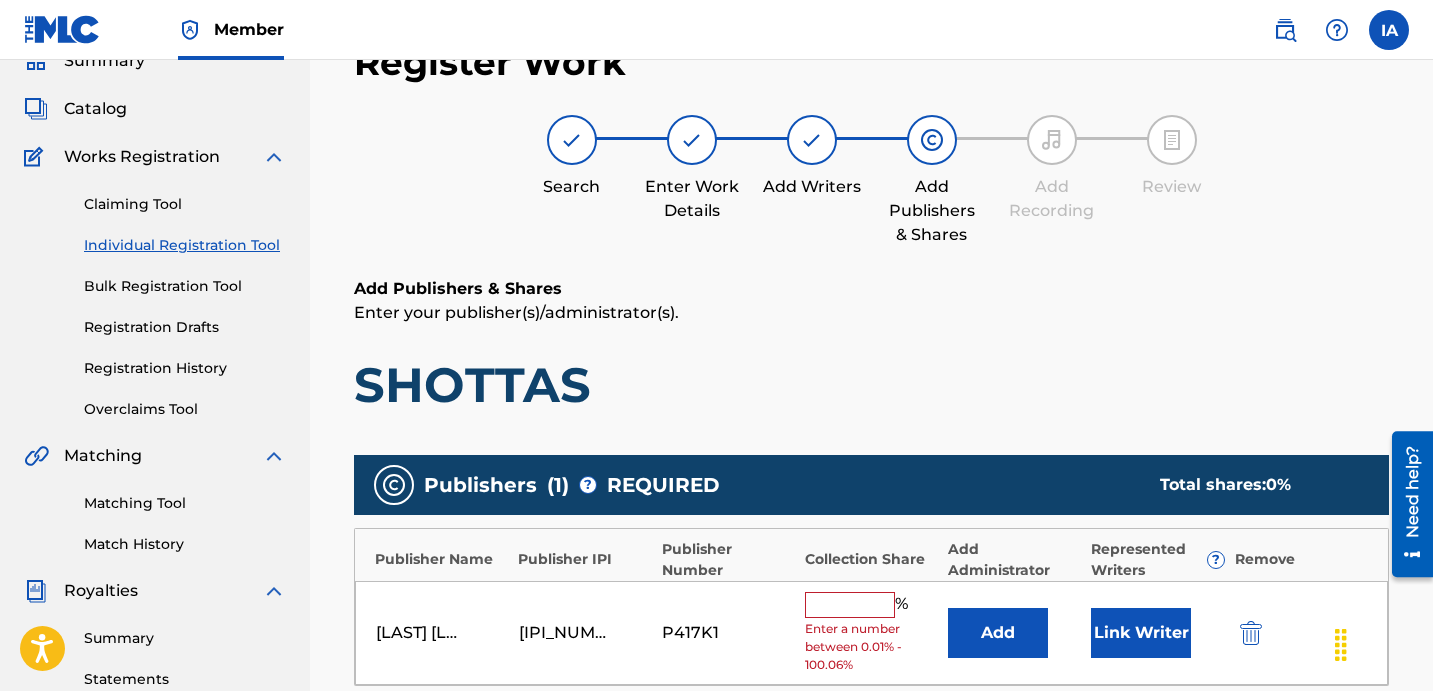 click at bounding box center [850, 605] 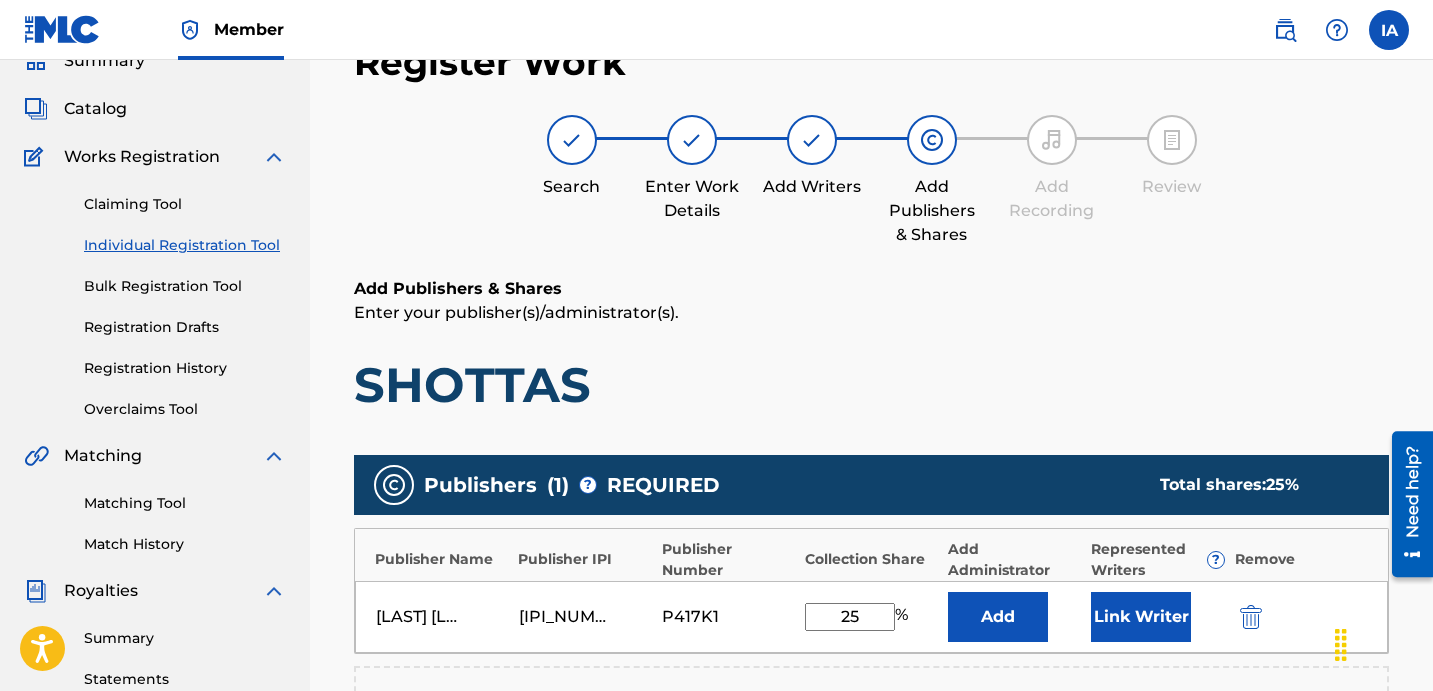 drag, startPoint x: 872, startPoint y: 616, endPoint x: 809, endPoint y: 587, distance: 69.354164 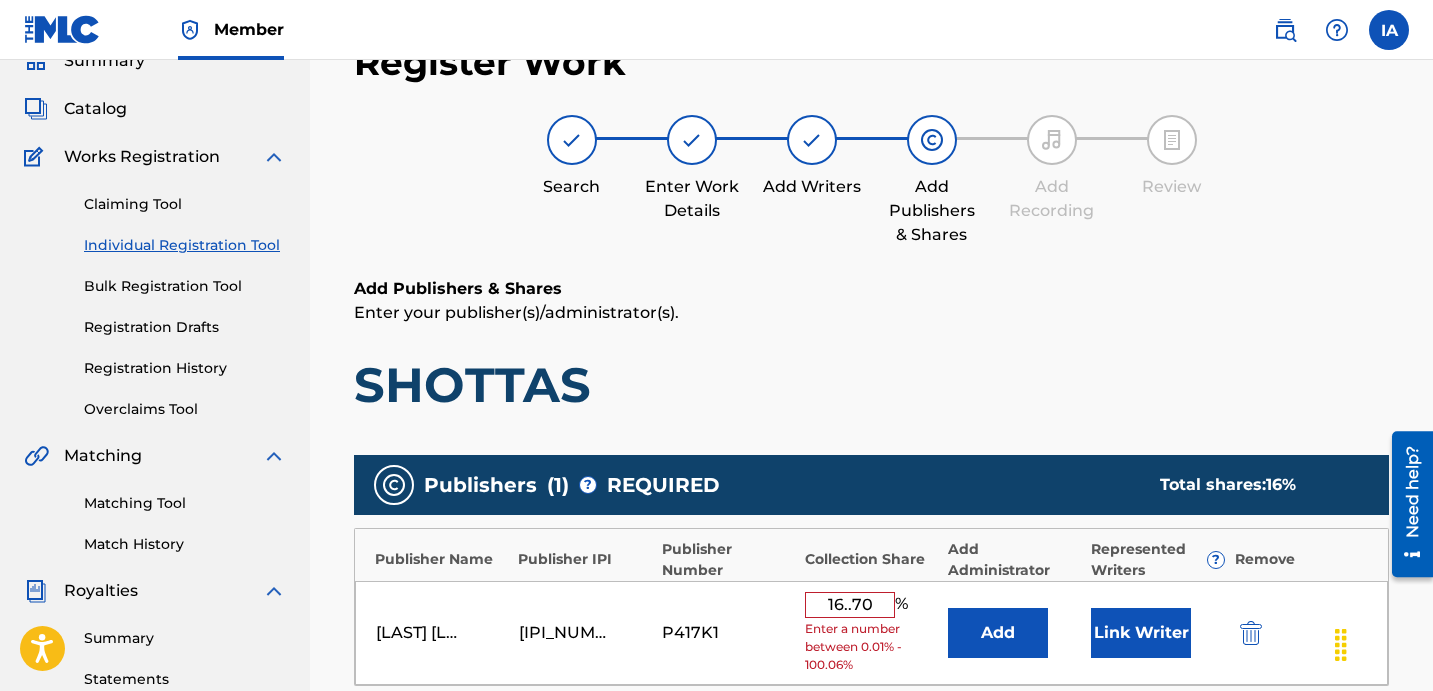 type on "16..70" 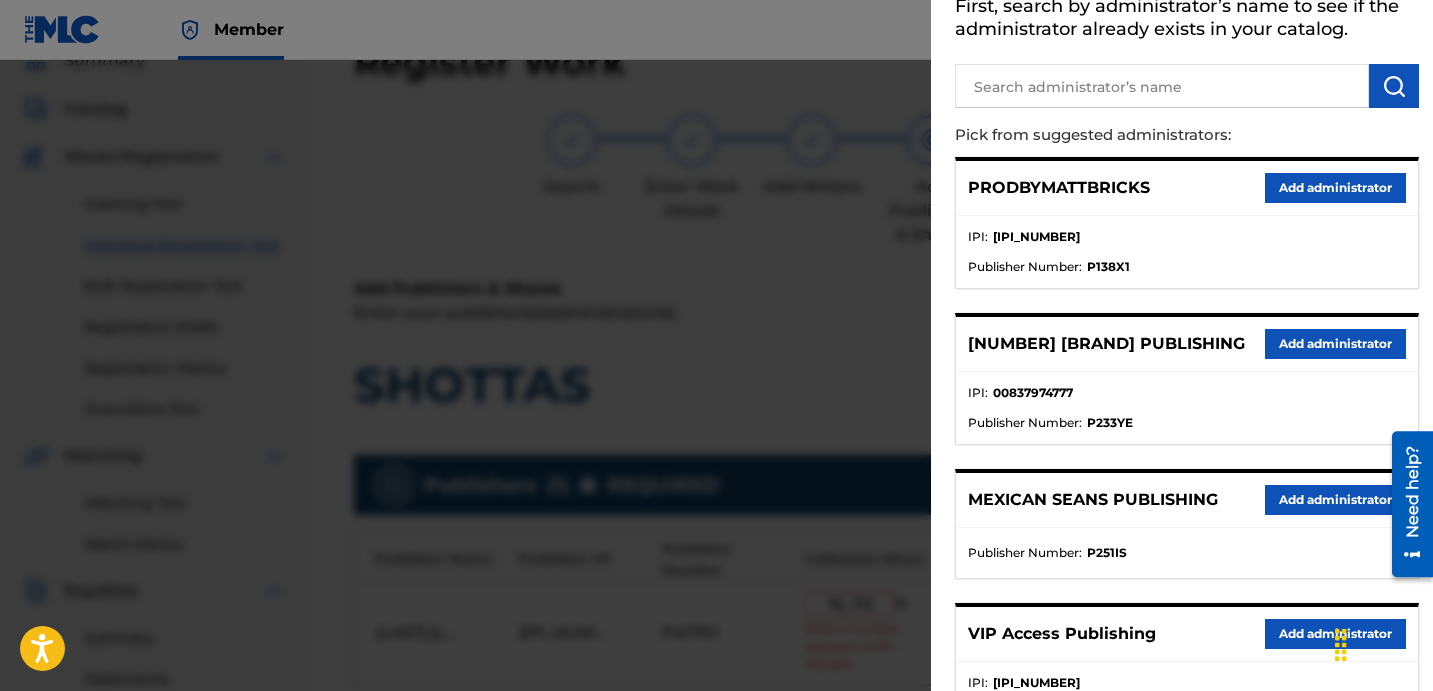 scroll, scrollTop: 122, scrollLeft: 0, axis: vertical 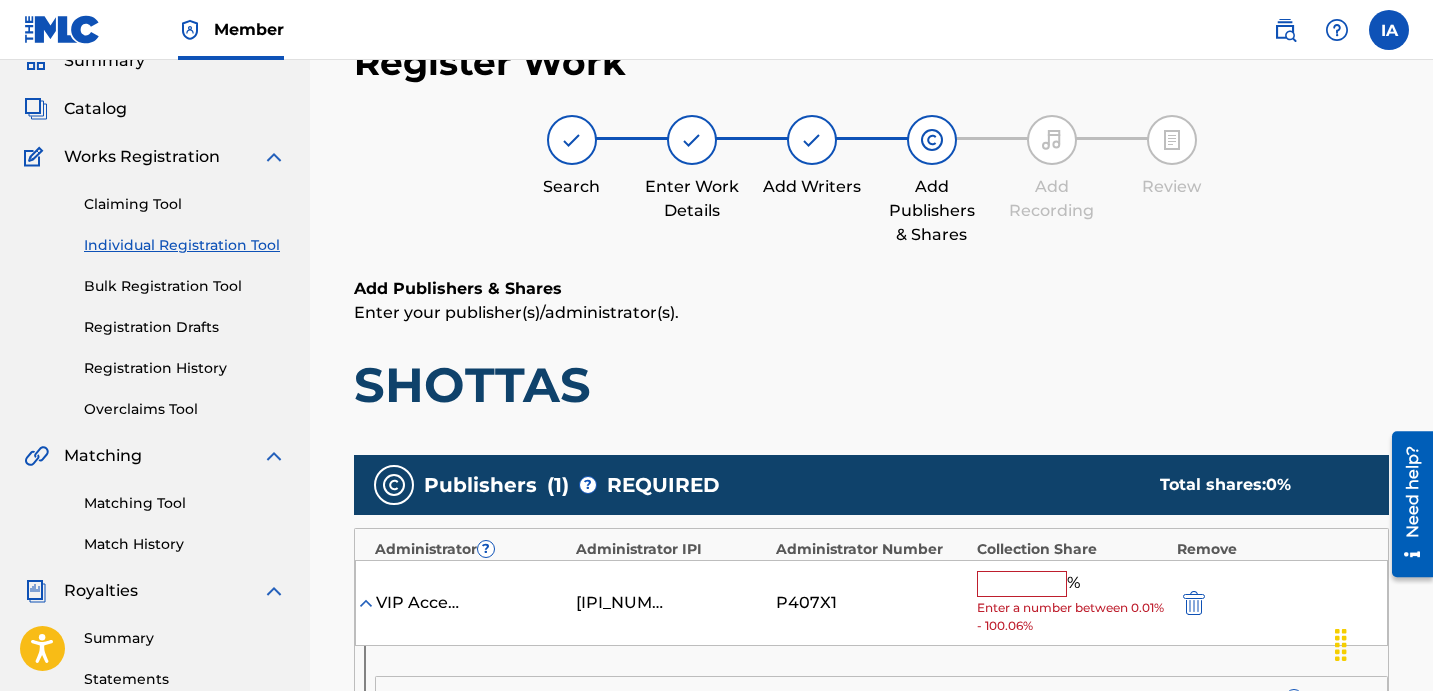 click at bounding box center (1022, 584) 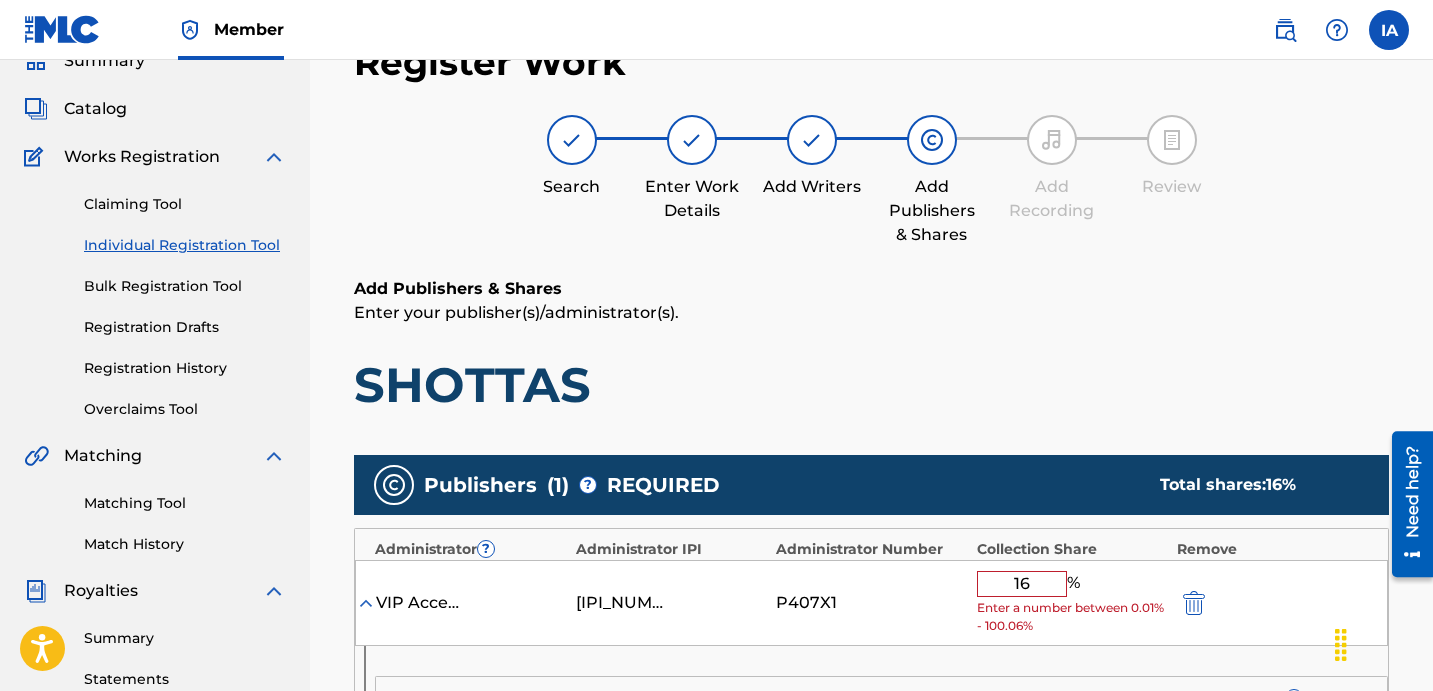 click on "SHOTTAS" at bounding box center [871, 385] 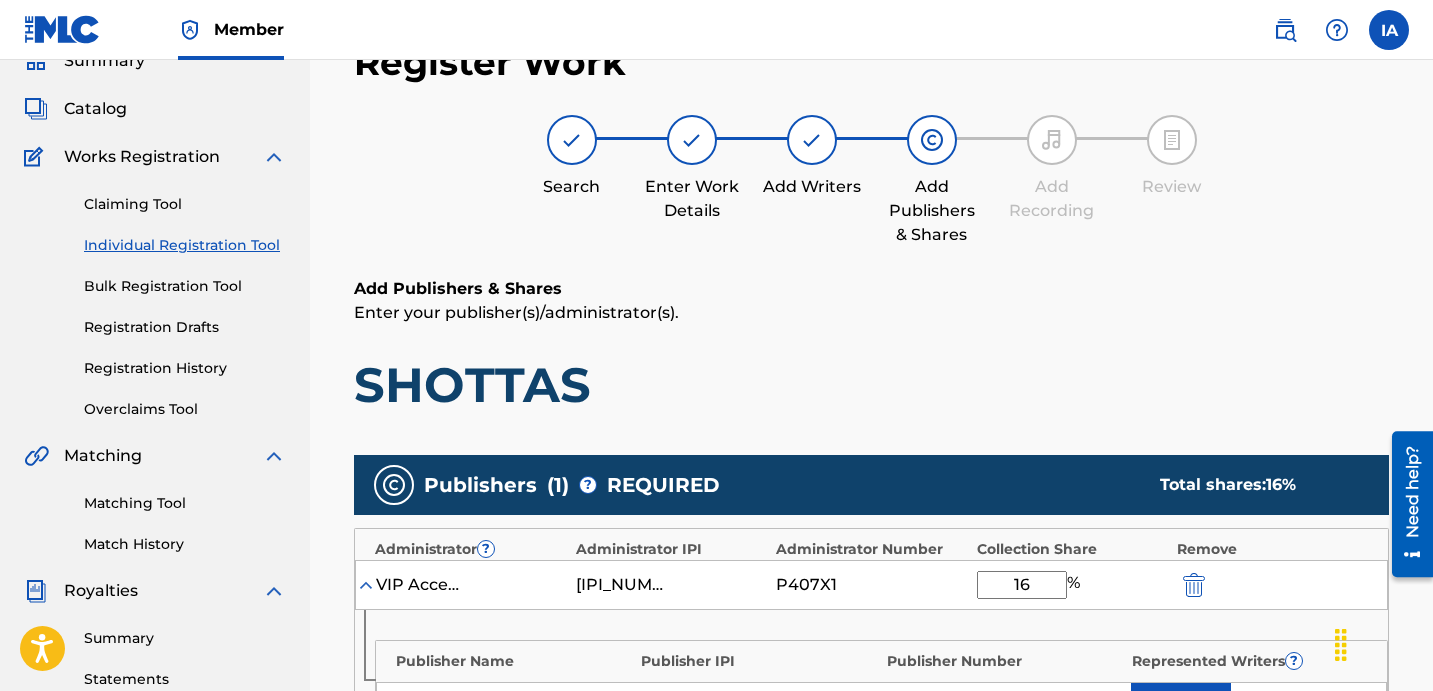drag, startPoint x: 1044, startPoint y: 589, endPoint x: 958, endPoint y: 553, distance: 93.230896 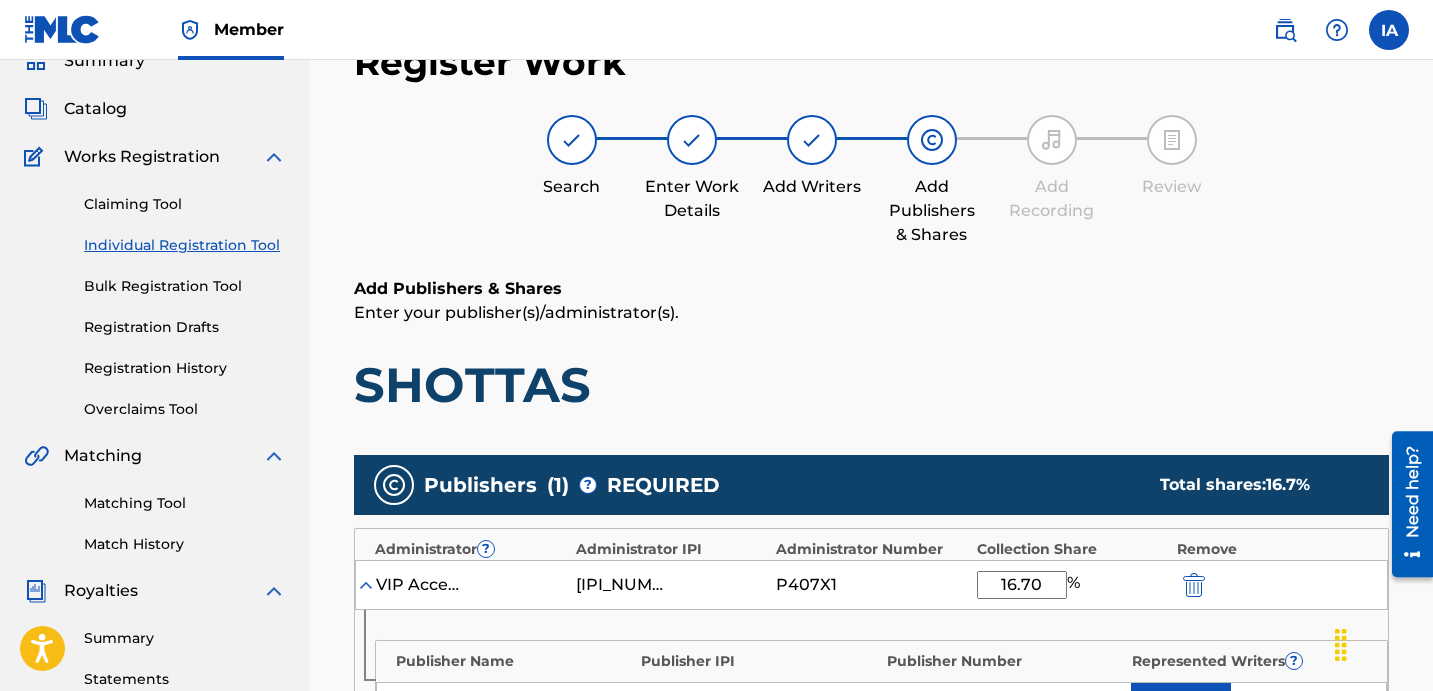 type on "16.70" 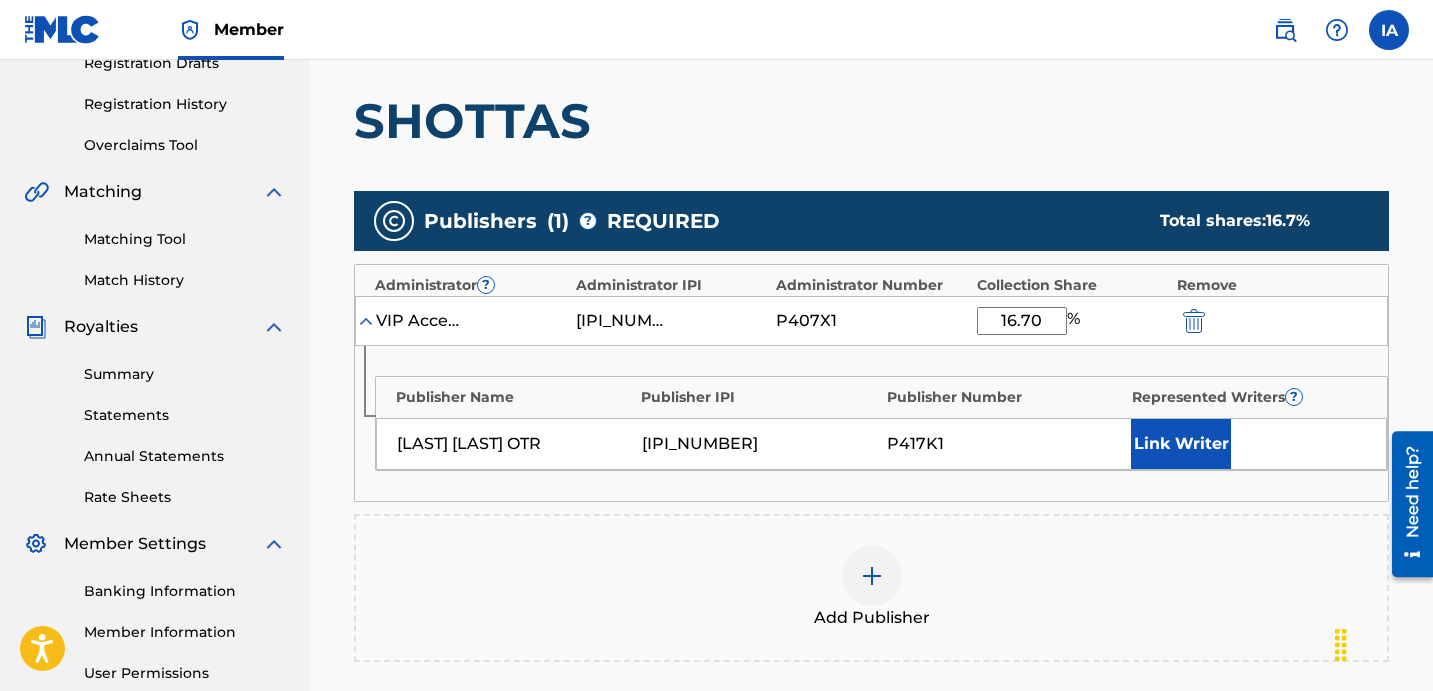 scroll, scrollTop: 470, scrollLeft: 0, axis: vertical 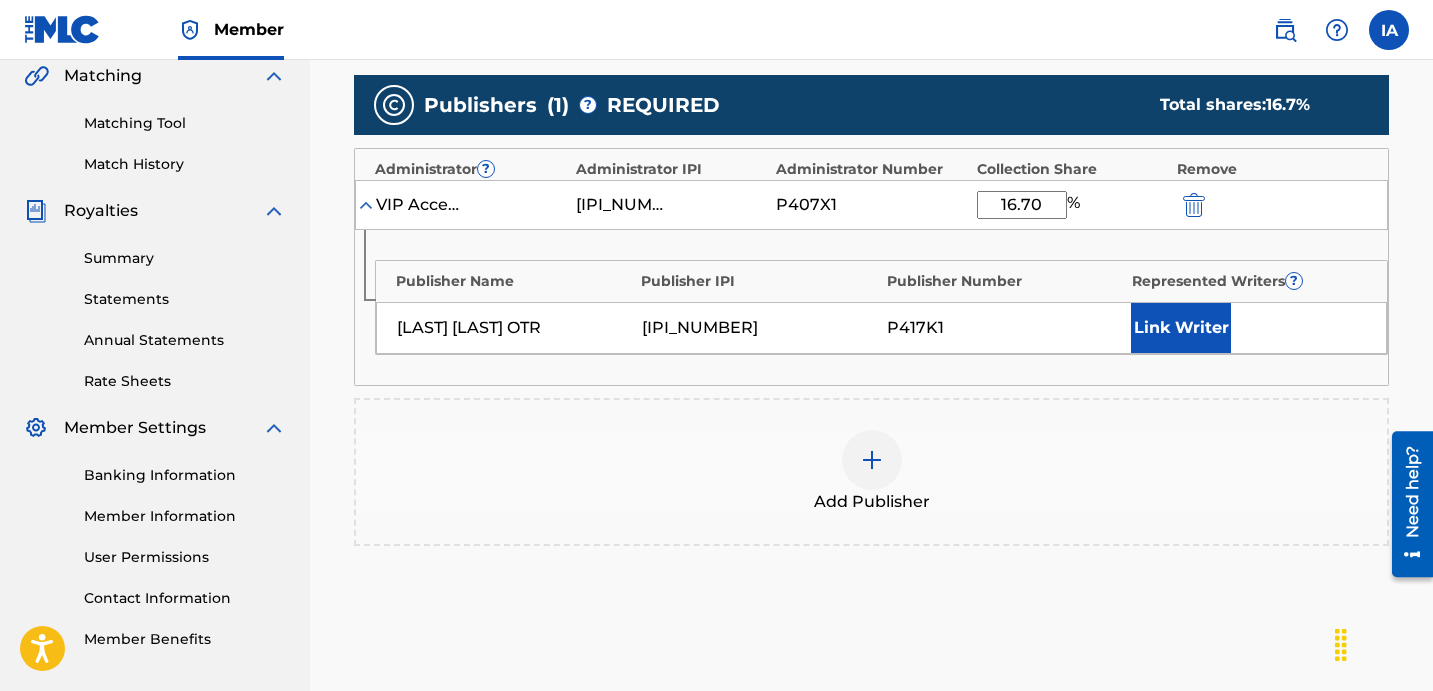 click on "Link Writer" at bounding box center (1181, 328) 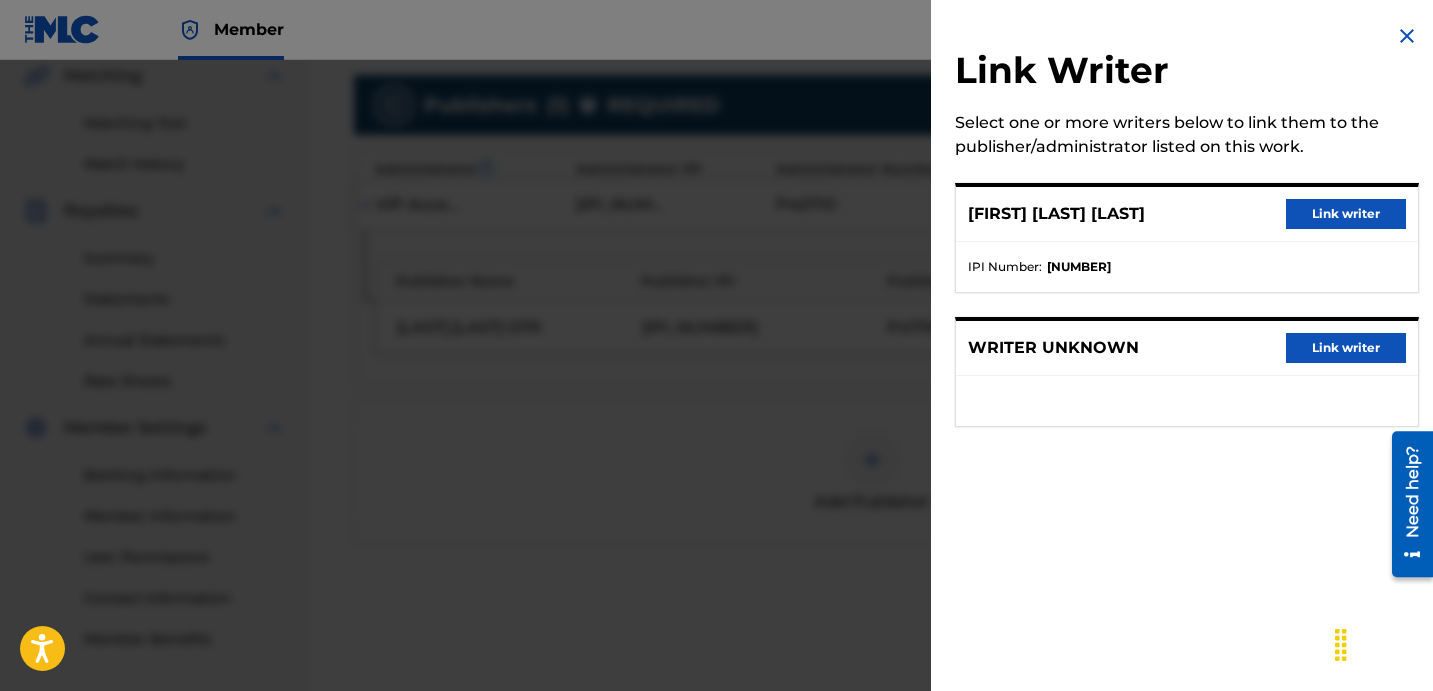 click on "Link writer" at bounding box center (1346, 214) 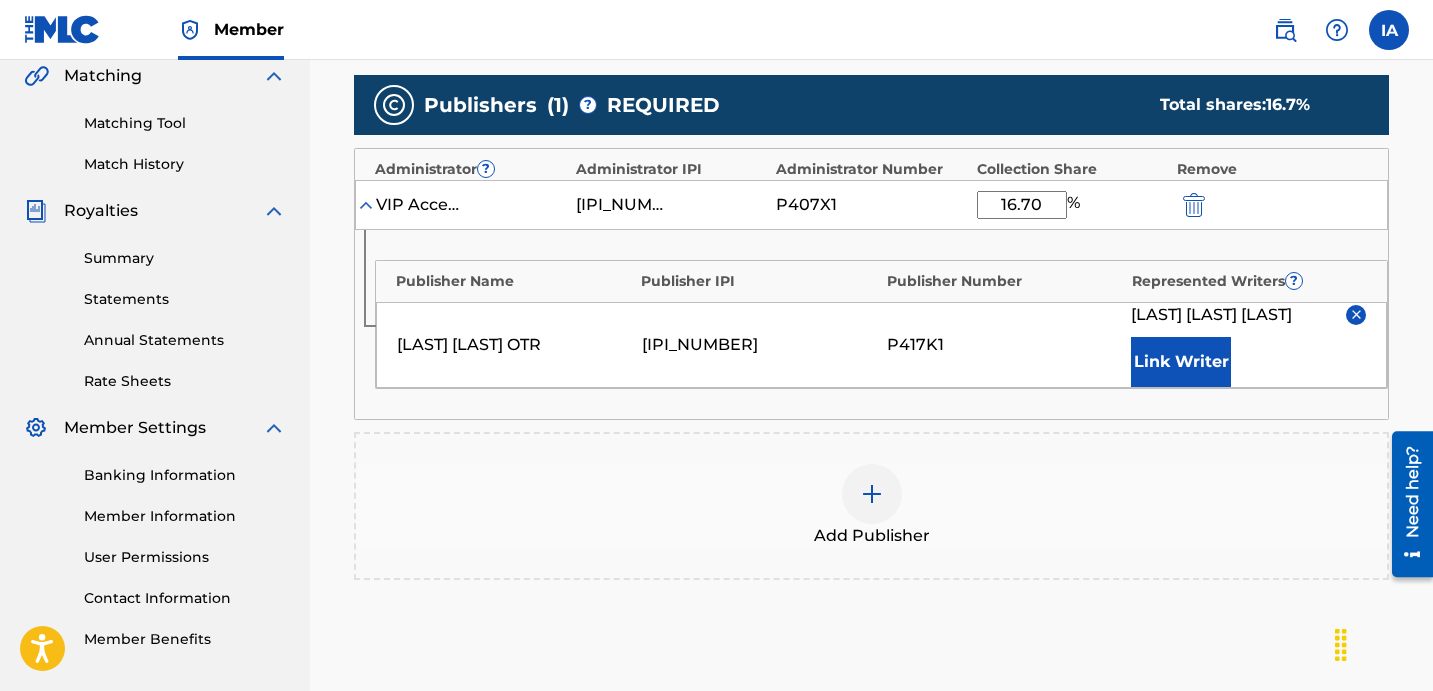 click on "Link Writer" at bounding box center [1181, 362] 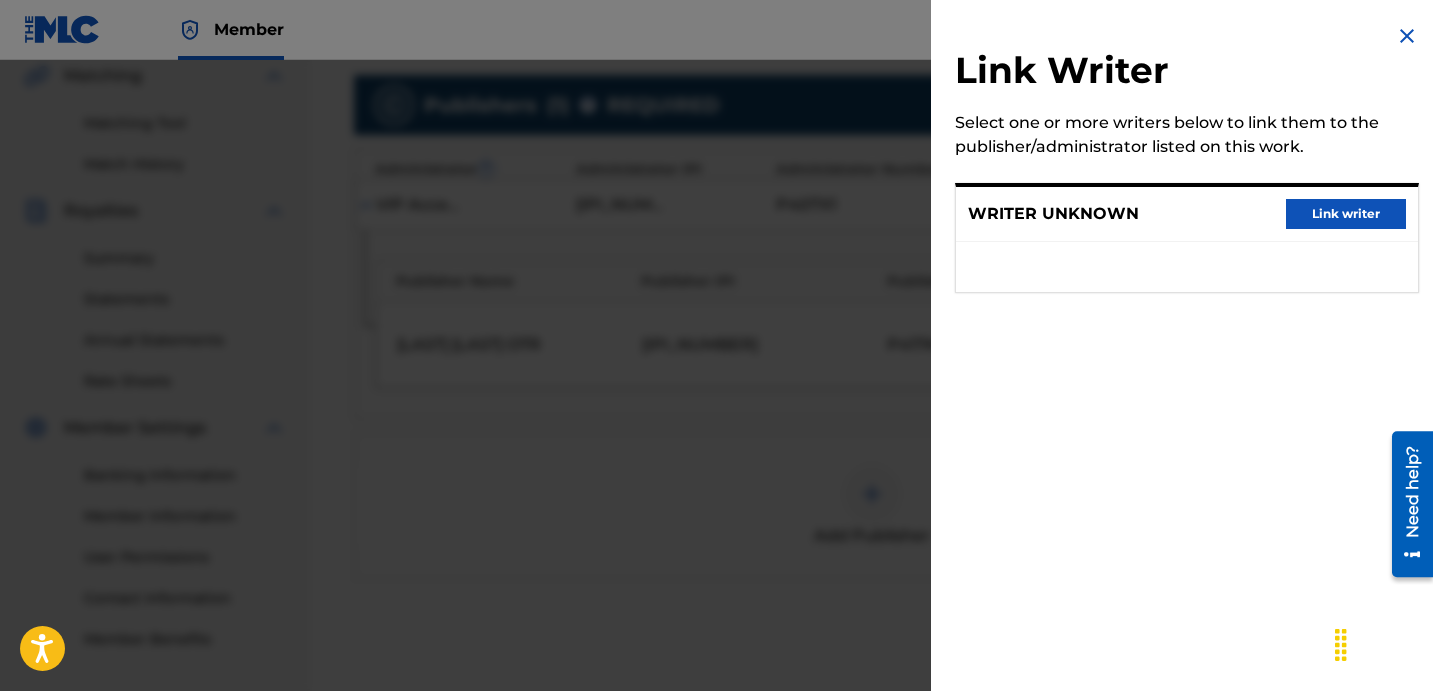 click at bounding box center [1407, 36] 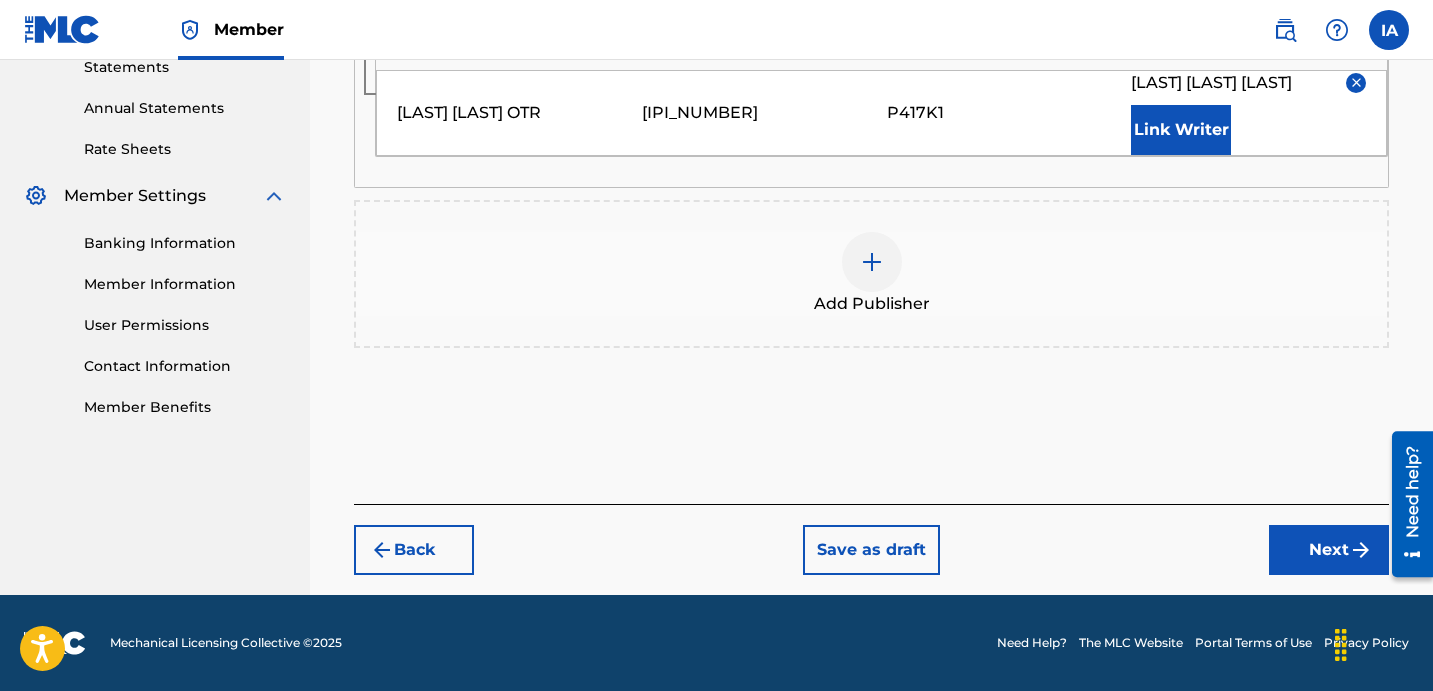 click on "Next" at bounding box center [1329, 550] 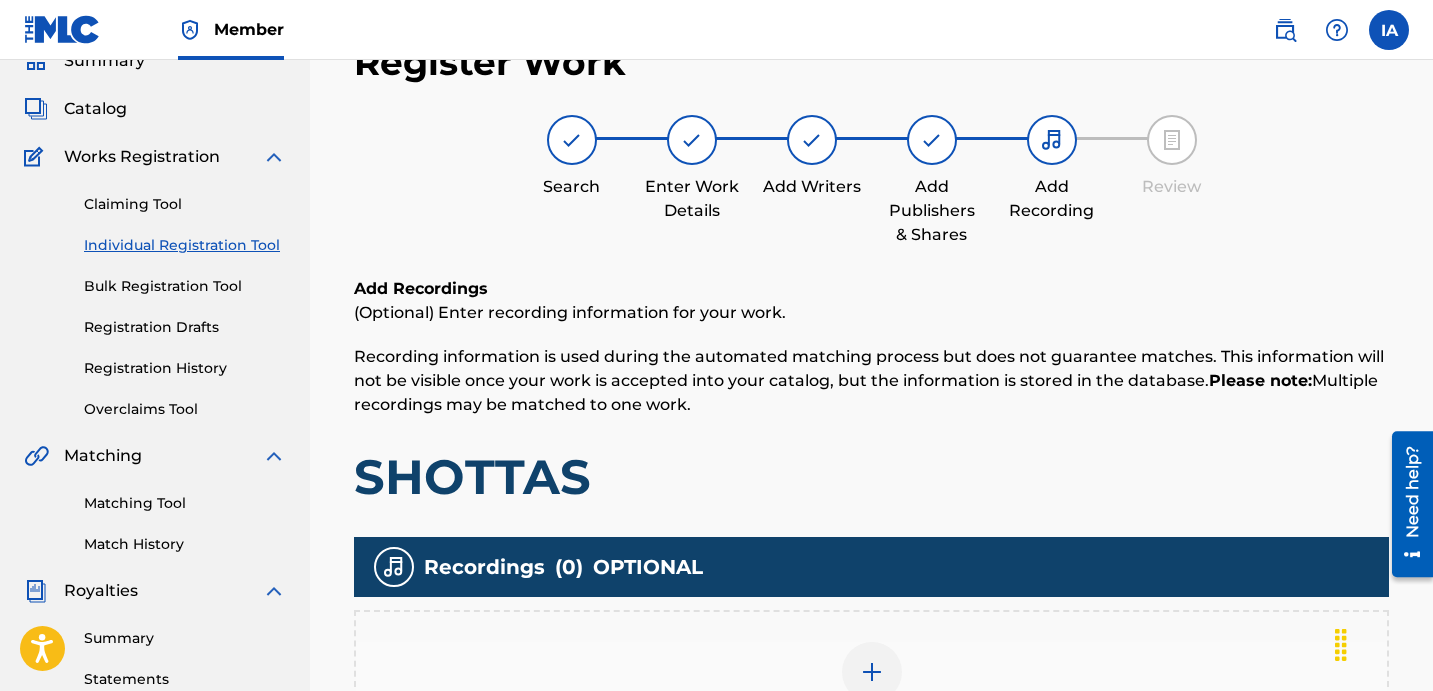 scroll, scrollTop: 371, scrollLeft: 0, axis: vertical 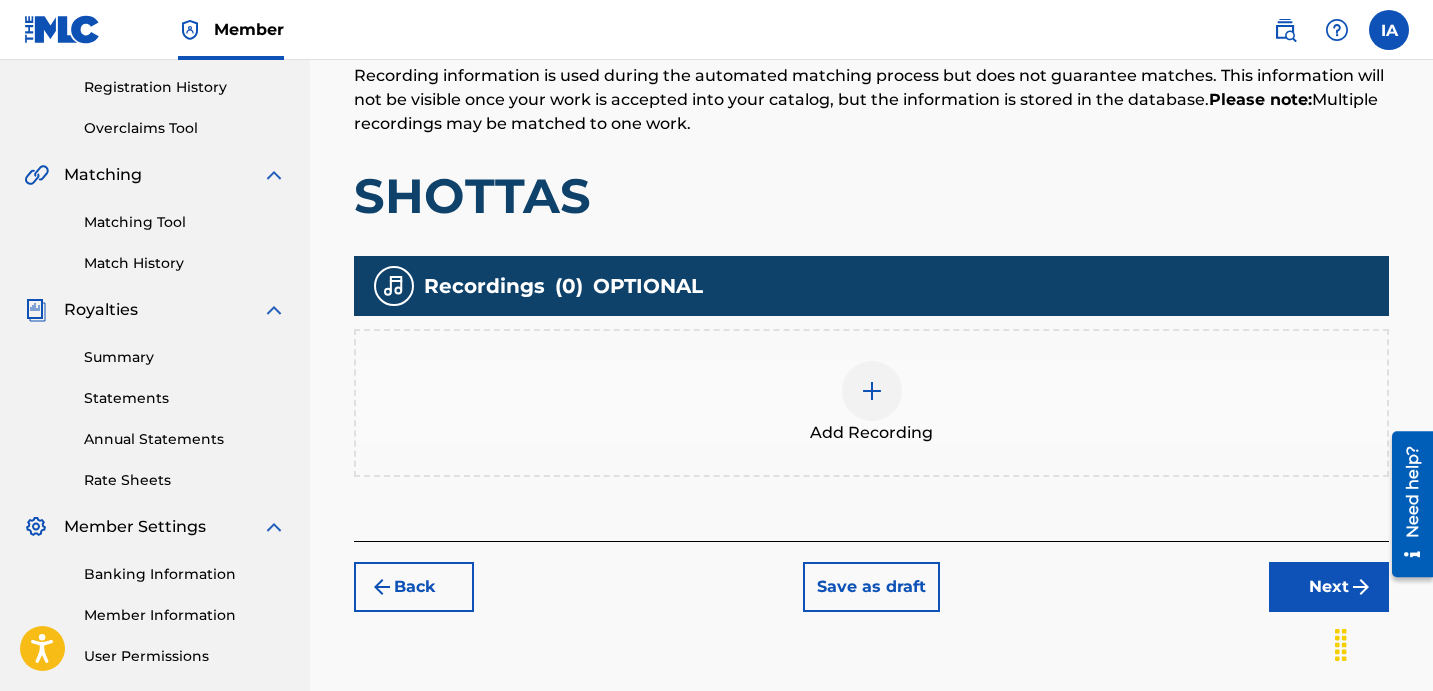 click on "Add Recording" at bounding box center (871, 403) 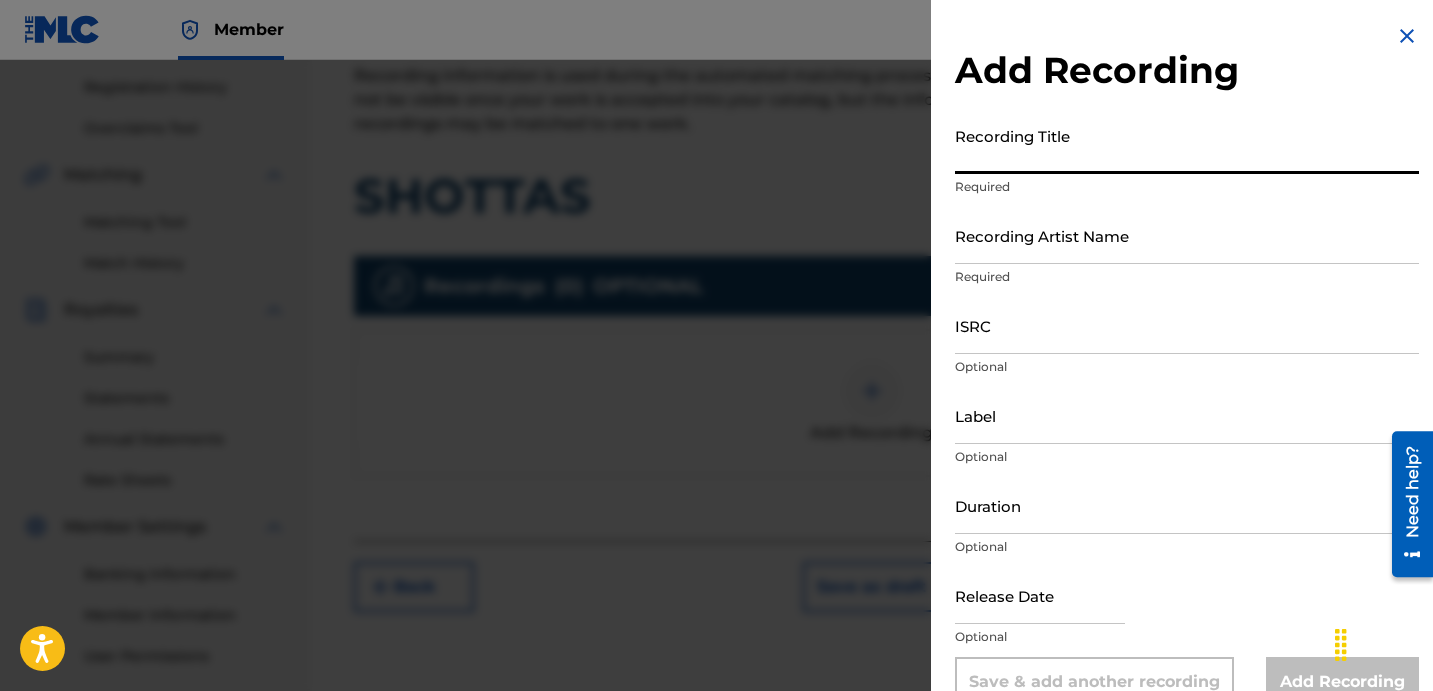 click on "Recording Title" at bounding box center [1187, 145] 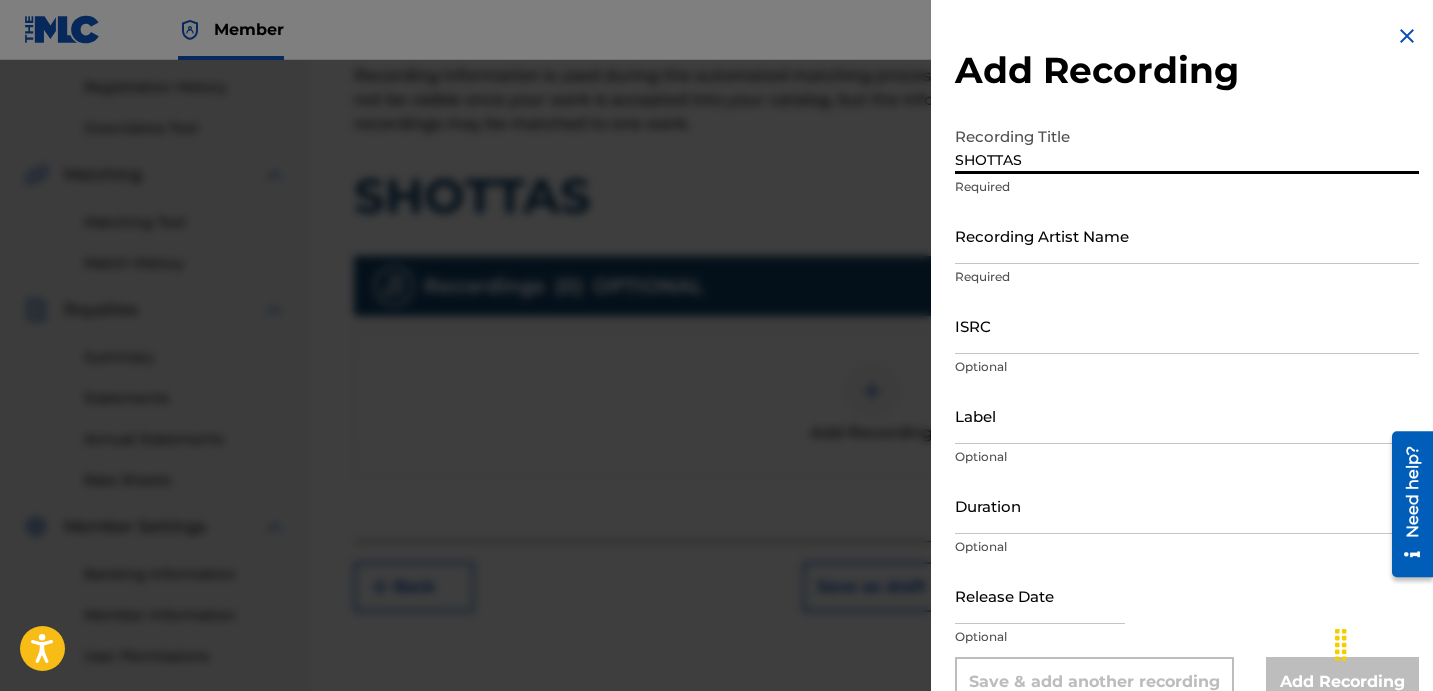 type on "SHOTTAS" 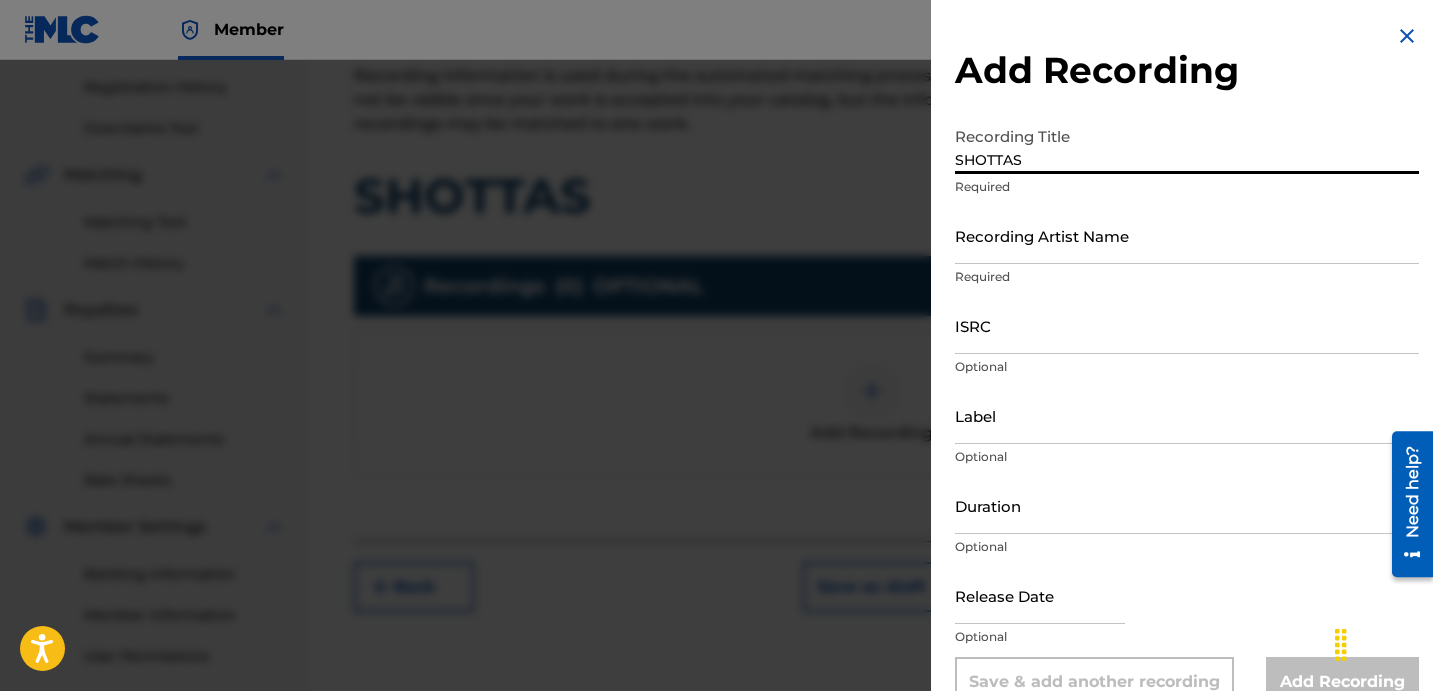 click on "Recording Artist Name" at bounding box center (1187, 235) 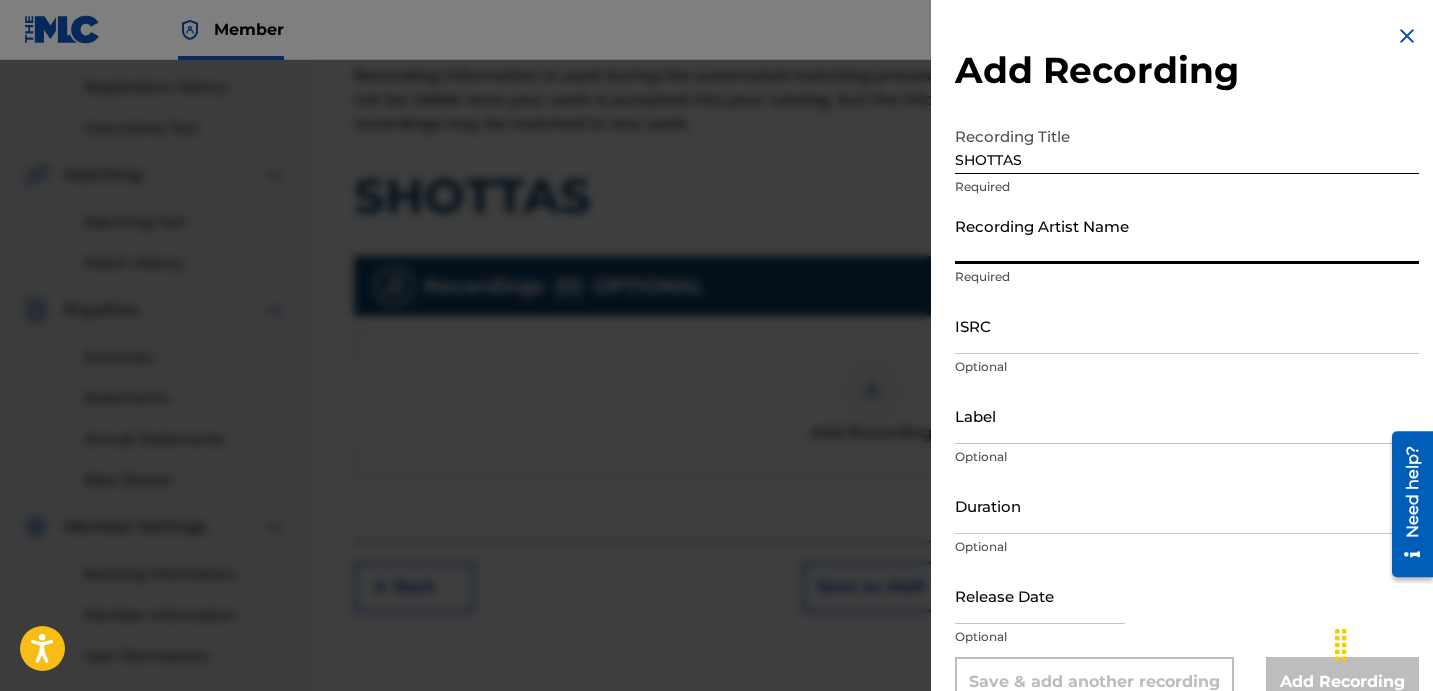 paste on "X4" 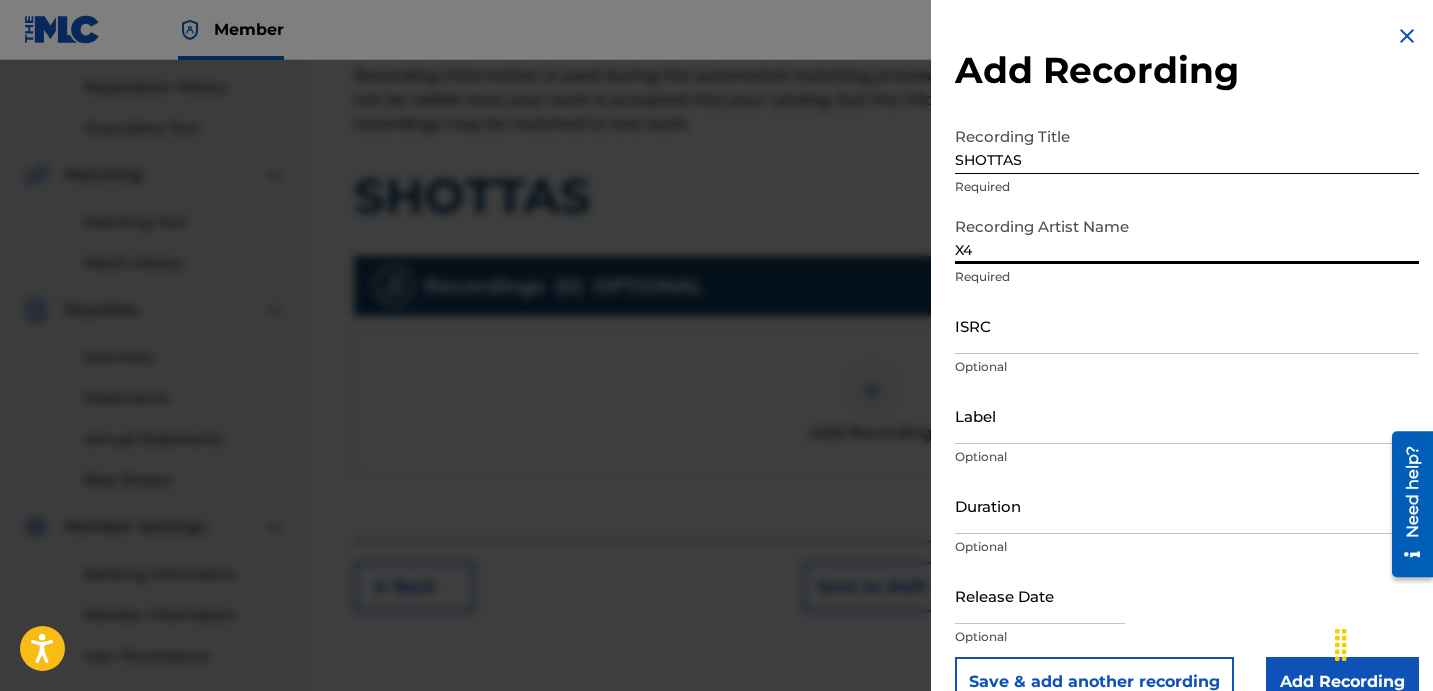 type on "X4" 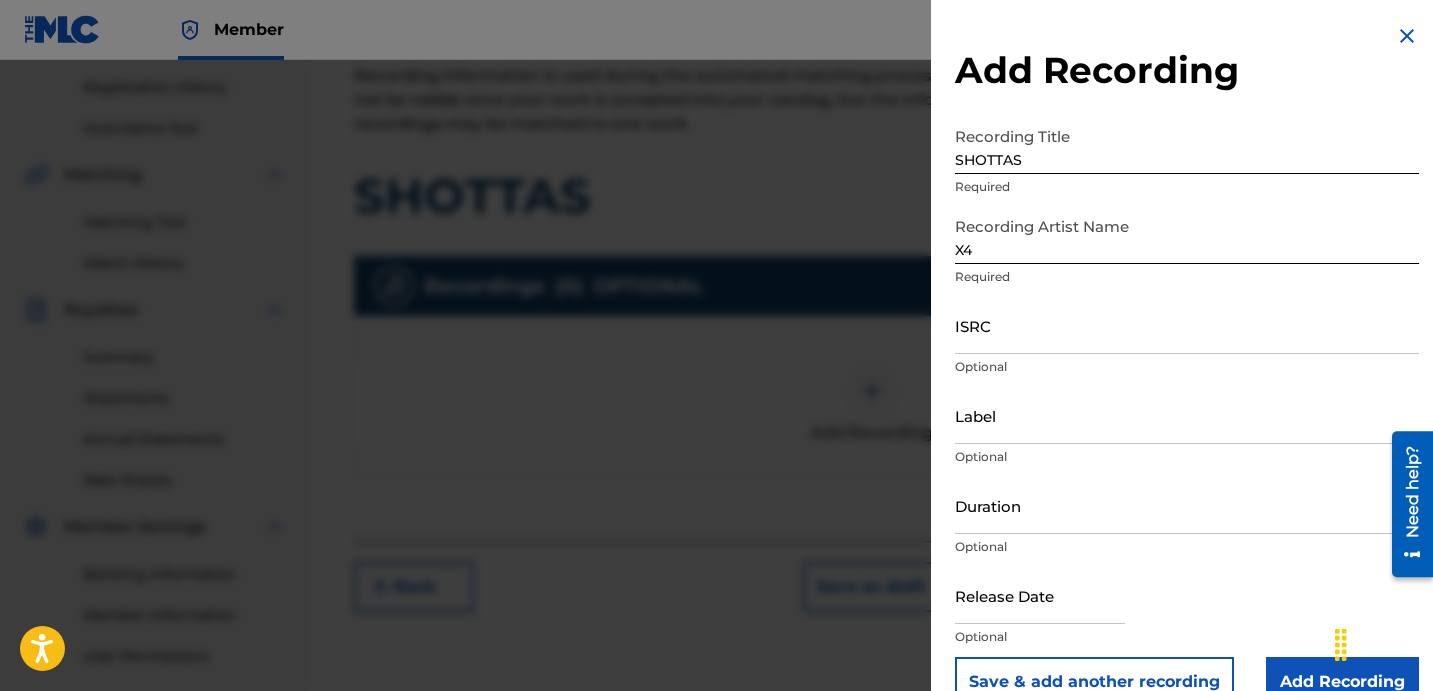 click on "Recording Artist Name X4 Required" at bounding box center (1187, 252) 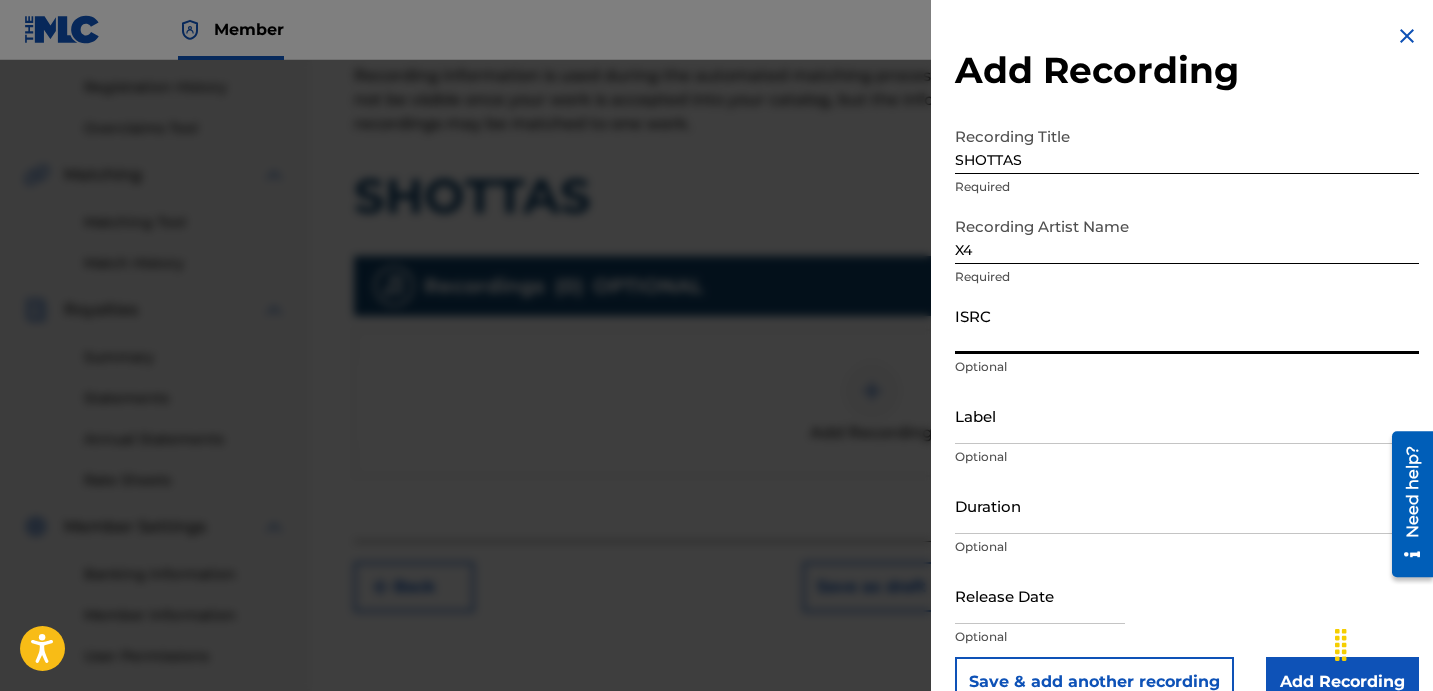 paste on "USLD91772068" 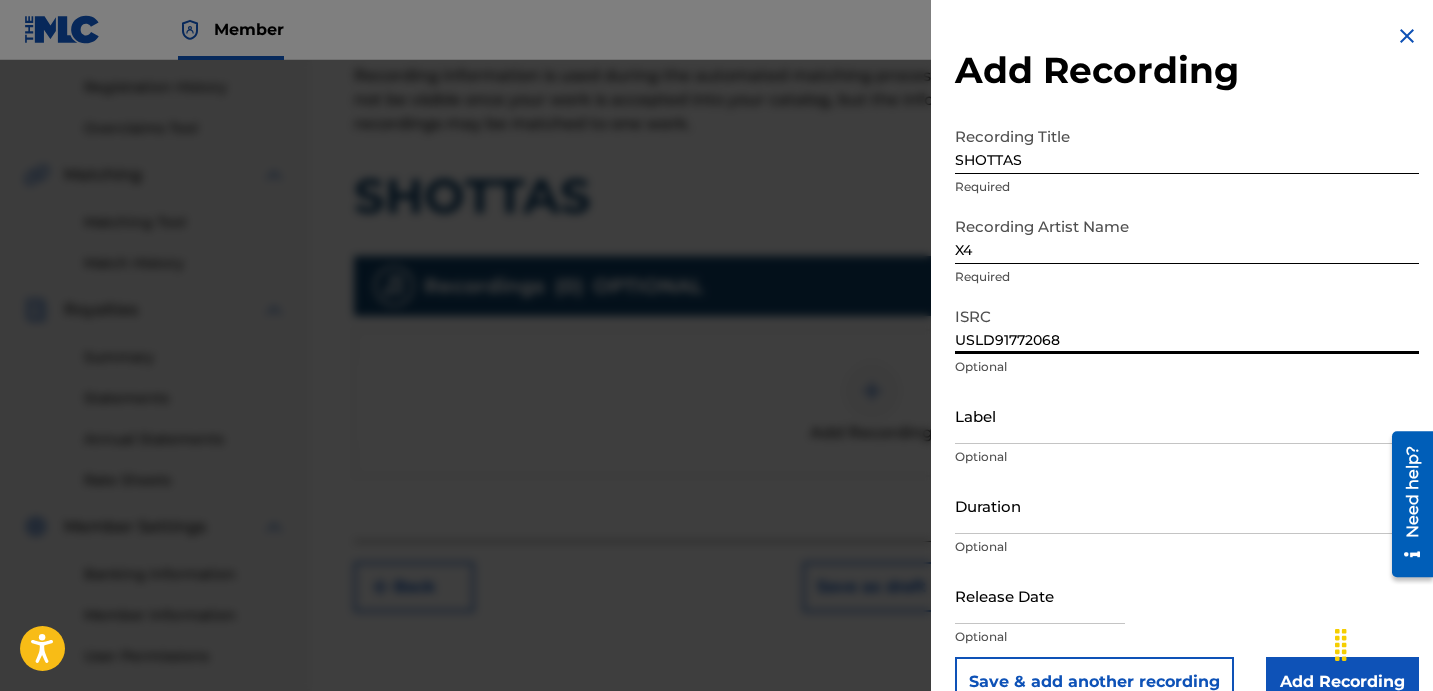 type on "USLD91772068" 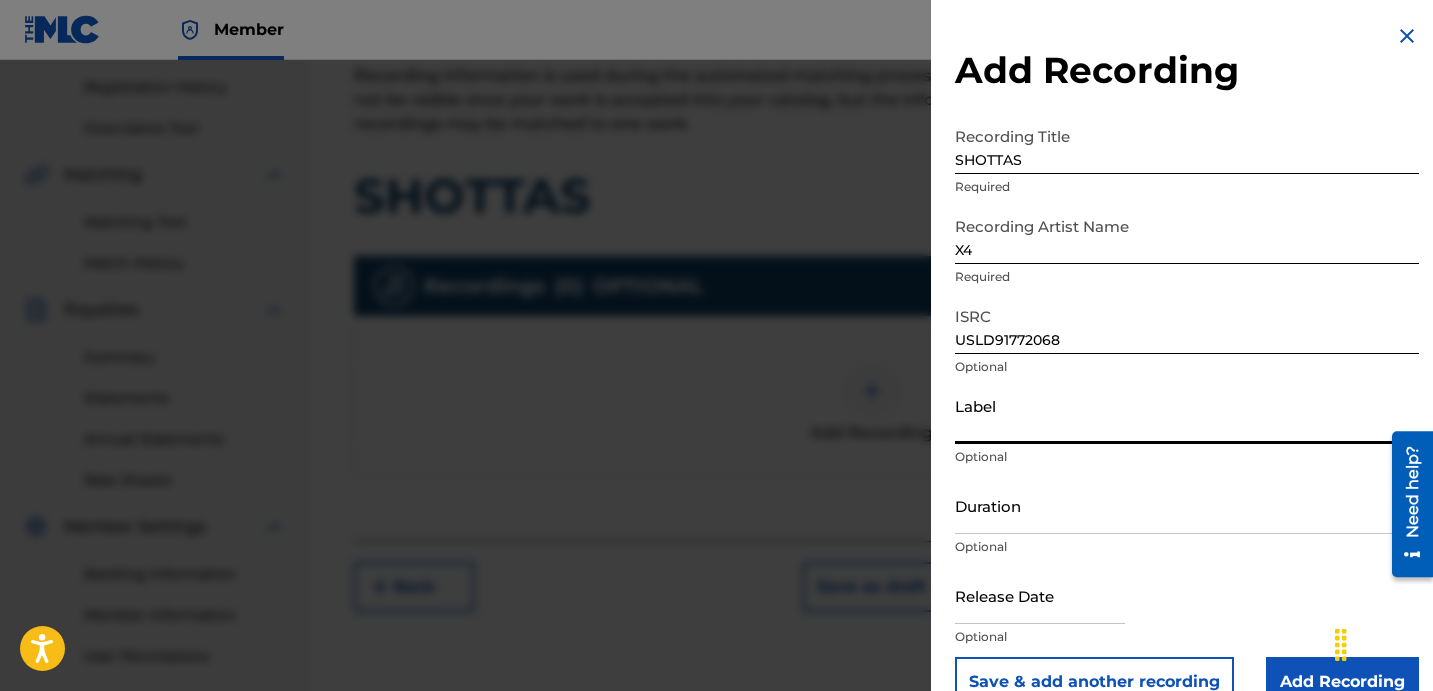 click on "Label" at bounding box center [1187, 415] 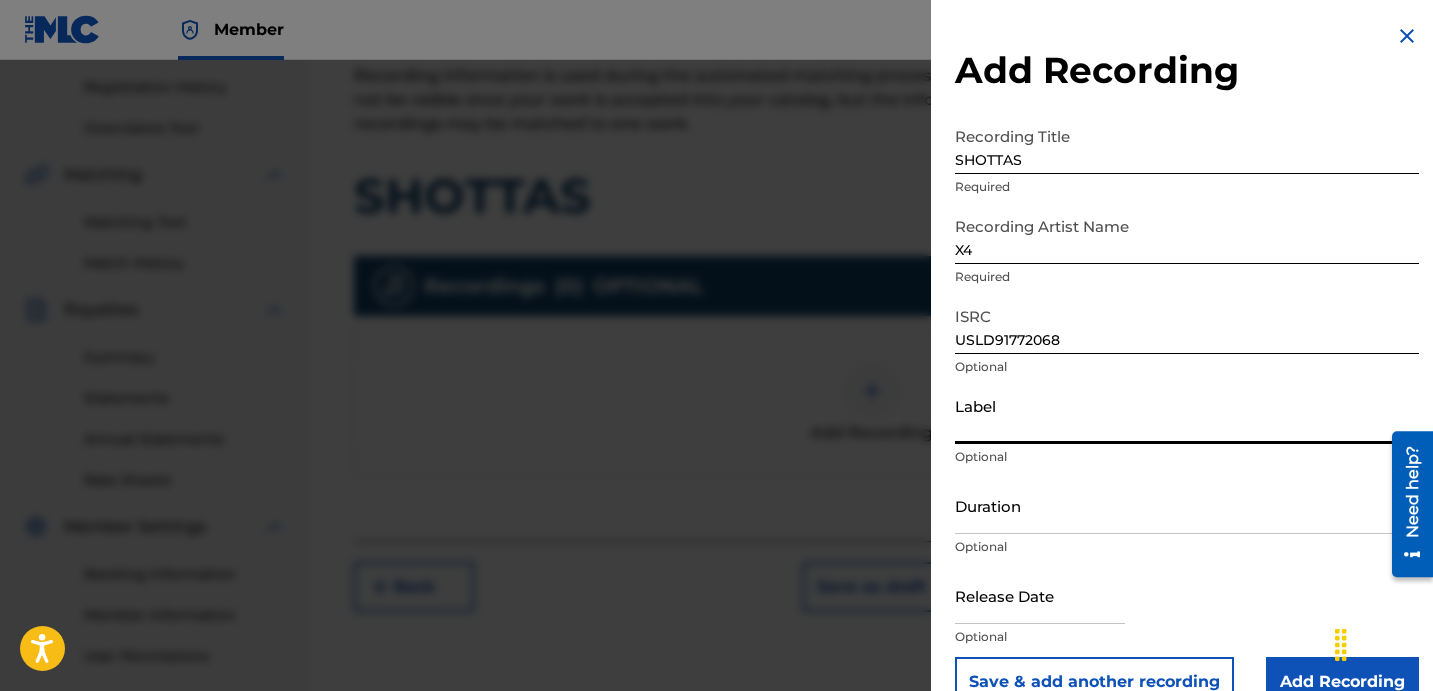 click on "Label" at bounding box center (1187, 415) 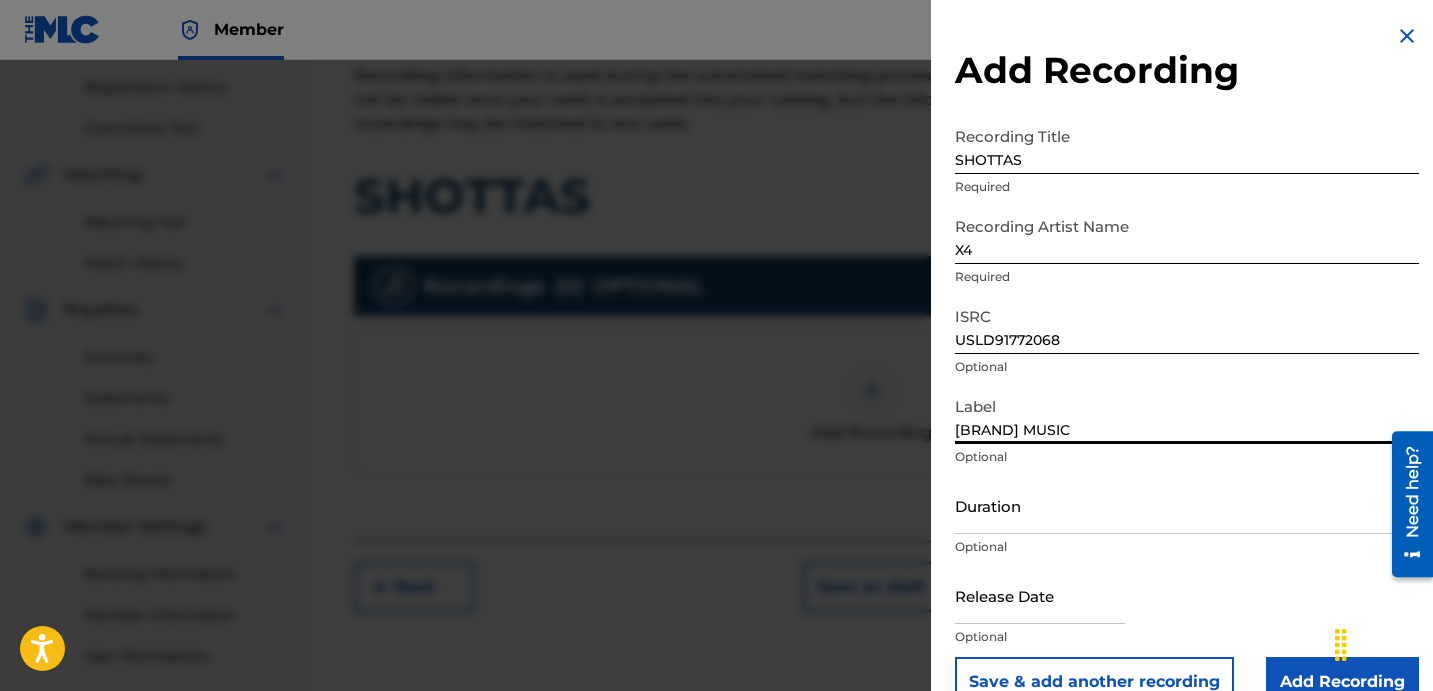type on "[BRAND] MUSIC" 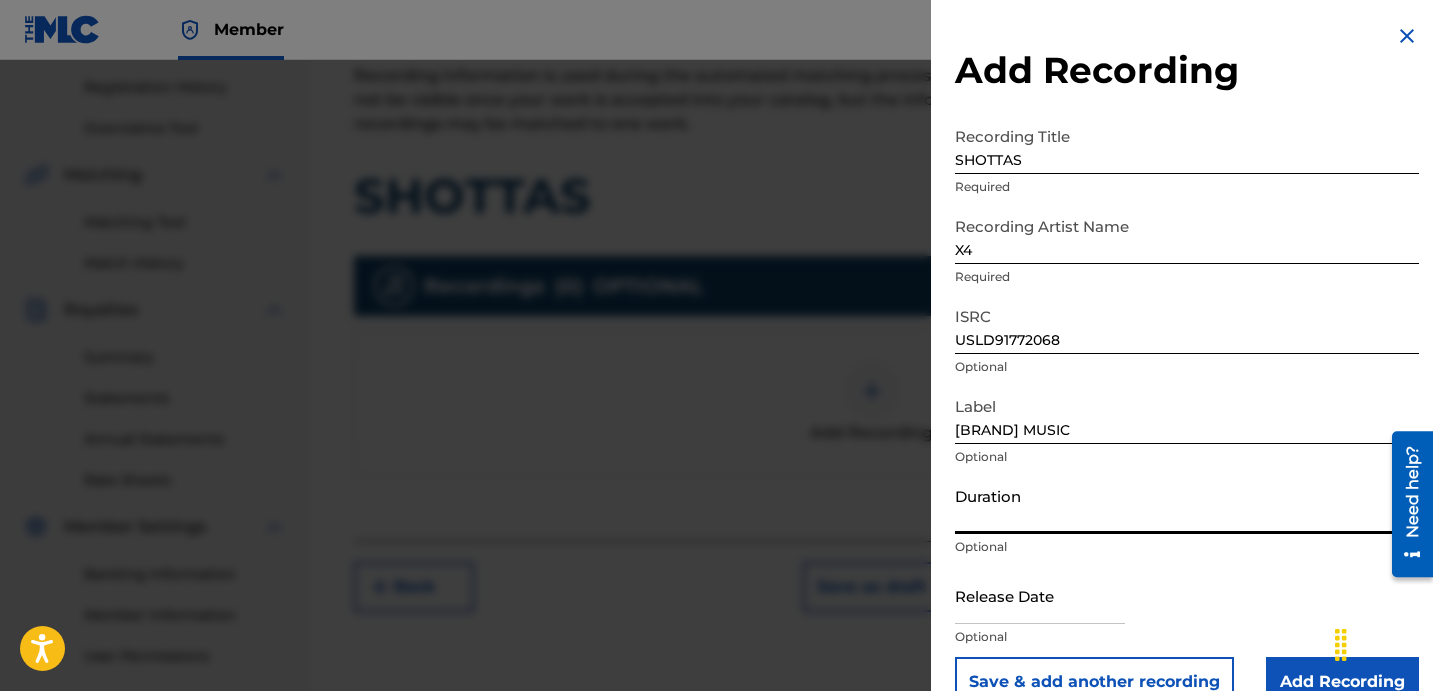 click on "Duration" at bounding box center [1187, 505] 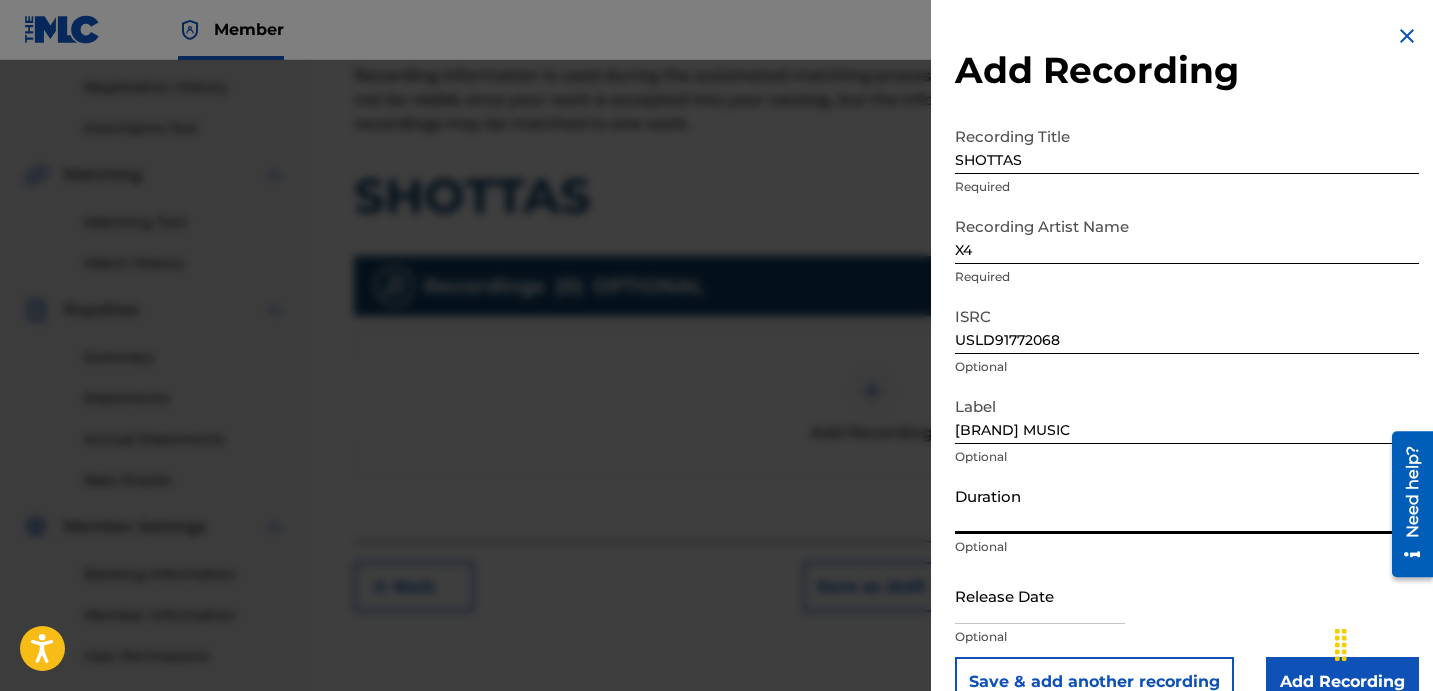 click on "Duration" at bounding box center [1187, 505] 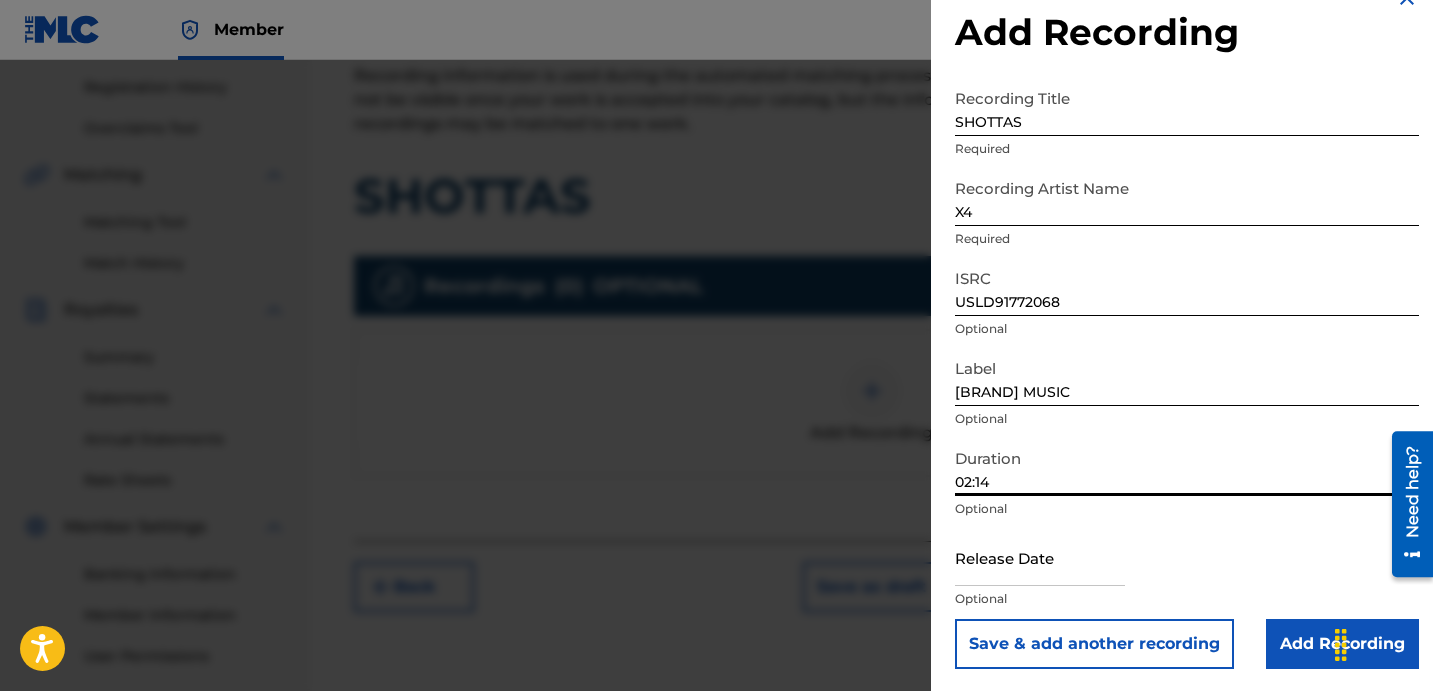 scroll, scrollTop: 40, scrollLeft: 0, axis: vertical 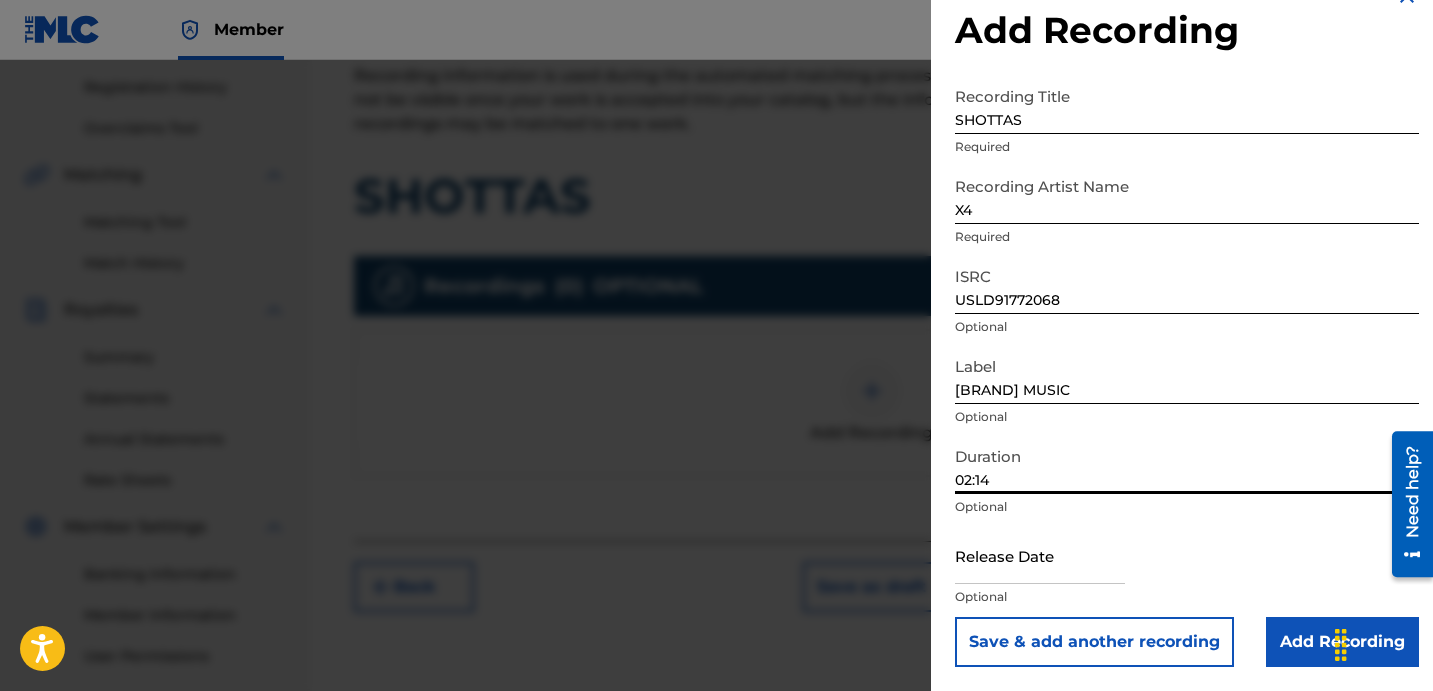 type on "02:14" 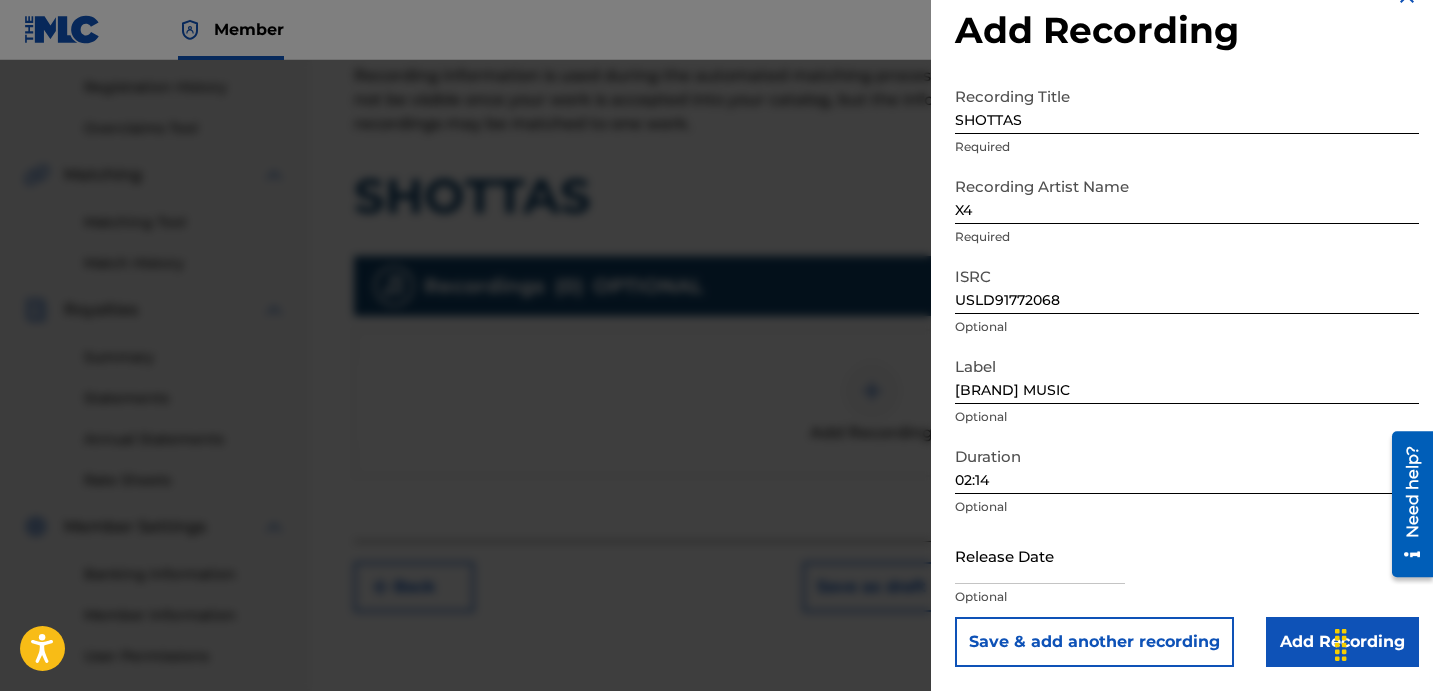 click on "Add Recording" at bounding box center [1342, 642] 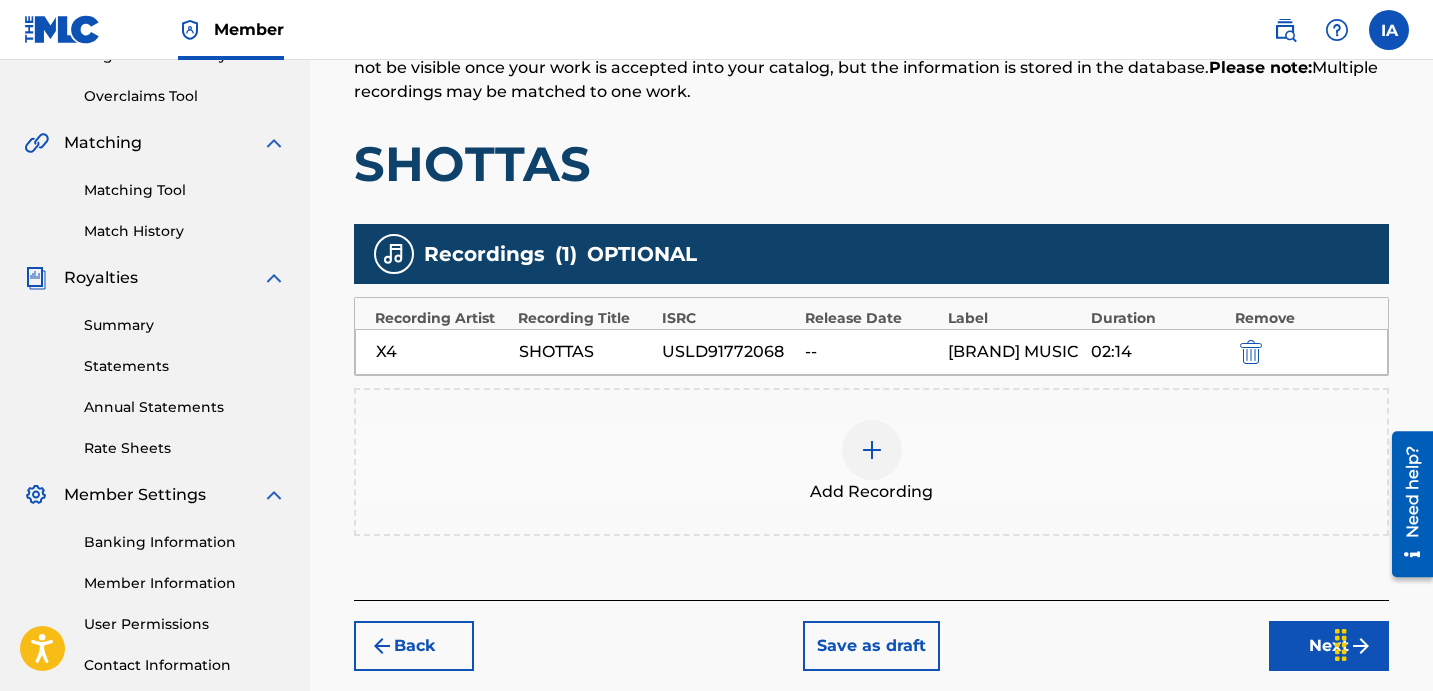 scroll, scrollTop: 443, scrollLeft: 0, axis: vertical 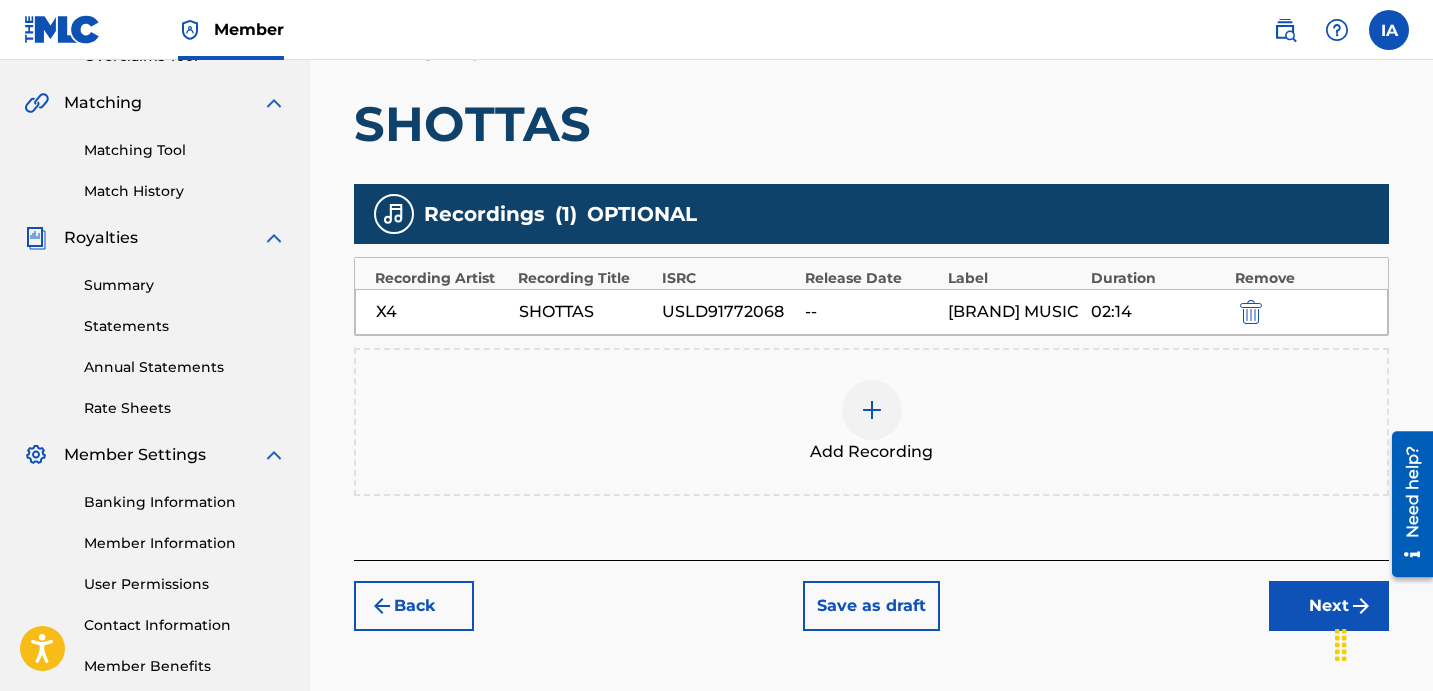 click on "Next" at bounding box center [1329, 606] 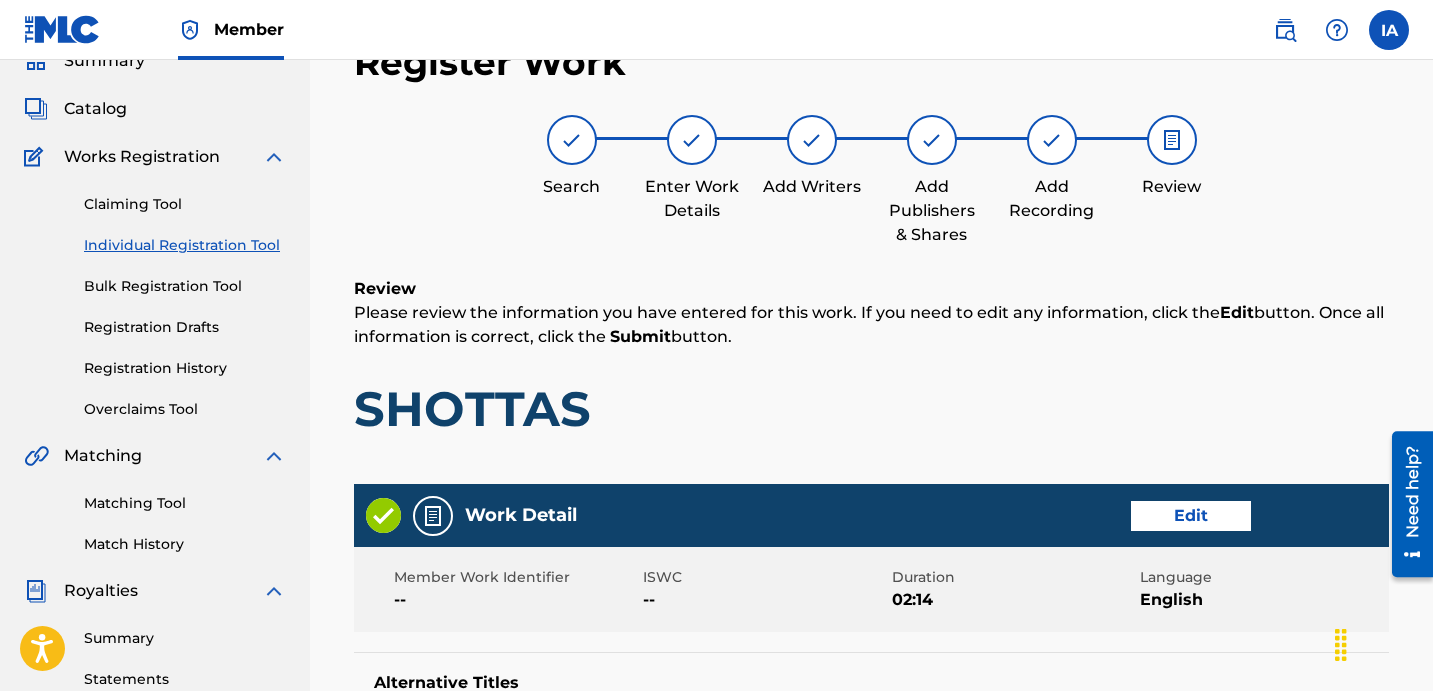 scroll, scrollTop: 90, scrollLeft: 0, axis: vertical 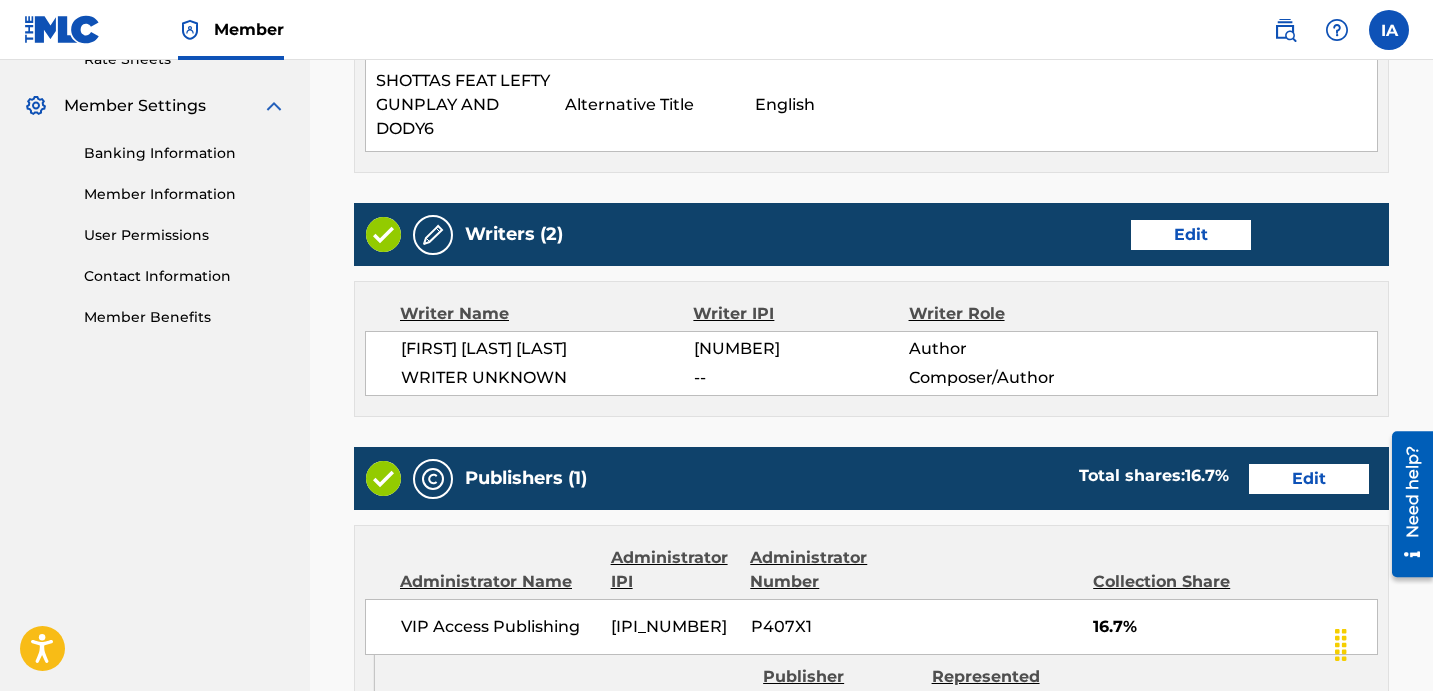 click on "Writers (2) Edit Writer Name Writer IPI Writer Role [LAST] [LAST] [LAST] [NUMBER] Author WRITER UNKNOWN -- Composer/Author" at bounding box center [871, 310] 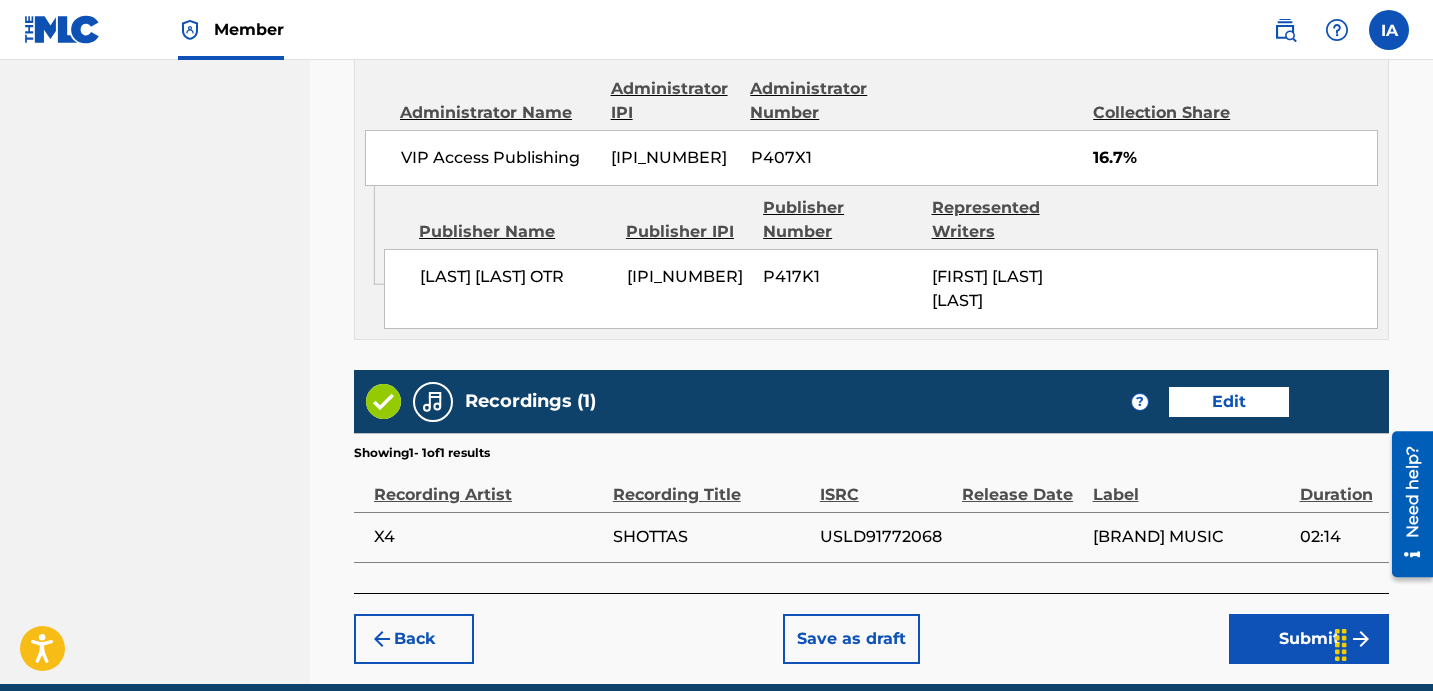 scroll, scrollTop: 1346, scrollLeft: 0, axis: vertical 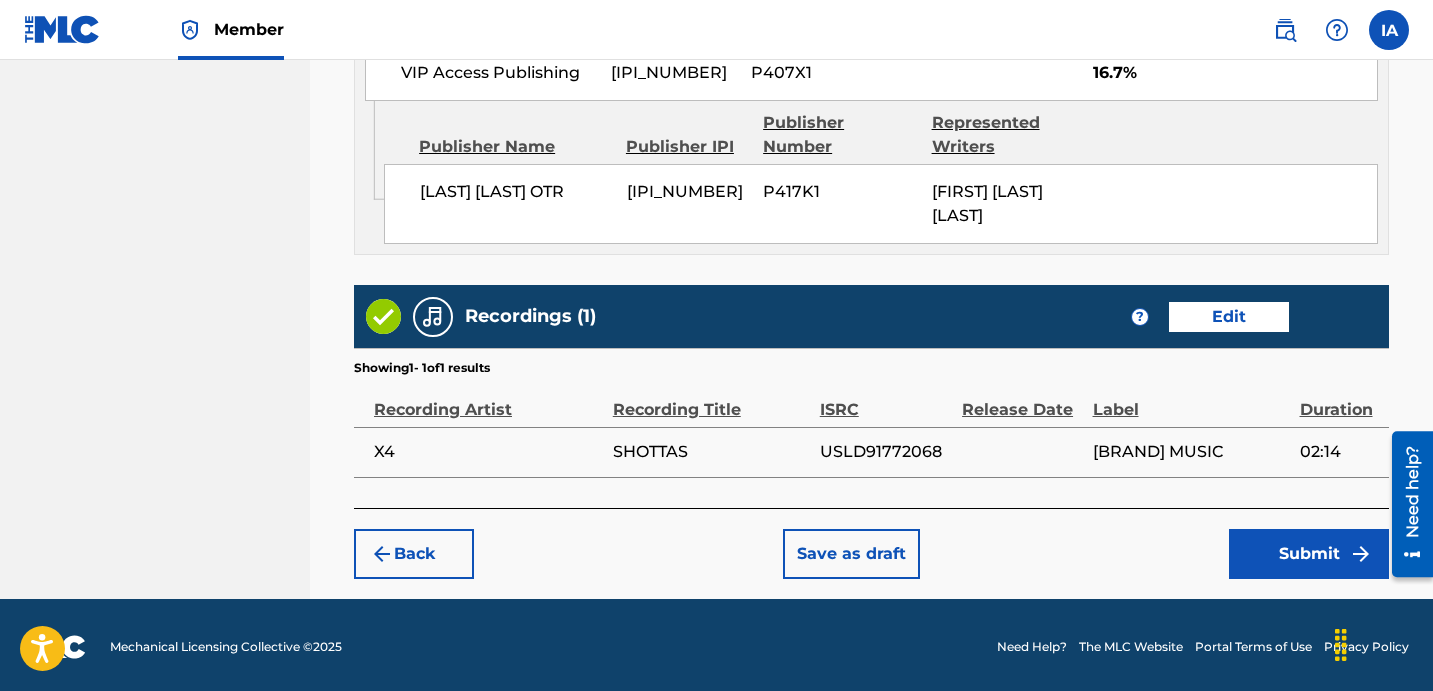 click on "Submit" at bounding box center [1309, 554] 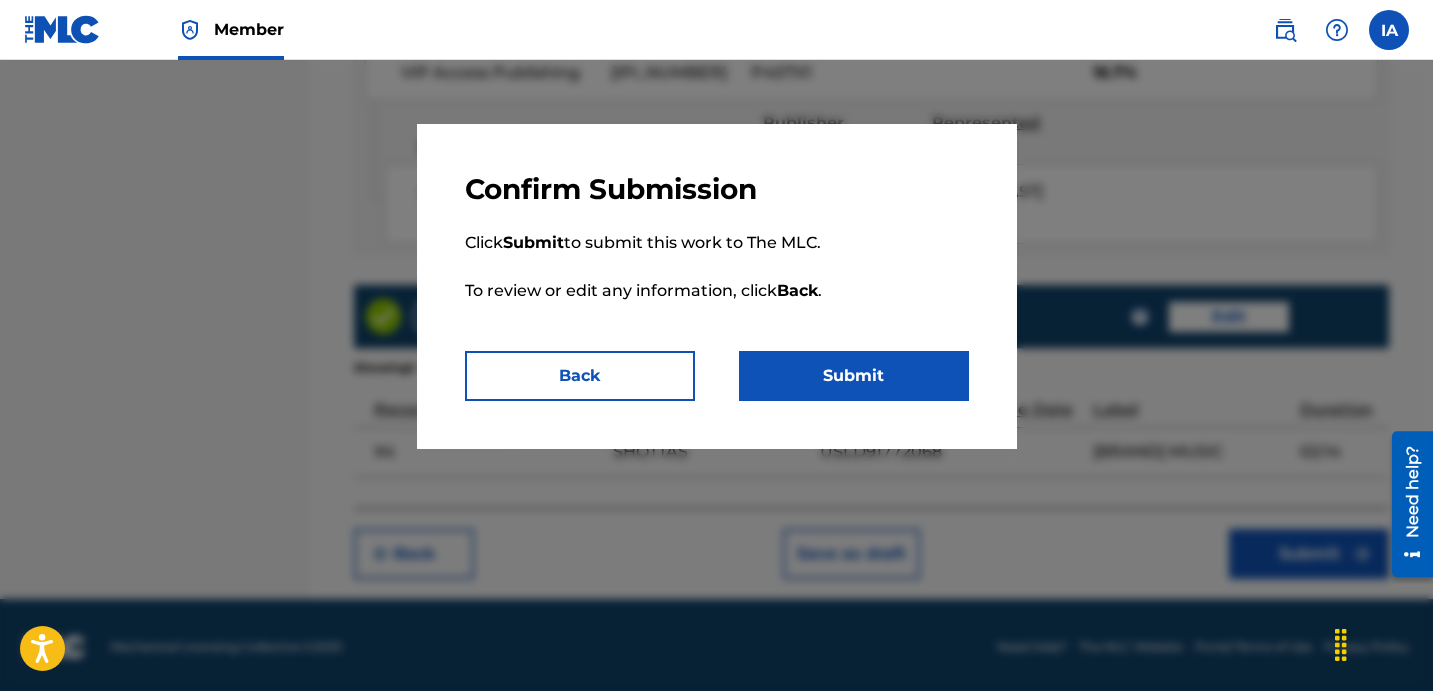 click on "Submit" at bounding box center [854, 376] 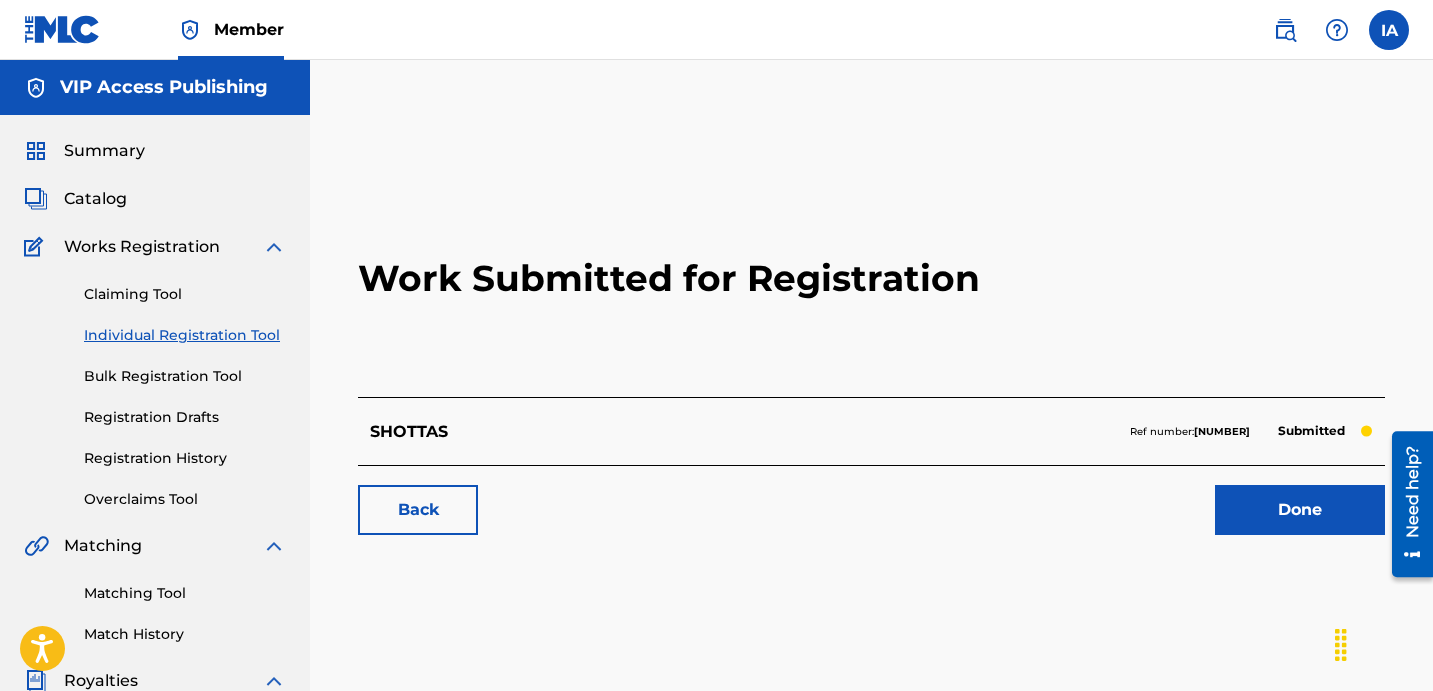 click on "Individual Registration Tool" at bounding box center [185, 335] 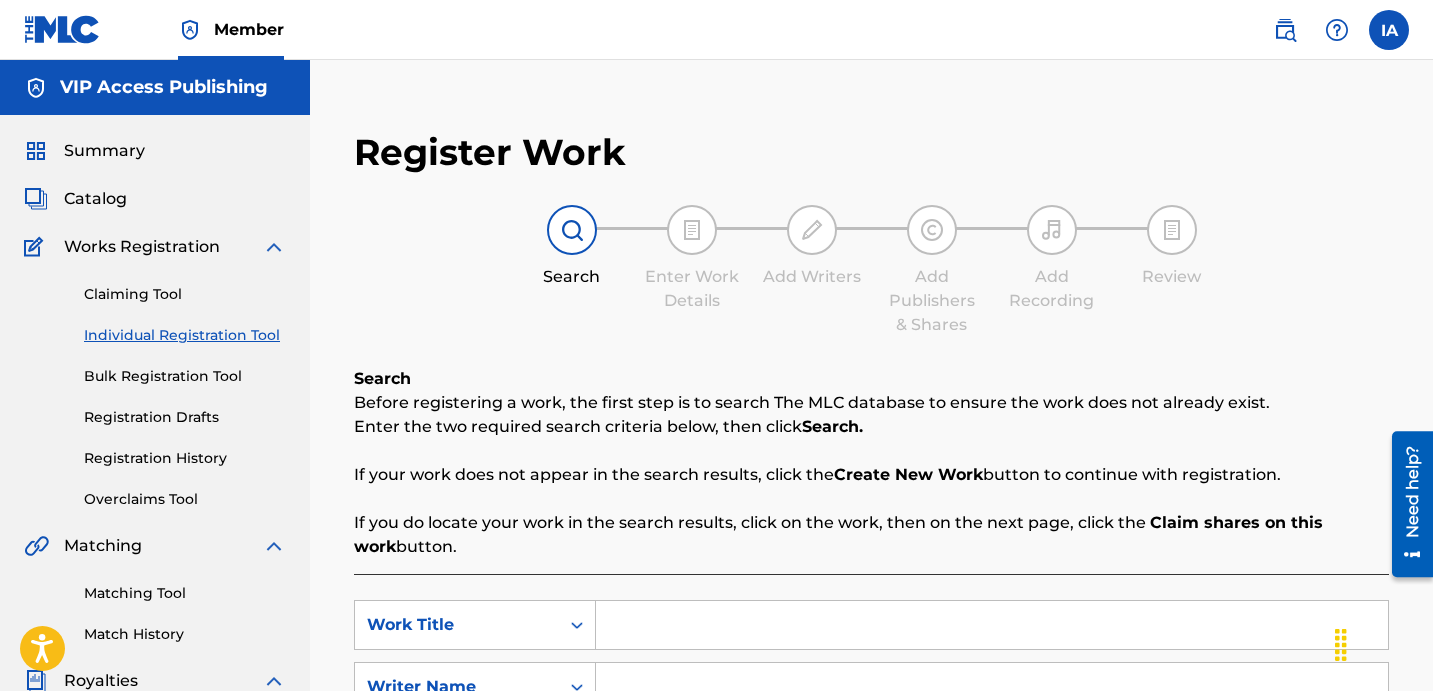 drag, startPoint x: 559, startPoint y: 305, endPoint x: 476, endPoint y: 274, distance: 88.60023 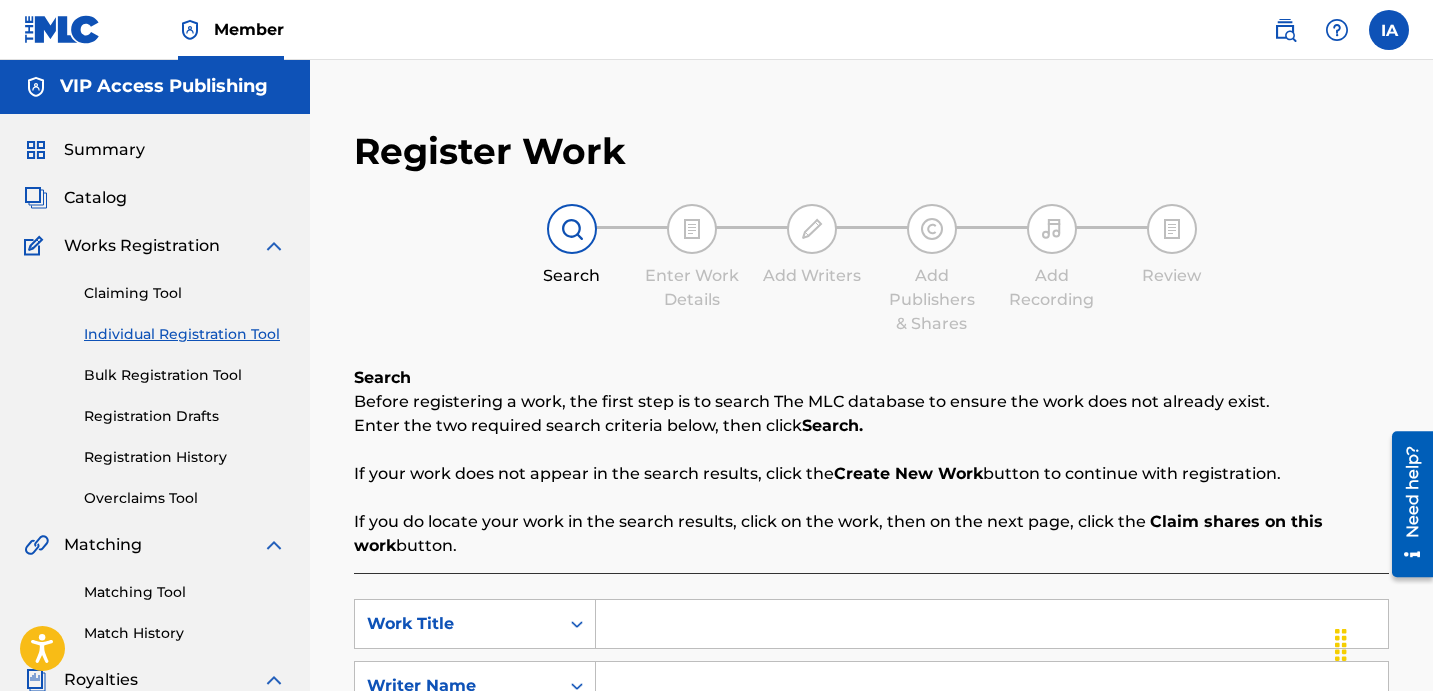 scroll, scrollTop: 65, scrollLeft: 0, axis: vertical 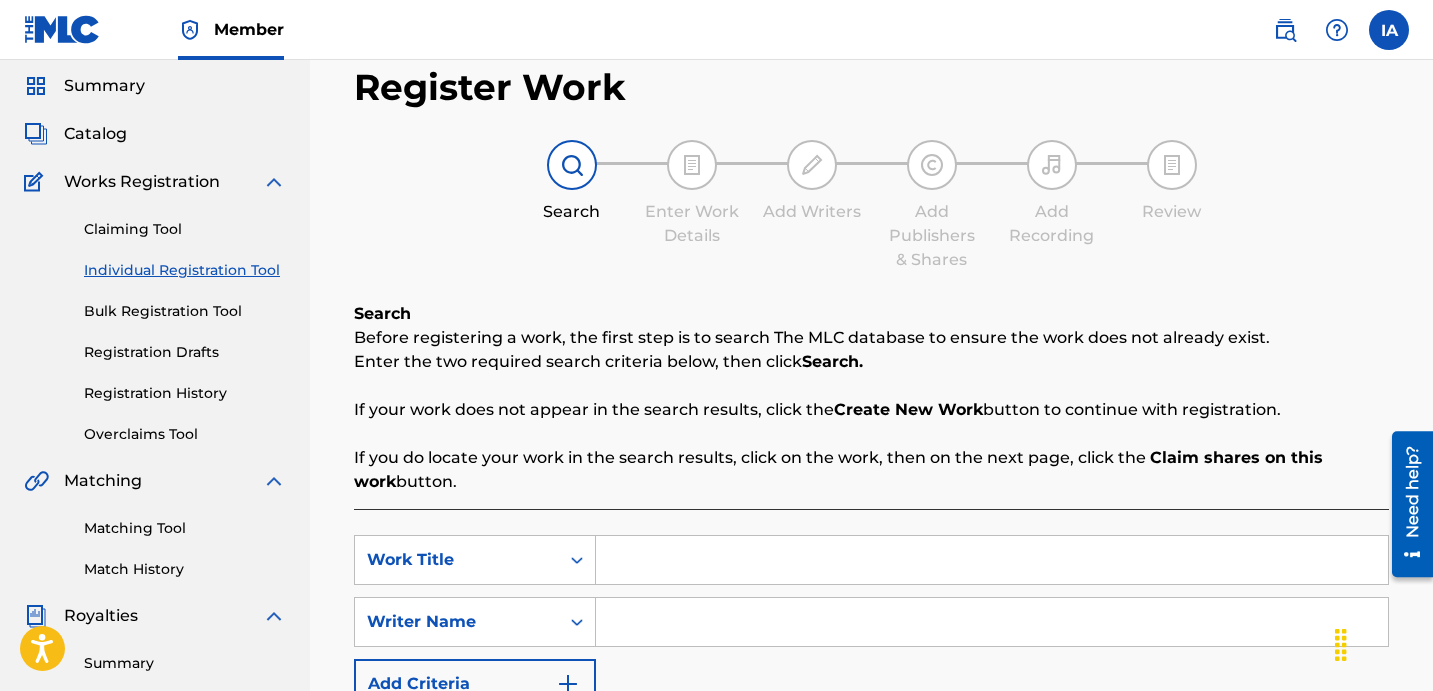 click at bounding box center (992, 560) 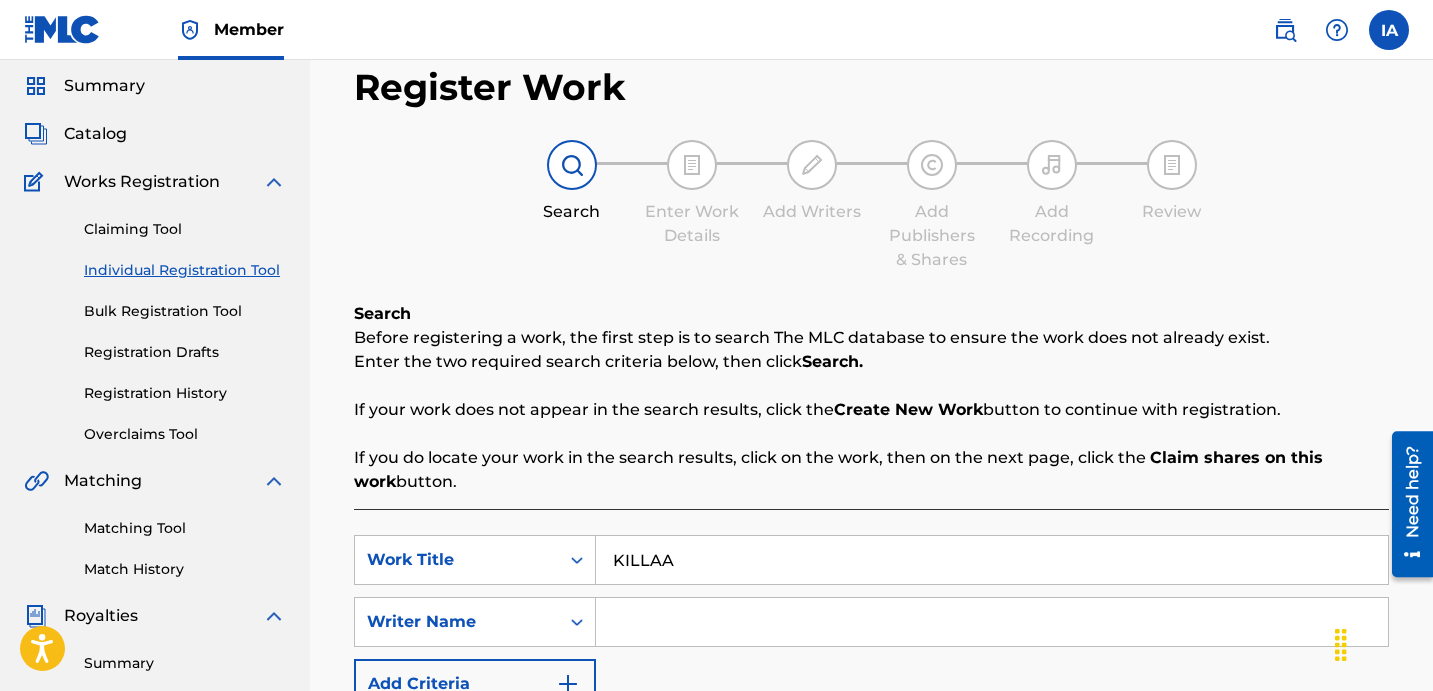 type on "KILLAA" 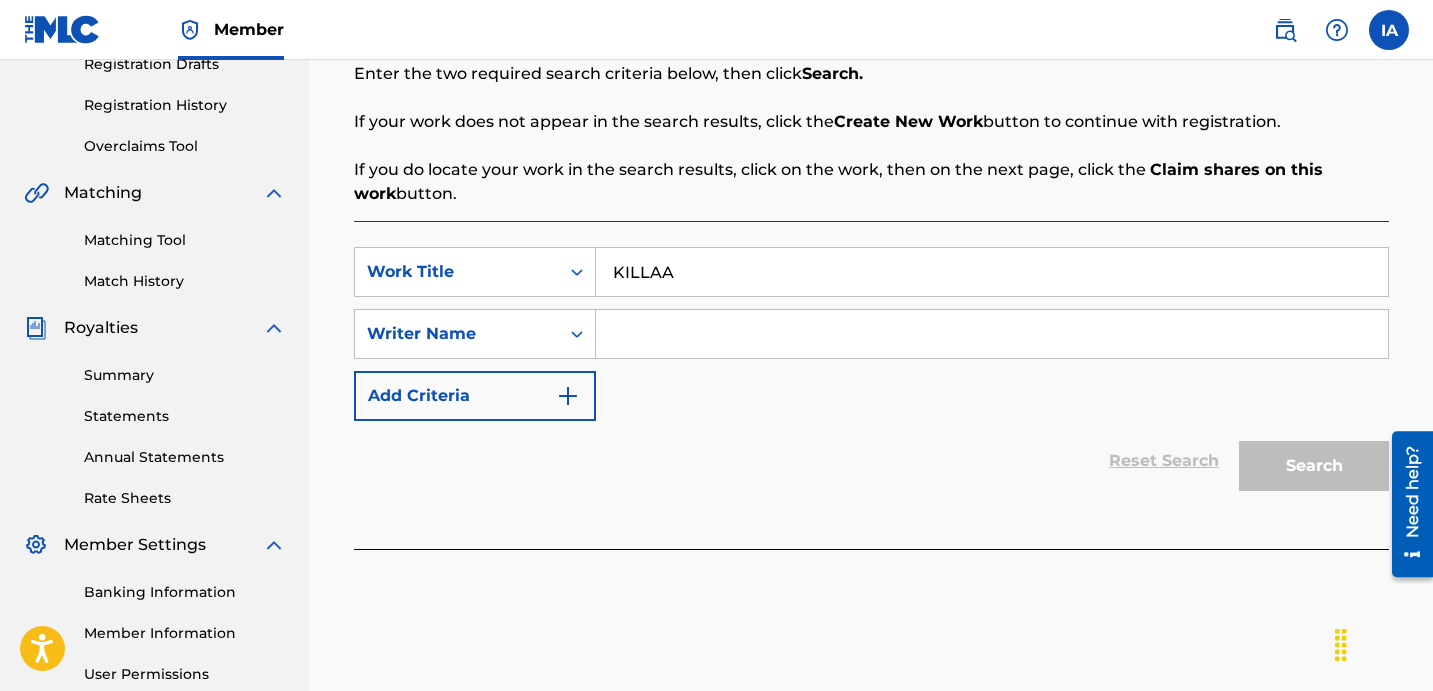 click at bounding box center (992, 334) 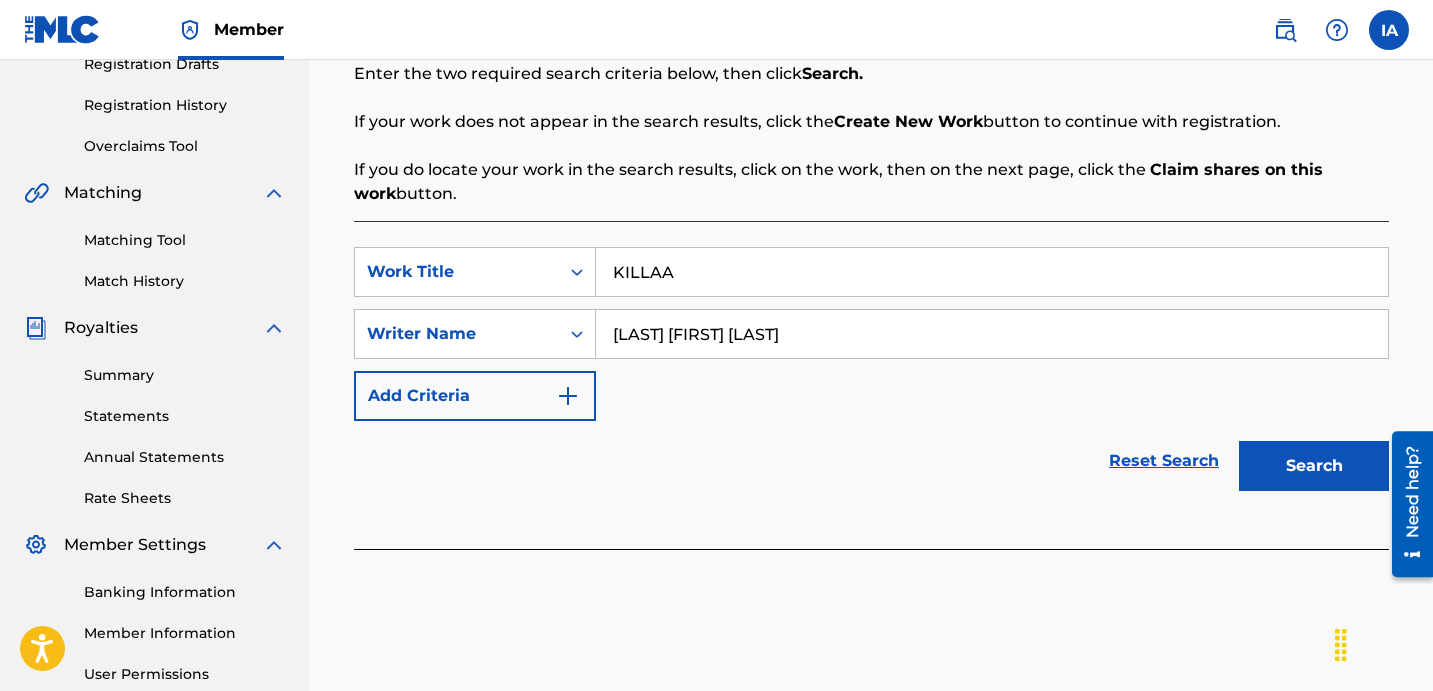 type on "[LAST] [FIRST] [LAST]" 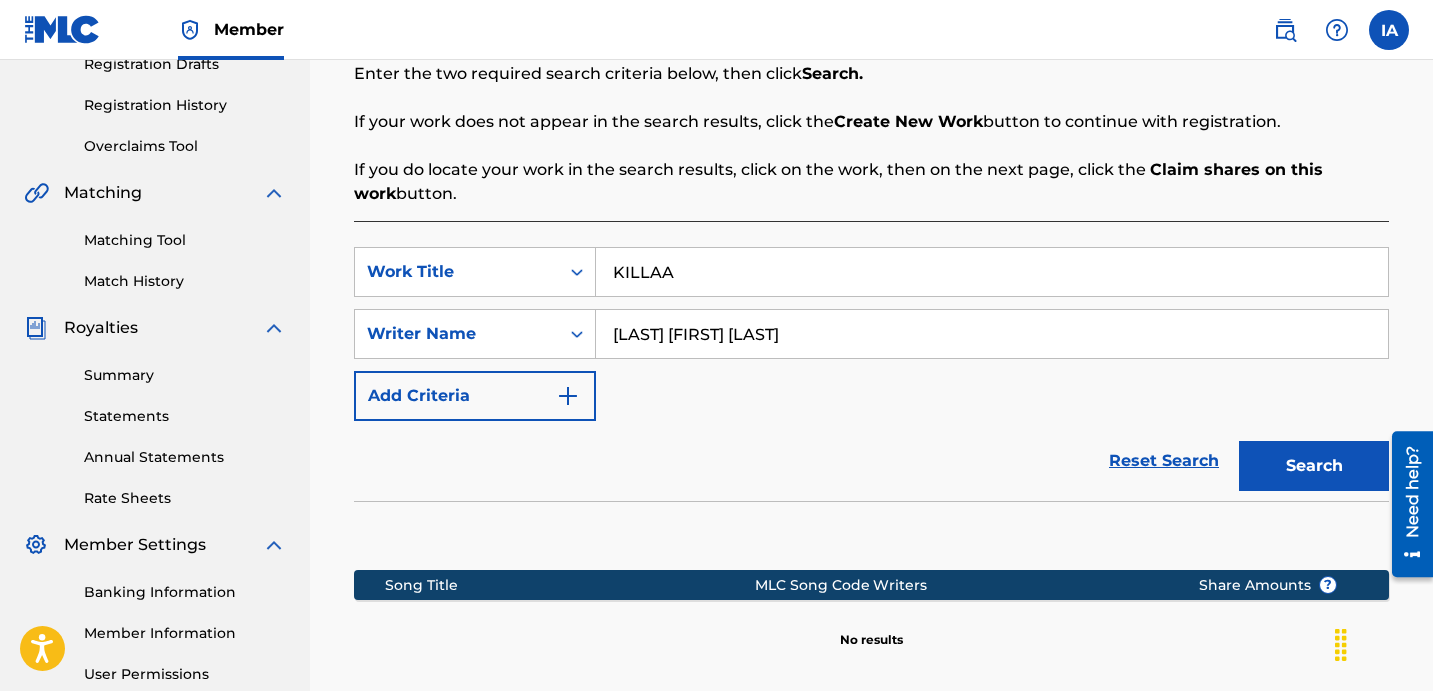click on "SearchWithCriteriaf1a5784f-1ee8-4714-a951-b2370d31b4c1 Work Title KILLAA SearchWithCriteria55f44e98-cf60-4e18-b2e8-0c613ffd85b6 Writer Name [LAST] [FIRST] [LAST] Add Criteria" at bounding box center [871, 334] 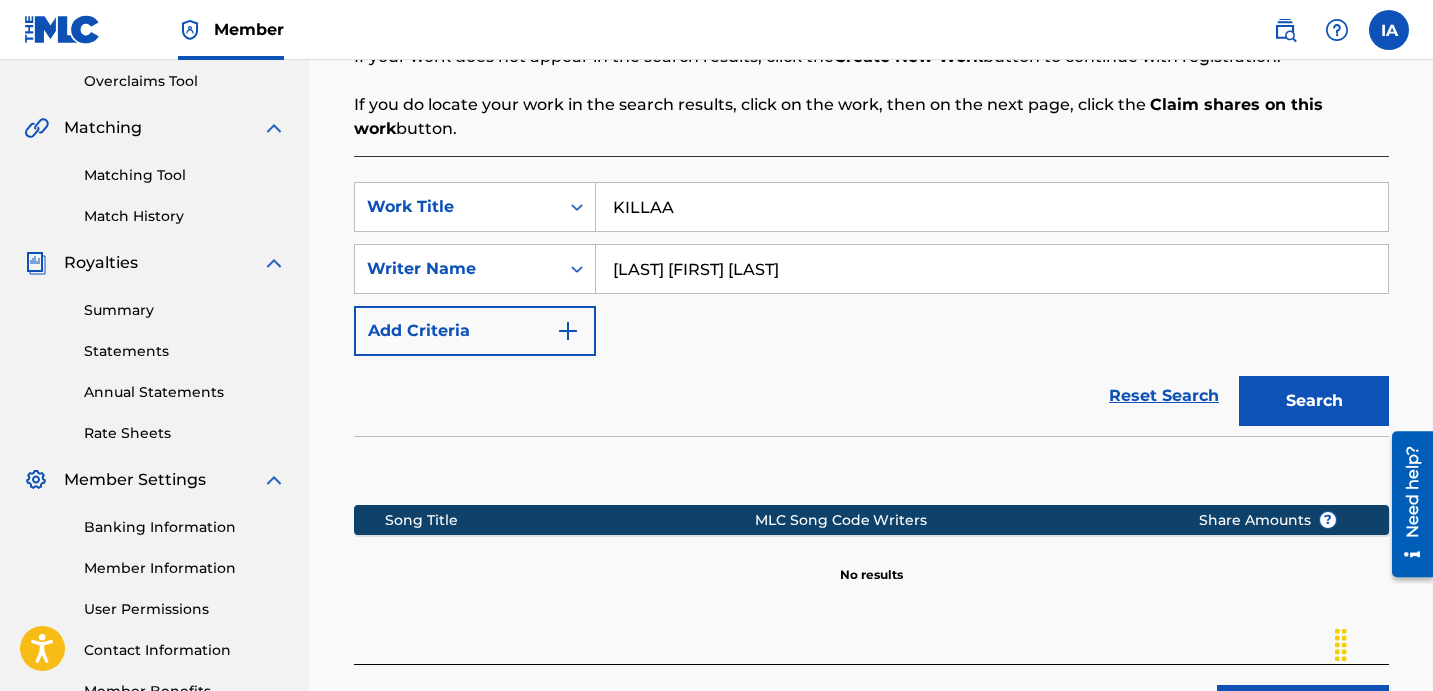 click on "Reset Search Search" at bounding box center [871, 396] 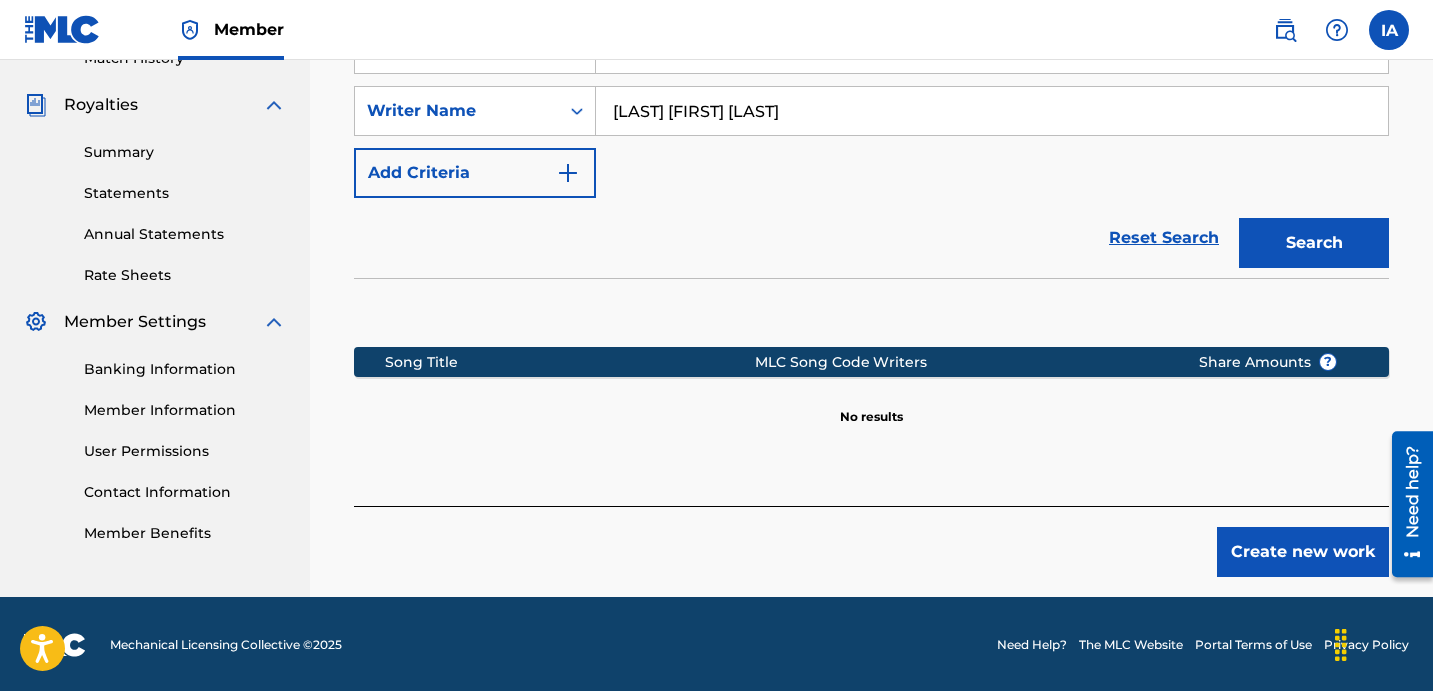 scroll, scrollTop: 578, scrollLeft: 0, axis: vertical 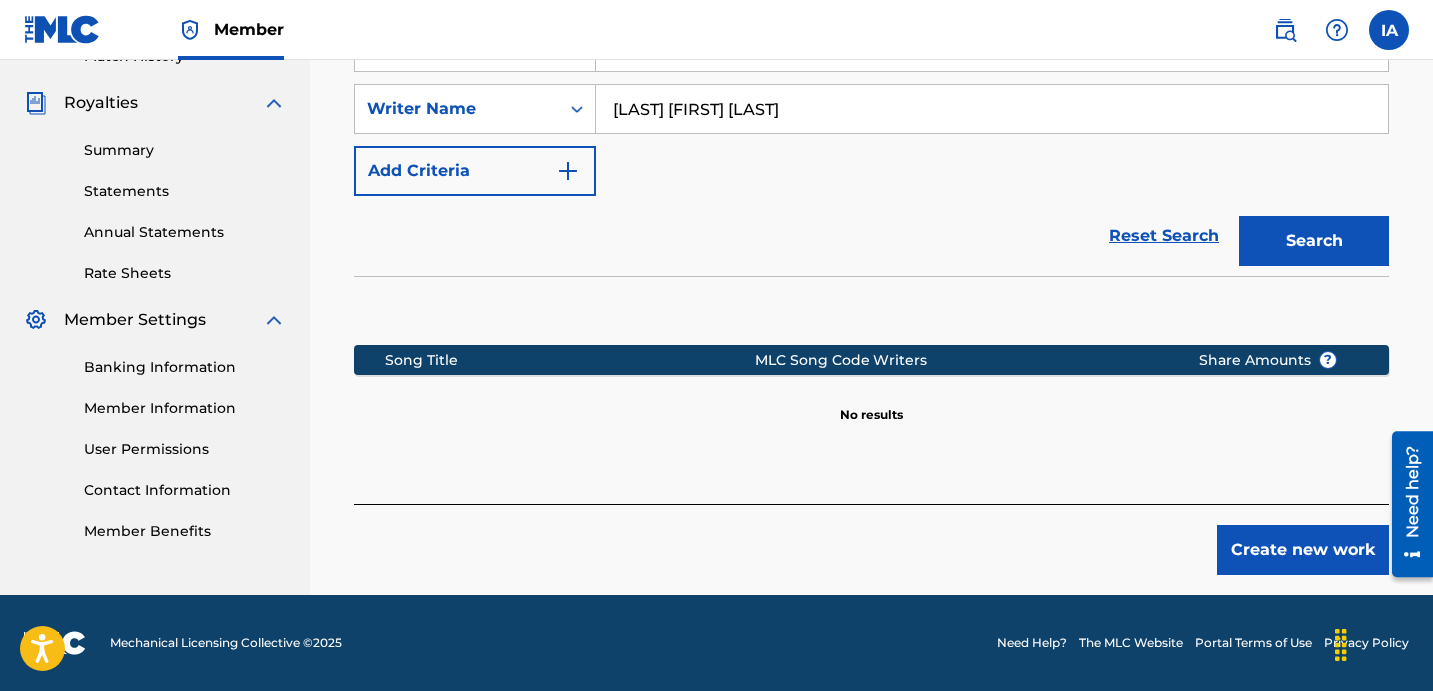 click on "Create new work" at bounding box center (1303, 550) 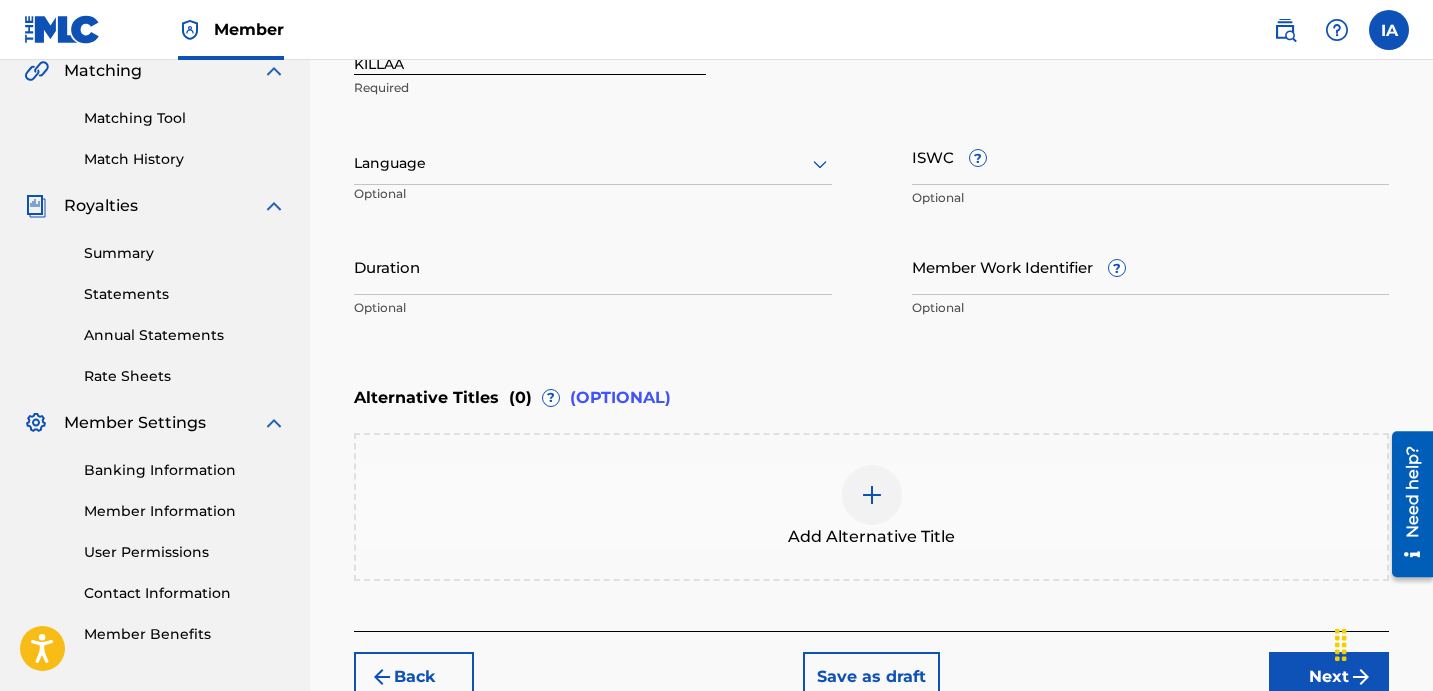 scroll, scrollTop: 429, scrollLeft: 0, axis: vertical 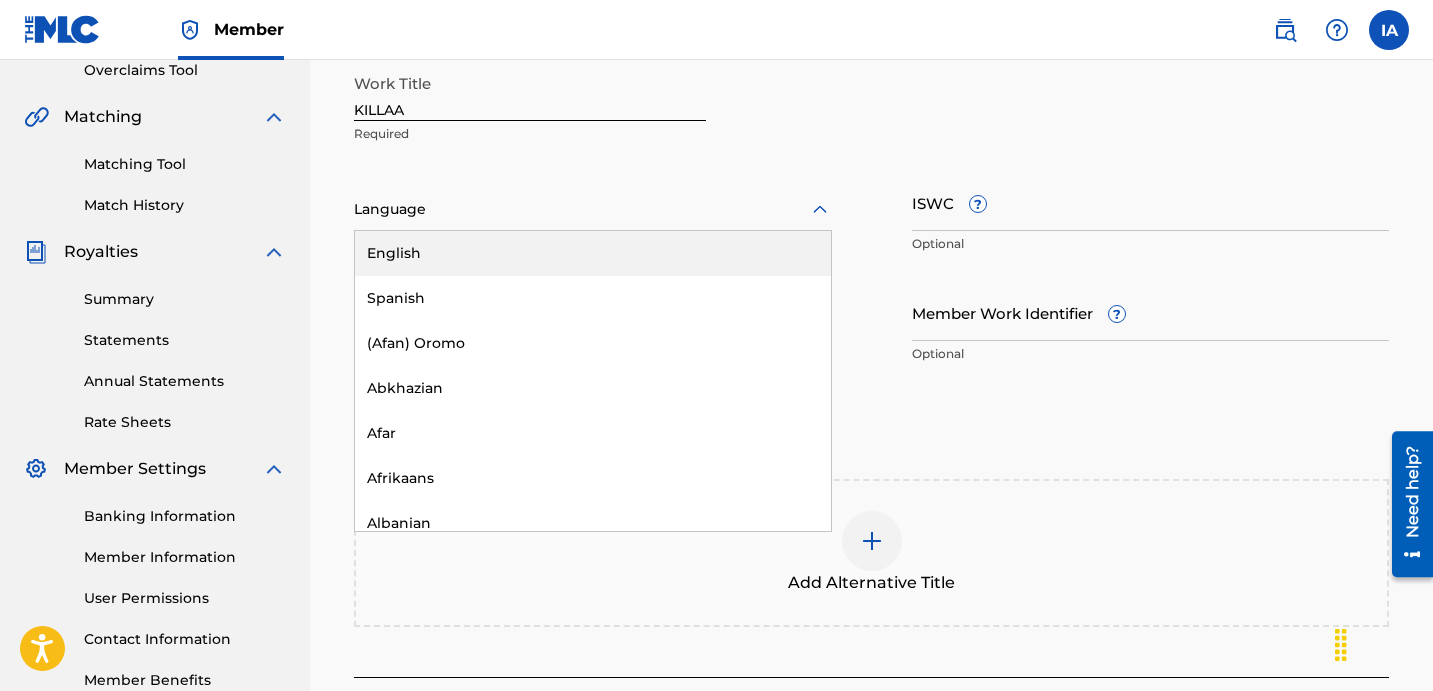 click at bounding box center [593, 209] 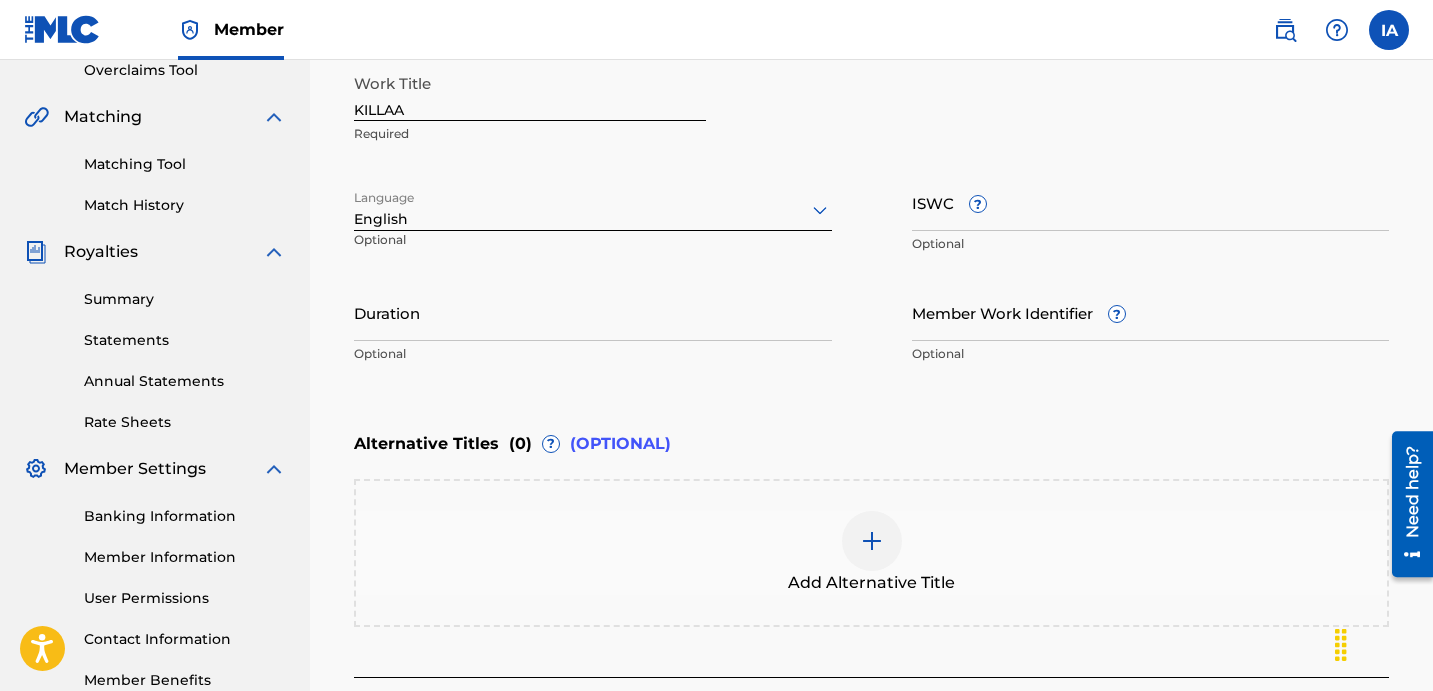 click on "Duration" at bounding box center (593, 312) 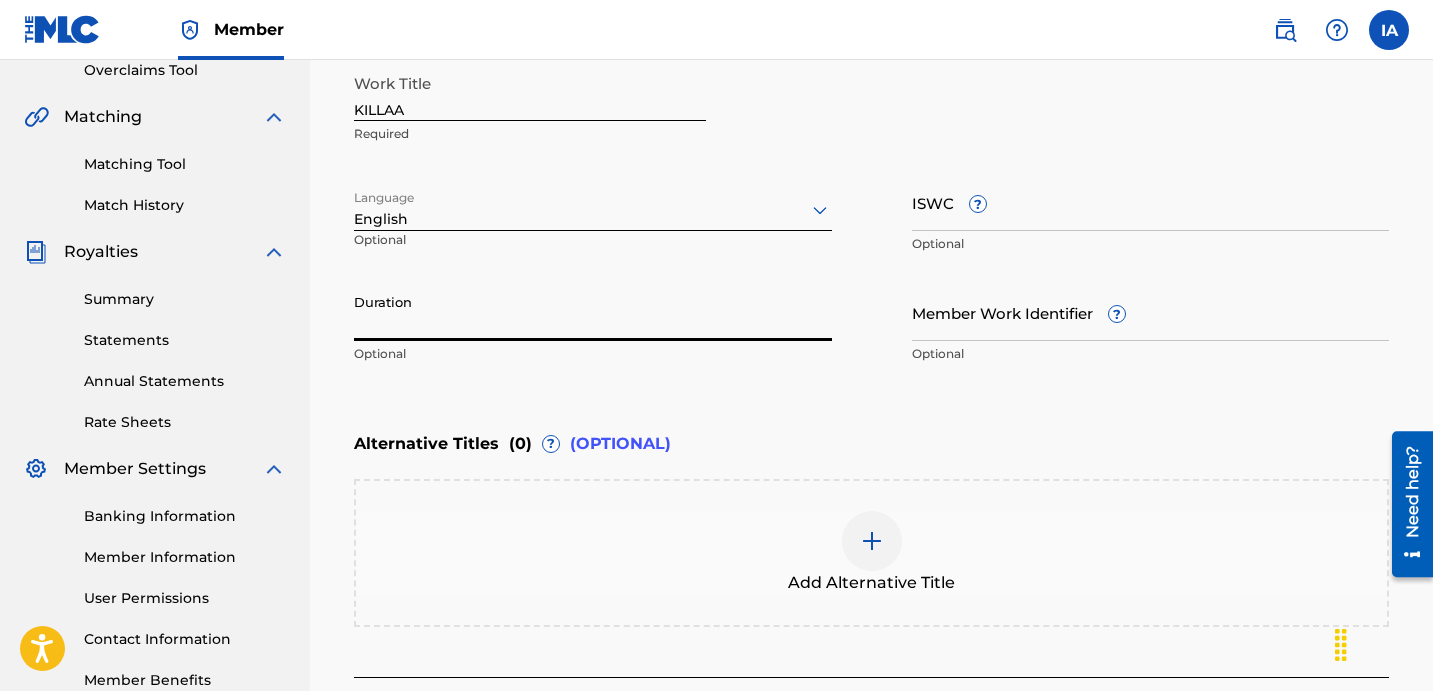 click on "Duration" at bounding box center [593, 312] 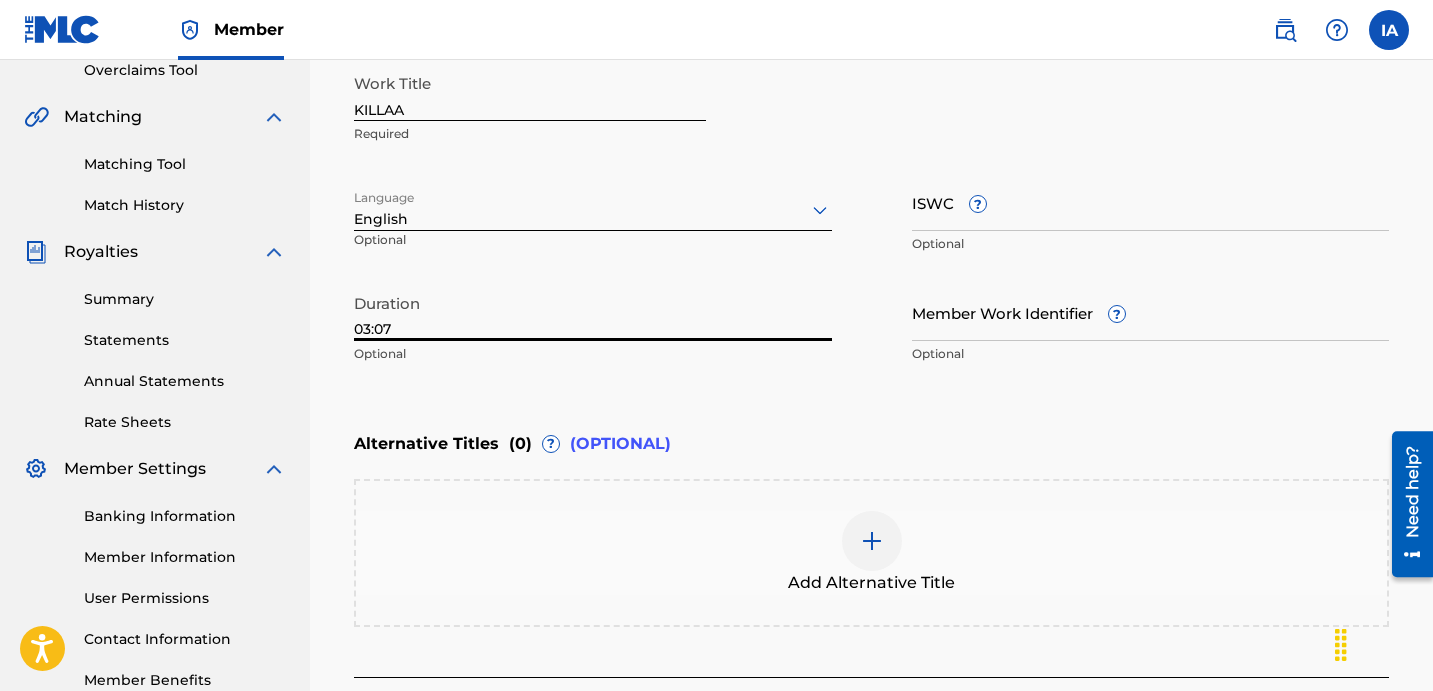 type on "03:07" 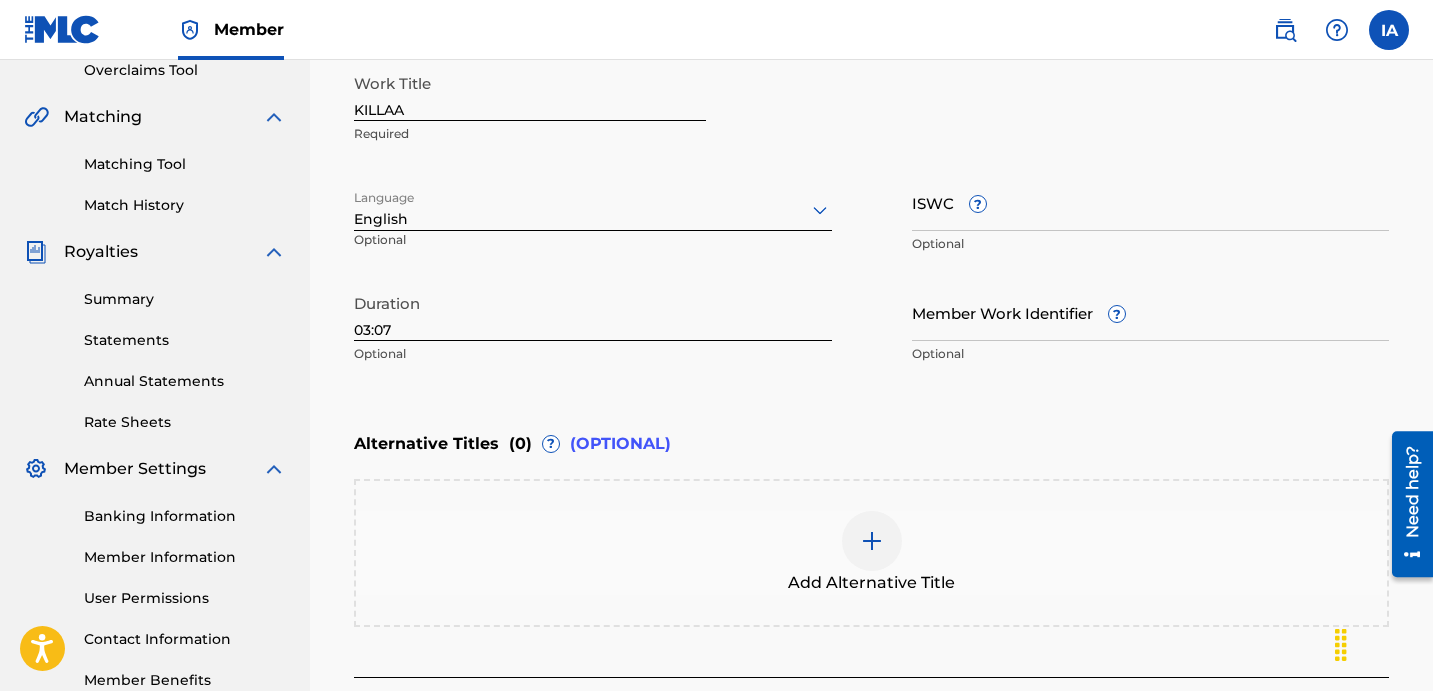 click at bounding box center (872, 541) 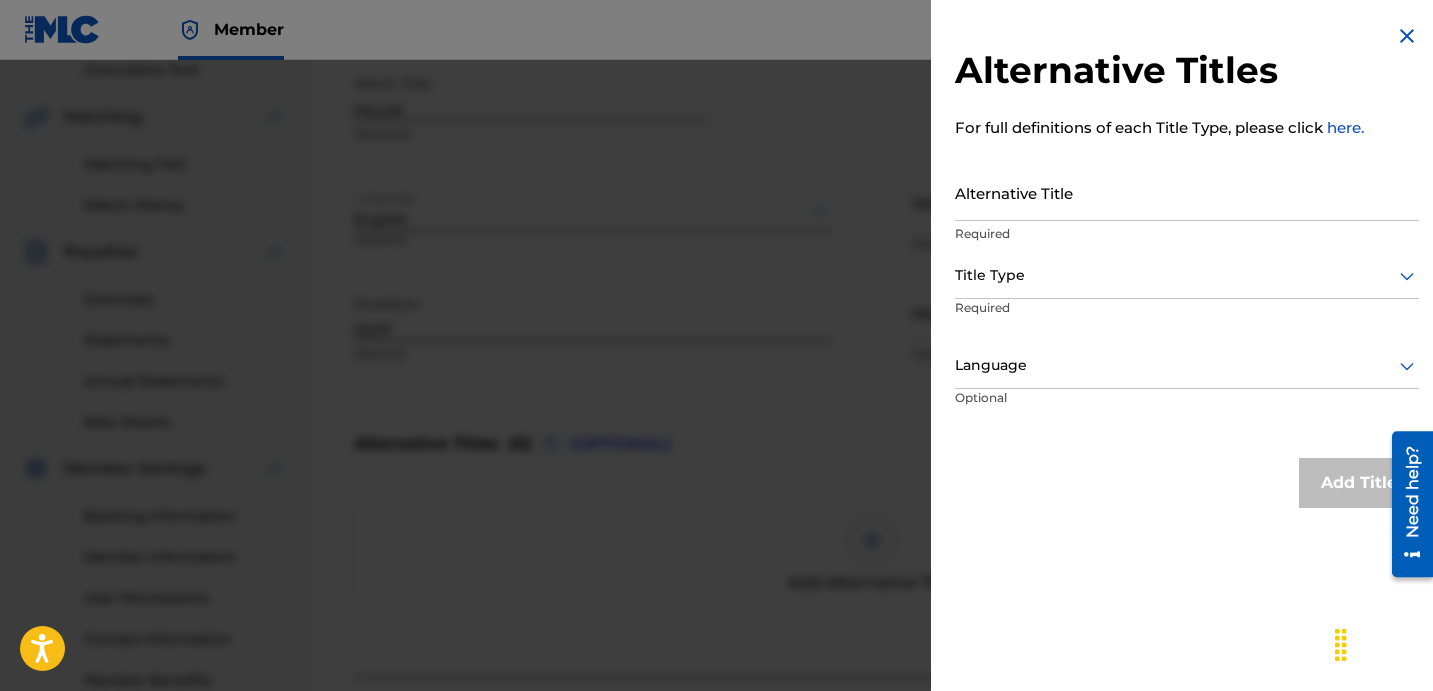 click on "Alternative Title" at bounding box center [1187, 192] 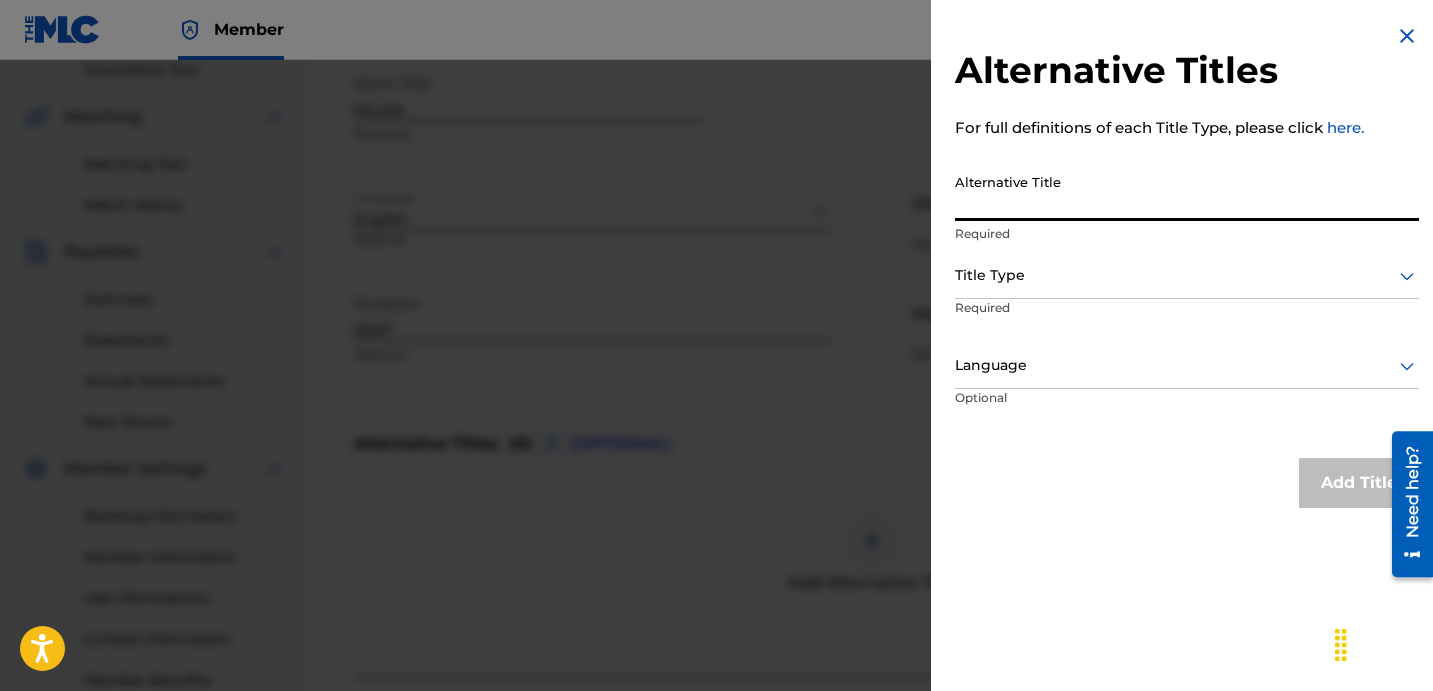 paste on "KILLAA FEAT LEFTY GUNPLAY" 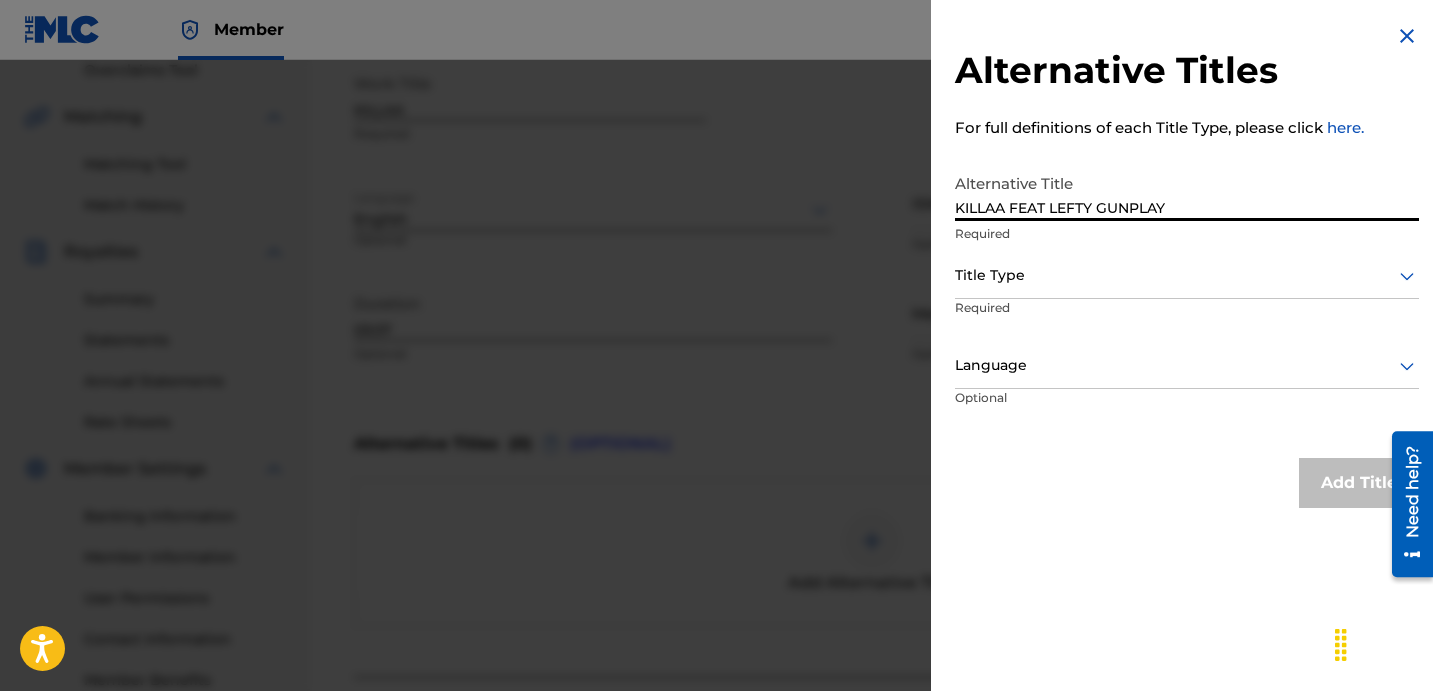 type on "KILLAA FEAT LEFTY GUNPLAY" 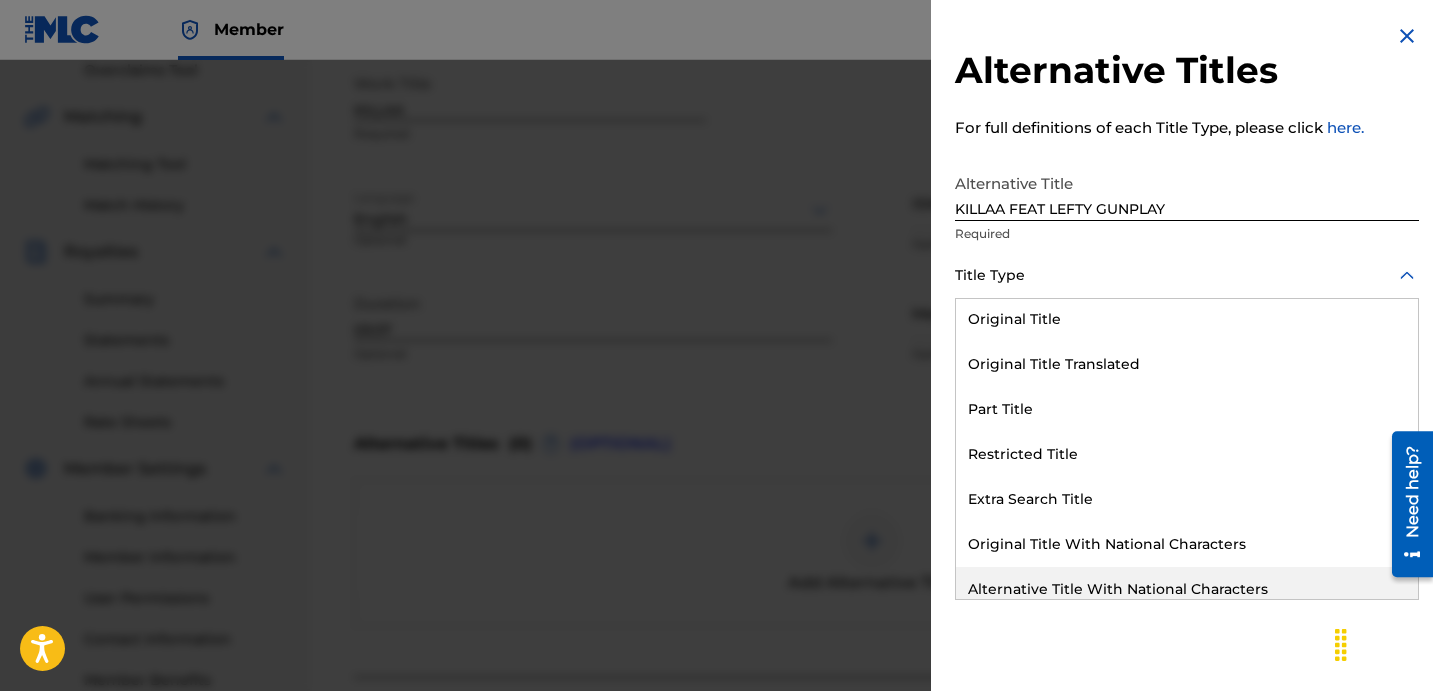 scroll, scrollTop: 195, scrollLeft: 0, axis: vertical 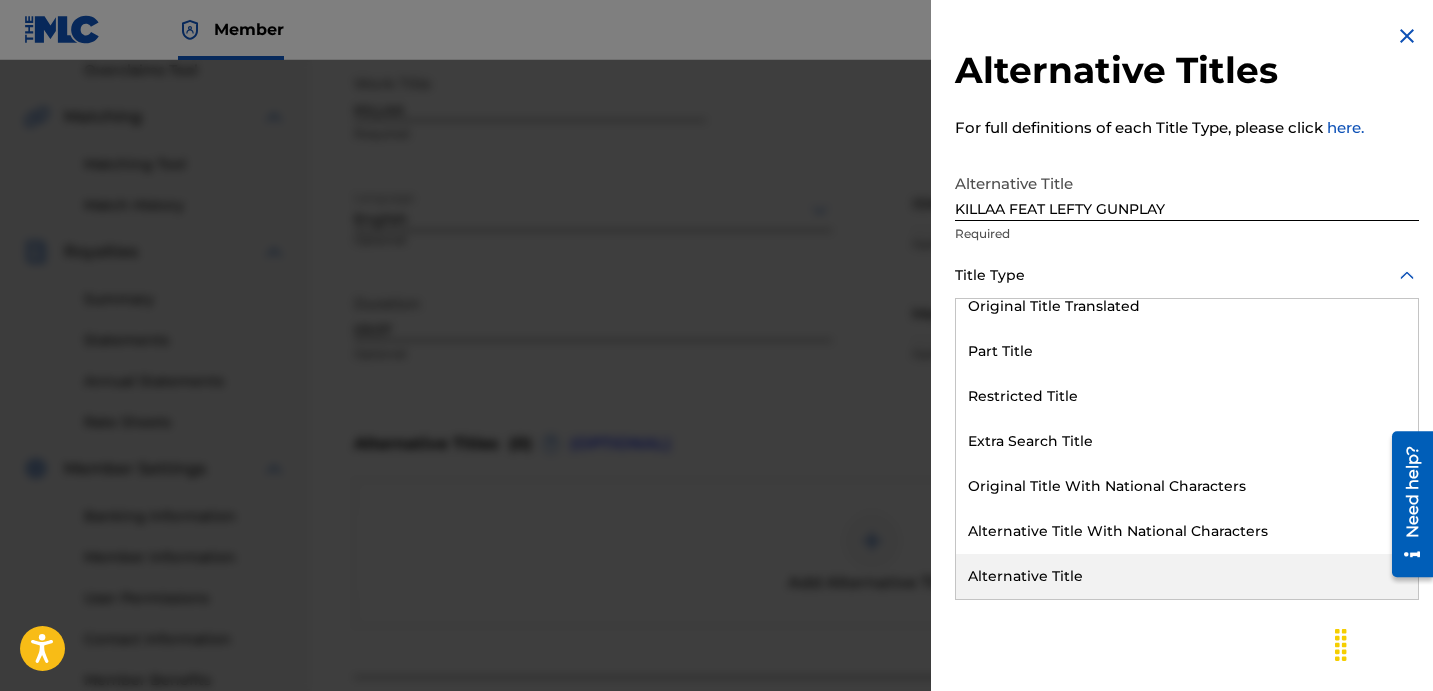 click on "Alternative Title" at bounding box center (1187, 576) 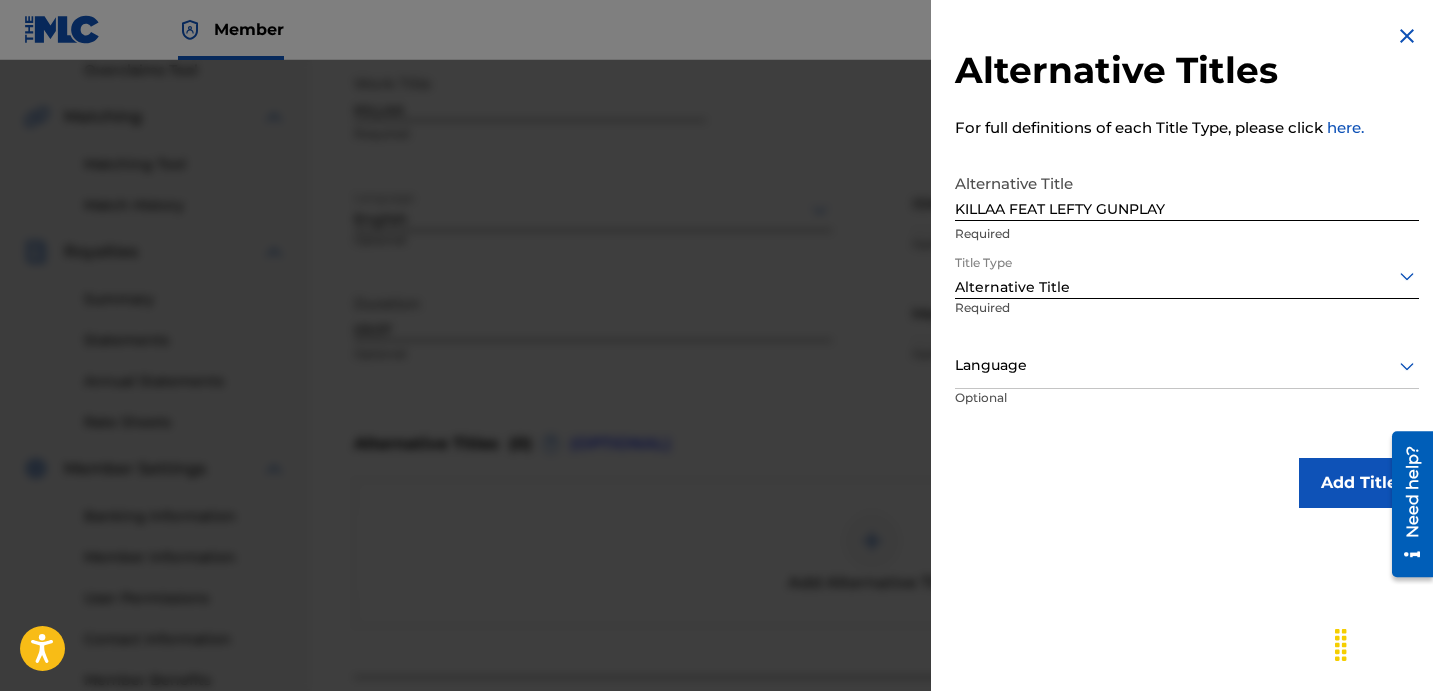 click at bounding box center [1187, 365] 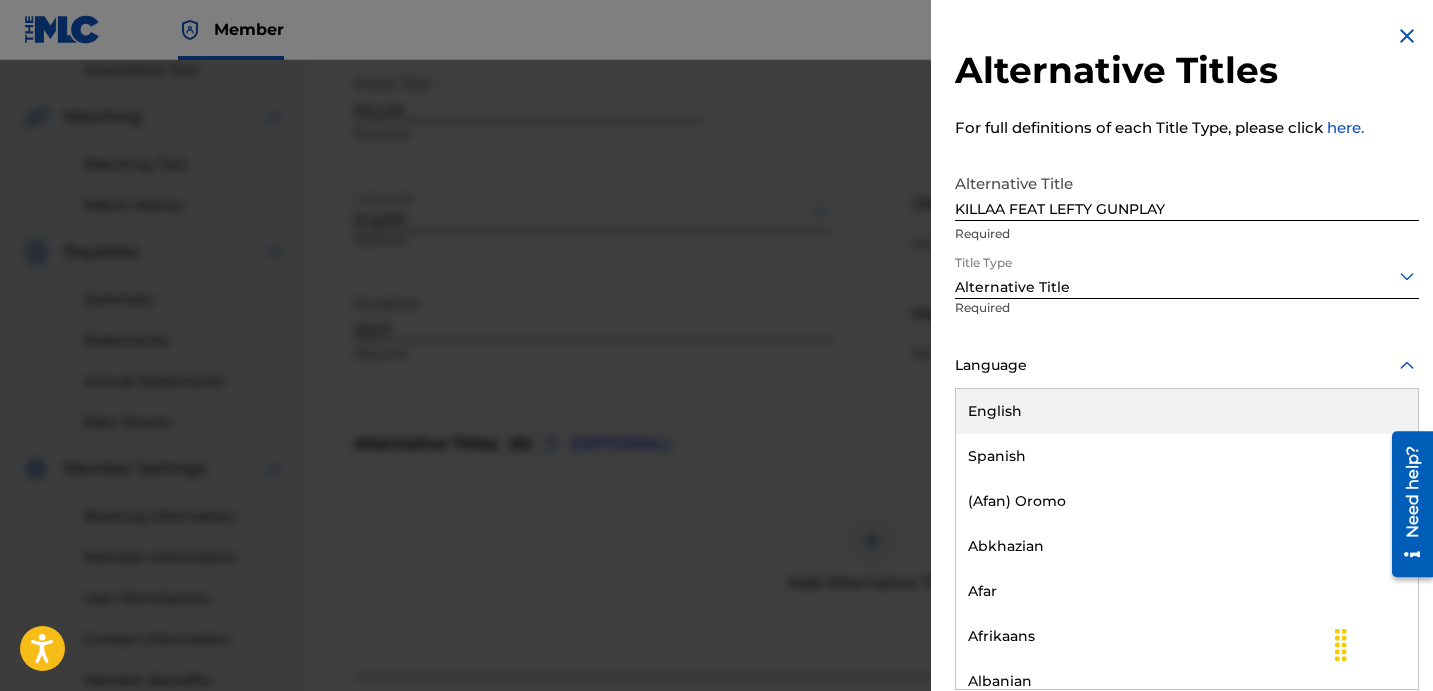 click on "English" at bounding box center (1187, 411) 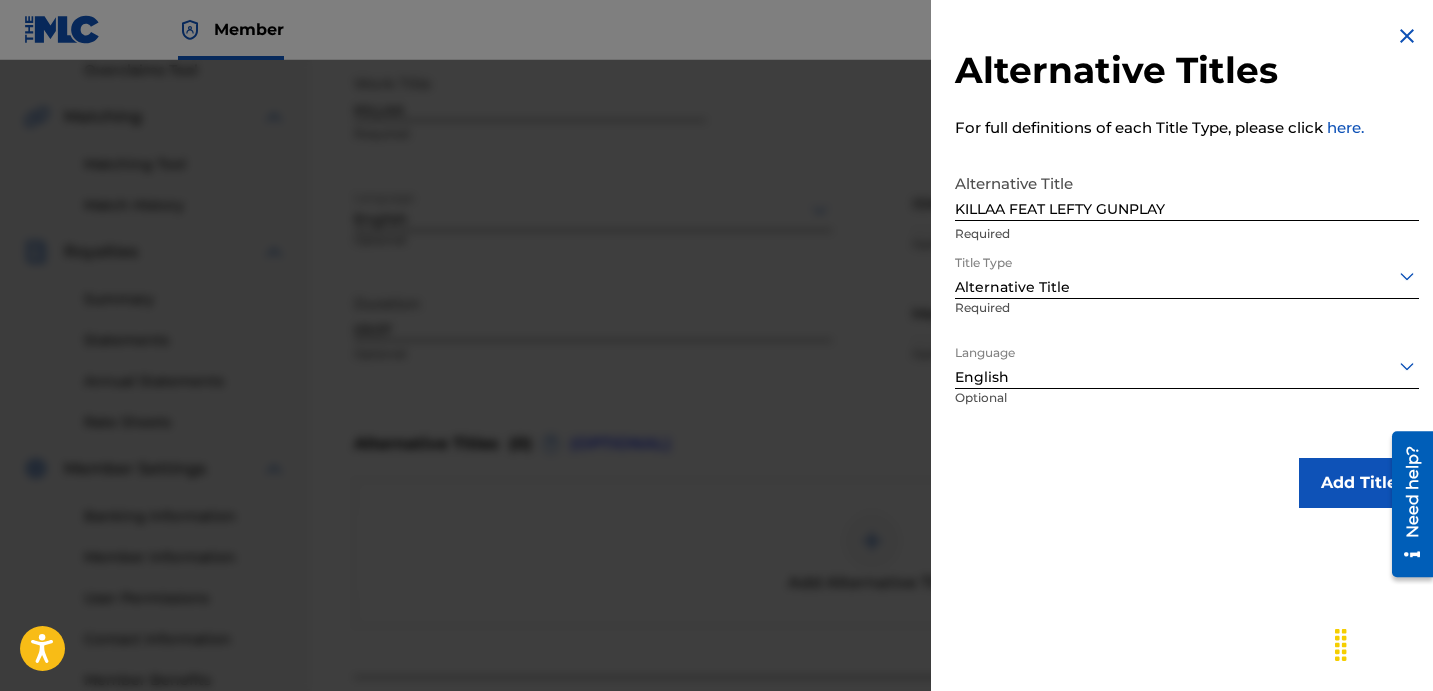 click on "Add Title" at bounding box center (1359, 483) 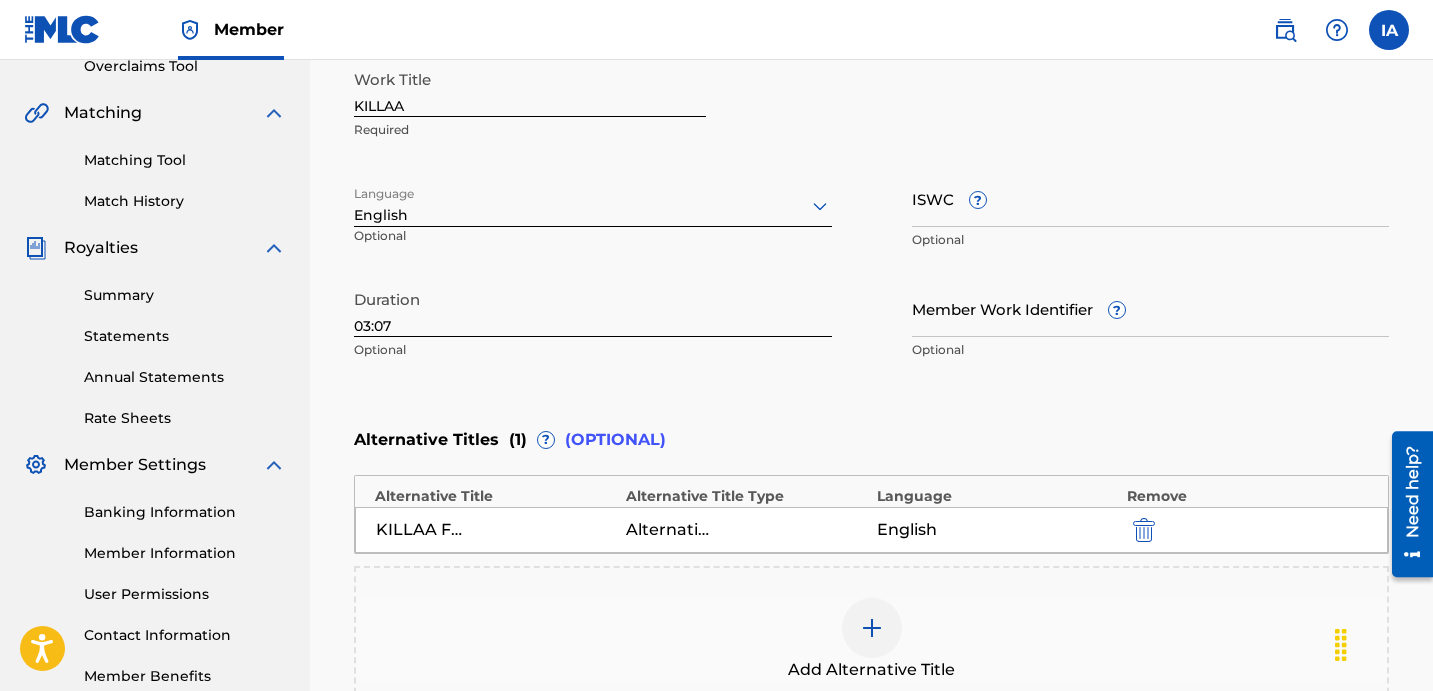 scroll, scrollTop: 693, scrollLeft: 0, axis: vertical 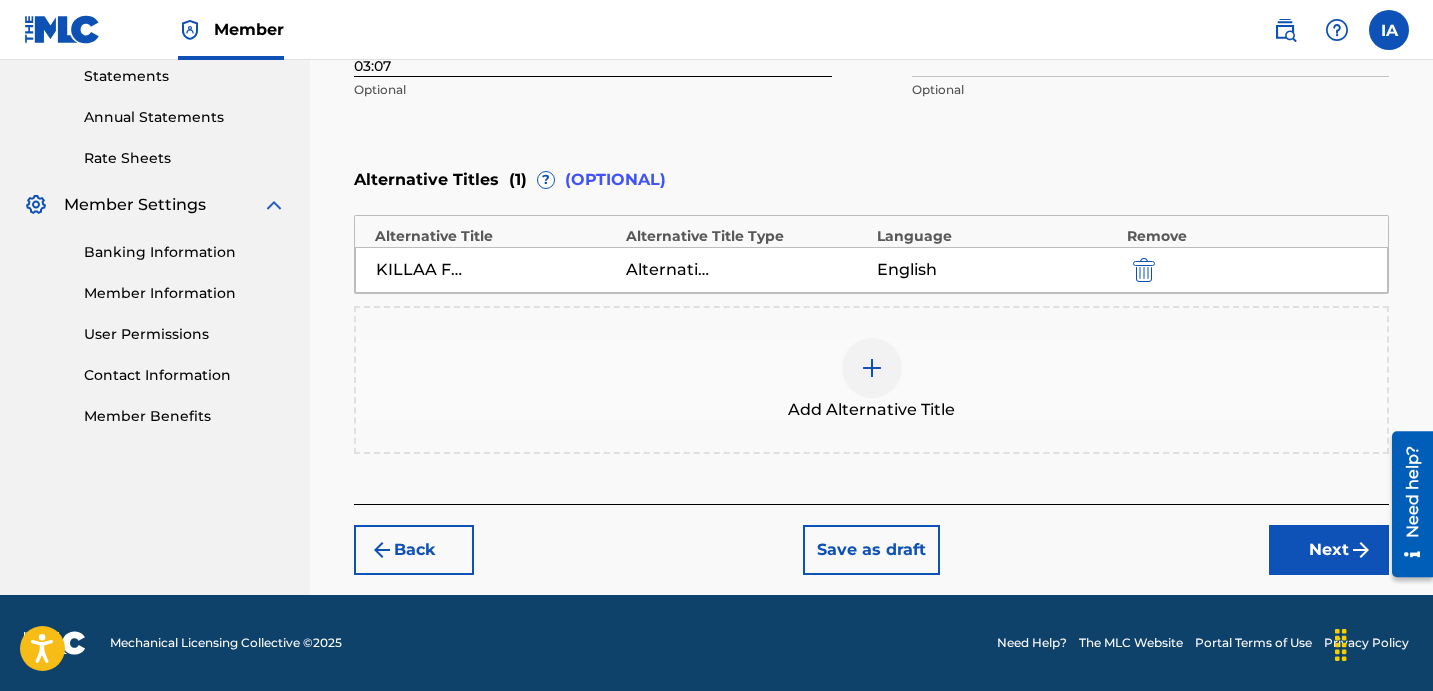 click on "Next" at bounding box center [1329, 550] 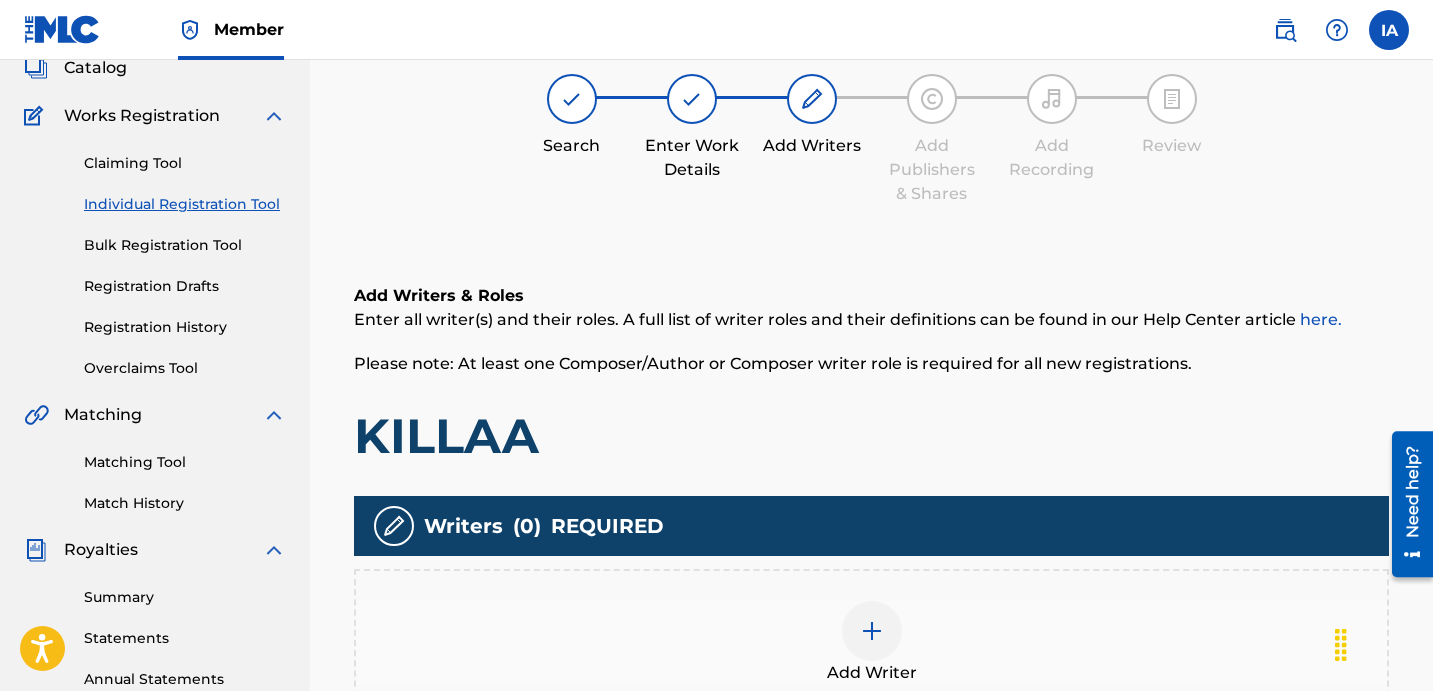 scroll, scrollTop: 132, scrollLeft: 0, axis: vertical 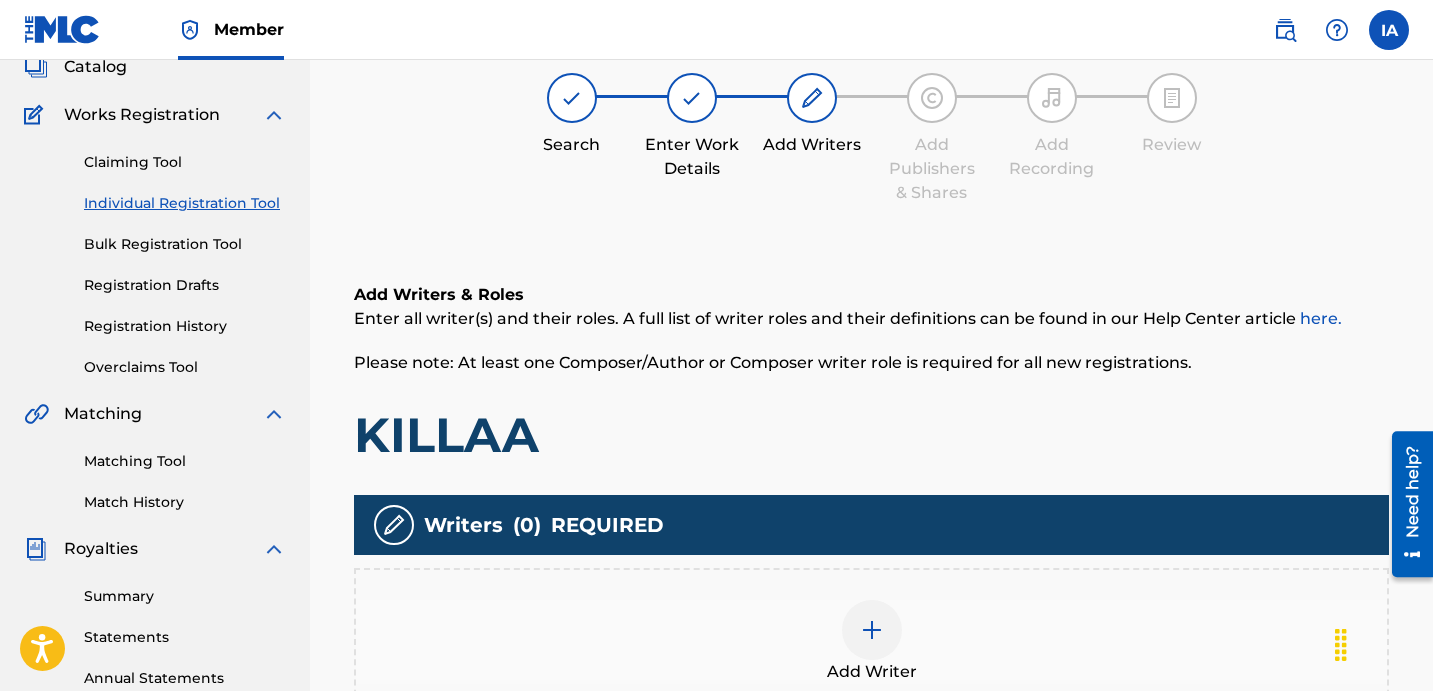 click on "Add Writers & Roles Enter all writer(s) and their roles. A full list of writer roles and their definitions can be found in our Help Center article here. Please note: At least one Composer/Author or Composer writer role is required for all new registrations. KILLAA Writers ( 0 ) REQUIRED Add Writer" at bounding box center (871, 523) 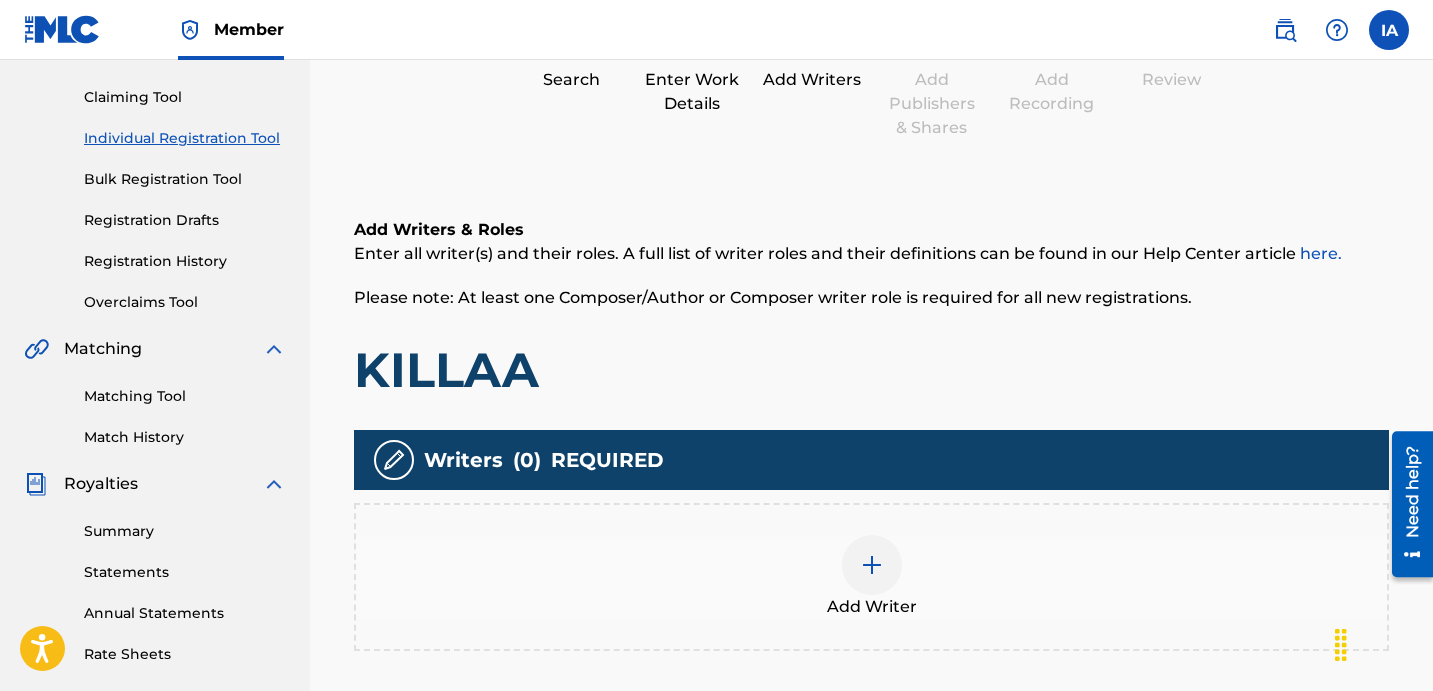 click on "Add Writer" at bounding box center [871, 577] 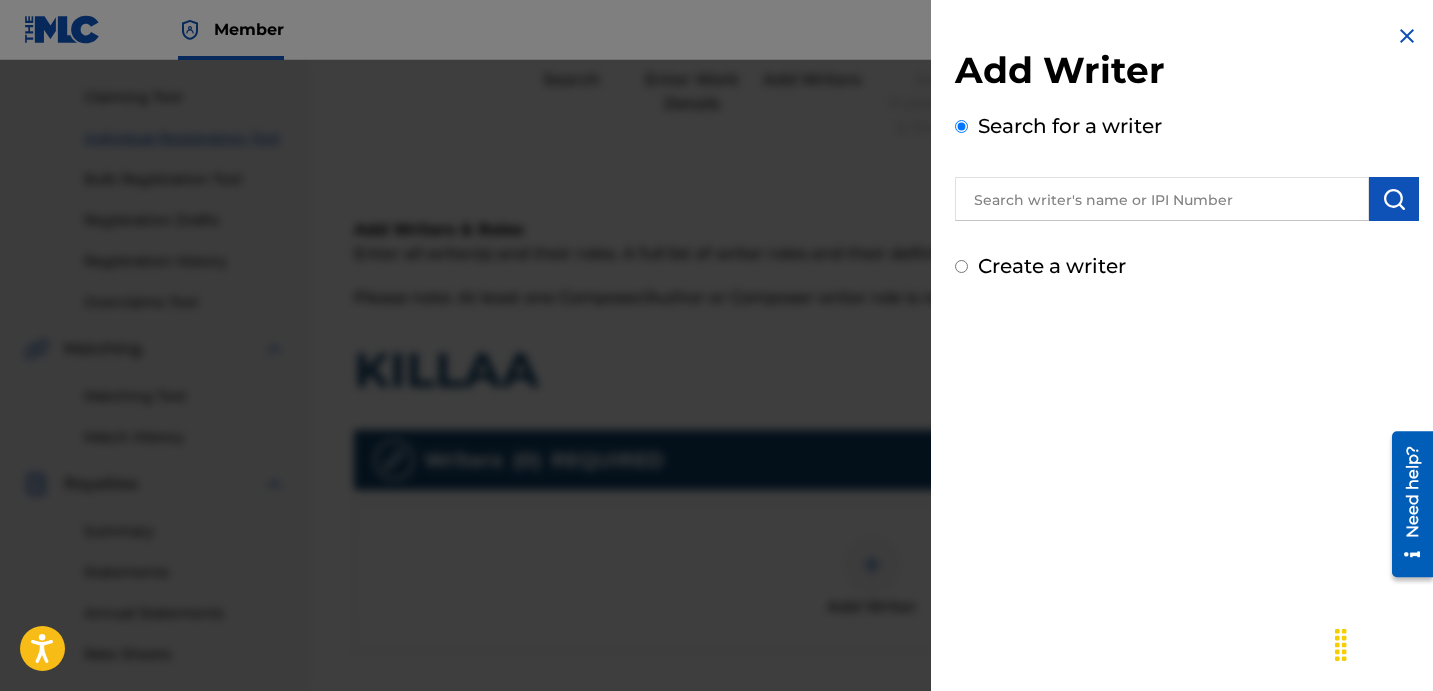 click on "Create a writer" at bounding box center (1187, 266) 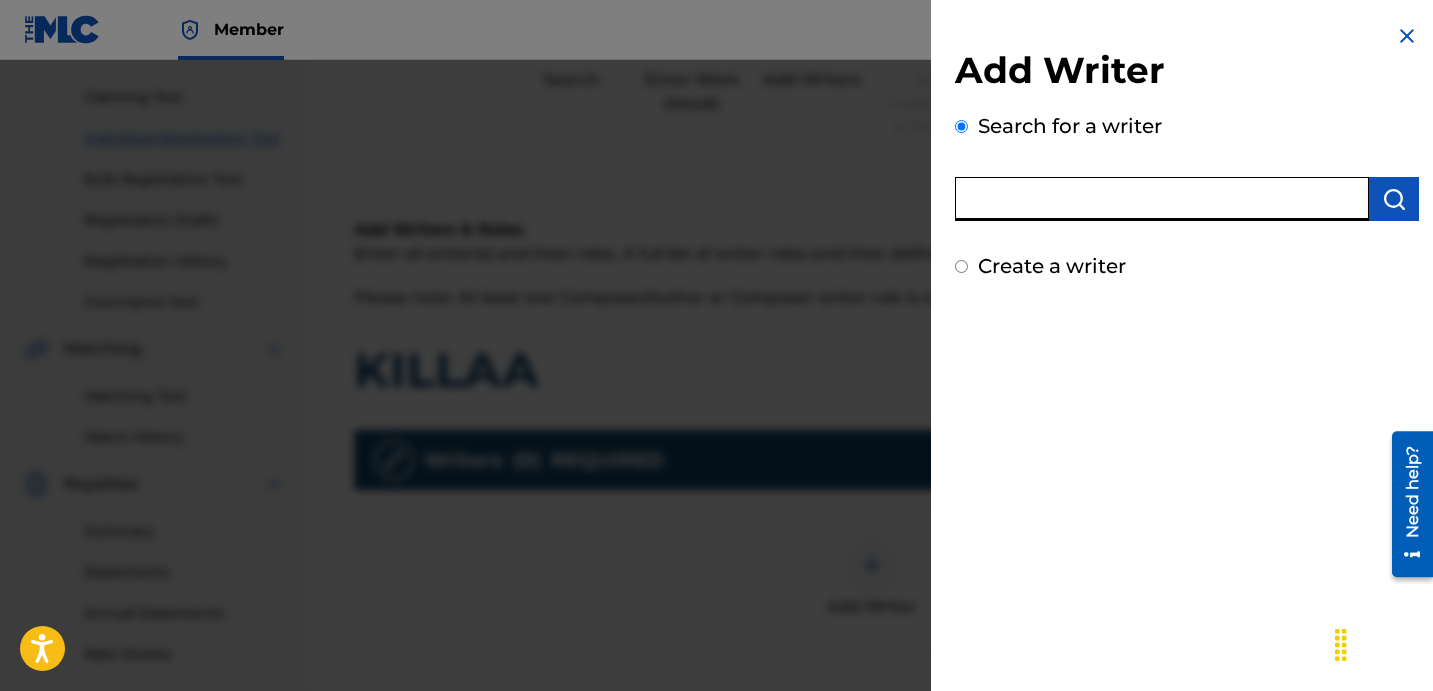 click at bounding box center [1162, 199] 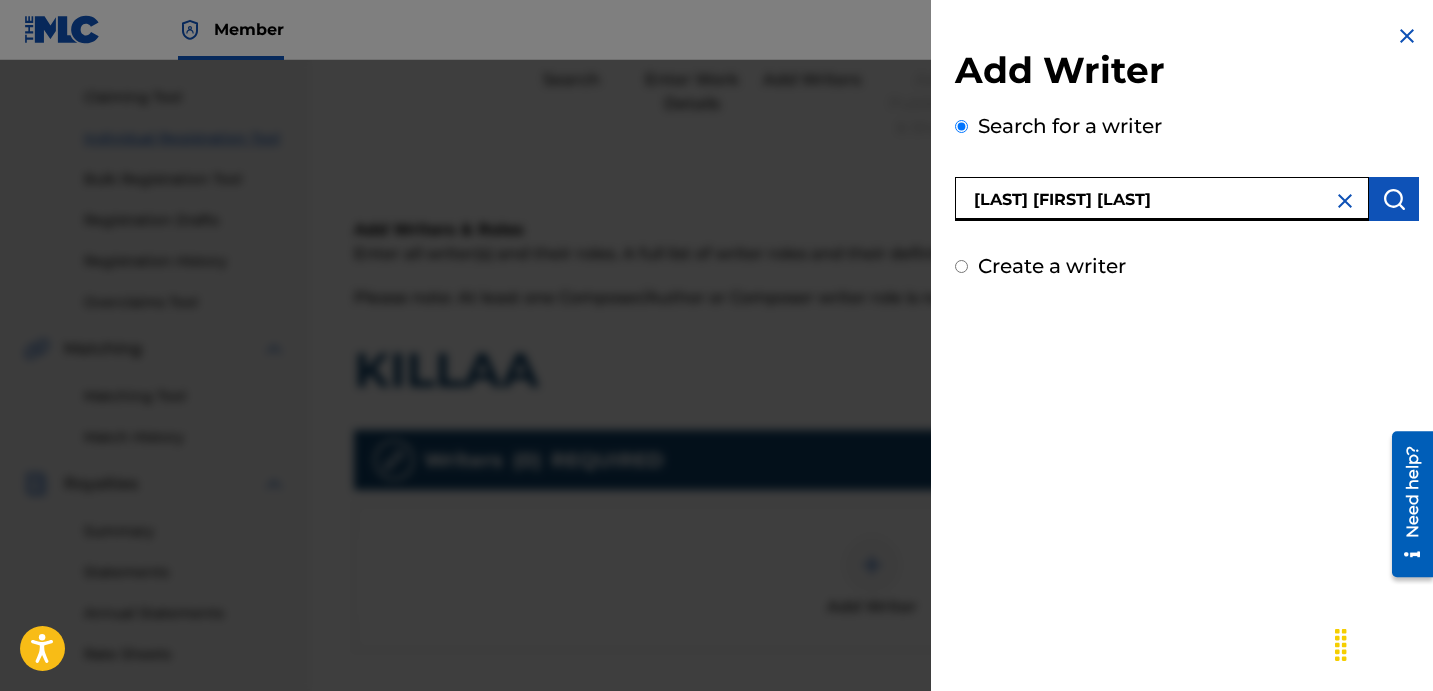 type on "[LAST] [FIRST] [LAST]" 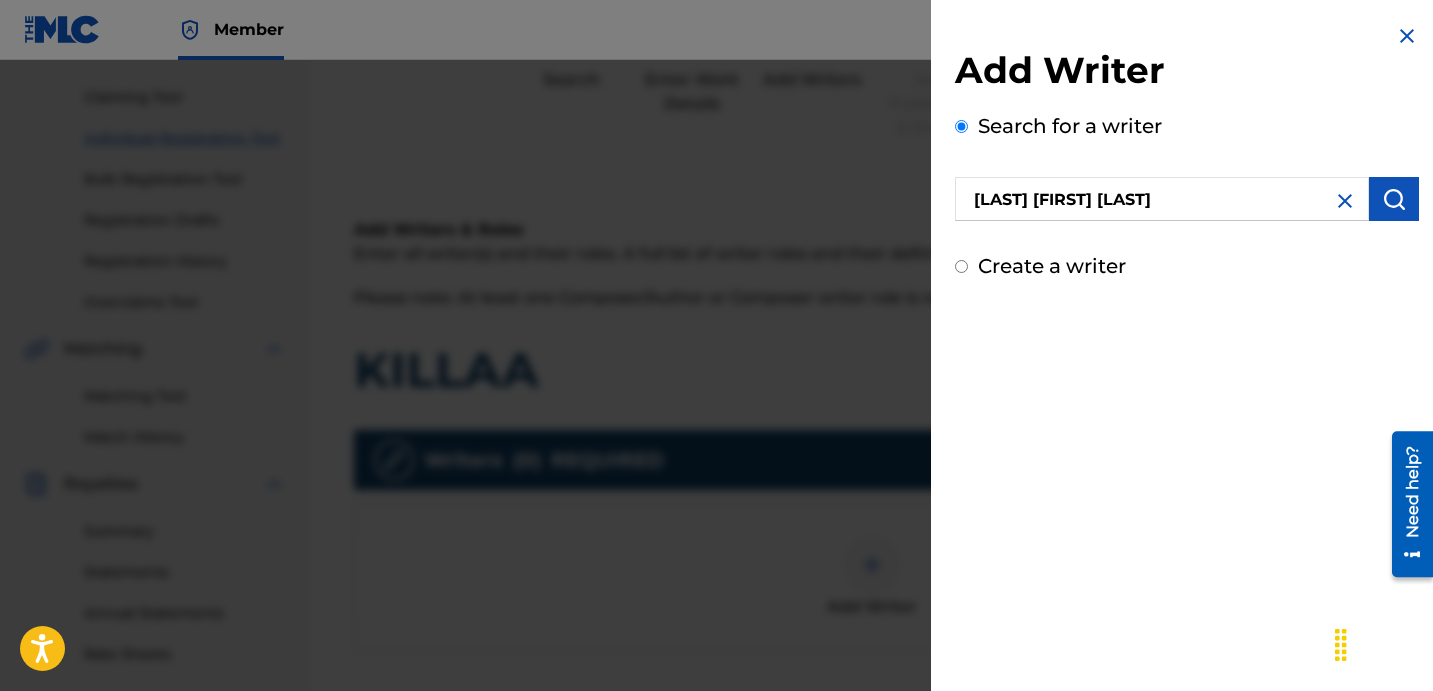 click at bounding box center (1394, 199) 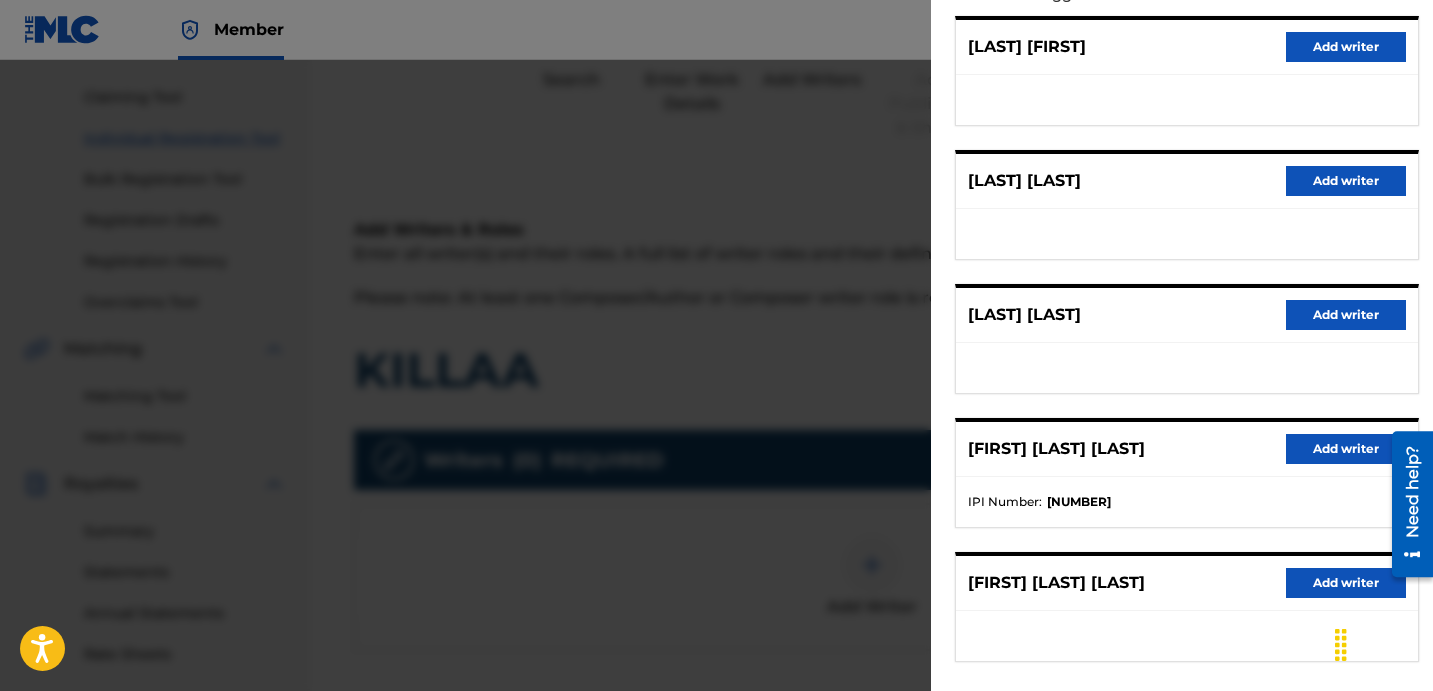 scroll, scrollTop: 351, scrollLeft: 0, axis: vertical 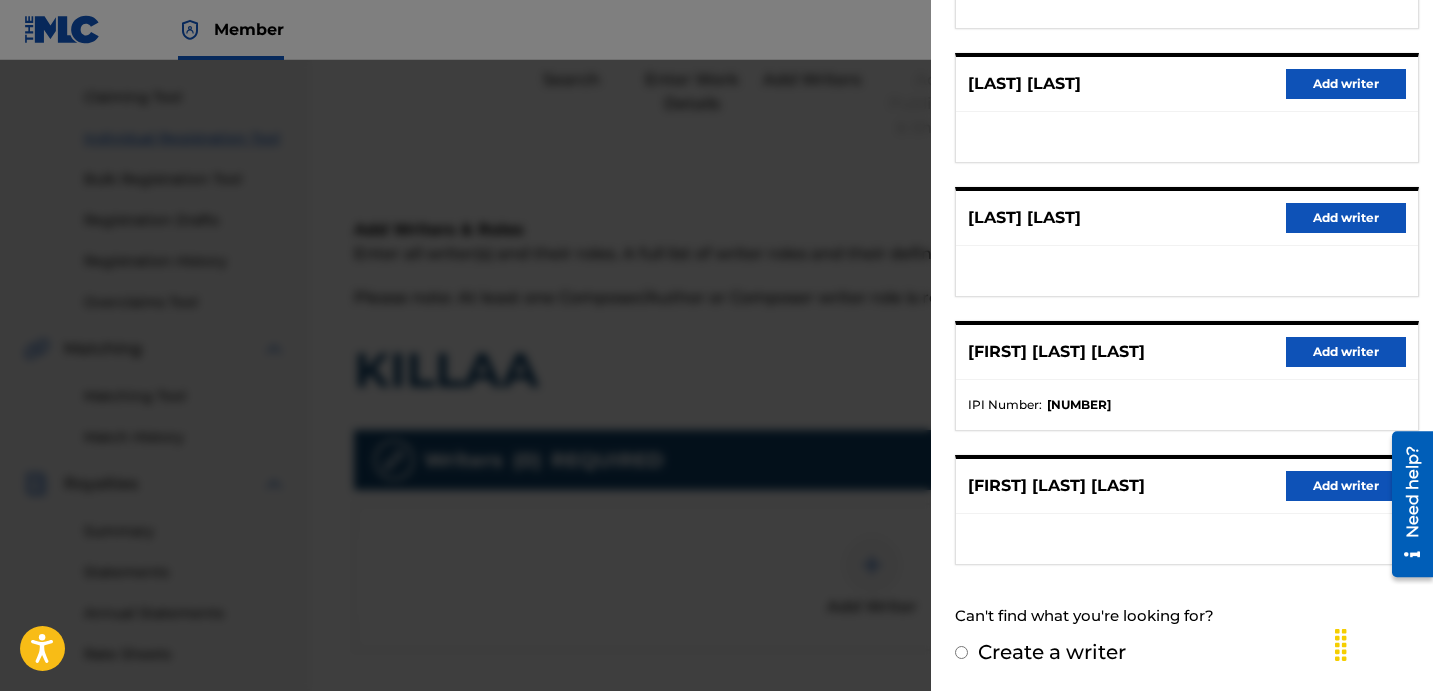 click on "Add writer" at bounding box center [1346, 352] 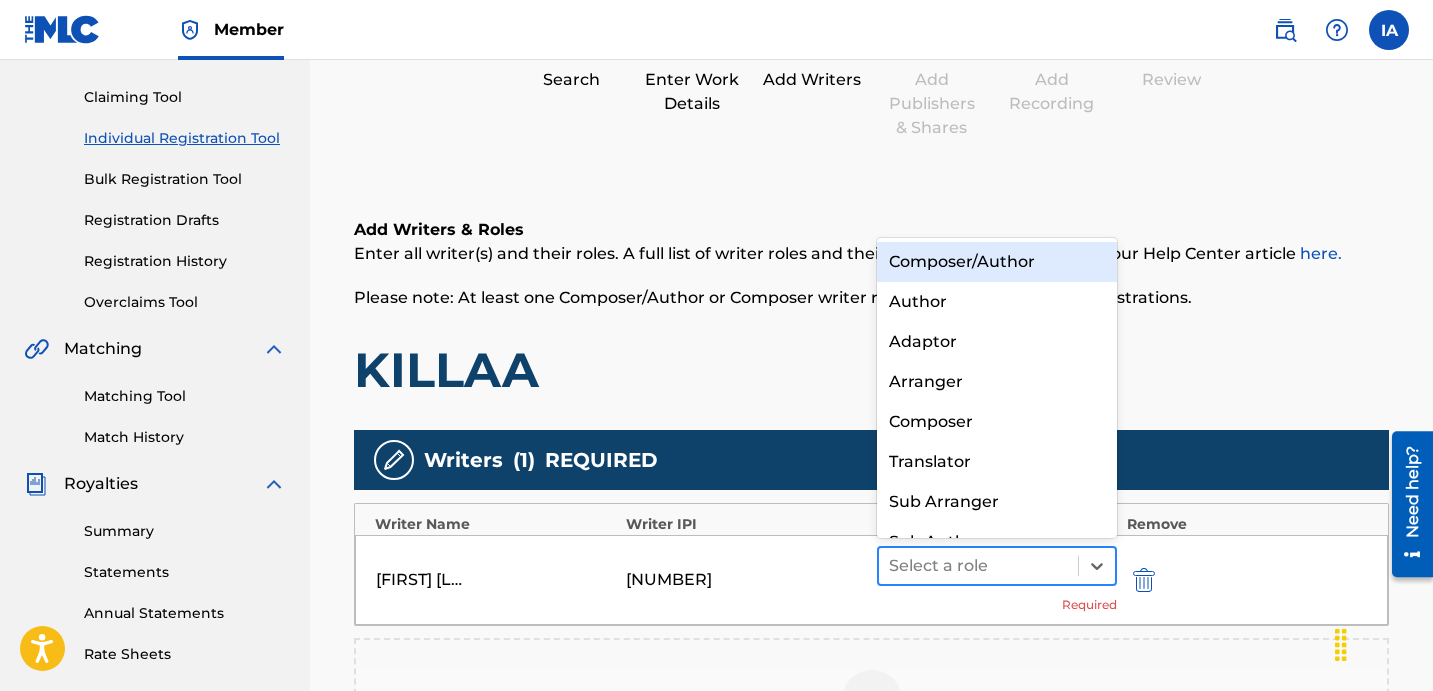 click at bounding box center [978, 566] 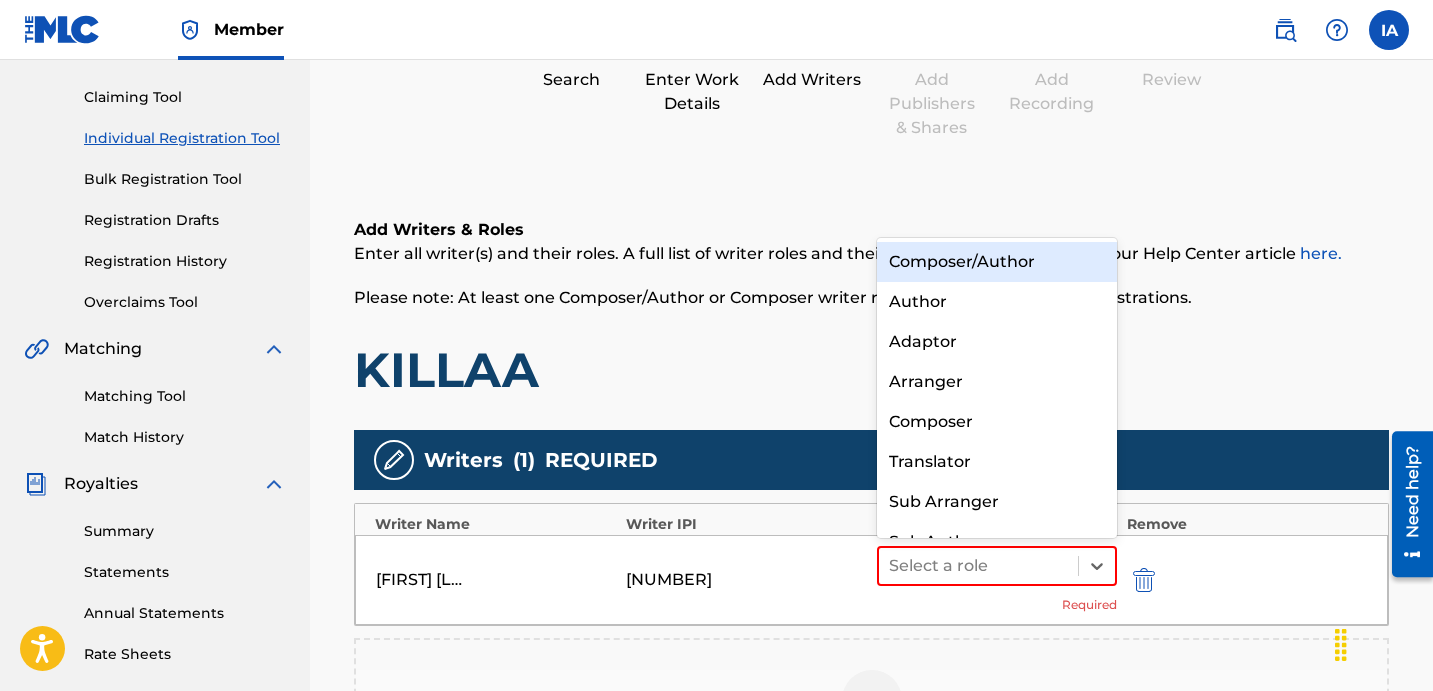 scroll, scrollTop: 28, scrollLeft: 0, axis: vertical 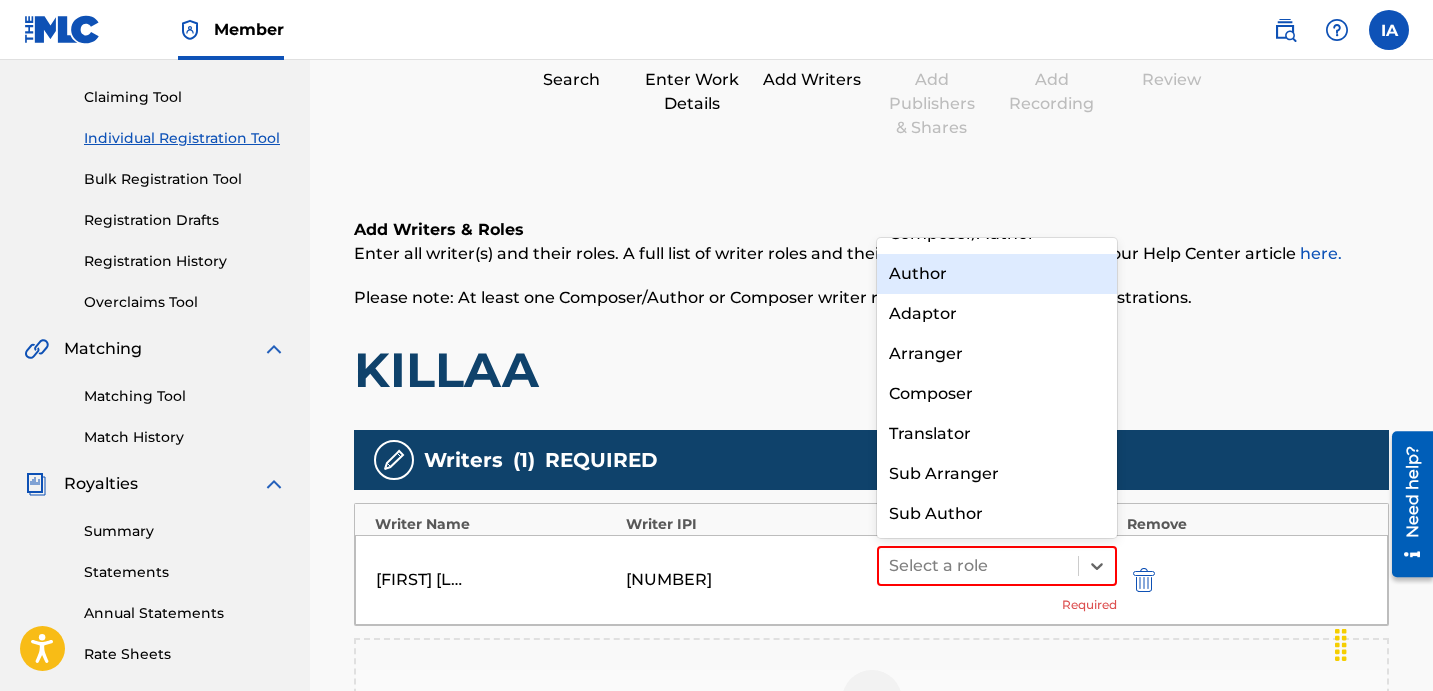 click on "Author" at bounding box center [997, 274] 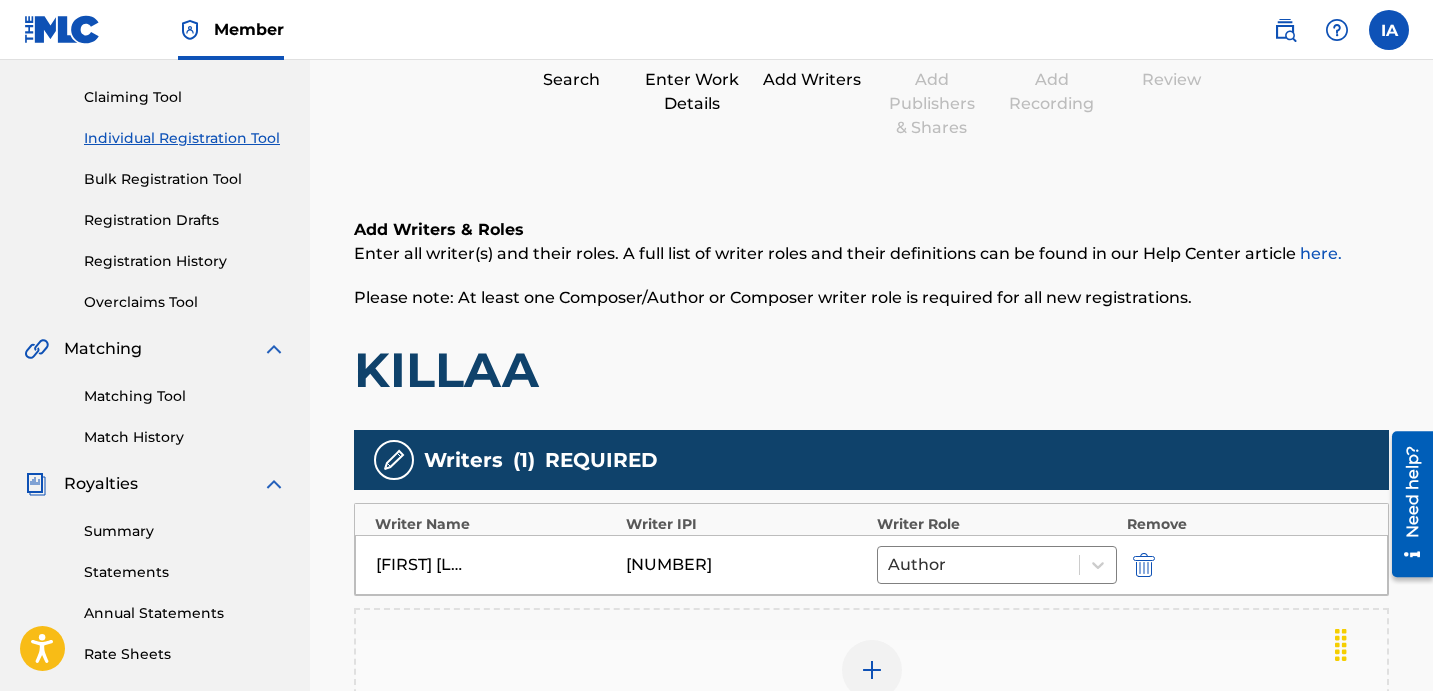 click on "KILLAA" at bounding box center (871, 370) 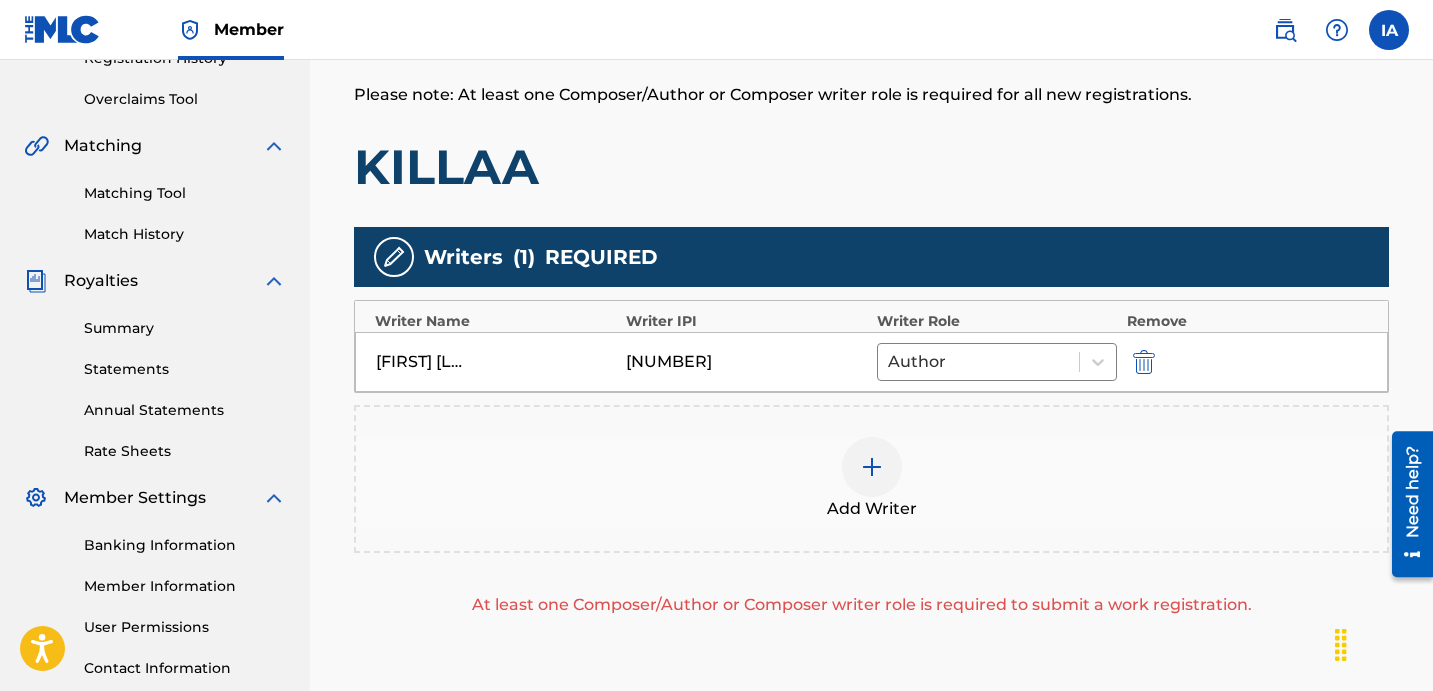 scroll, scrollTop: 536, scrollLeft: 0, axis: vertical 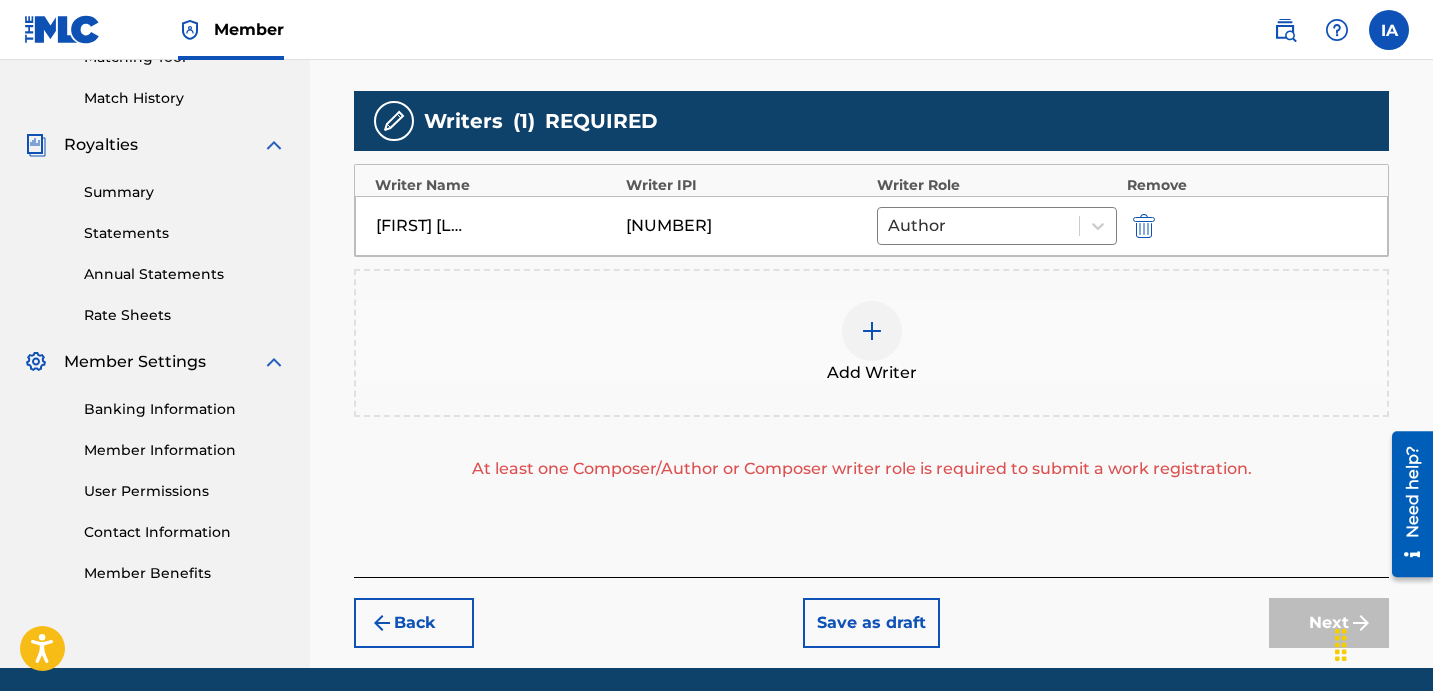 click on "Add Writer" at bounding box center [871, 343] 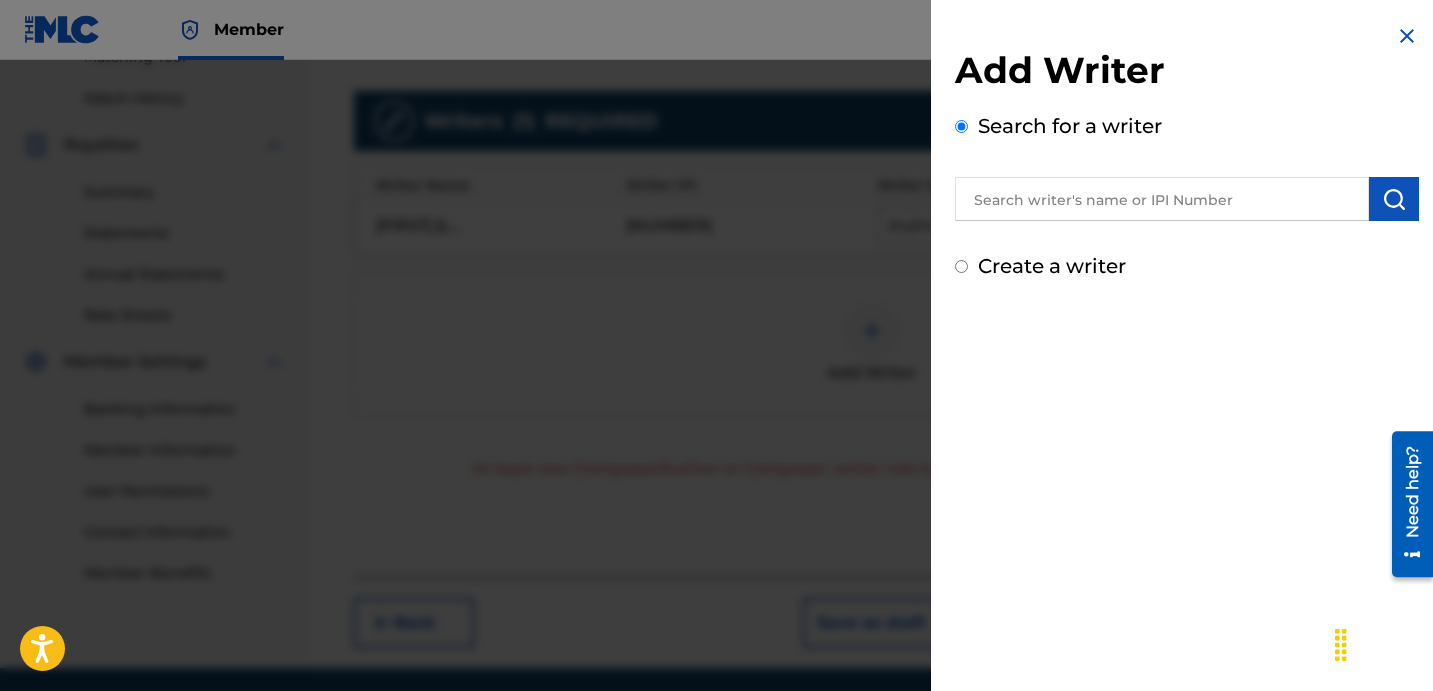 click on "Create a writer" at bounding box center [1052, 266] 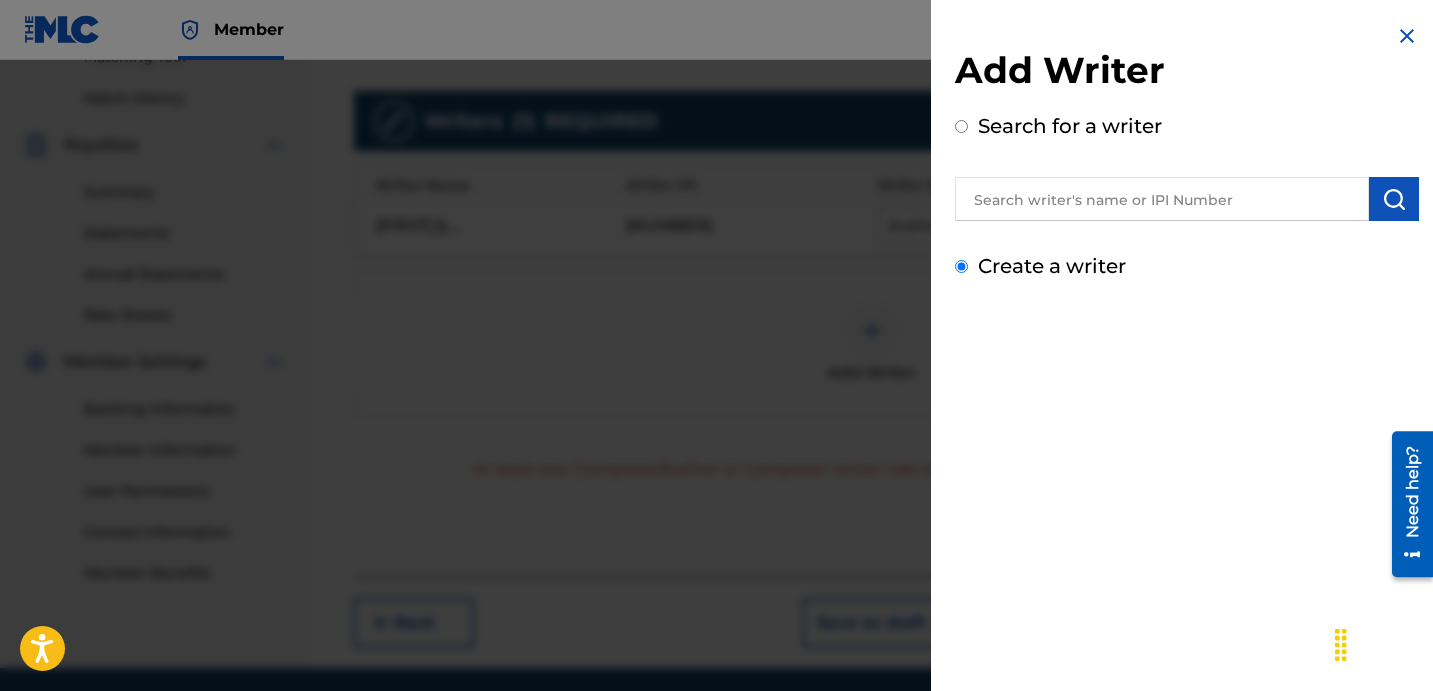 click on "Create a writer" at bounding box center [961, 266] 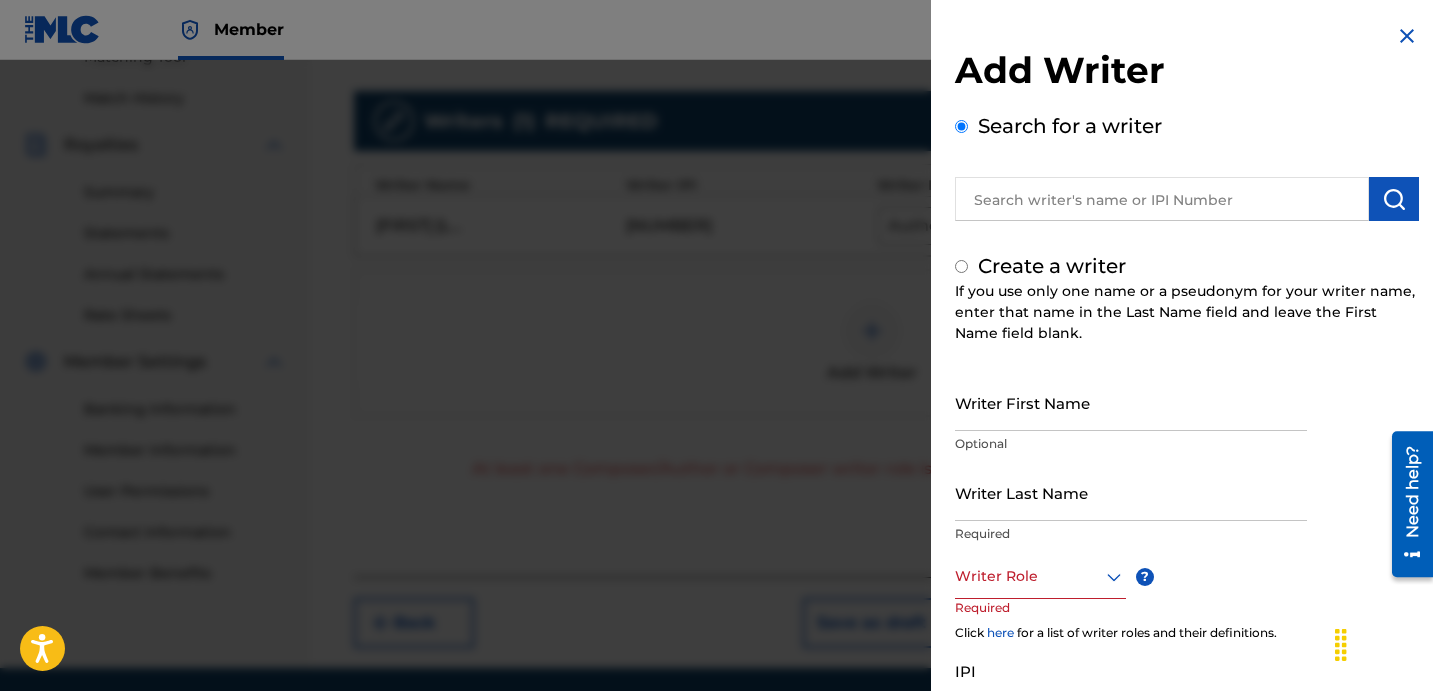 radio on "false" 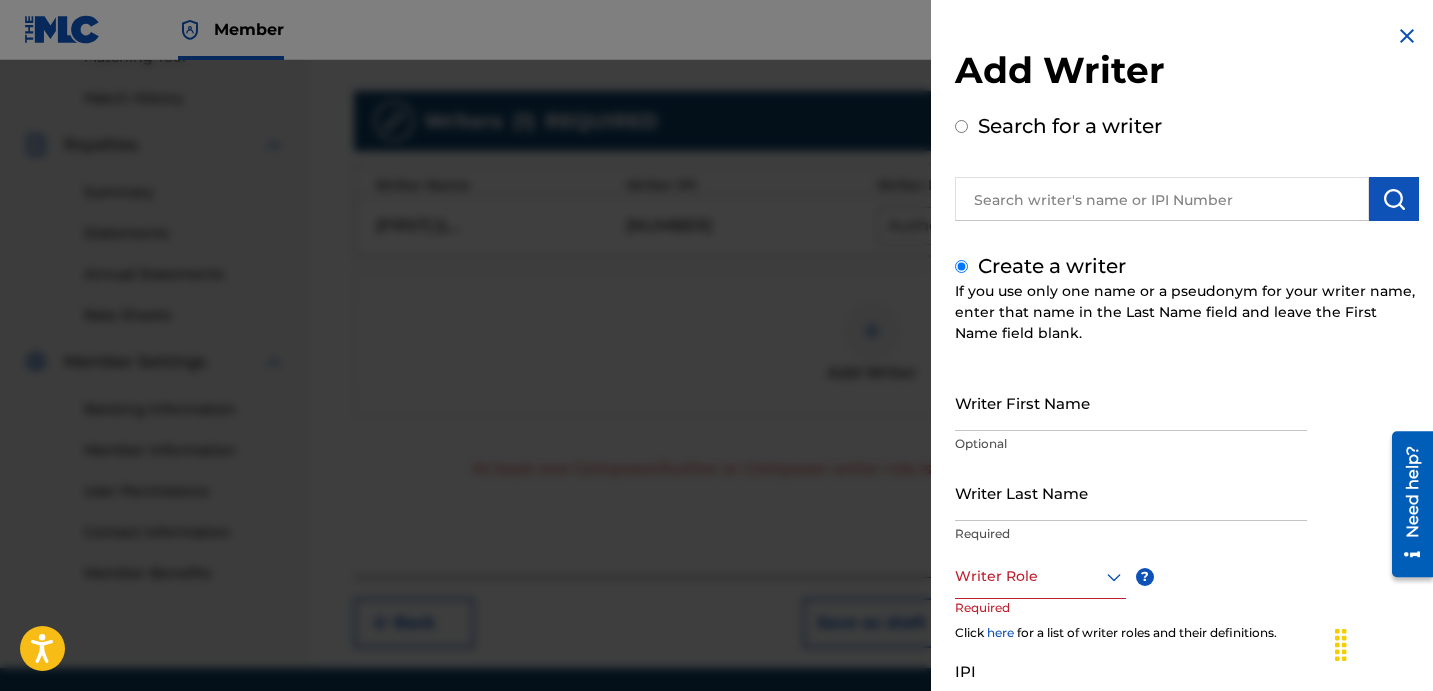 click on "Writer Last Name" at bounding box center [1131, 492] 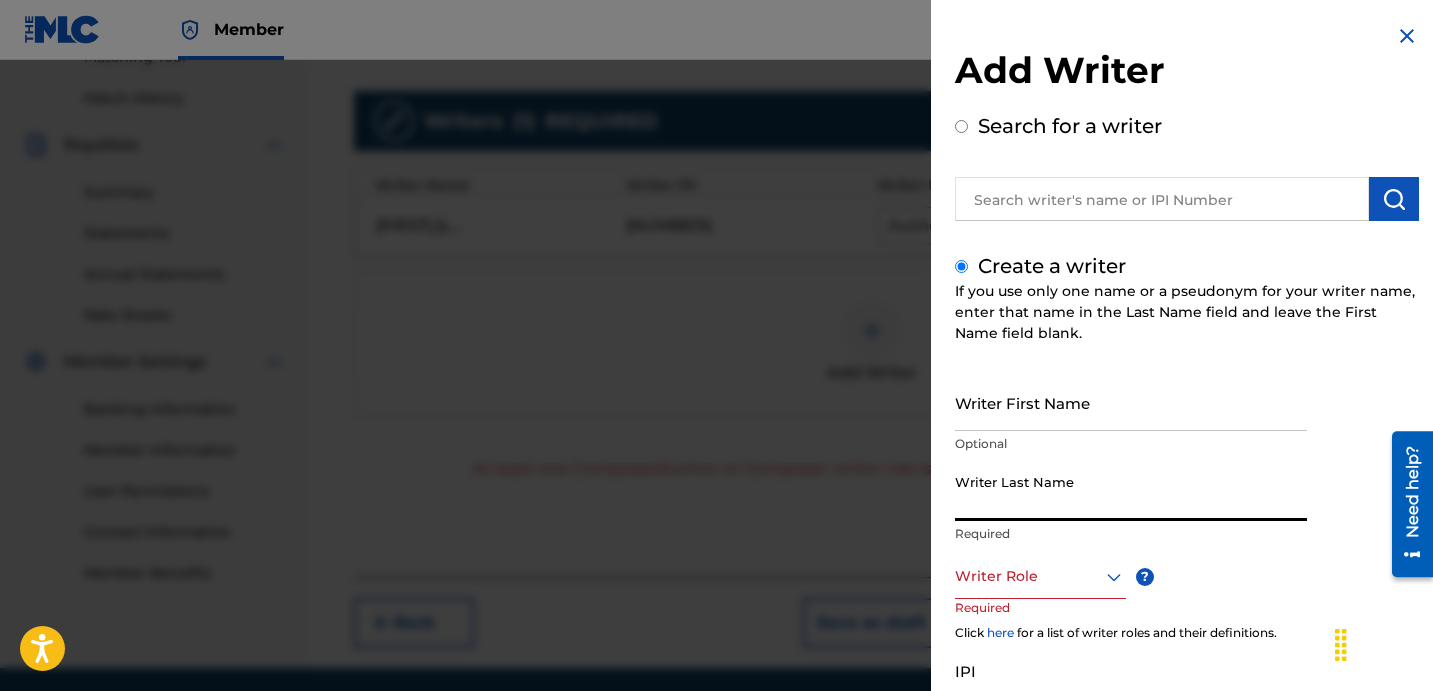 paste on "WRITER UNKNOWN" 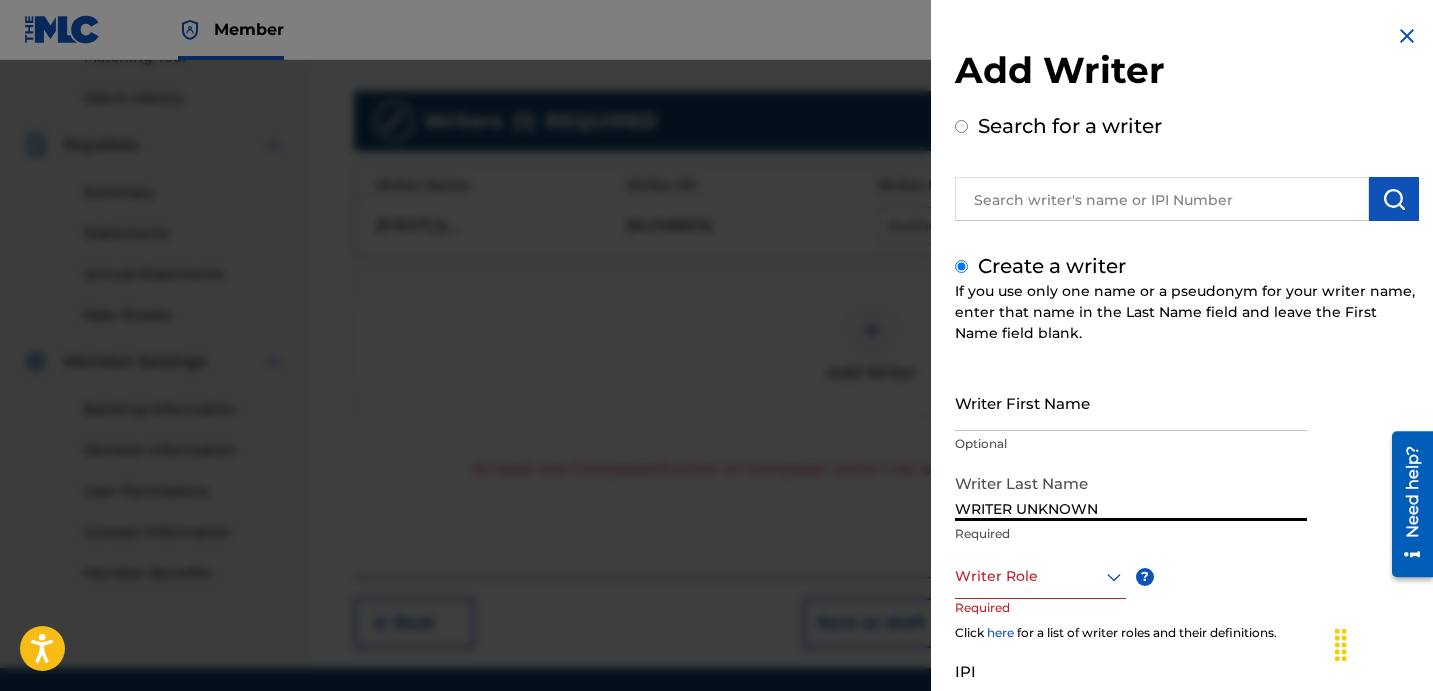 drag, startPoint x: 1143, startPoint y: 526, endPoint x: 1178, endPoint y: 532, distance: 35.510563 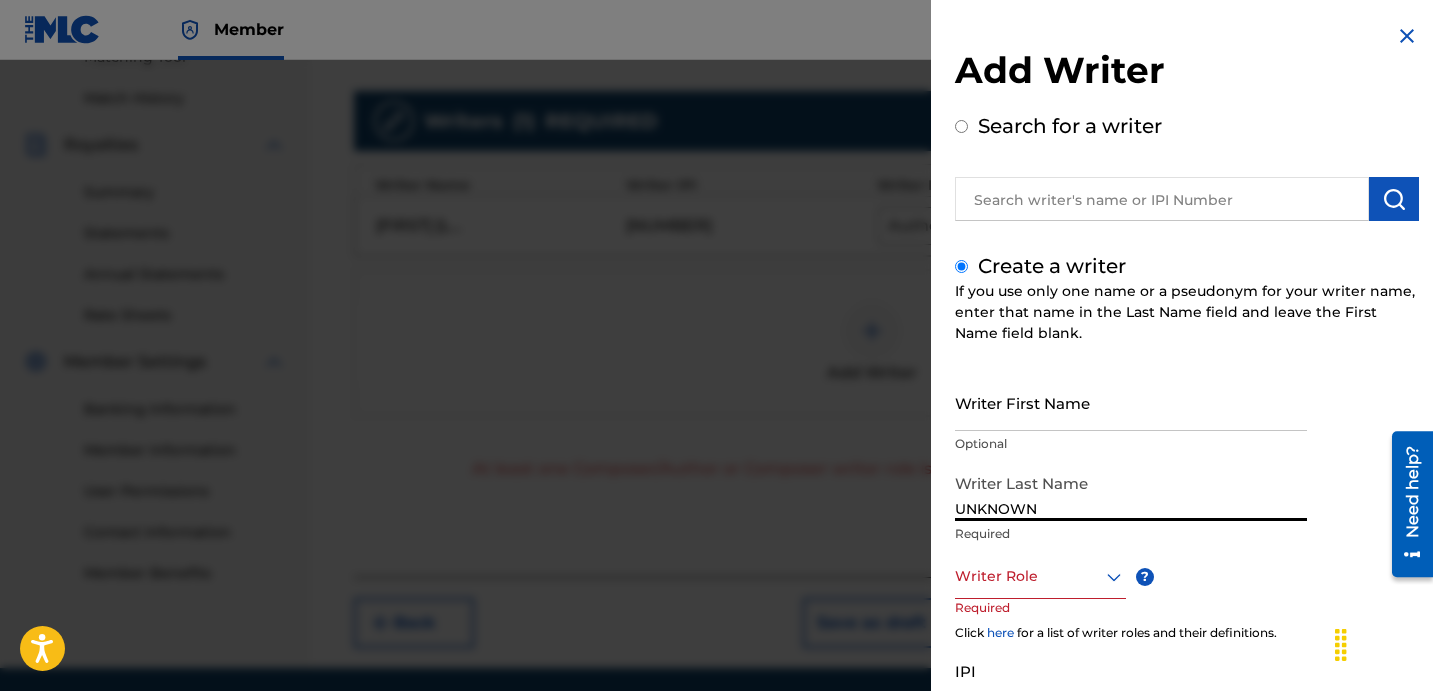 type on "UNKNOWN" 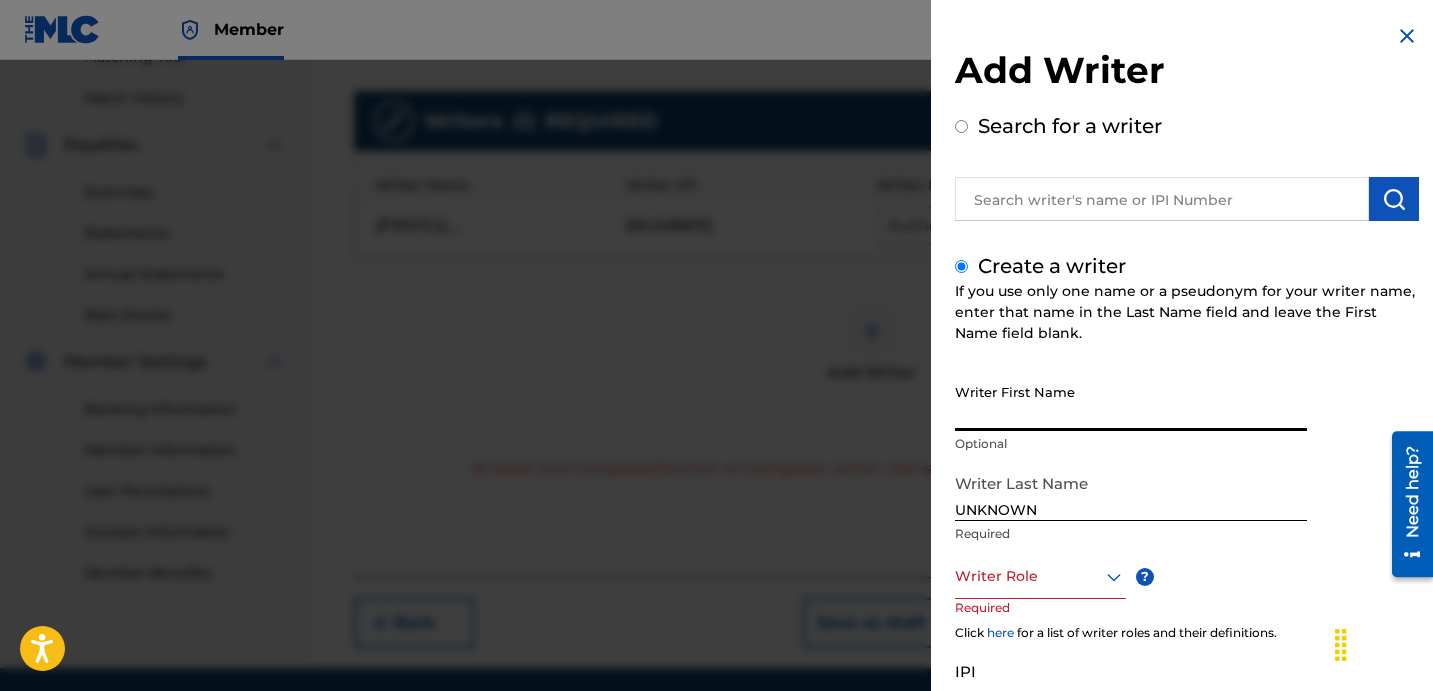 paste on "WRITER" 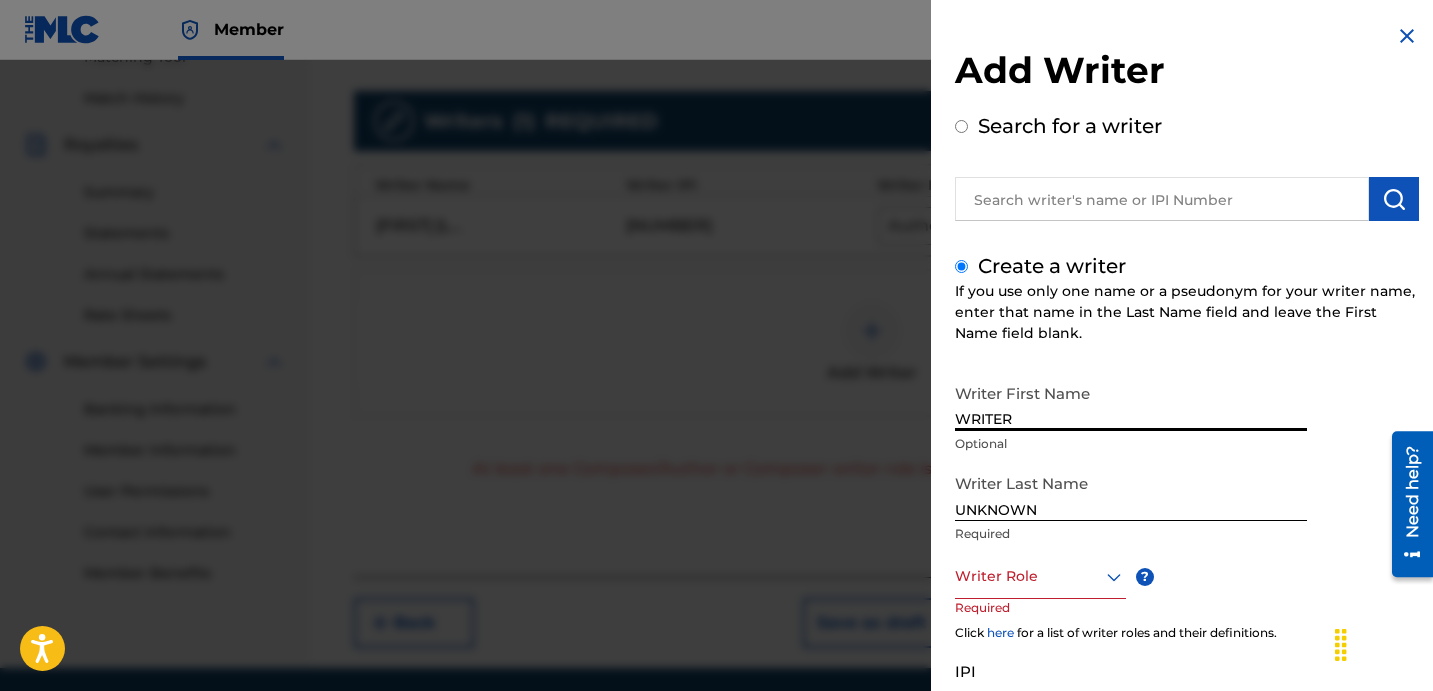 type on "WRITER" 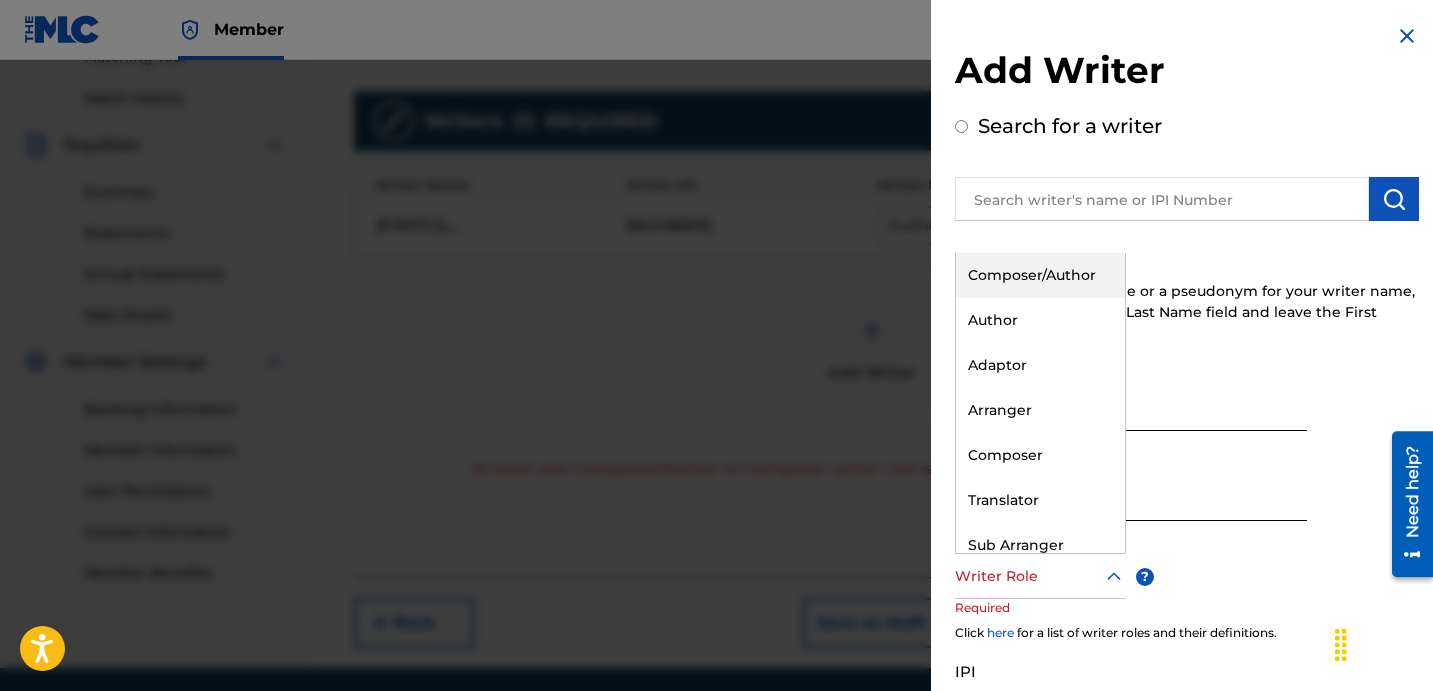 click at bounding box center [1040, 576] 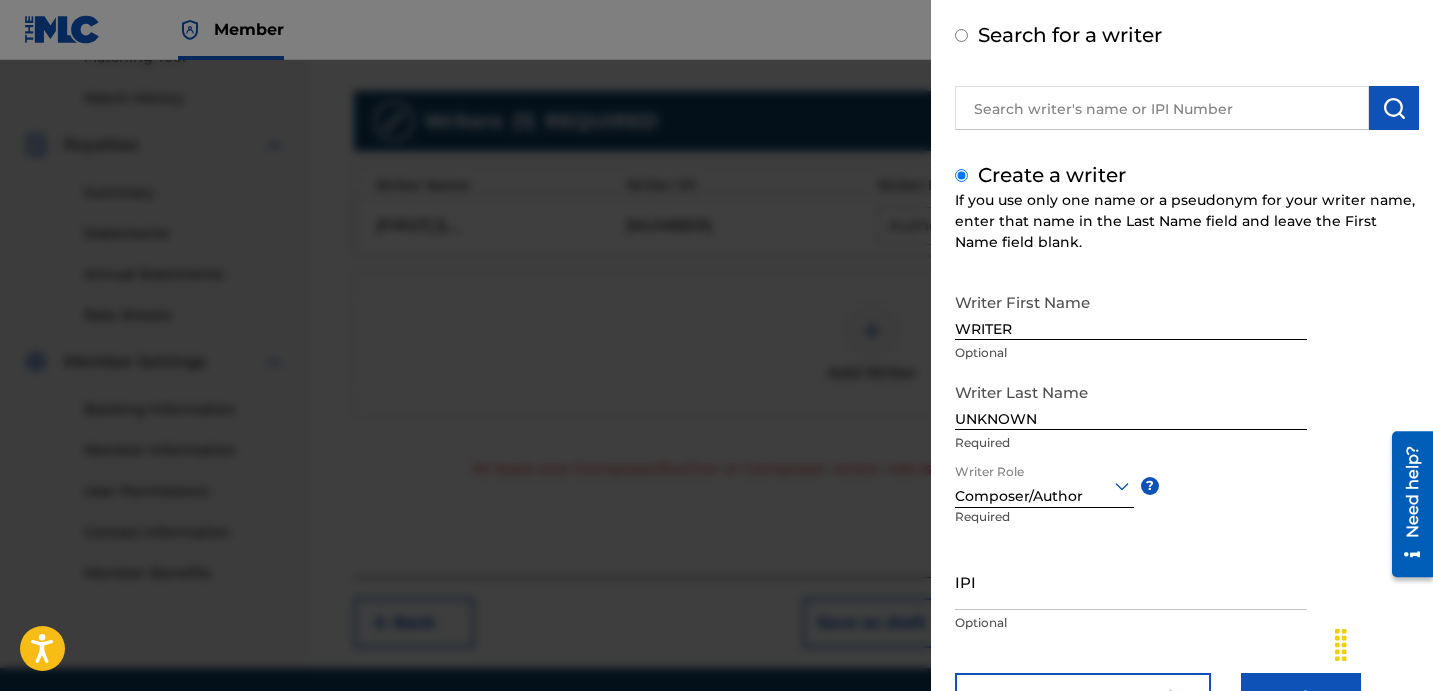 scroll, scrollTop: 177, scrollLeft: 0, axis: vertical 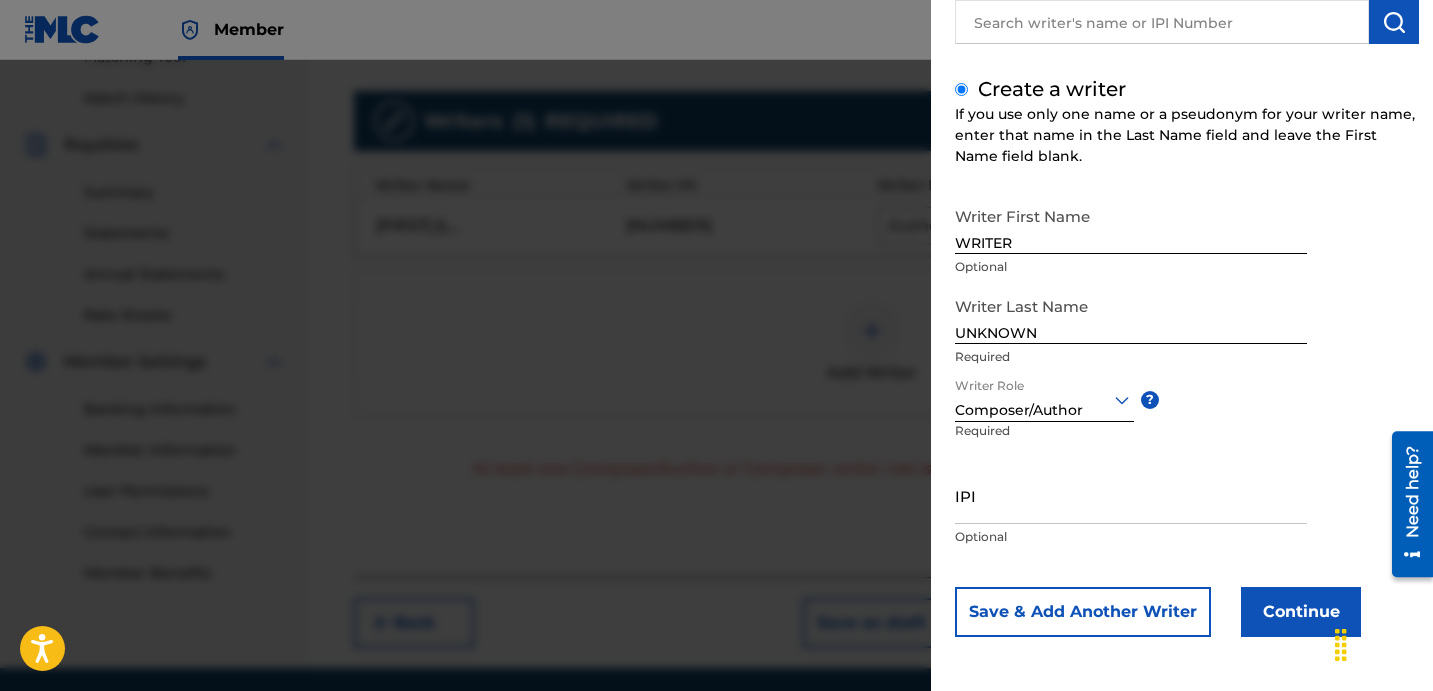 click on "Continue" at bounding box center [1301, 612] 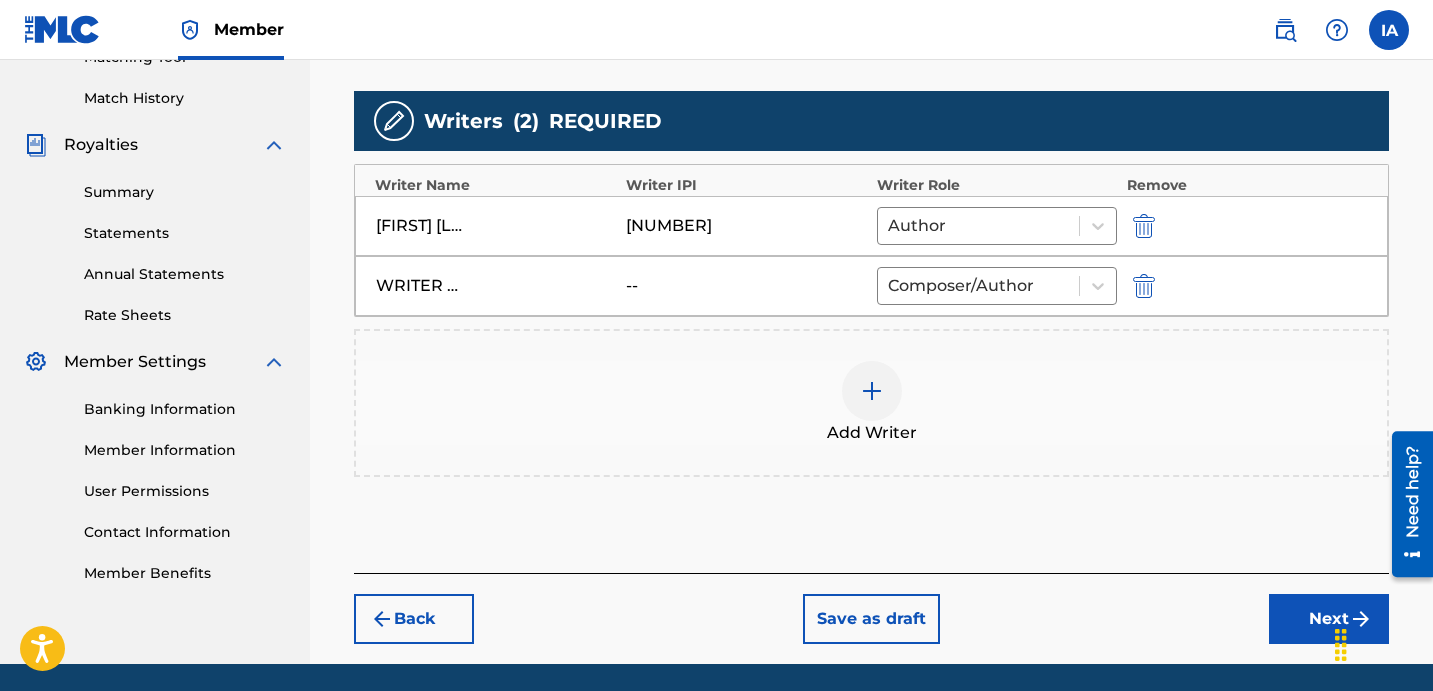 click on "Next" at bounding box center (1329, 619) 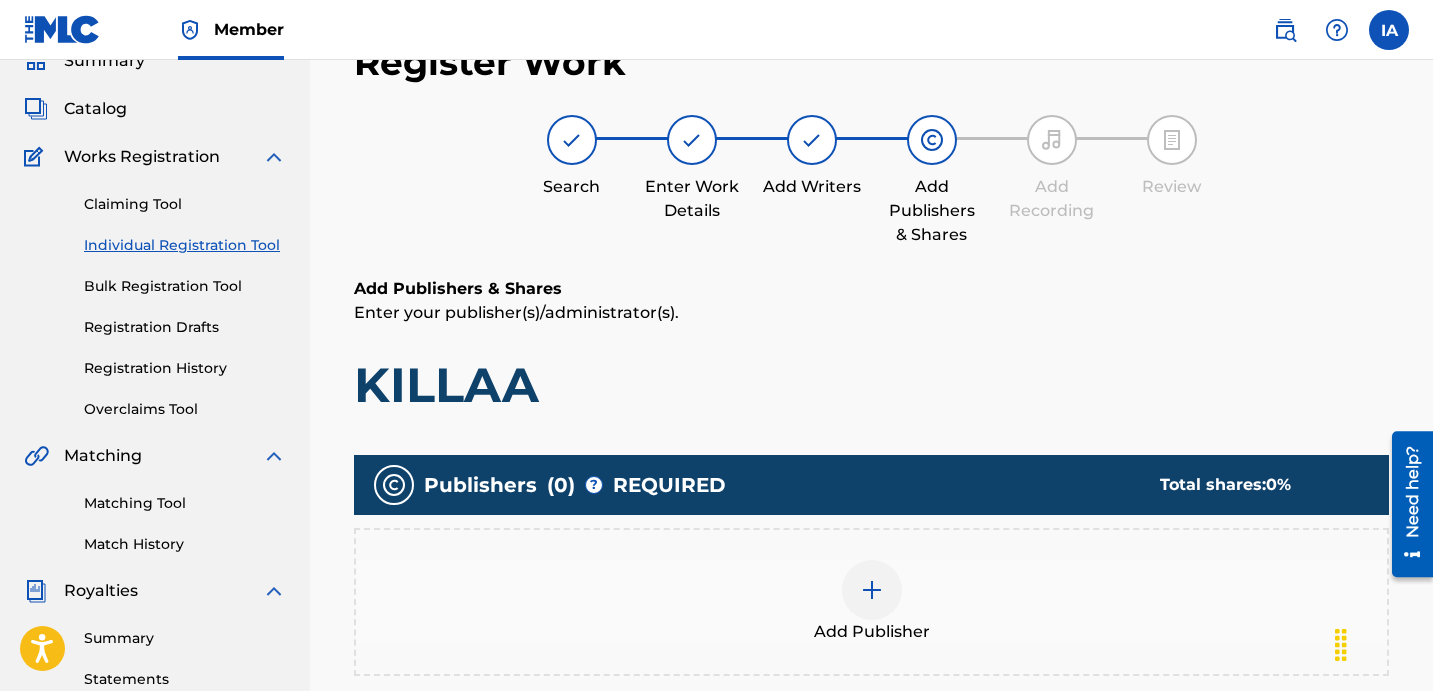 click on "Enter your publisher(s)/administrator(s)." at bounding box center [871, 313] 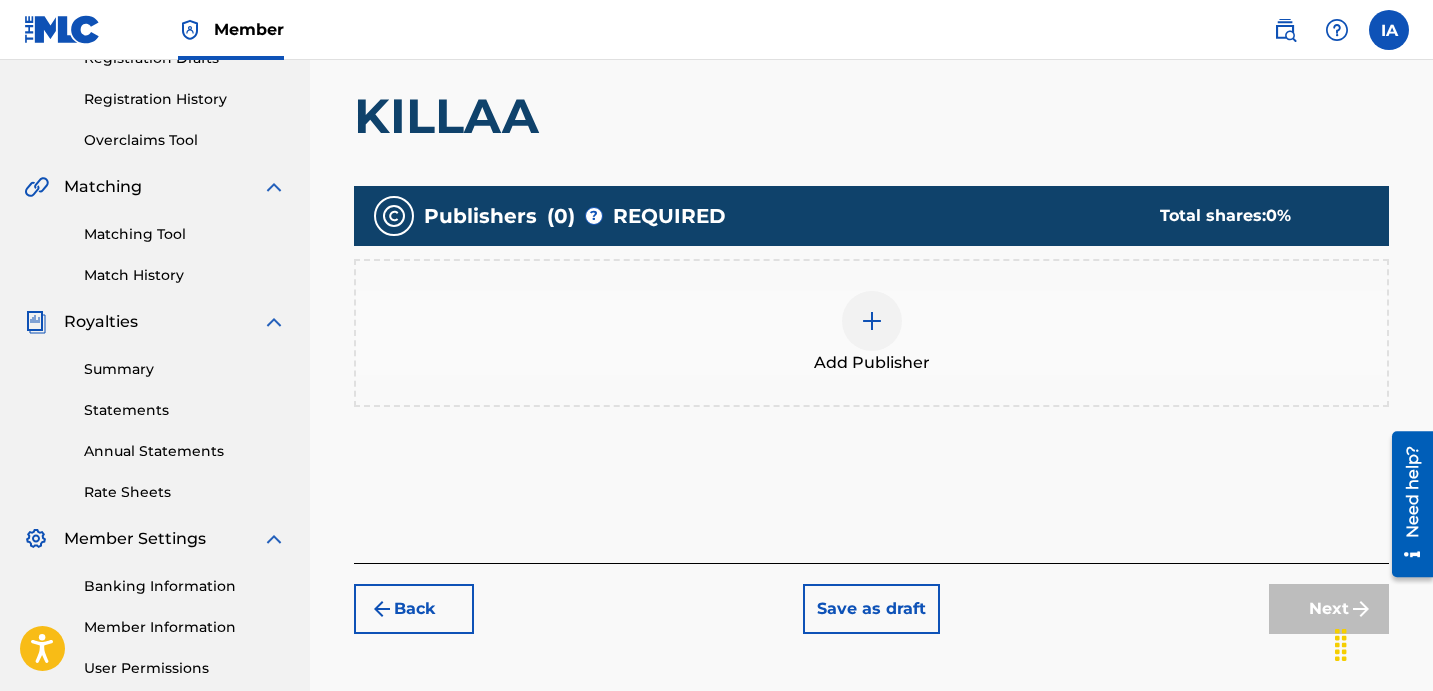 scroll, scrollTop: 469, scrollLeft: 0, axis: vertical 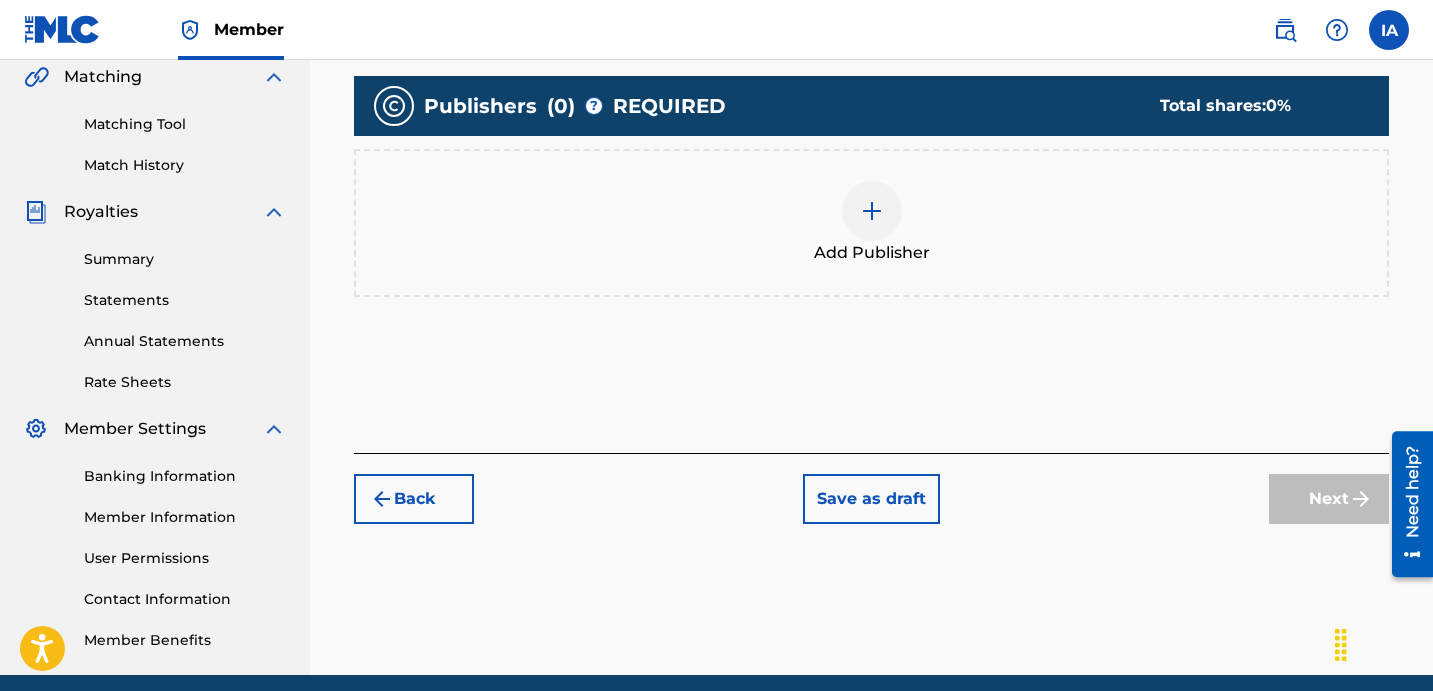 click on "Add Publisher" at bounding box center [871, 223] 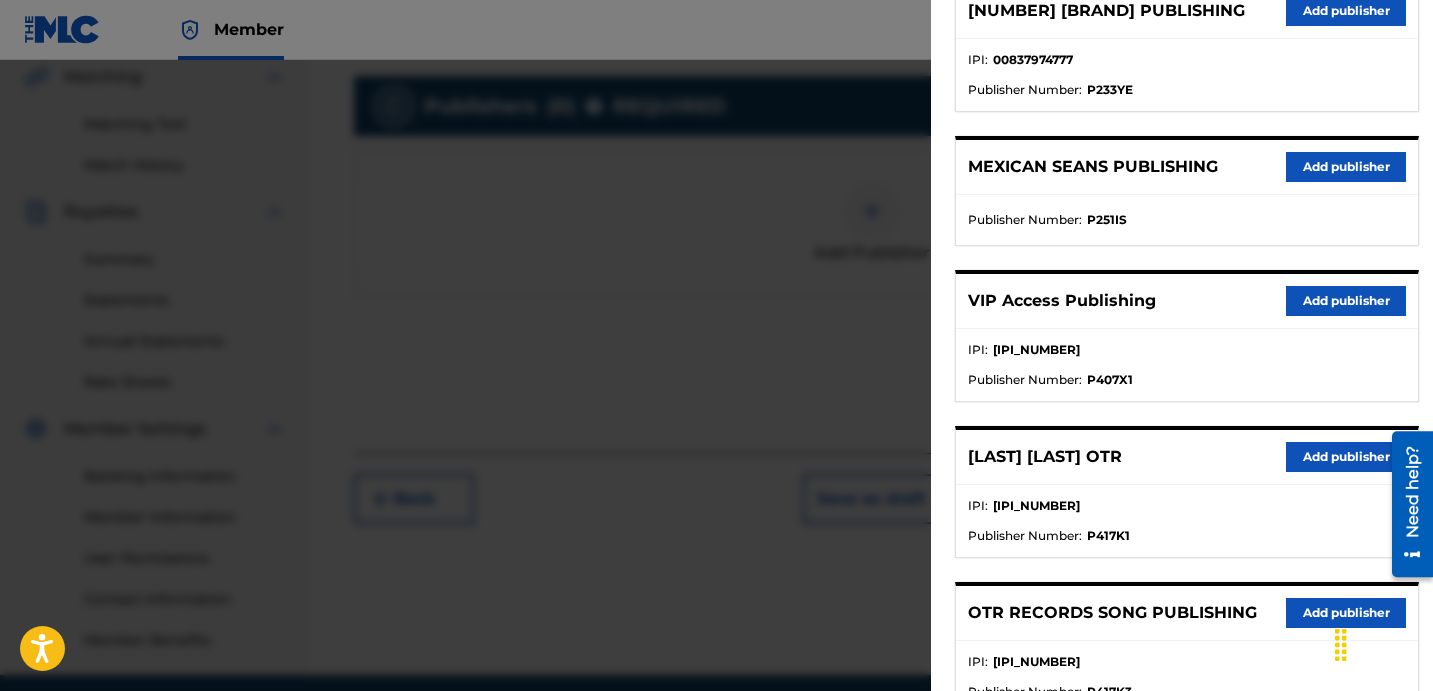 scroll, scrollTop: 505, scrollLeft: 0, axis: vertical 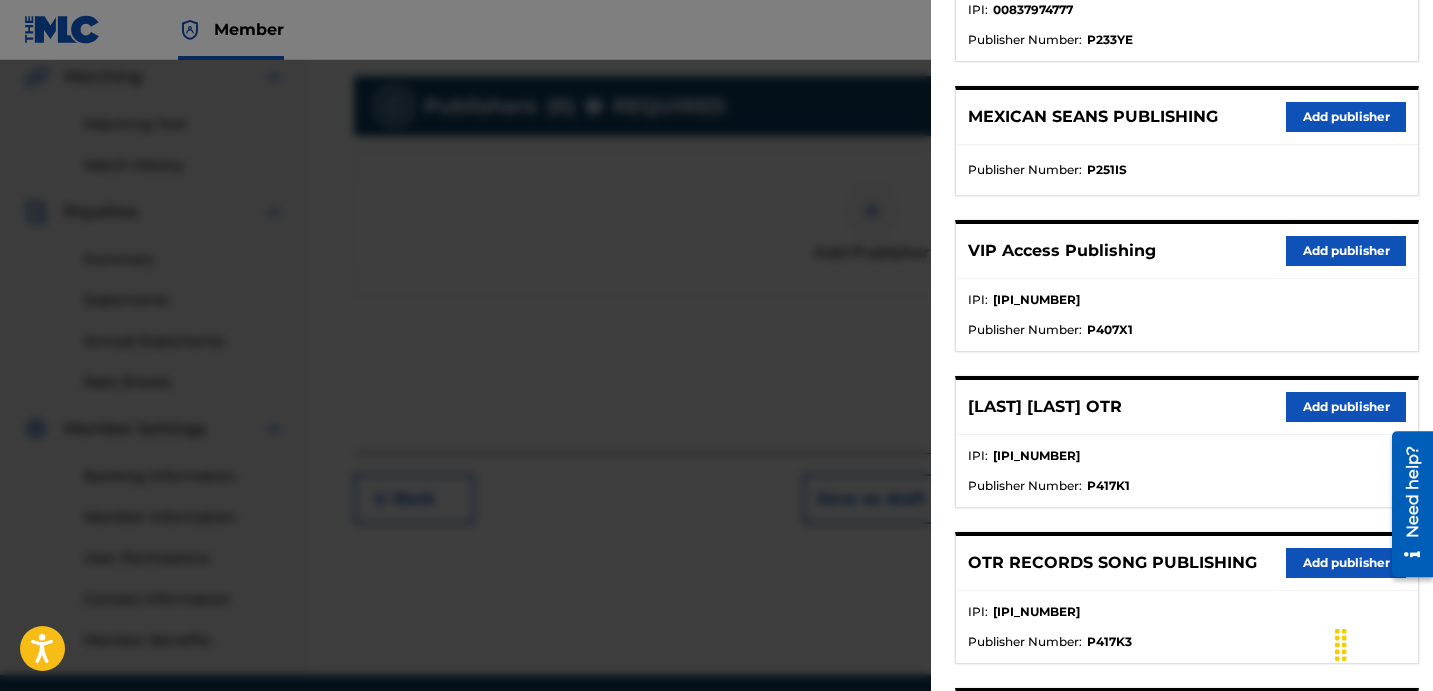 click on "Add publisher" at bounding box center [1346, 407] 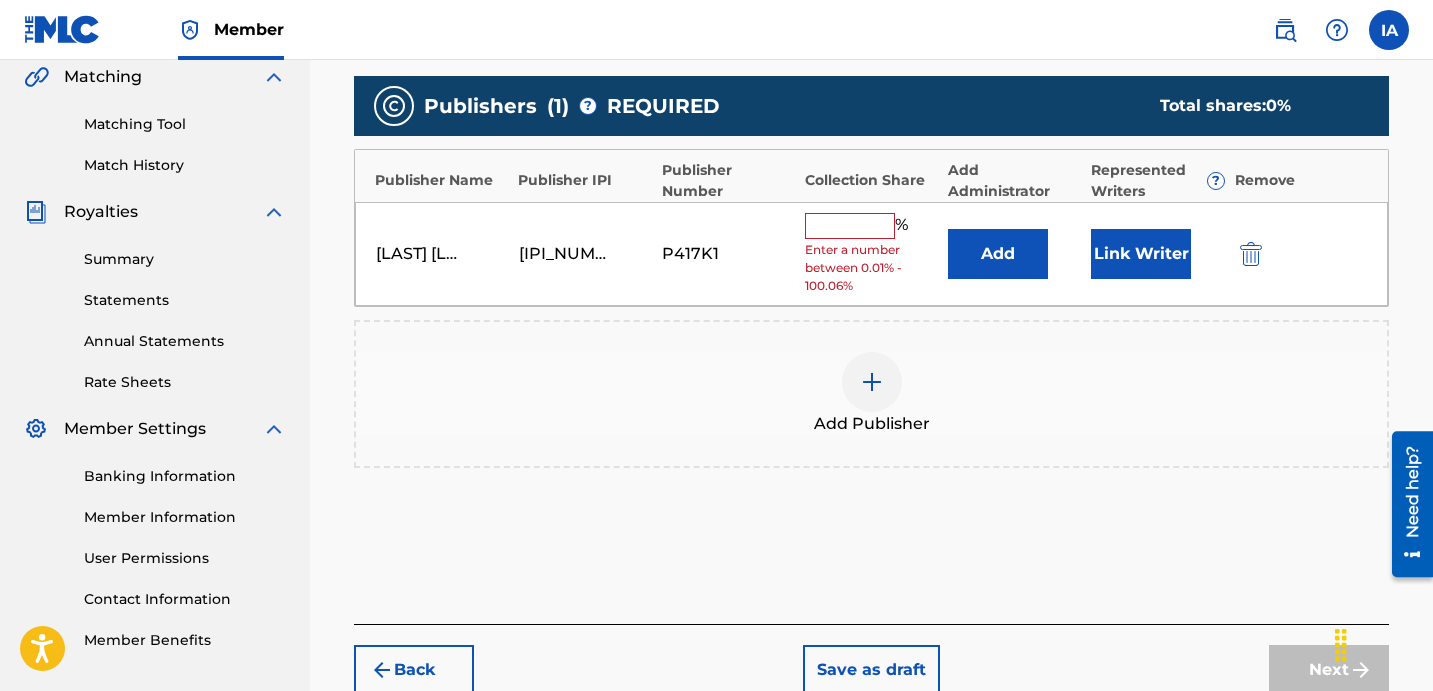 click at bounding box center [850, 226] 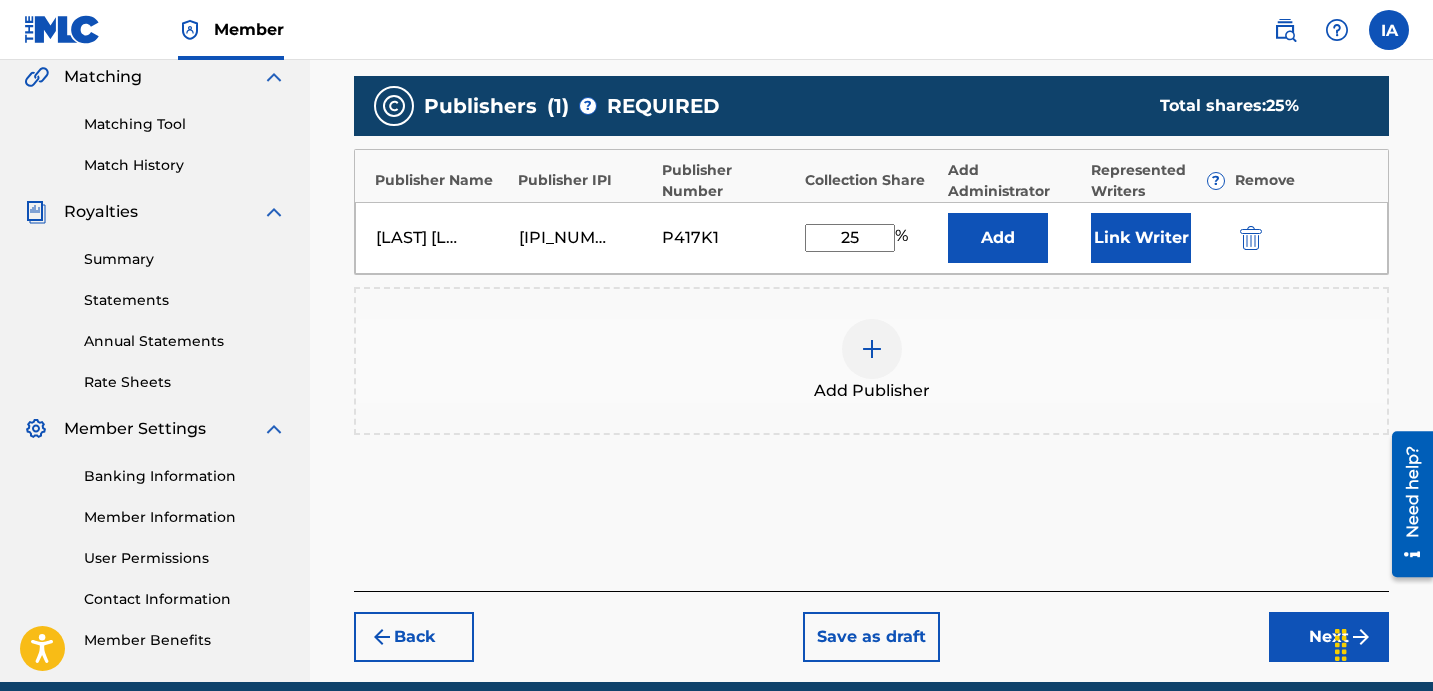 type on "25" 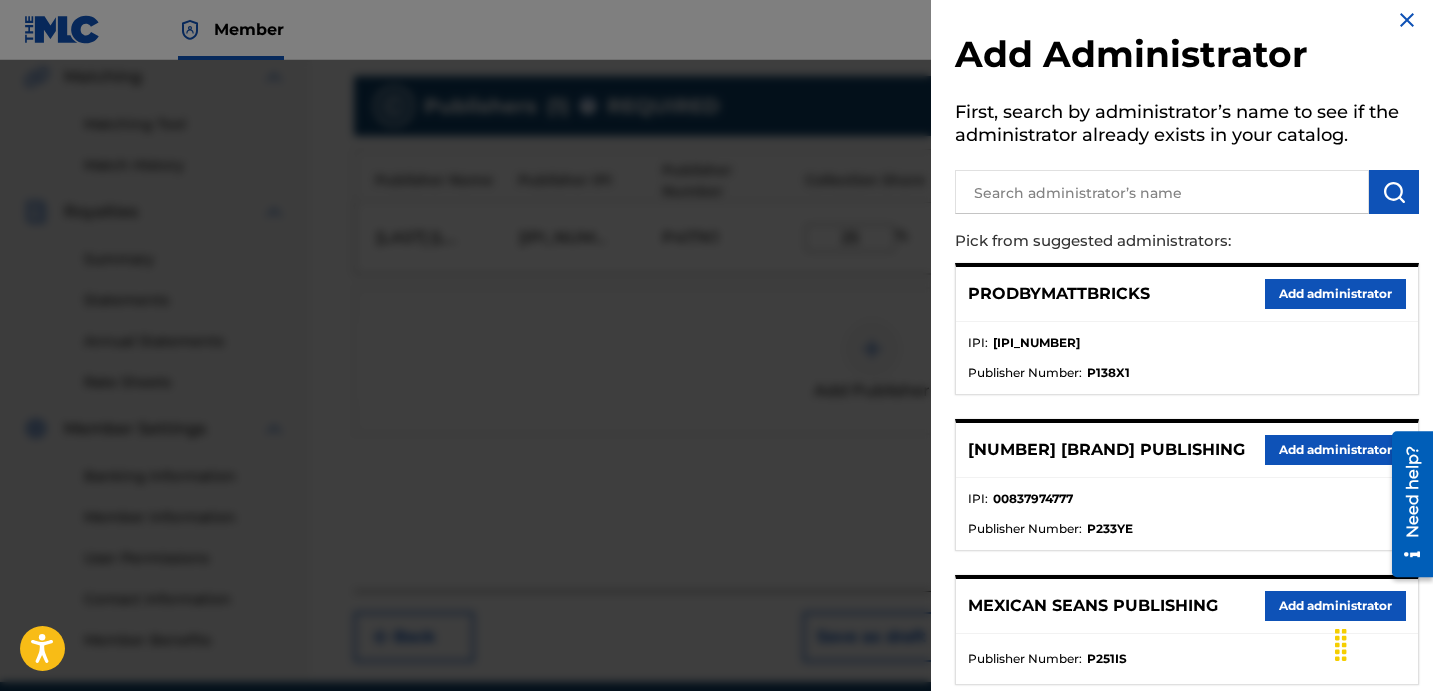 scroll, scrollTop: 15, scrollLeft: 0, axis: vertical 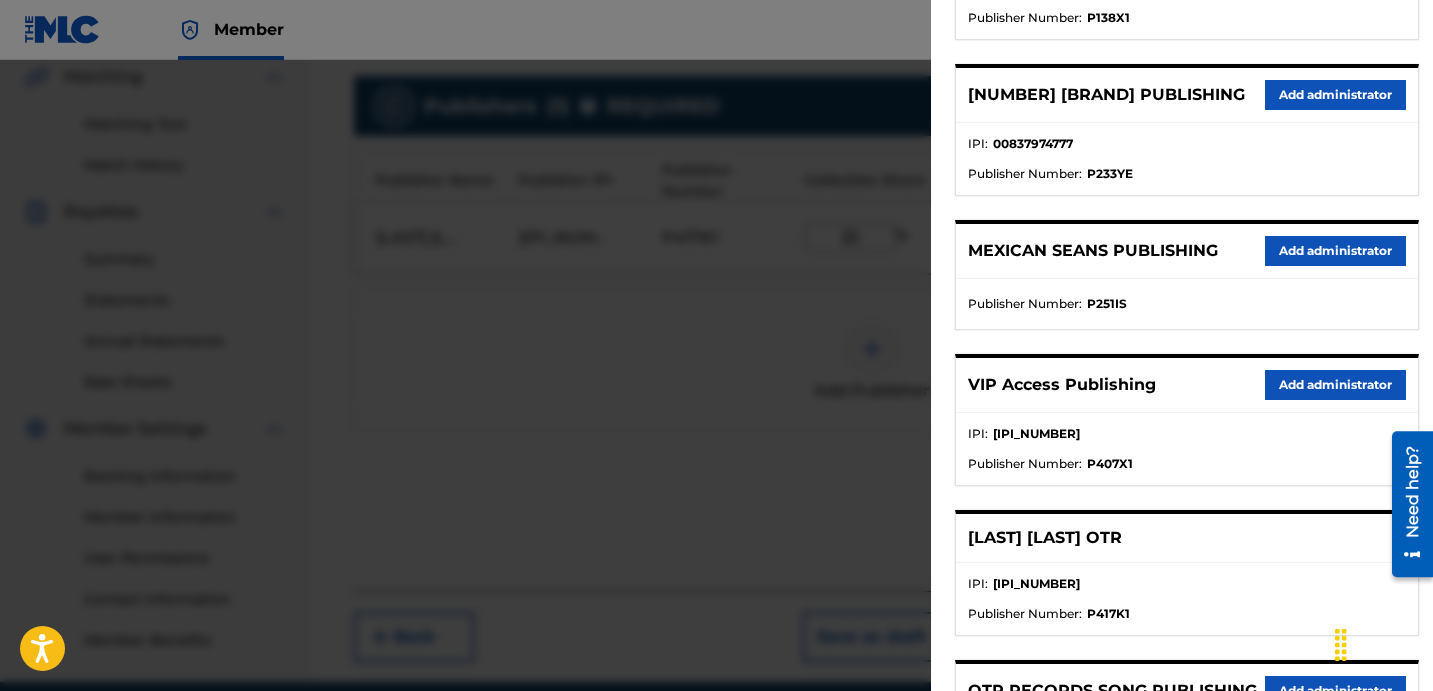 click on "Add administrator" at bounding box center [1335, 385] 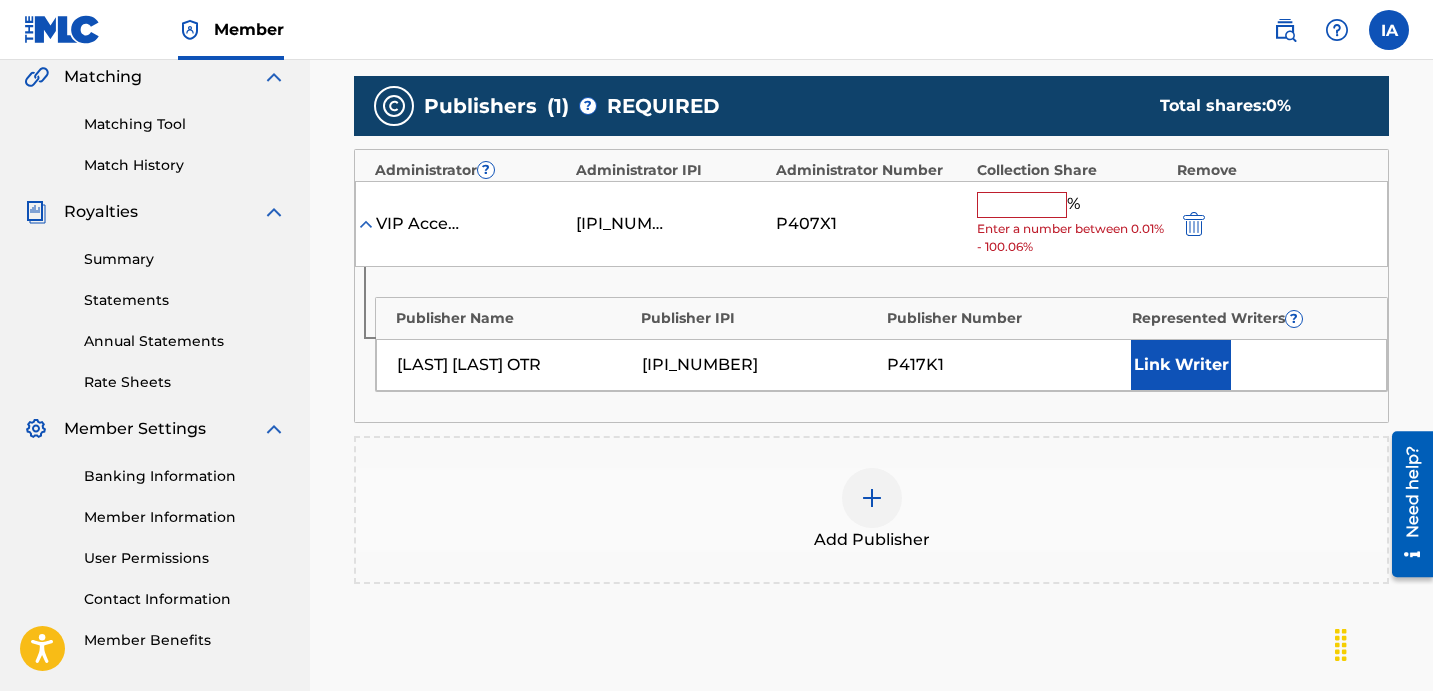 click at bounding box center (1022, 205) 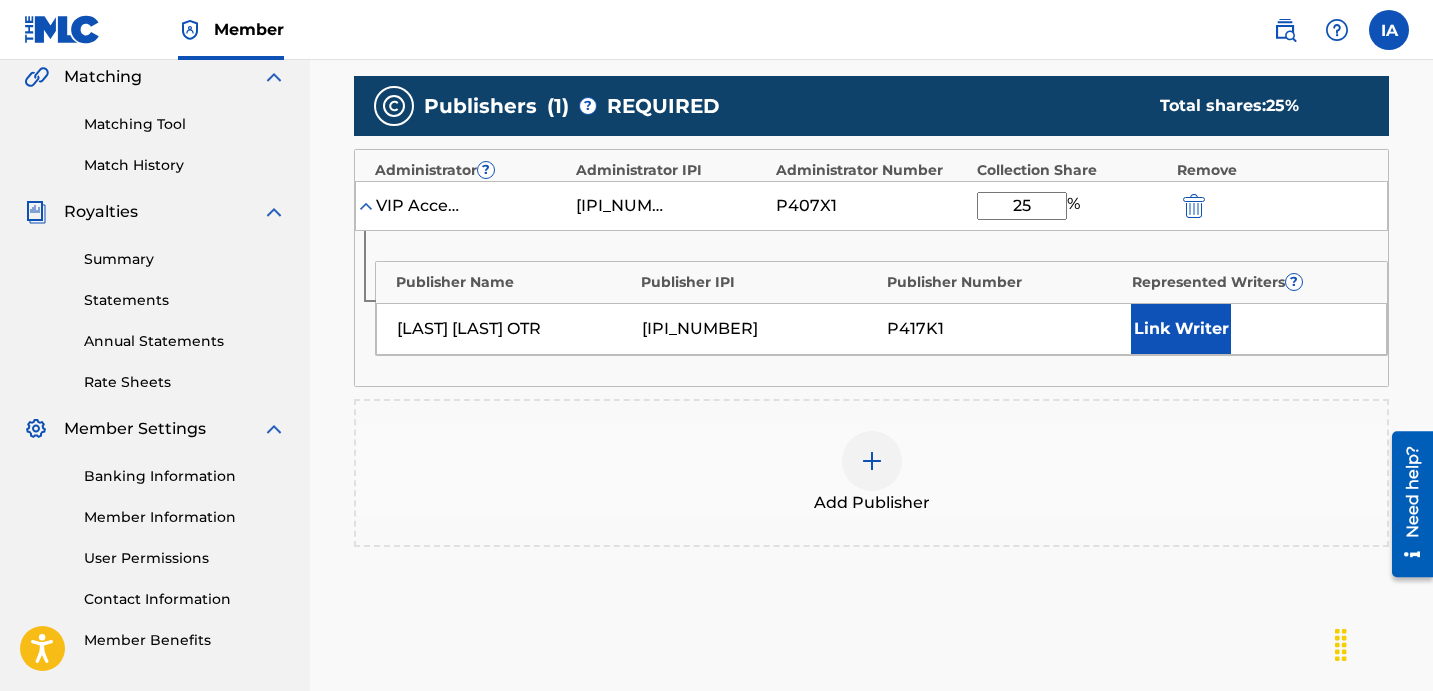 type on "25" 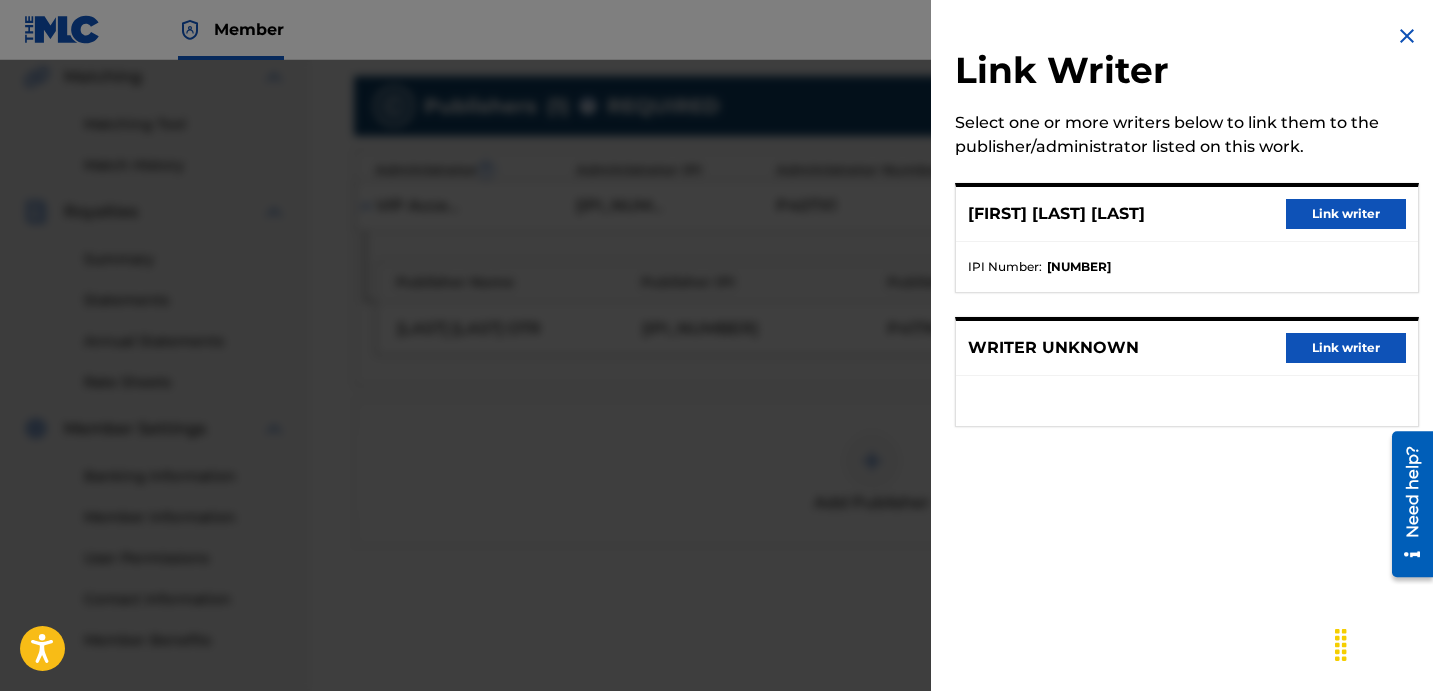 click on "Link writer" at bounding box center [1346, 214] 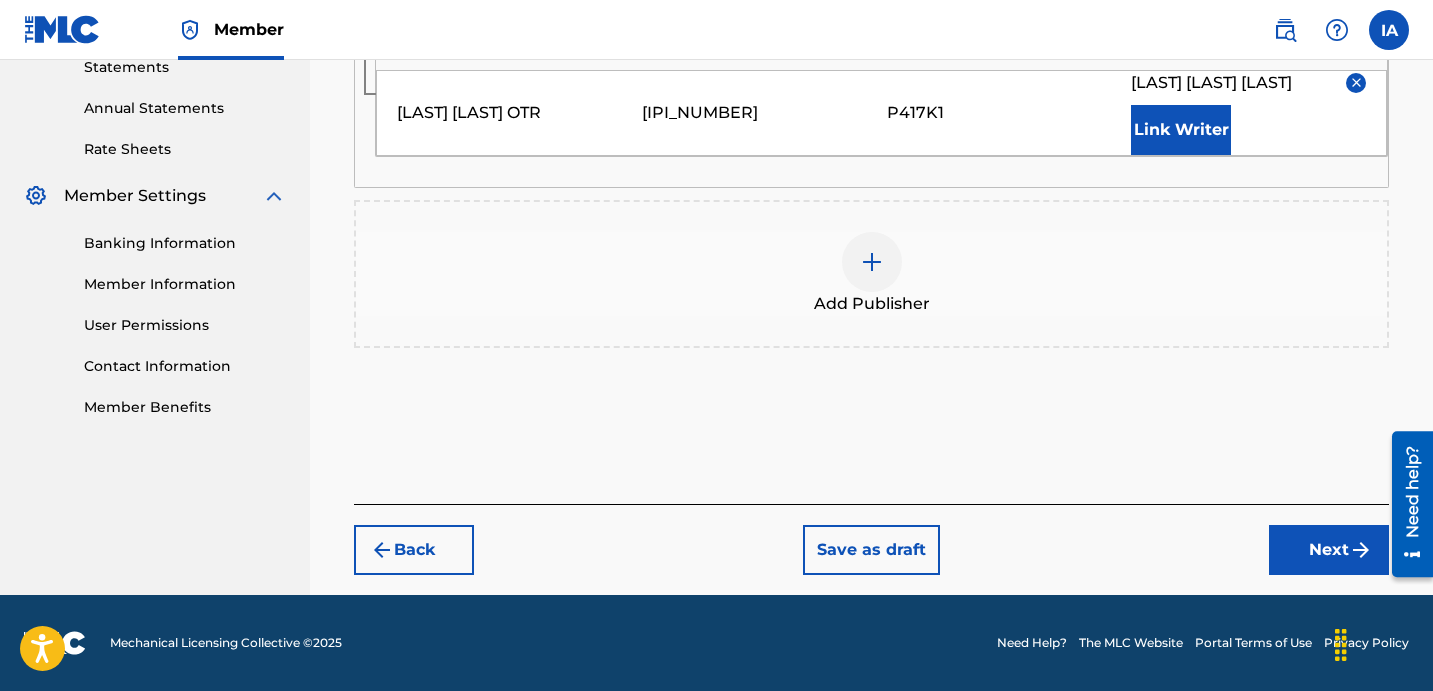 click on "Next" at bounding box center (1329, 550) 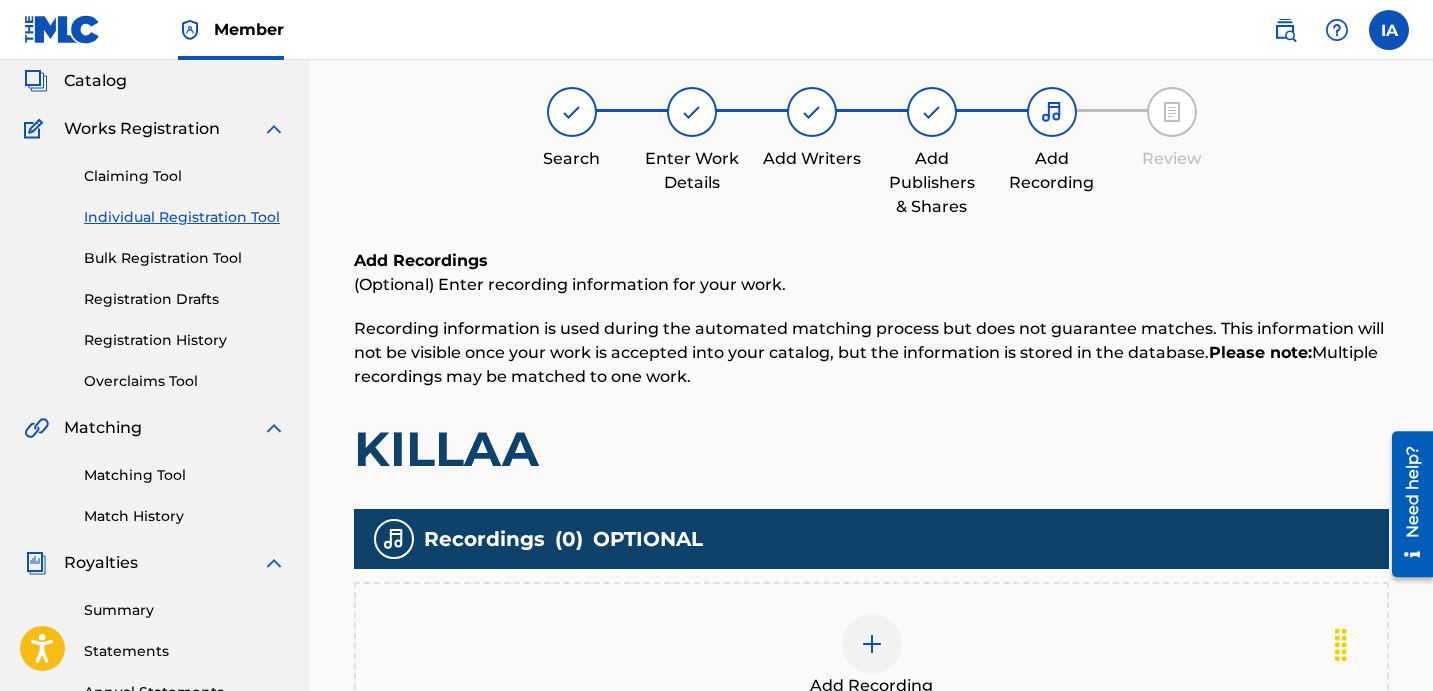 scroll, scrollTop: 90, scrollLeft: 0, axis: vertical 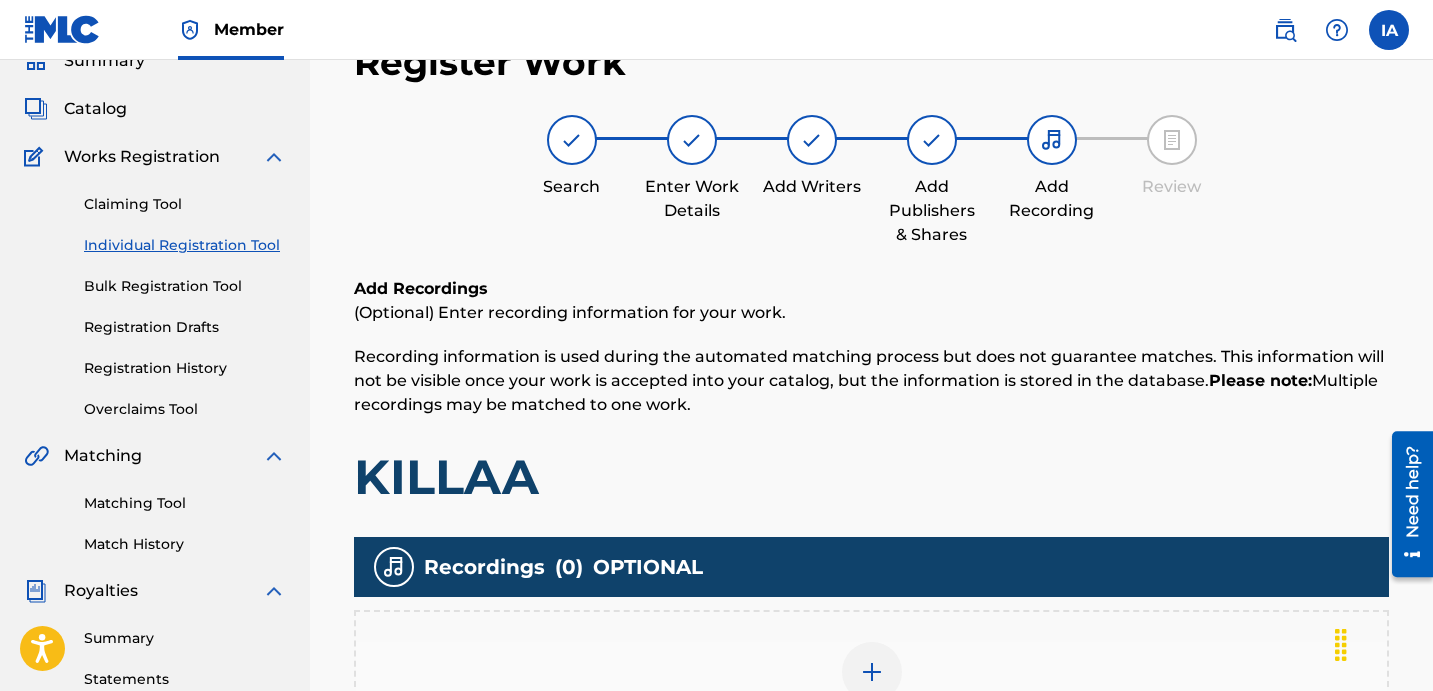 click on "Add Recordings (Optional) Enter recording information for your work. Recording information is used during the automated matching process but does not guarantee matches. This information will not be visible once your work is accepted into your catalog, but the information is stored in the database. Please note: Multiple recordings may be matched to one work. [LAST]" at bounding box center [871, 392] 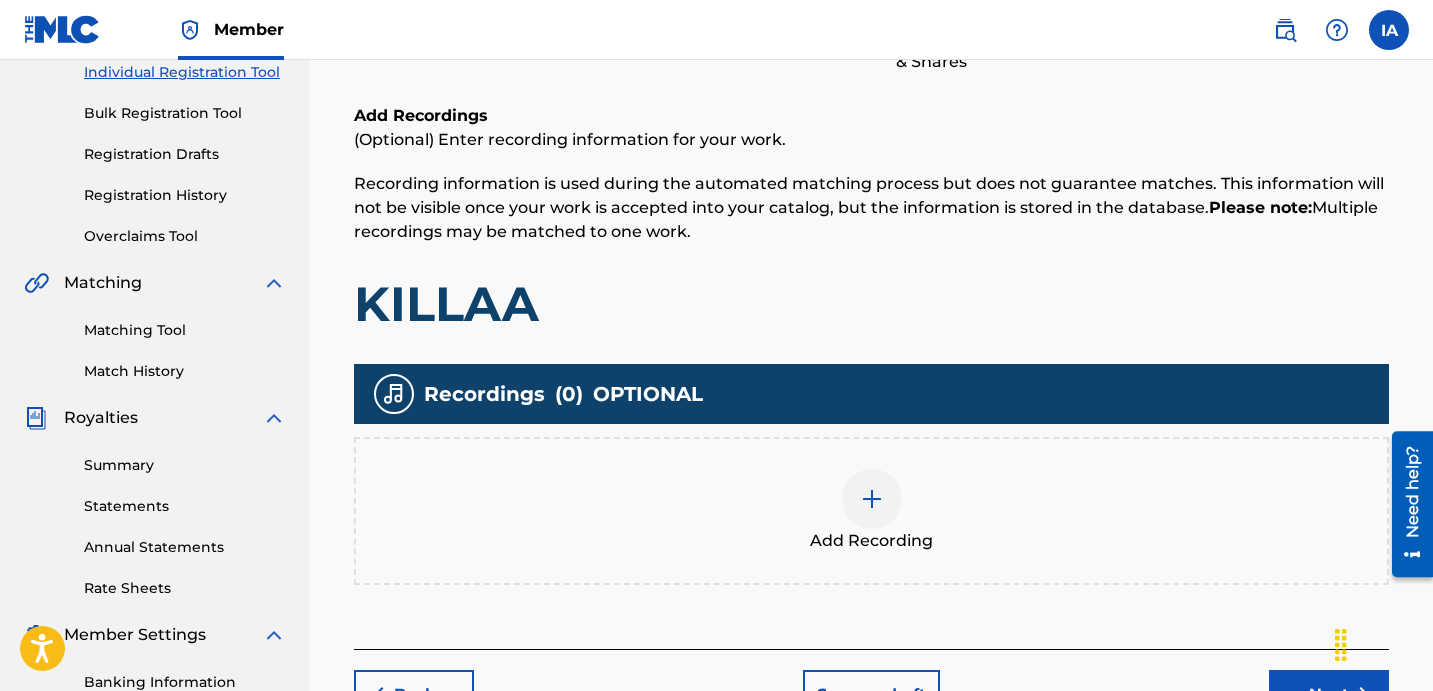scroll, scrollTop: 534, scrollLeft: 0, axis: vertical 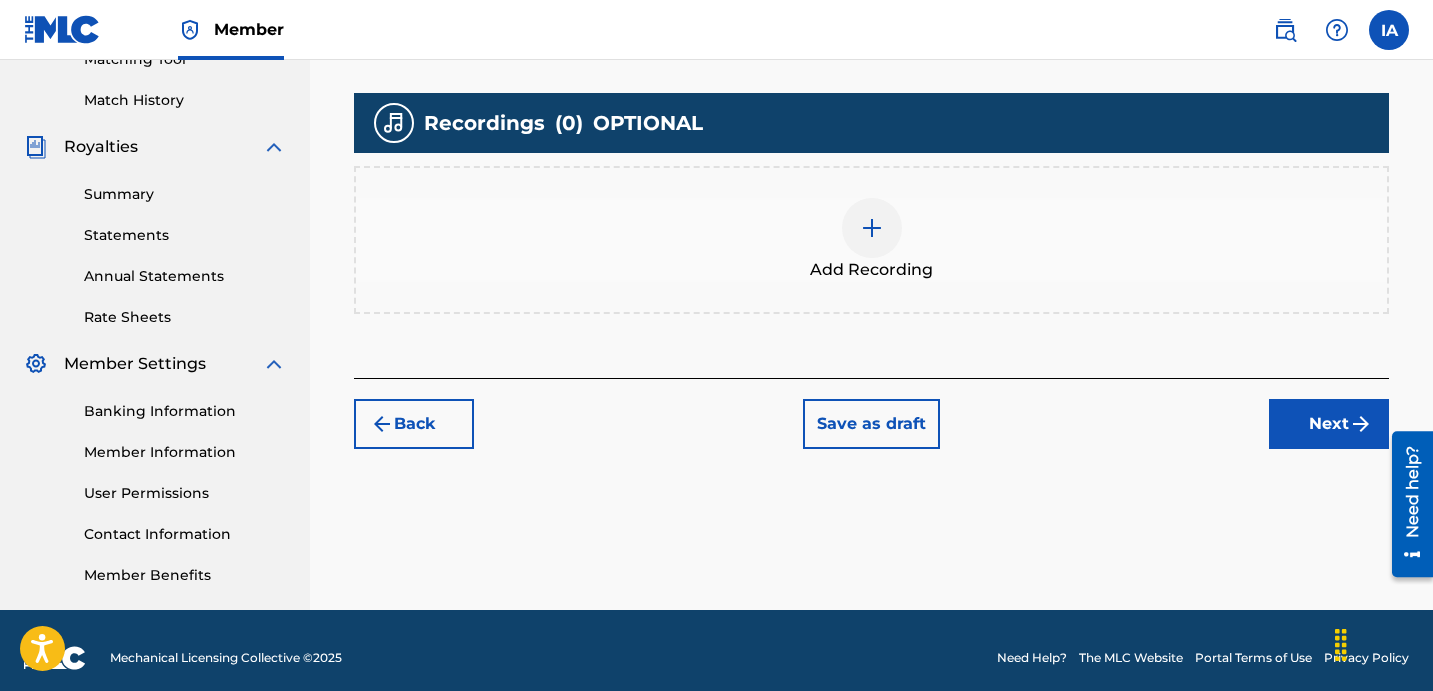 click on "Add Recording" at bounding box center (871, 240) 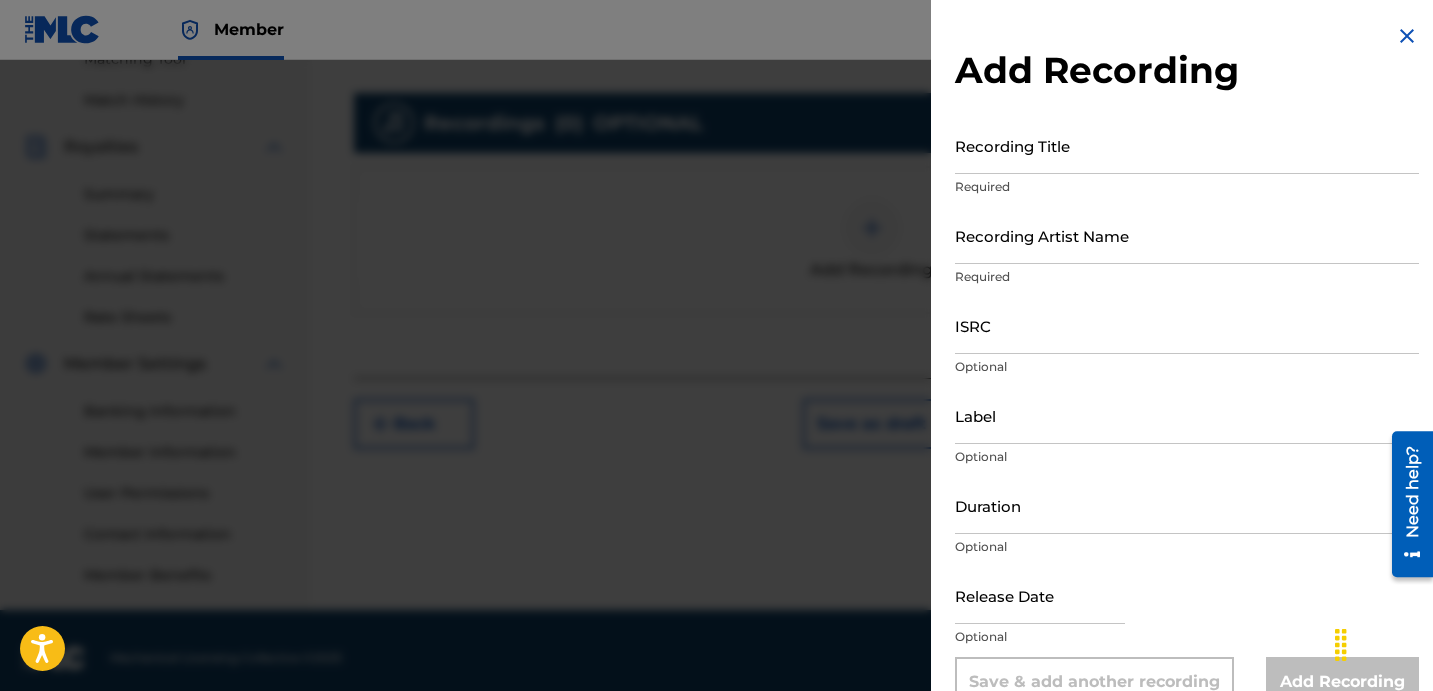 click on "Recording Title" at bounding box center (1187, 145) 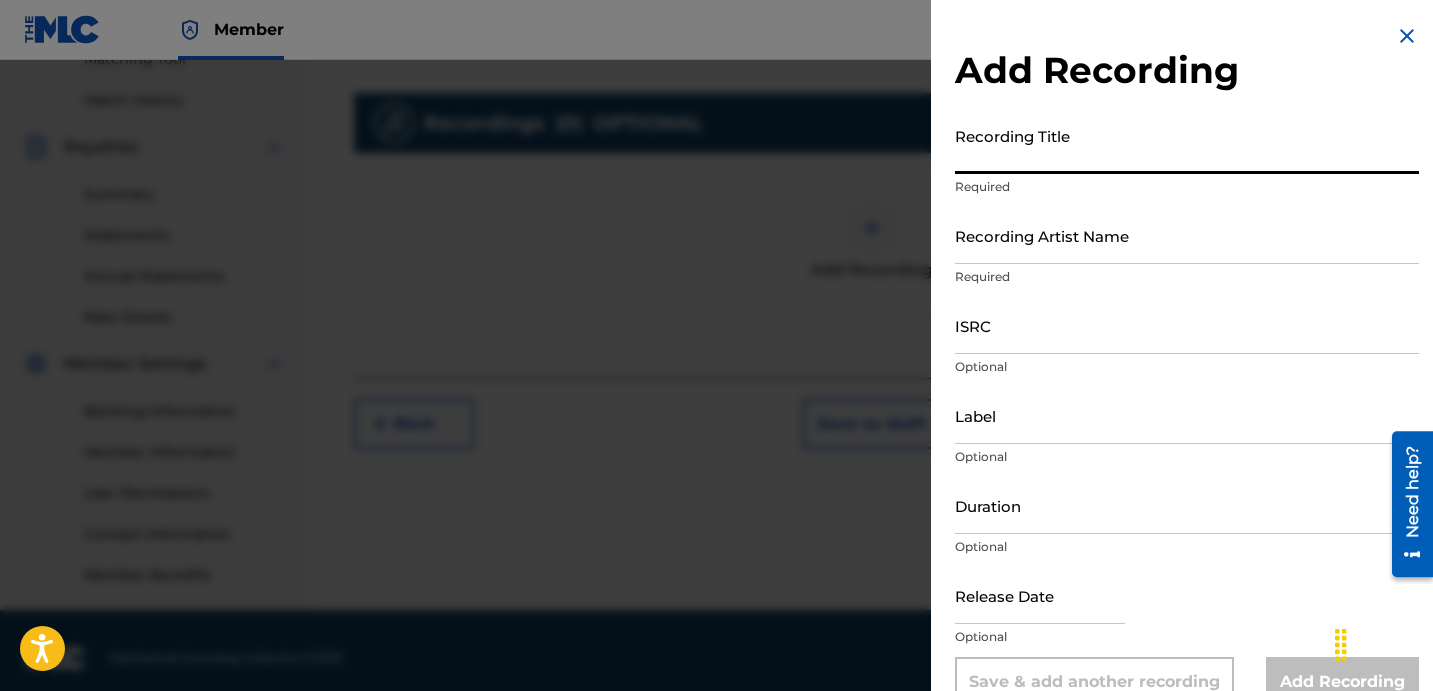 click on "Recording Title" at bounding box center [1187, 145] 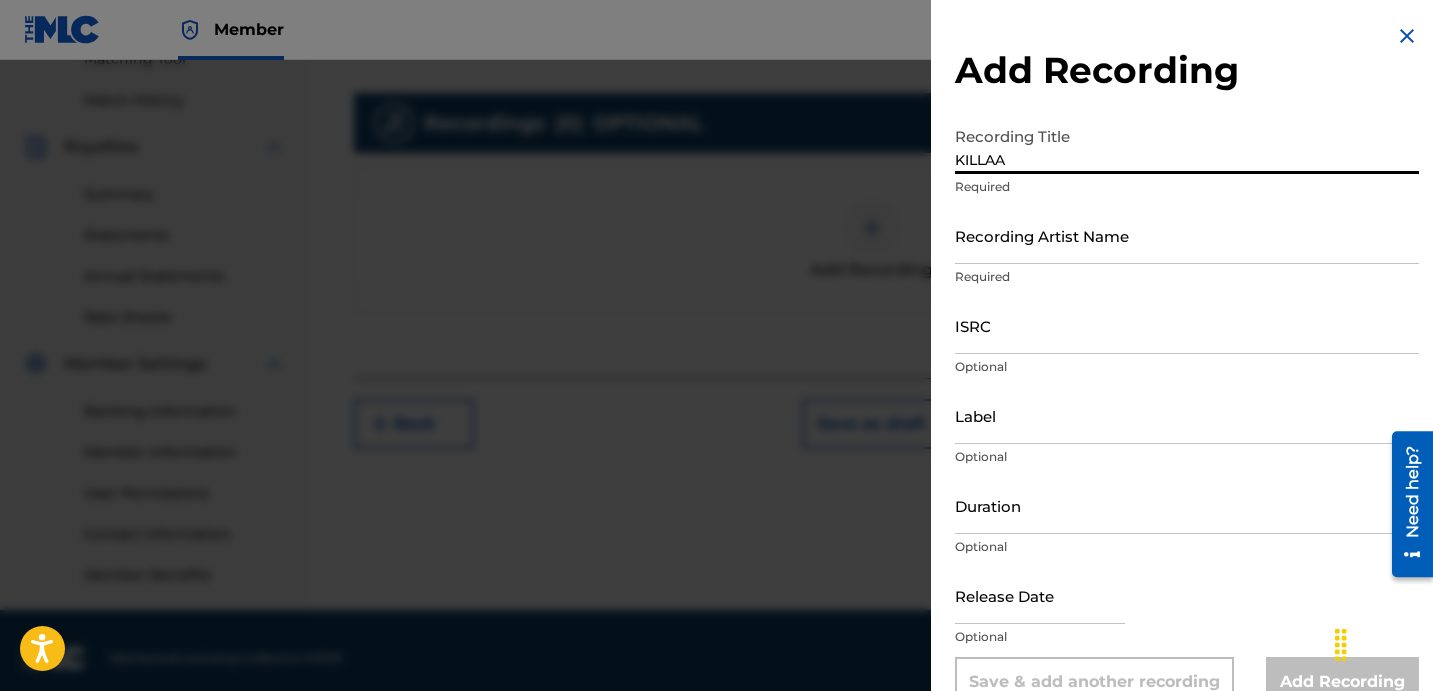 type on "KILLAA" 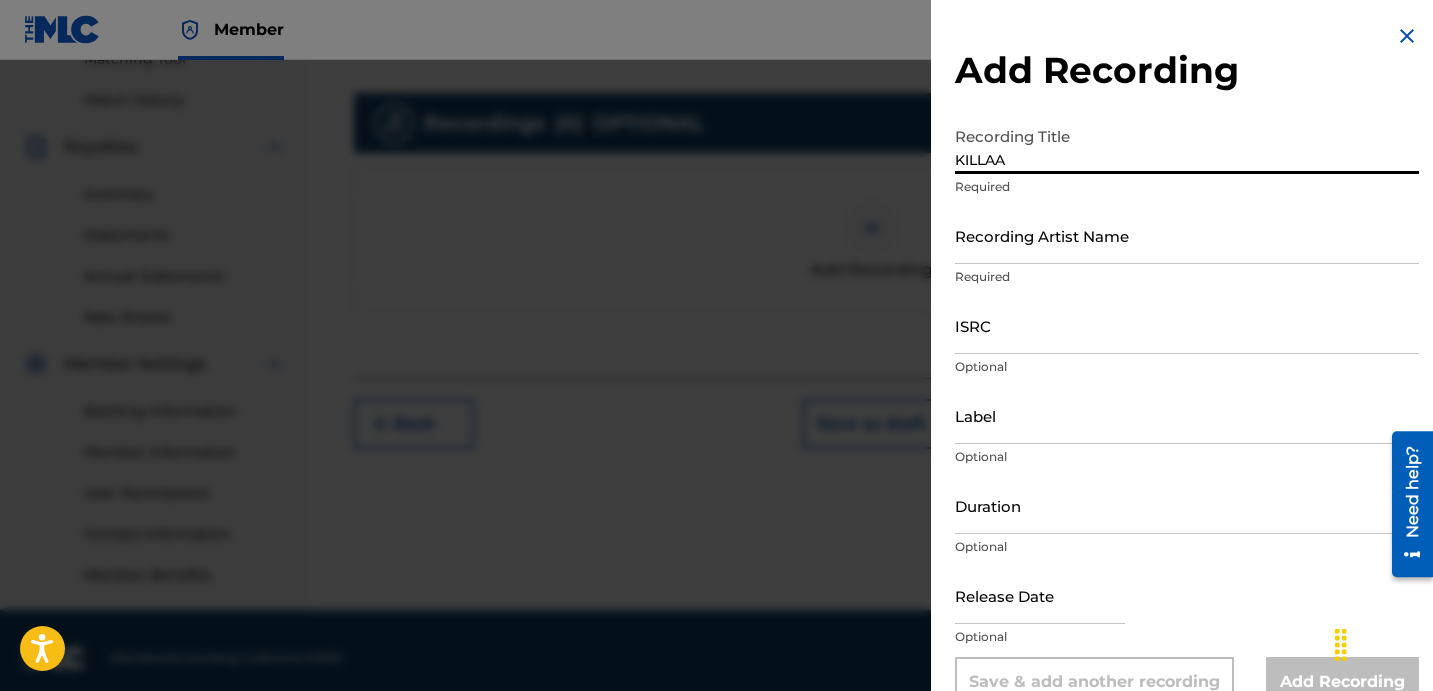 click on "Recording Artist Name" at bounding box center (1187, 235) 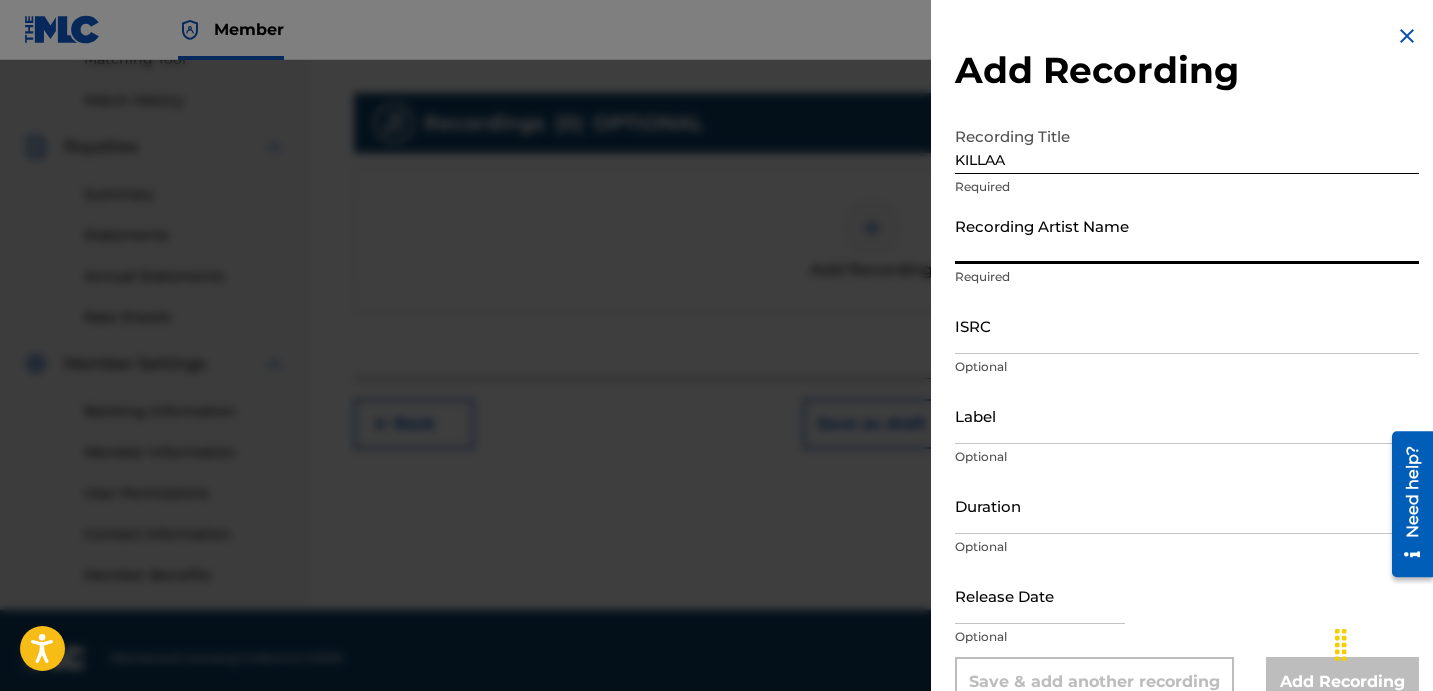 paste on "MAC CRITTER" 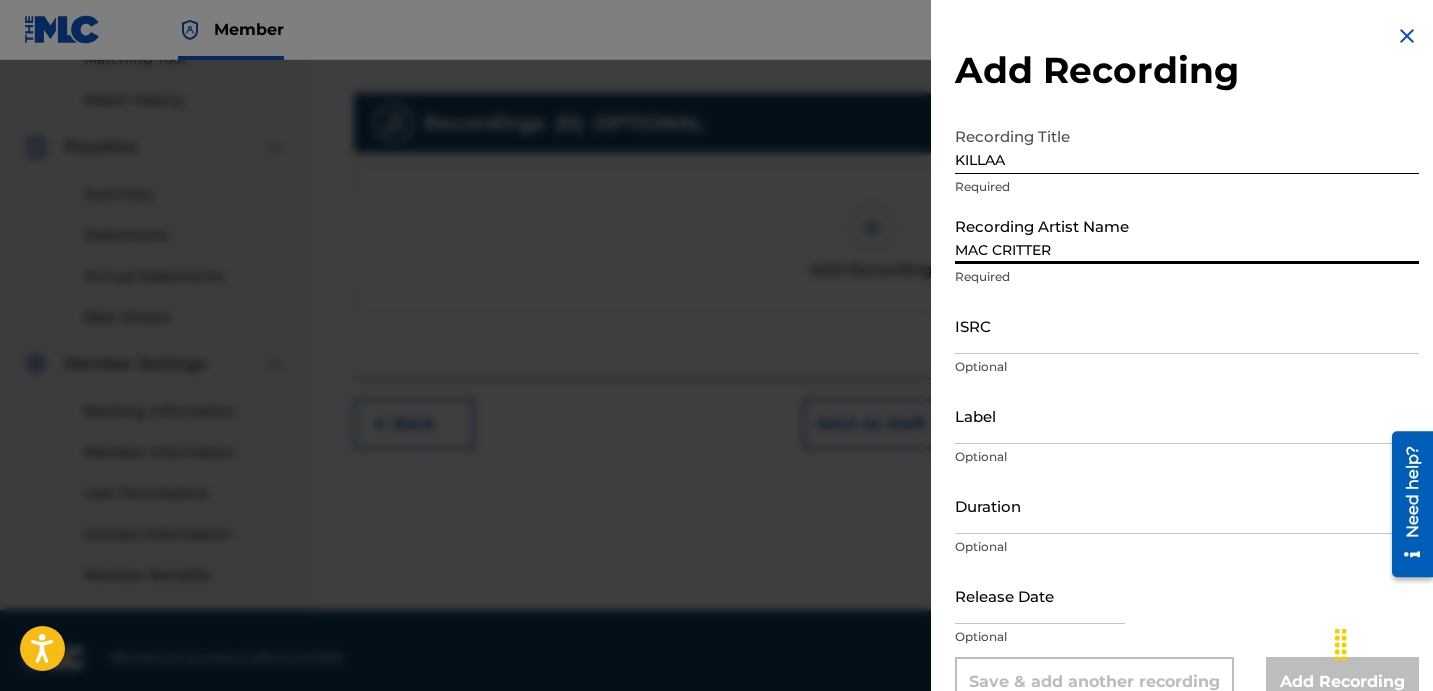 type on "MAC CRITTER" 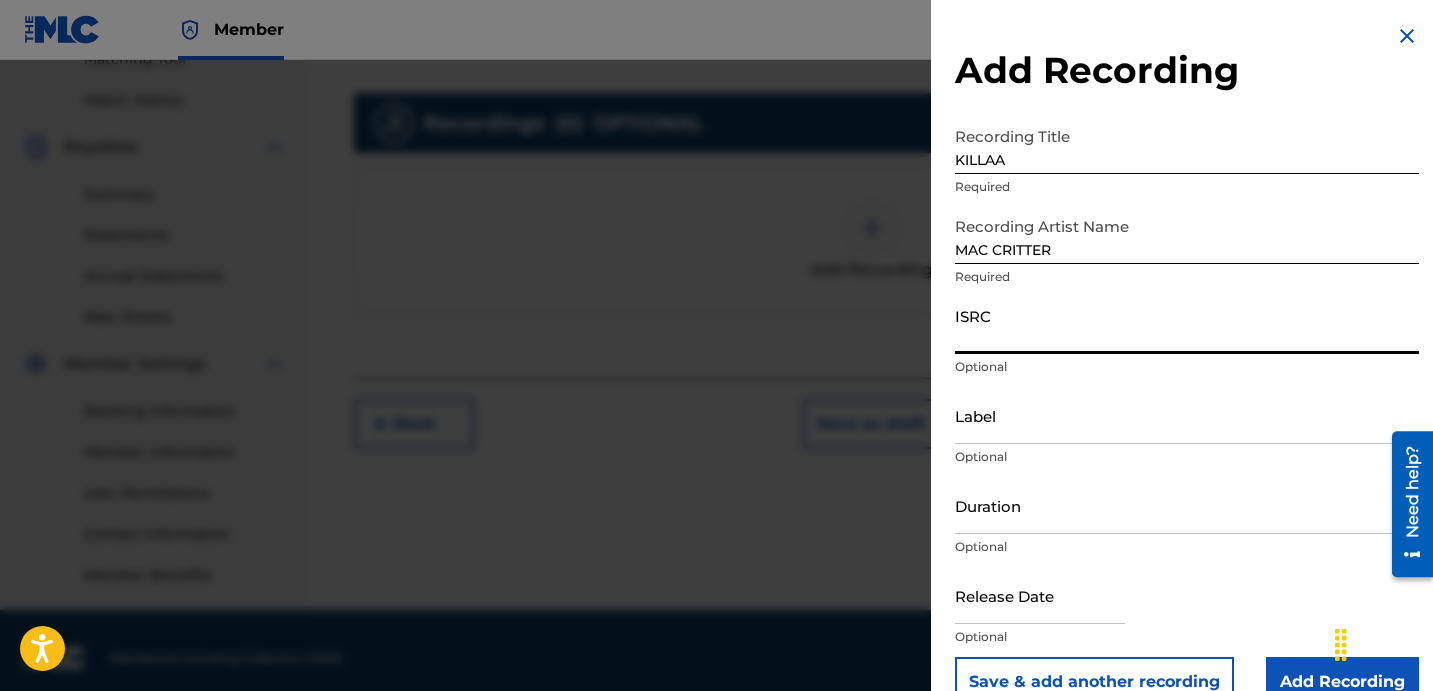 click on "ISRC" at bounding box center [1187, 325] 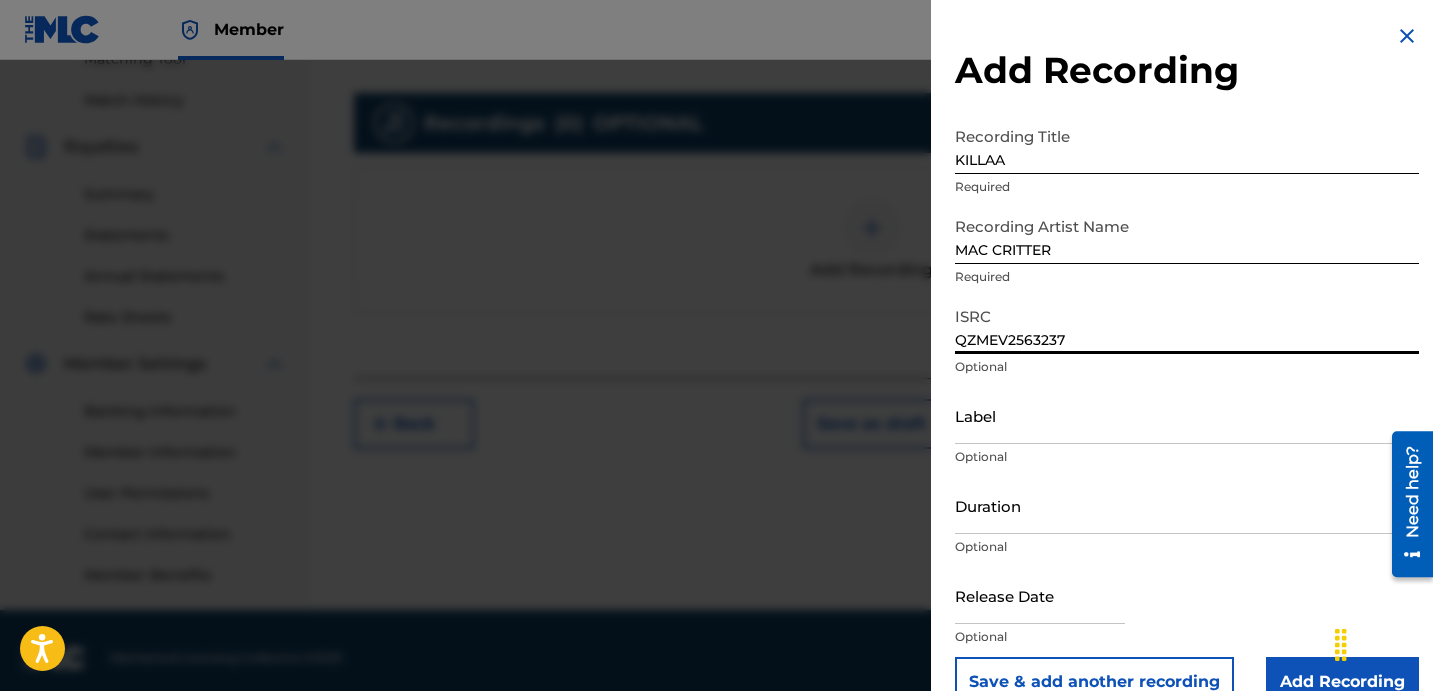 type on "QZMEV2563237" 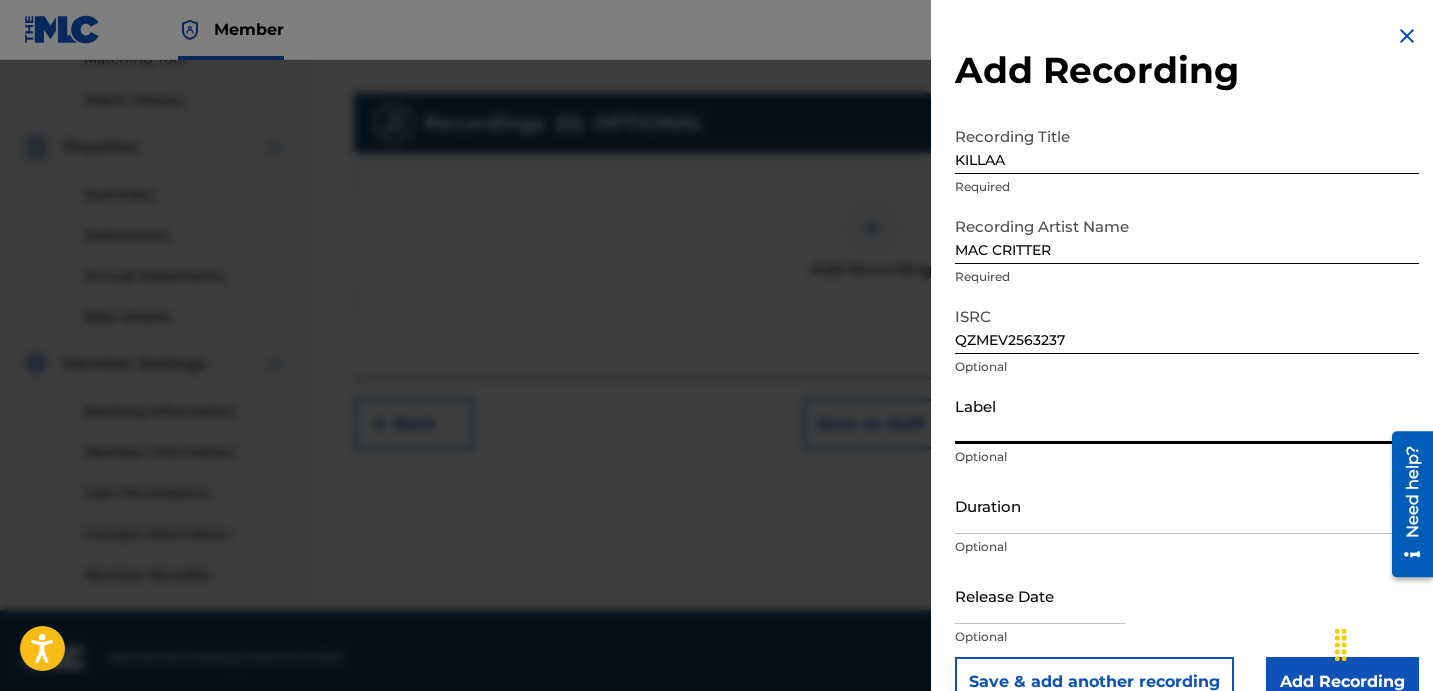 click on "Label" at bounding box center (1187, 415) 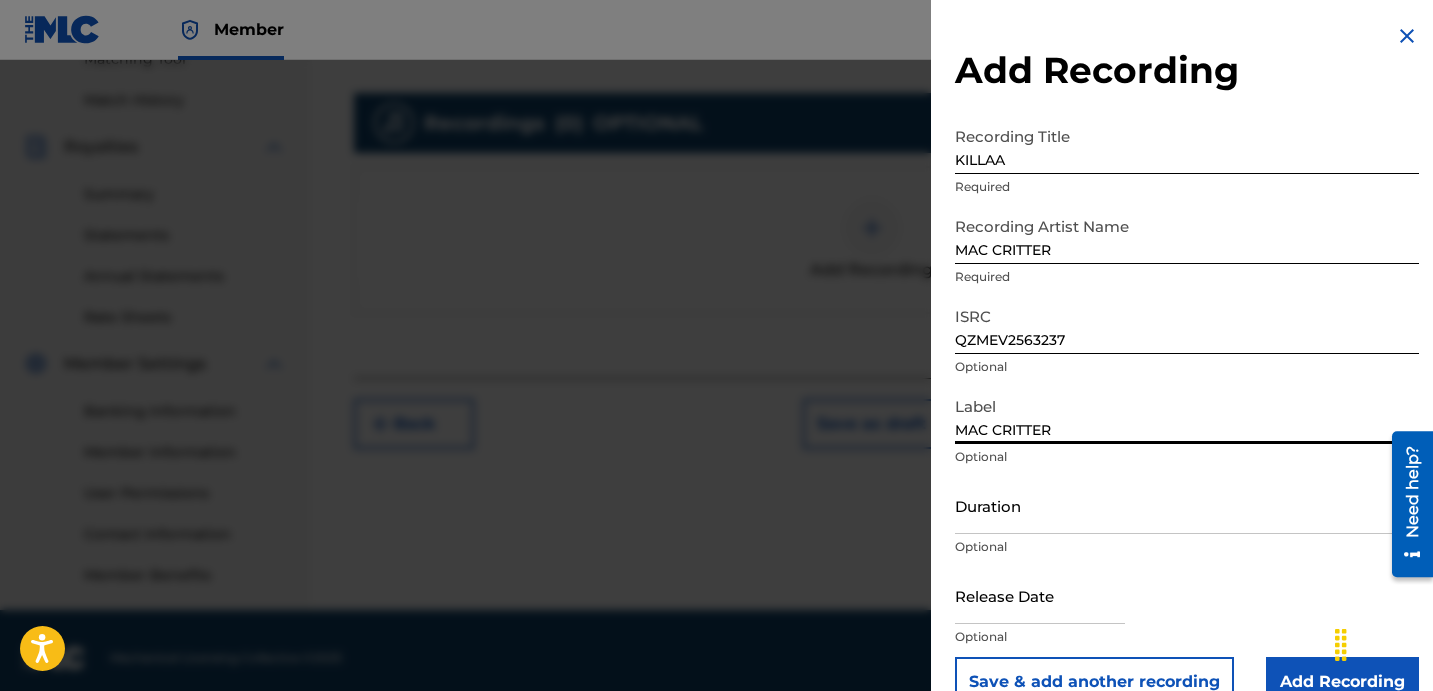 type on "MAC CRITTER" 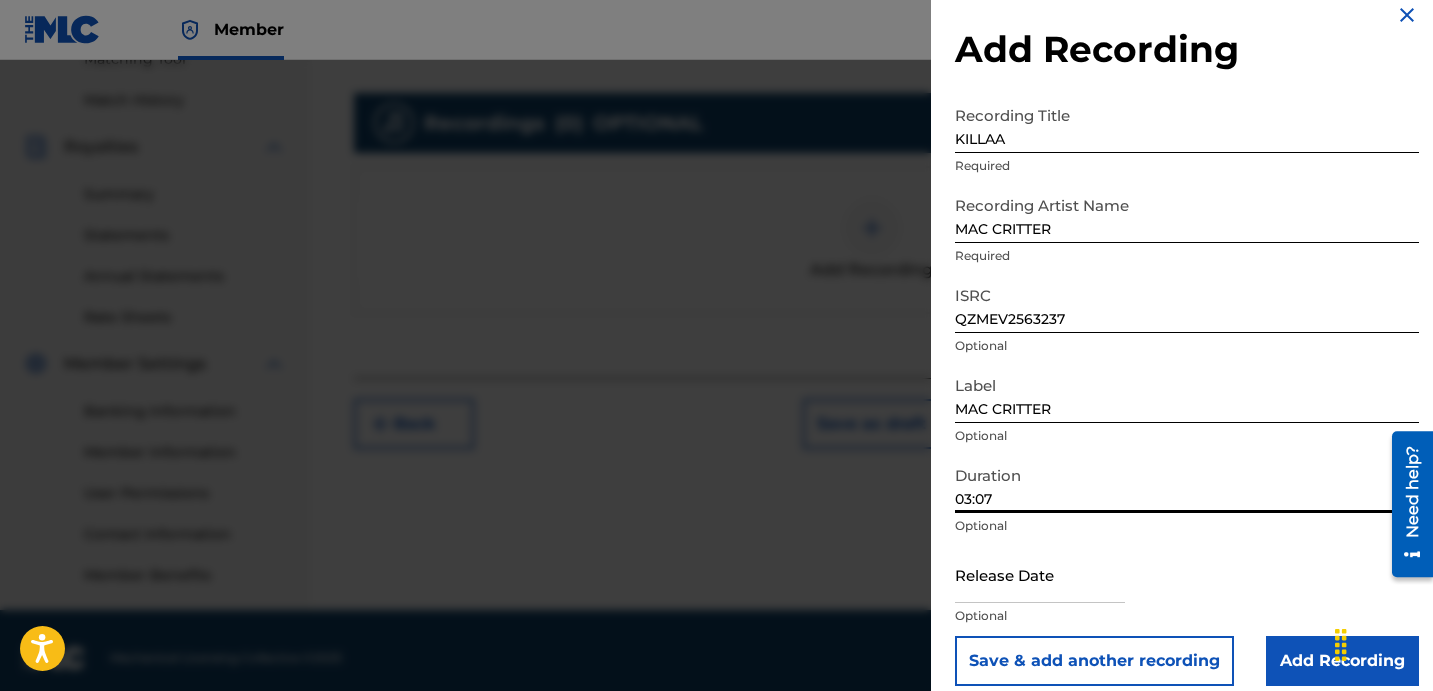 scroll, scrollTop: 40, scrollLeft: 0, axis: vertical 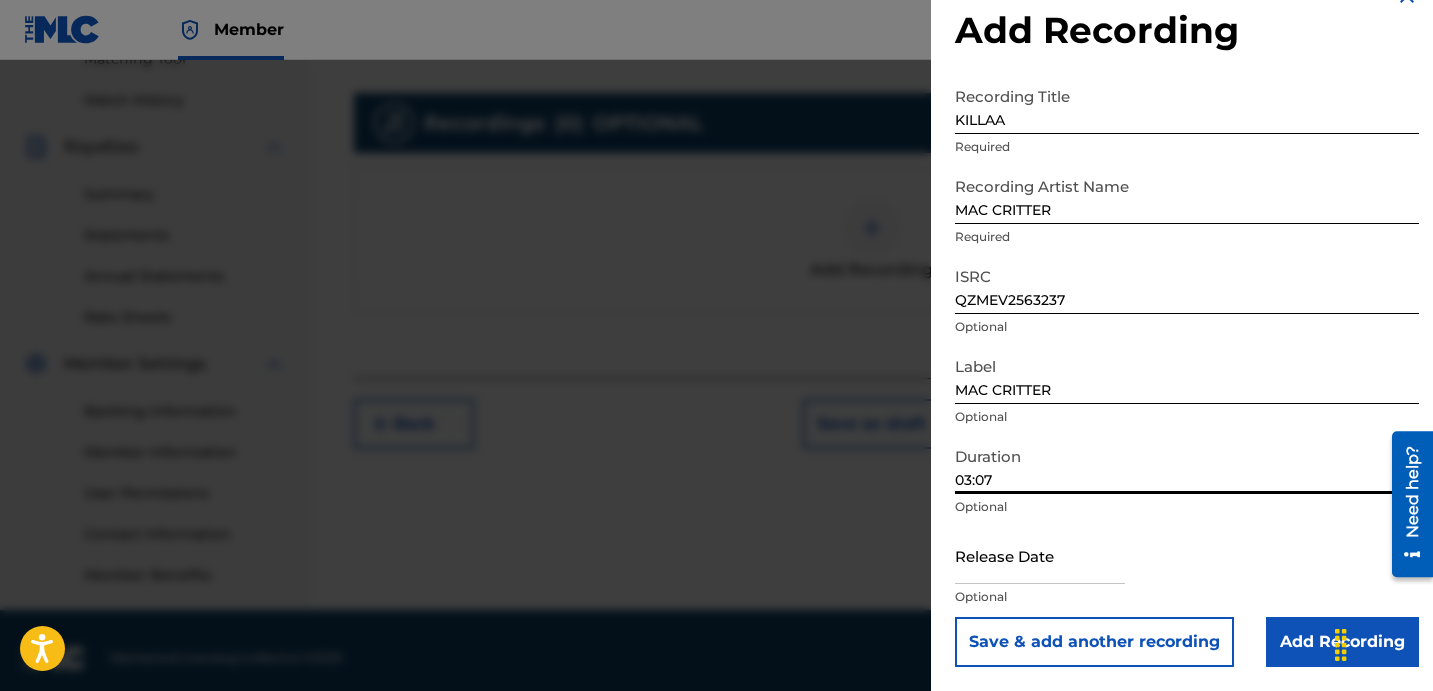 type on "03:07" 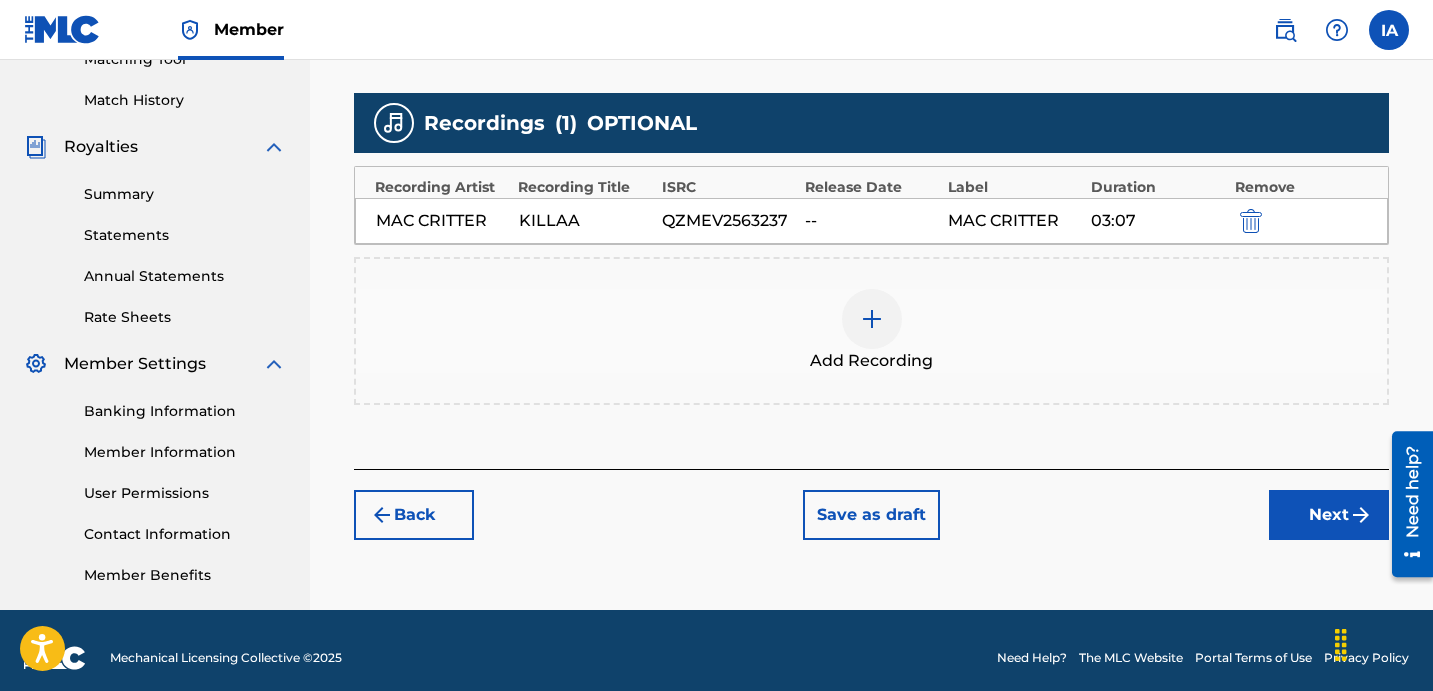 click on "Add Recordings (Optional) Enter recording information for your work. Recording information is used during the automated matching process but does not guarantee matches. This information will not be visible once your work is accepted into your catalog, but the information is stored in the database. Please note: Multiple recordings may be matched to one work. KILLAA Recordings ( 1 ) OPTIONAL Recording Artist Recording Title ISRC Release Date Label Duration Remove [FIRST] [LAST] [LAST] KILLAA QZMEV2563237 -- [FIRST] [LAST] 03:07 Add Recording" at bounding box center [871, 151] 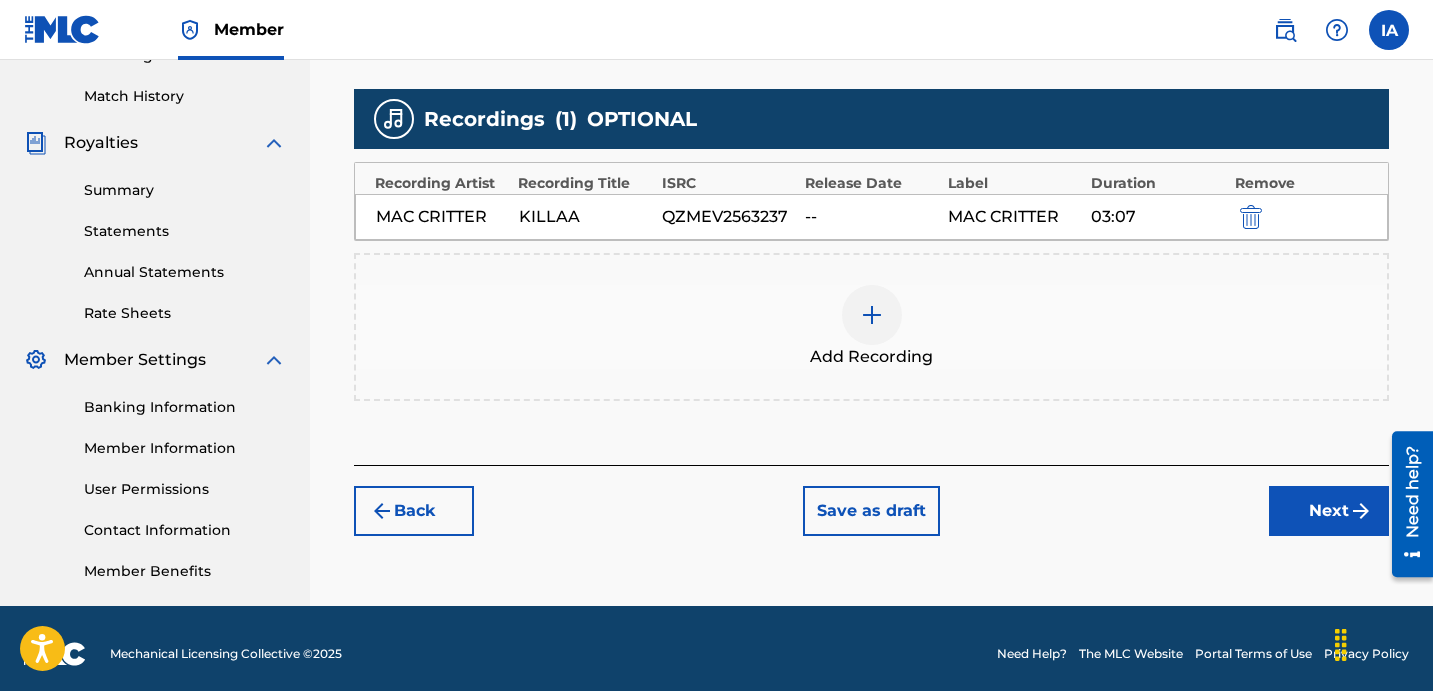 click on "Next" at bounding box center (1329, 511) 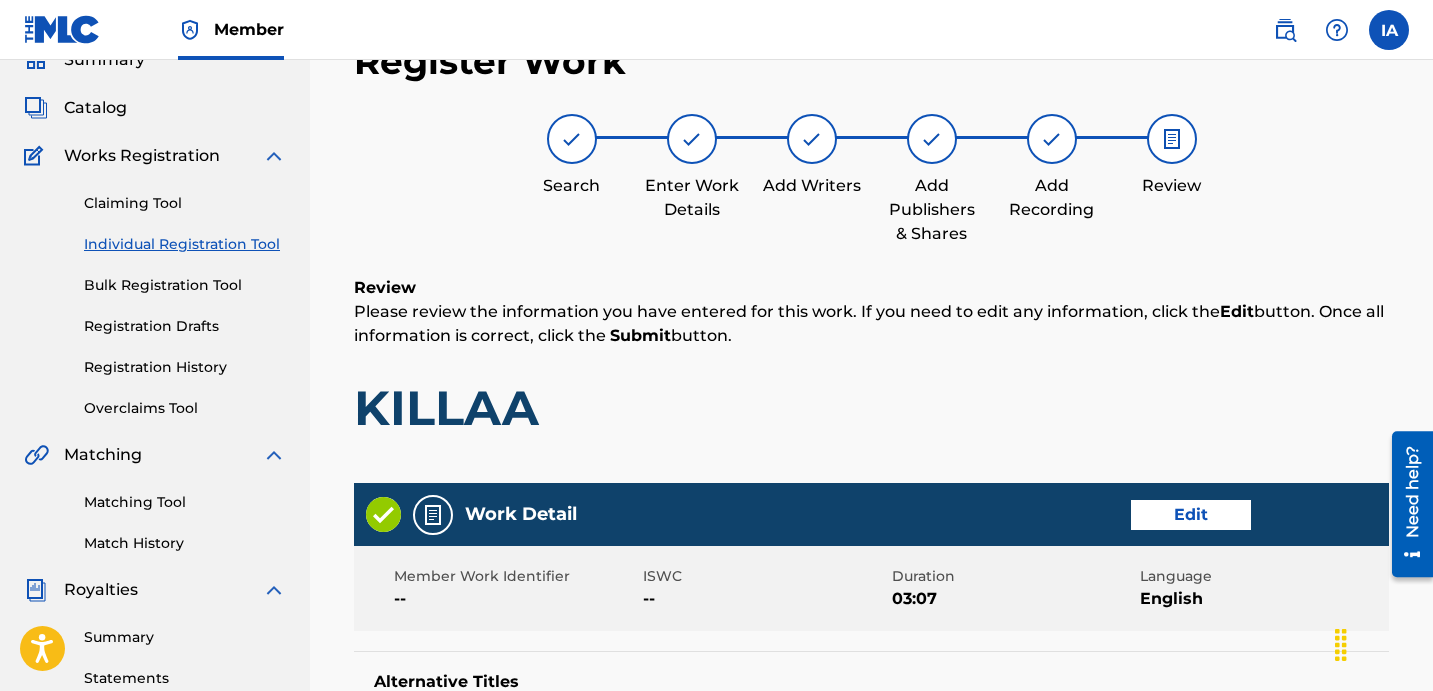 scroll, scrollTop: 90, scrollLeft: 0, axis: vertical 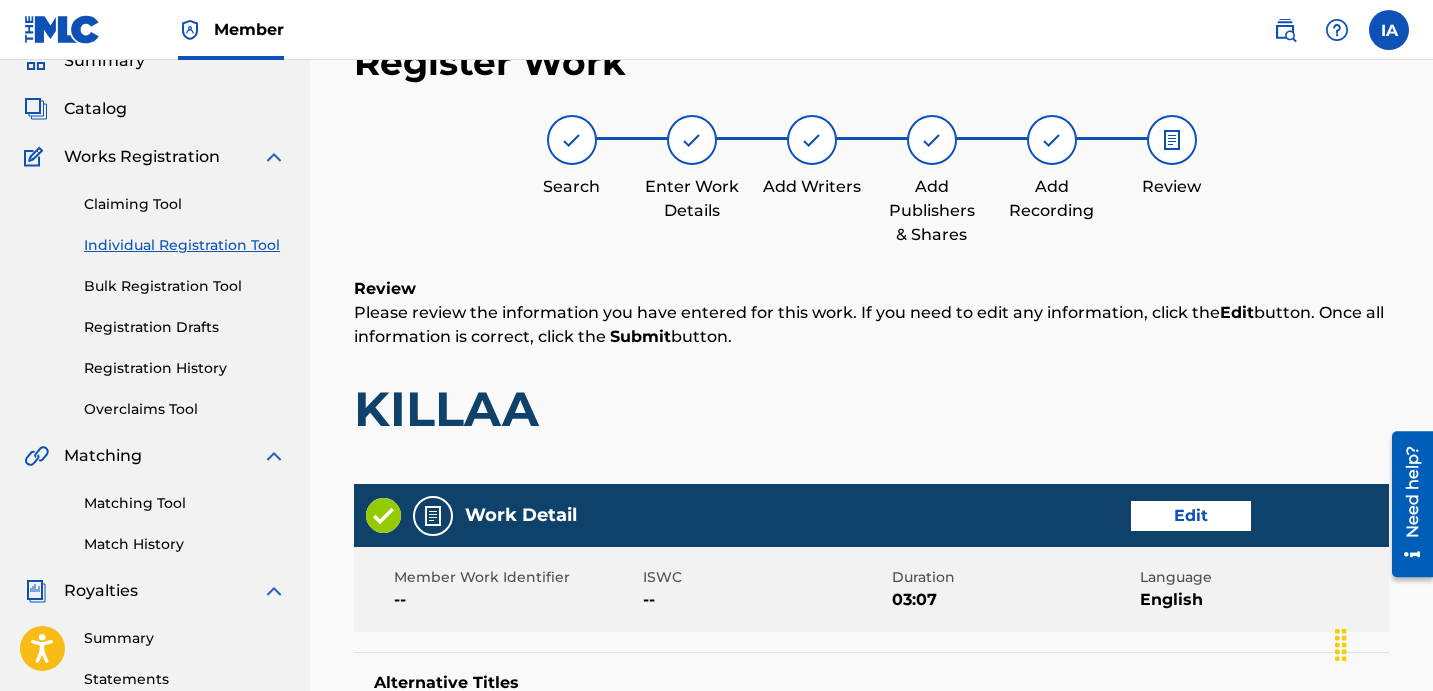 click on "KILLAA" at bounding box center (871, 409) 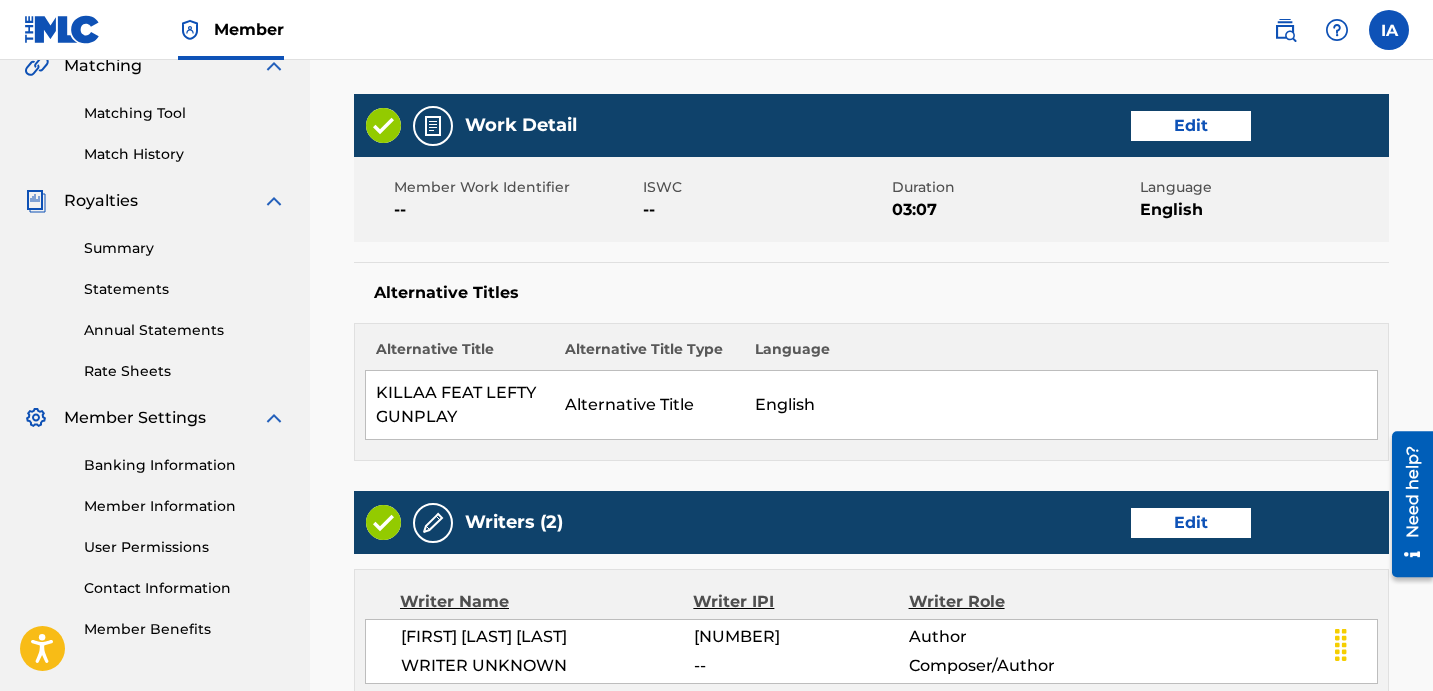 scroll, scrollTop: 705, scrollLeft: 0, axis: vertical 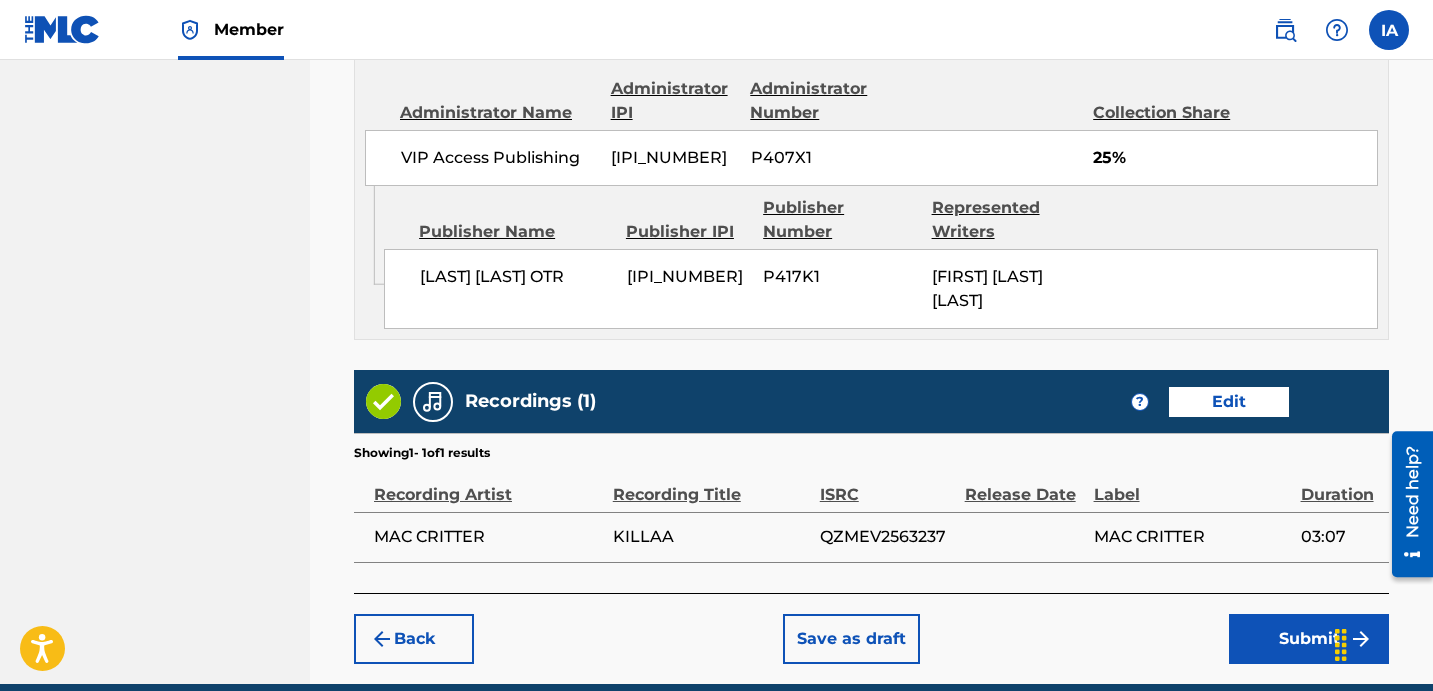 click on "Submit" at bounding box center [1309, 639] 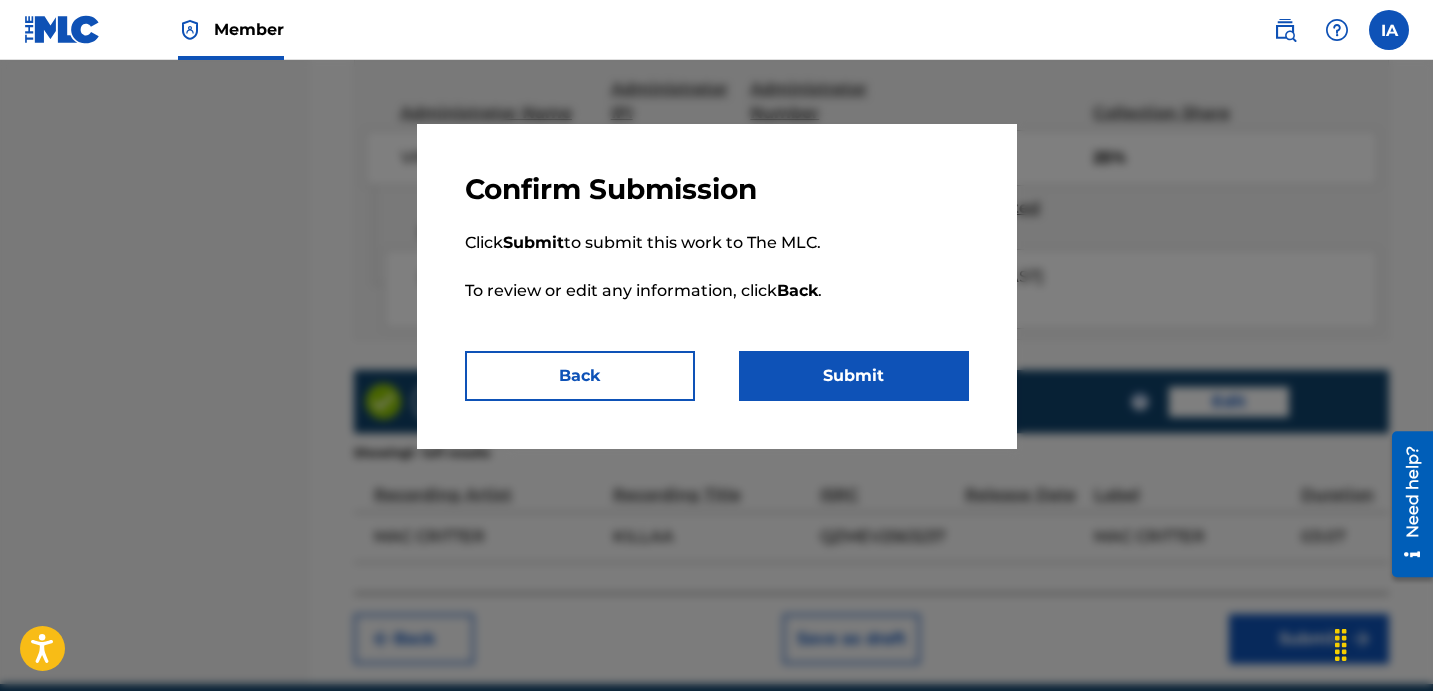 click on "Submit" at bounding box center (854, 376) 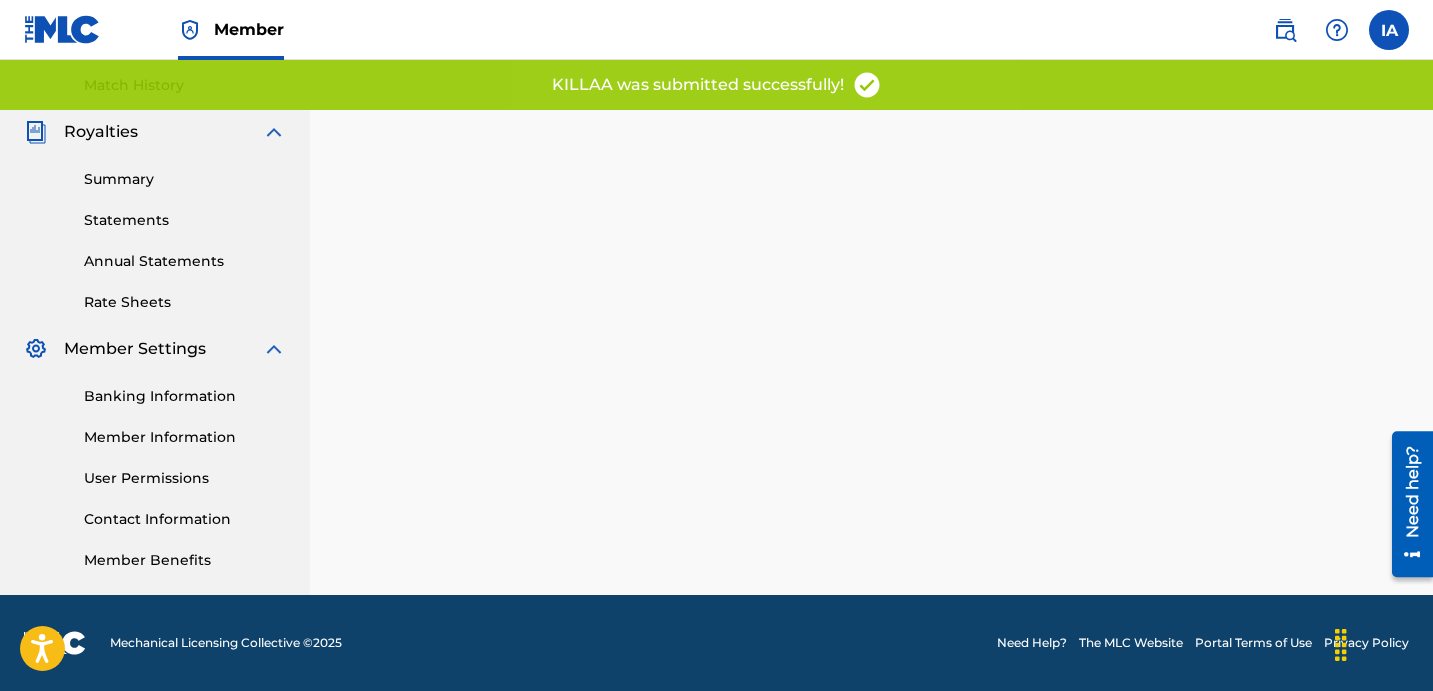 scroll, scrollTop: 0, scrollLeft: 0, axis: both 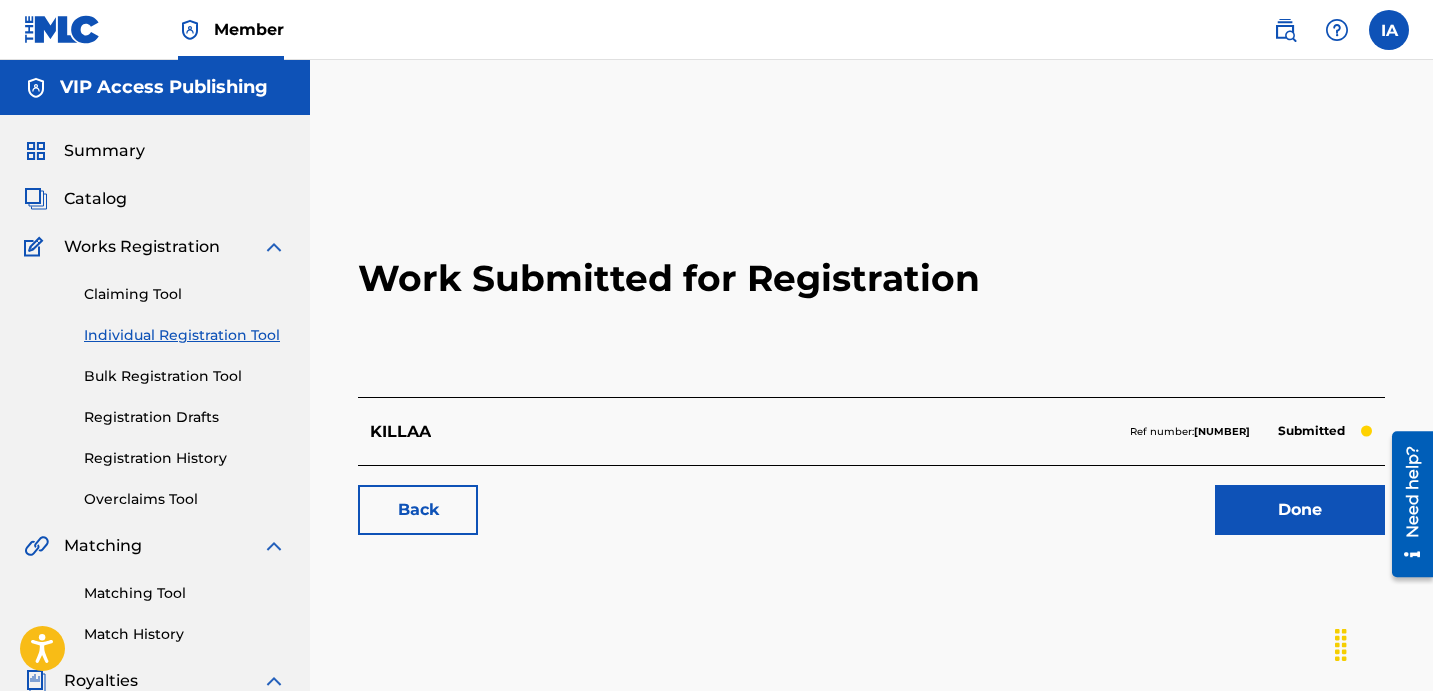 click on "Individual Registration Tool" at bounding box center (185, 335) 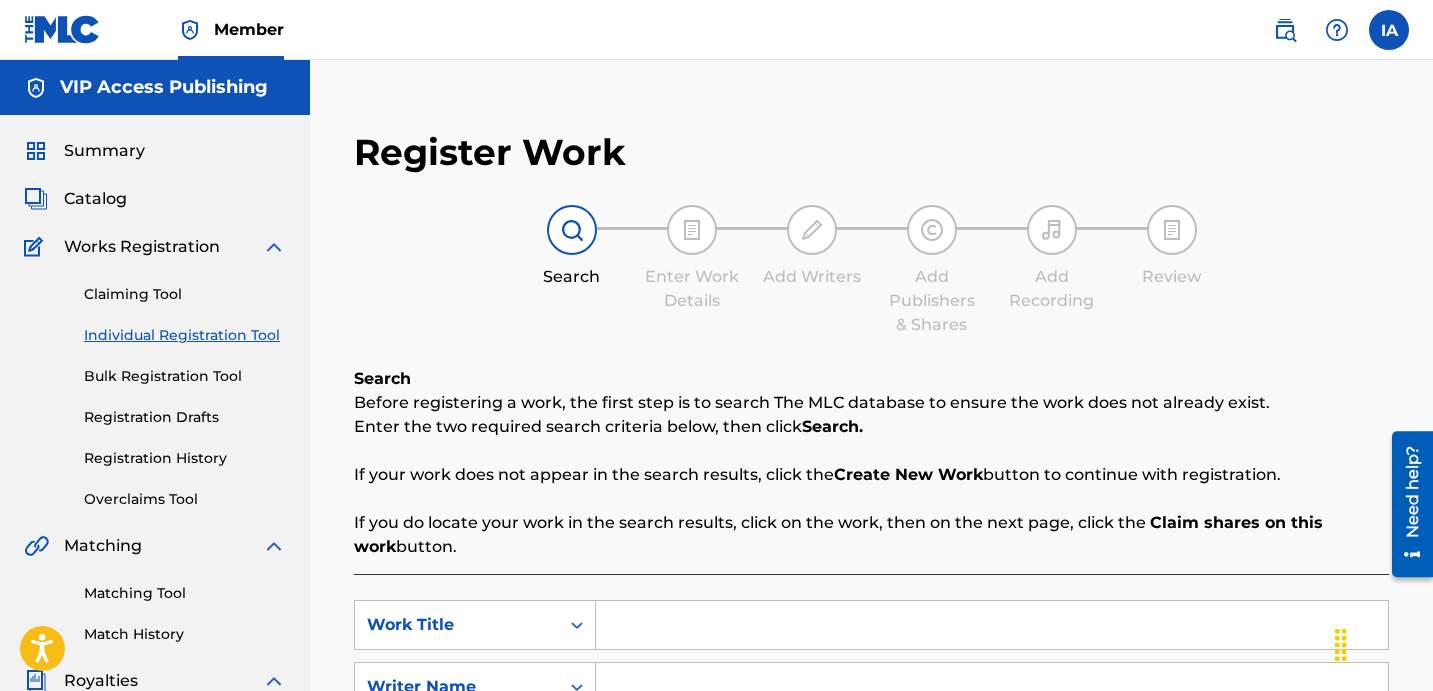 click at bounding box center [992, 625] 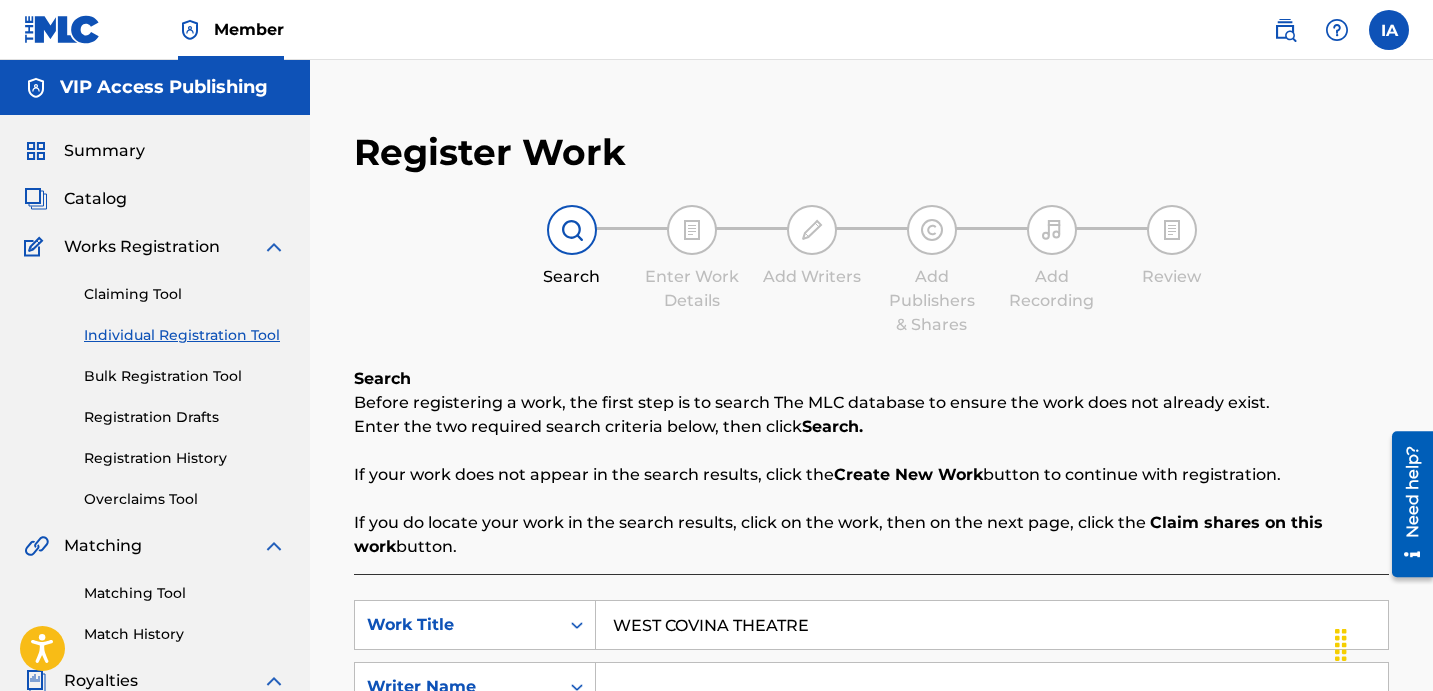 click on "Search Before registering a work, the first step is to search The MLC database to ensure the work does not already exist. Enter the two required search criteria below, then click   Search.  If your work does not appear in the search results, click the  Create New Work   button to continue with registration. If you do locate your work in the search results, click on the work, then on the next page, click the   Claim shares on this work  button." at bounding box center (871, 463) 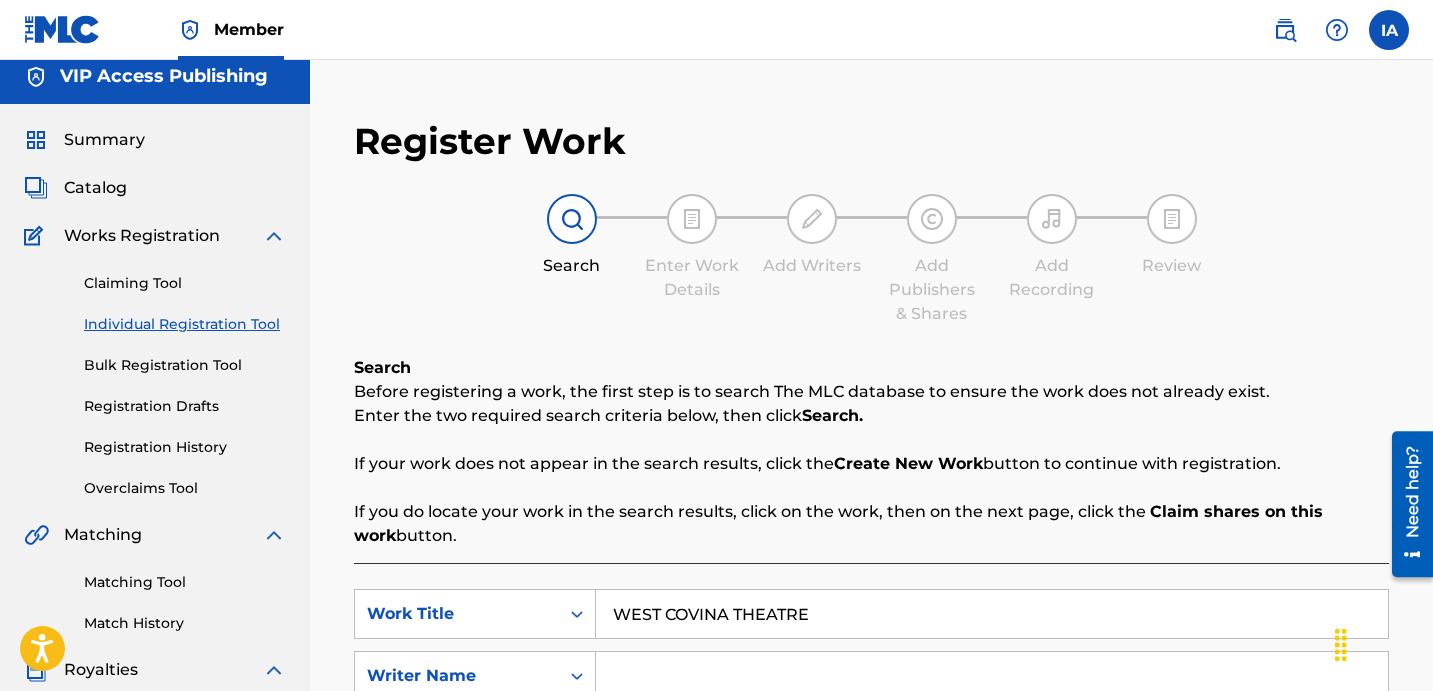scroll, scrollTop: 313, scrollLeft: 0, axis: vertical 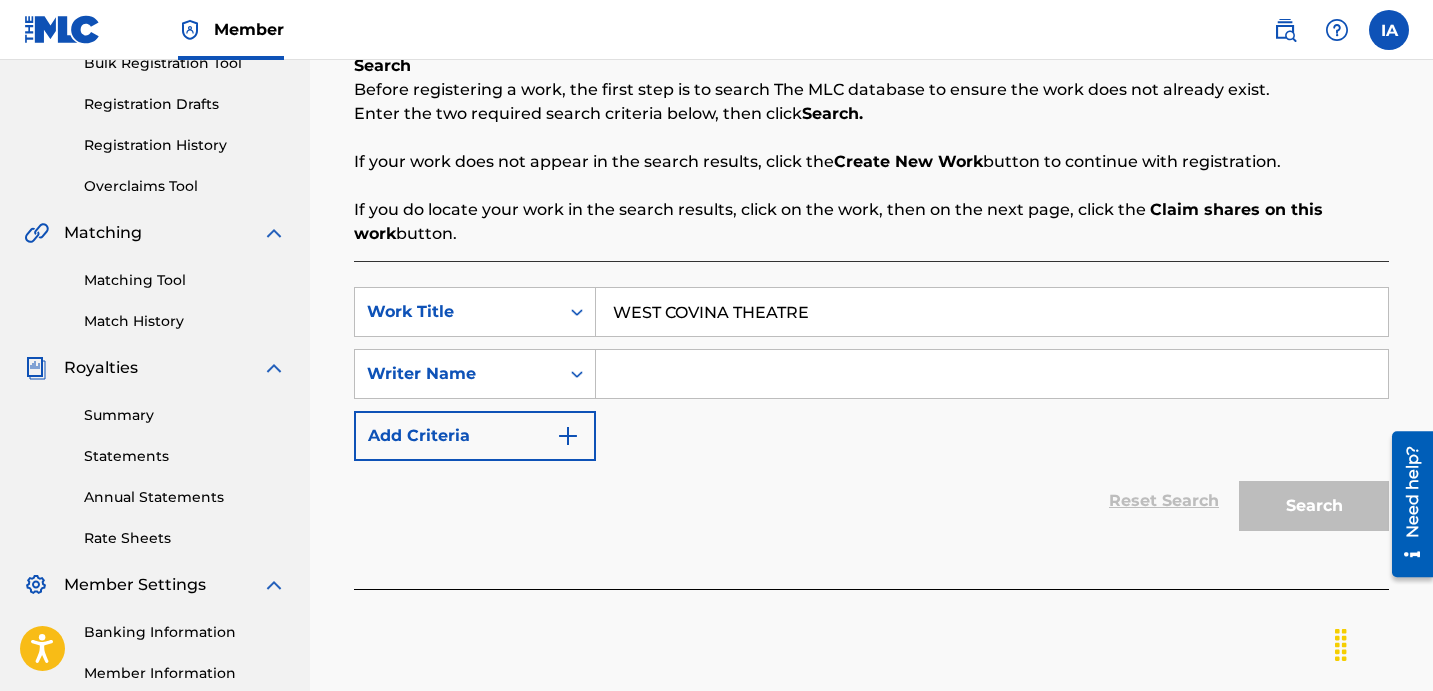 drag, startPoint x: 902, startPoint y: 319, endPoint x: 622, endPoint y: 216, distance: 298.34375 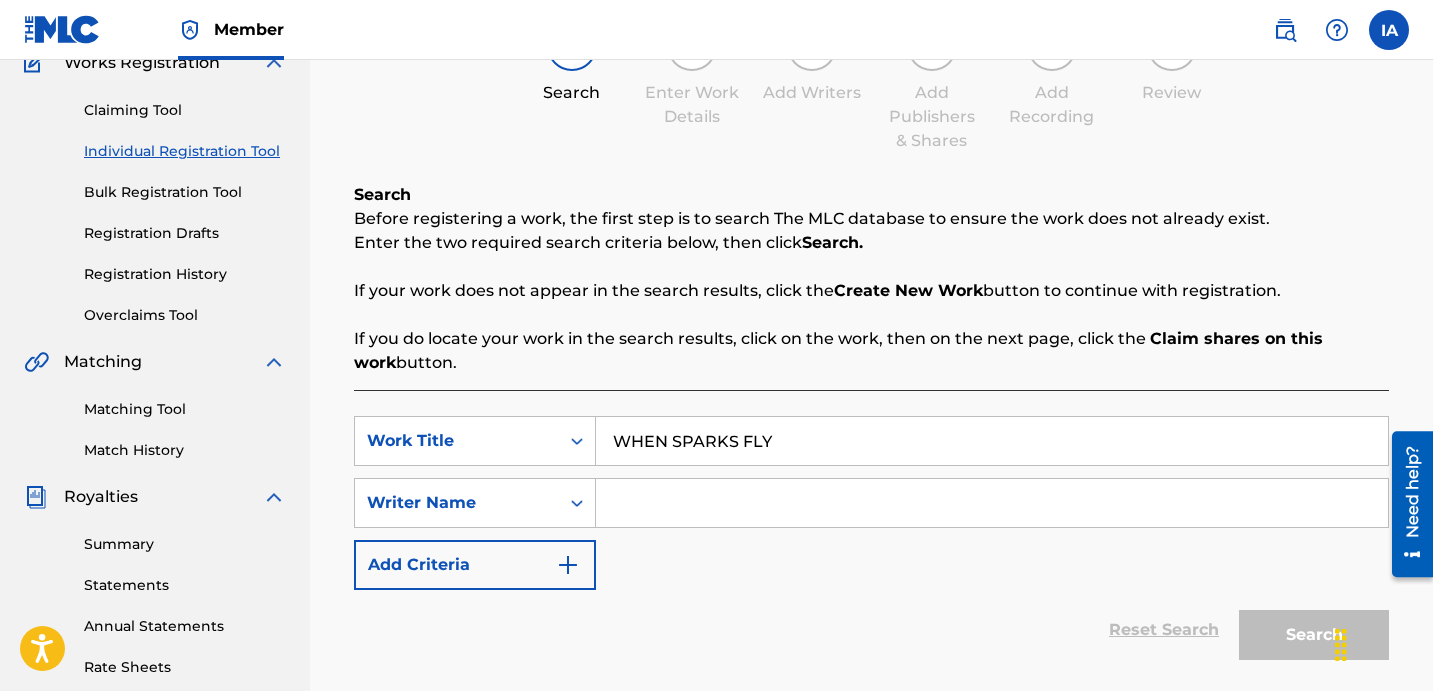 scroll, scrollTop: 185, scrollLeft: 0, axis: vertical 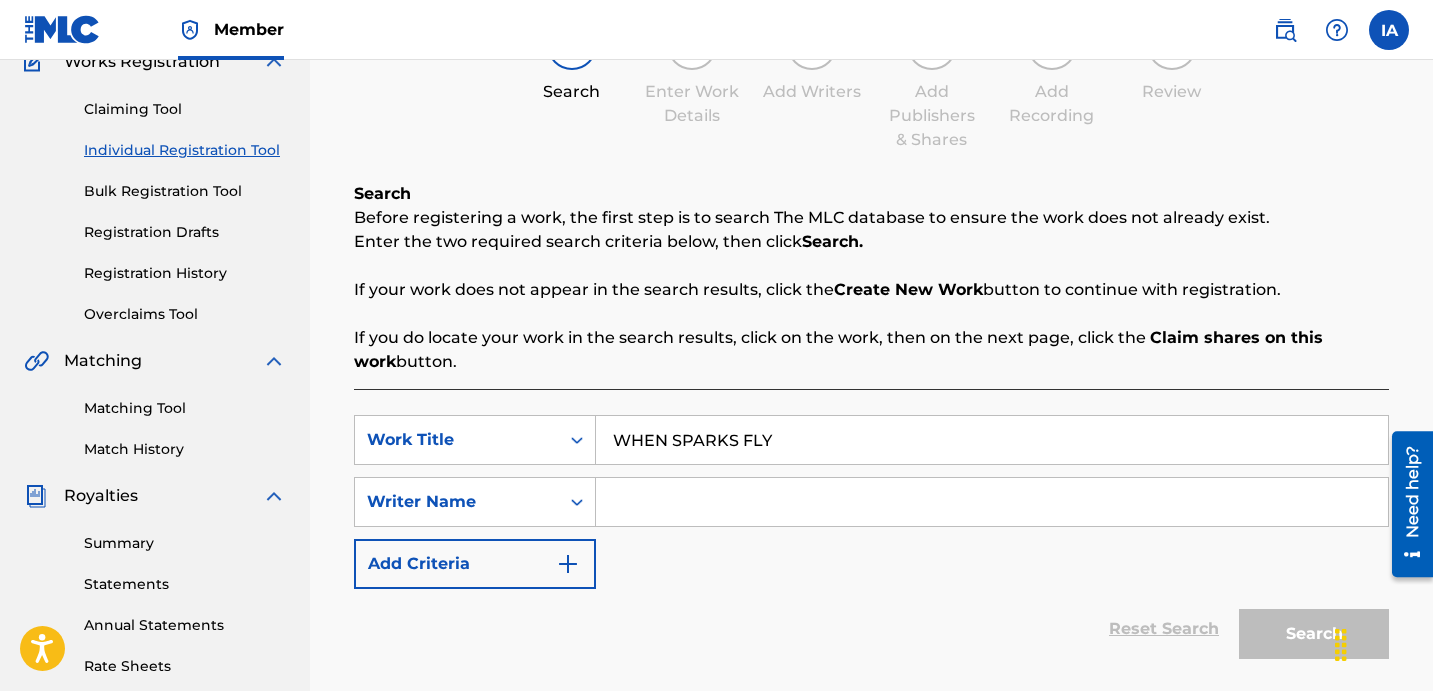 paste on "[LAST] [FIRST] [LAST]" 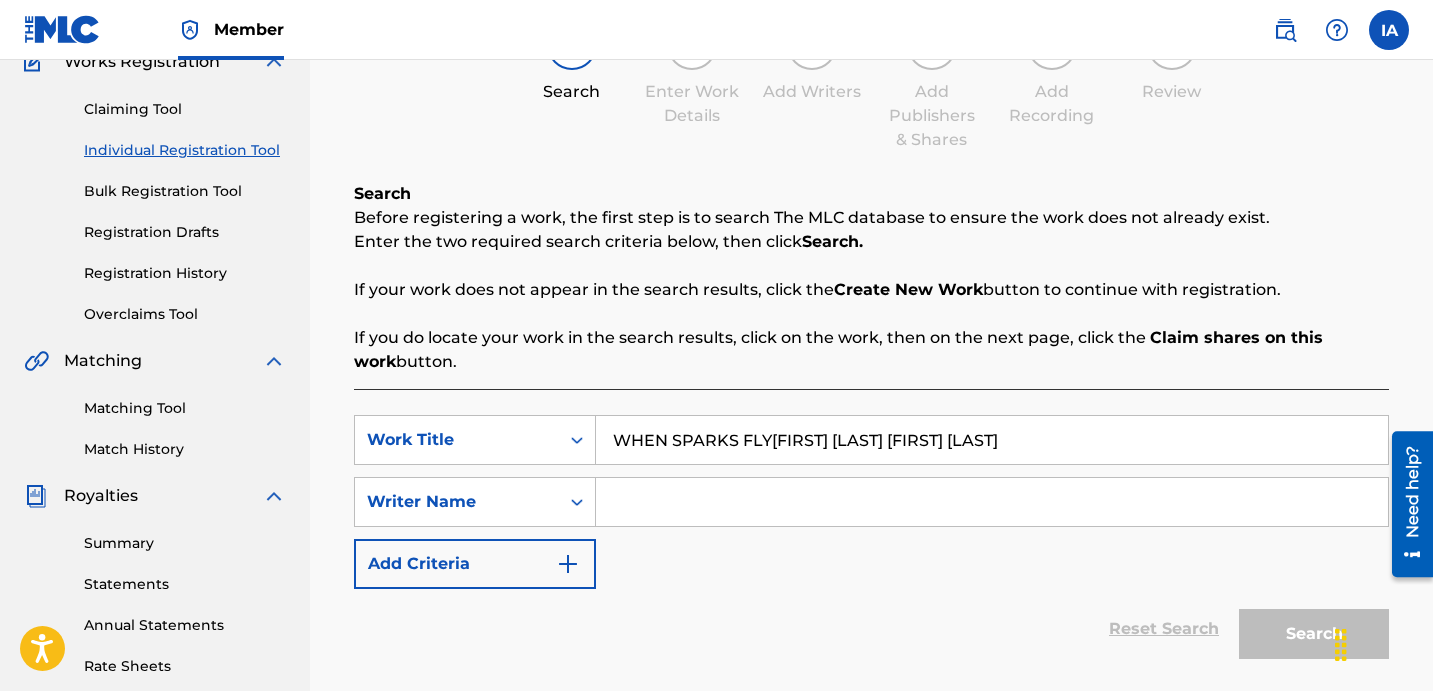 type on "WHEN SPARKS FLY" 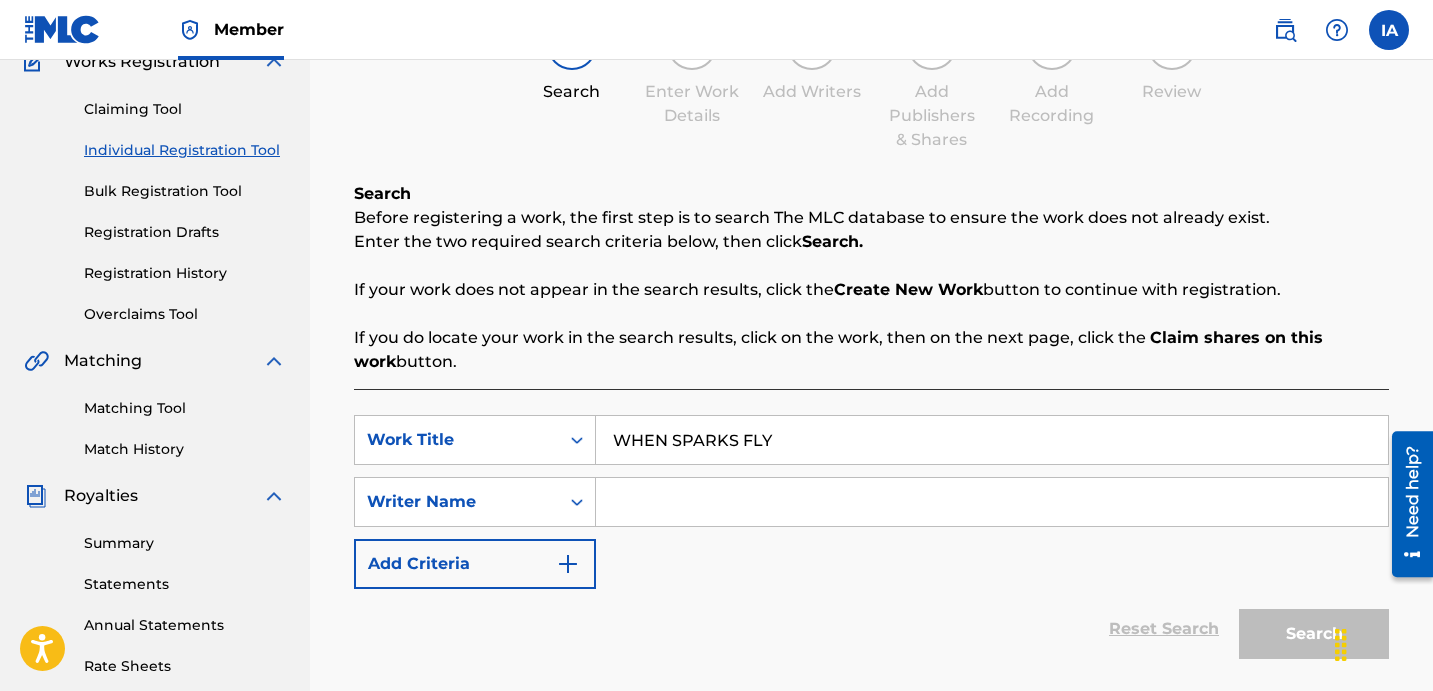 click at bounding box center [992, 502] 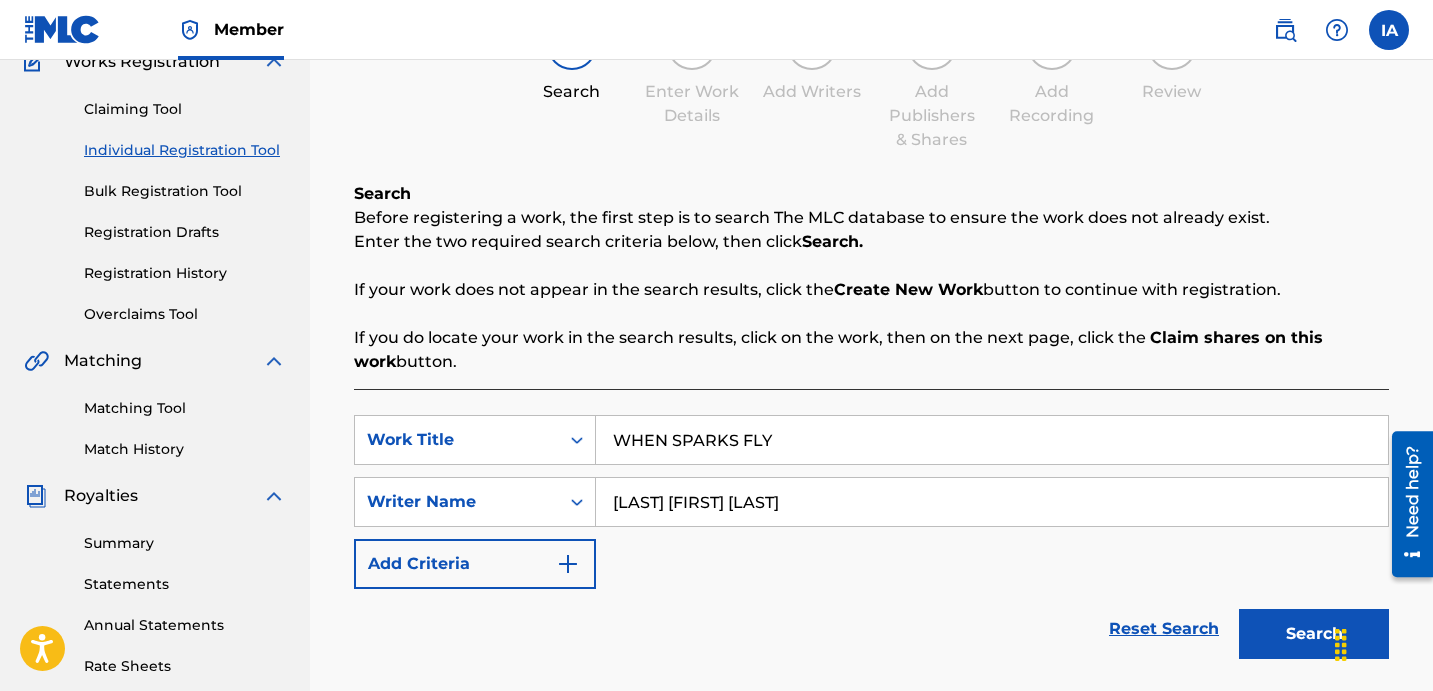type on "[LAST] [FIRST] [LAST]" 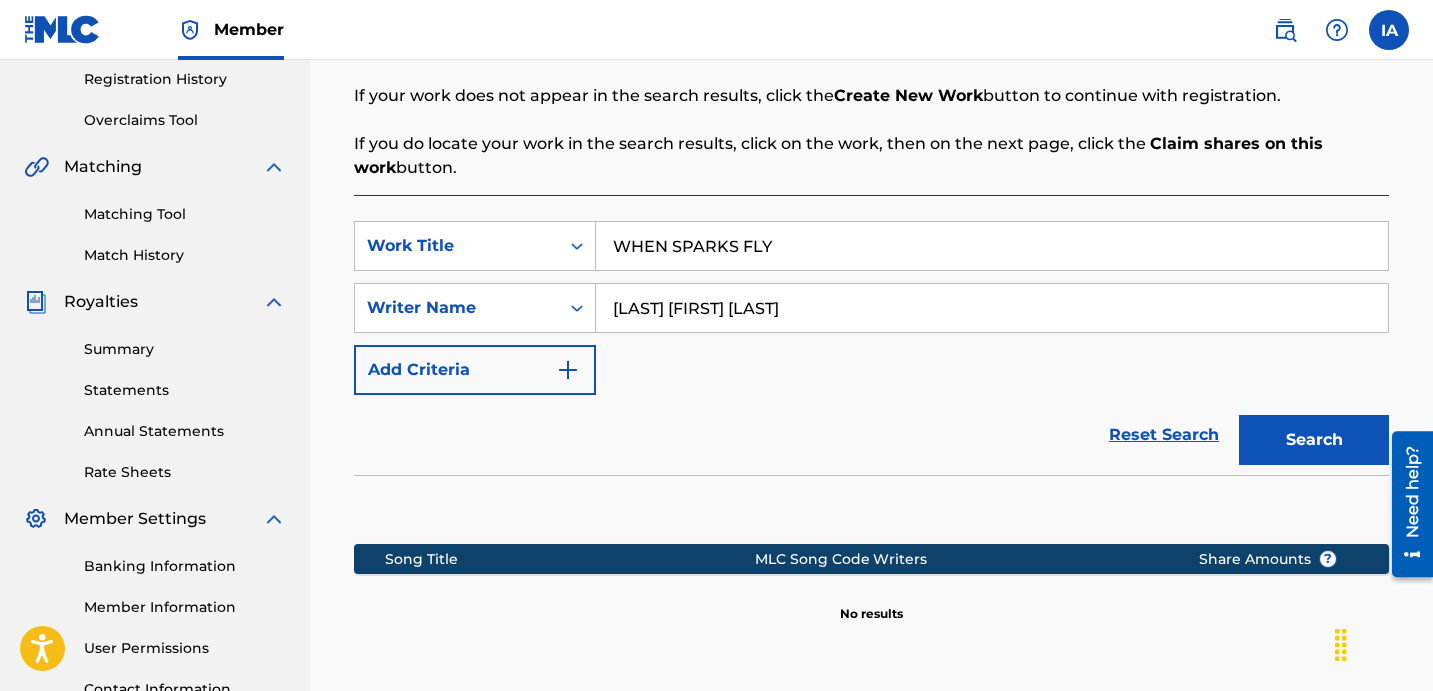 scroll, scrollTop: 423, scrollLeft: 0, axis: vertical 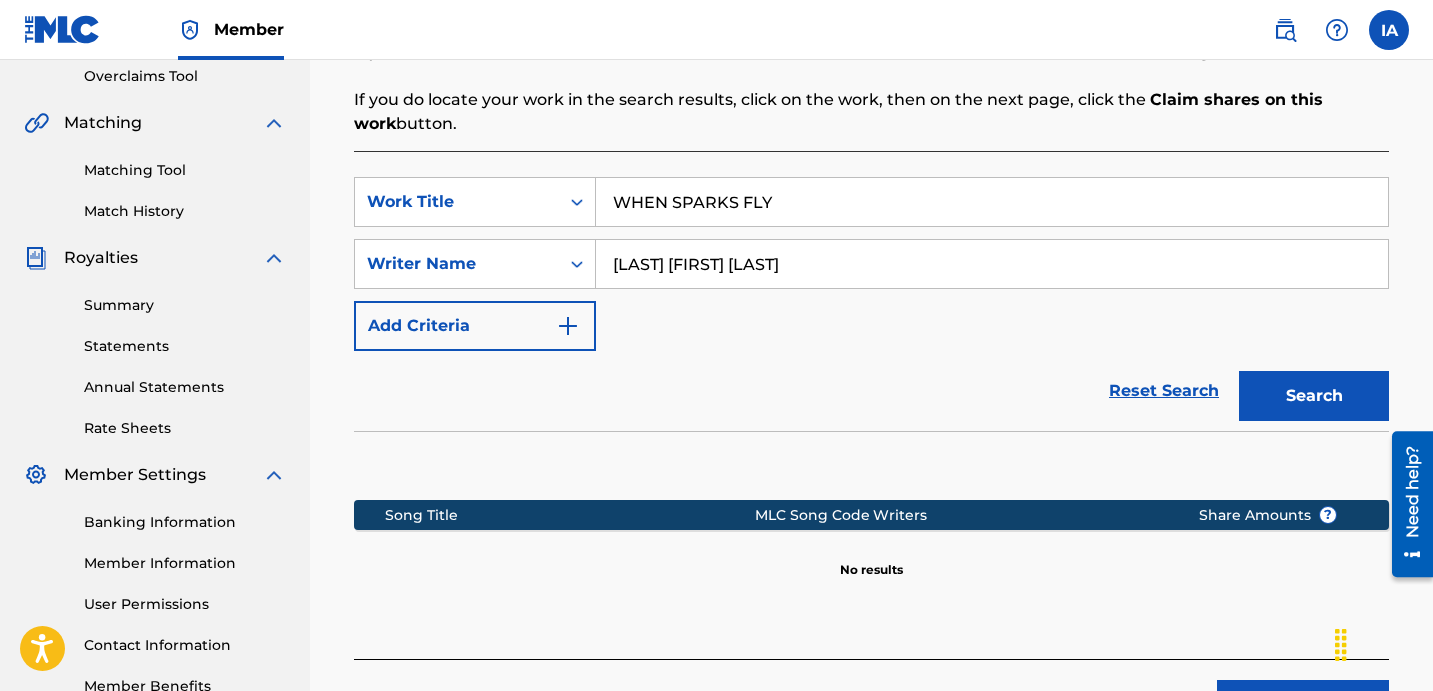 click on "Search" at bounding box center (1314, 396) 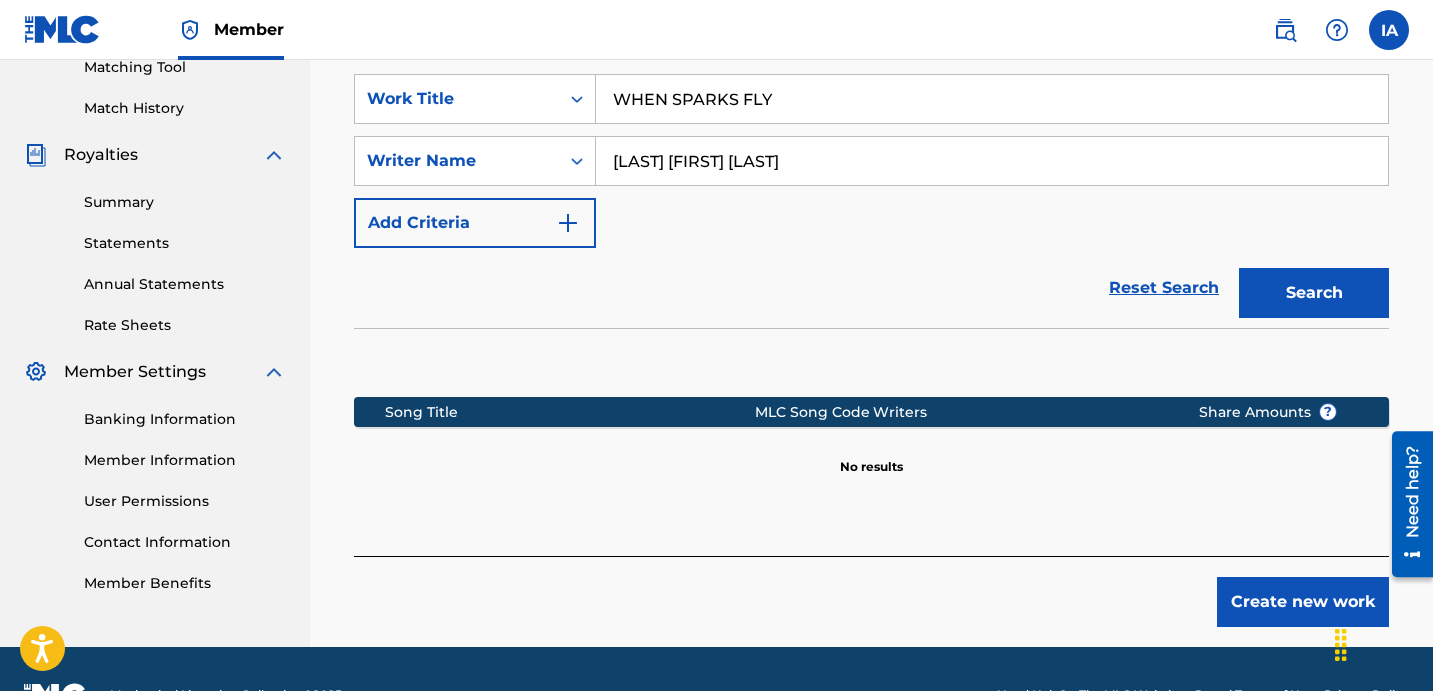 scroll, scrollTop: 578, scrollLeft: 0, axis: vertical 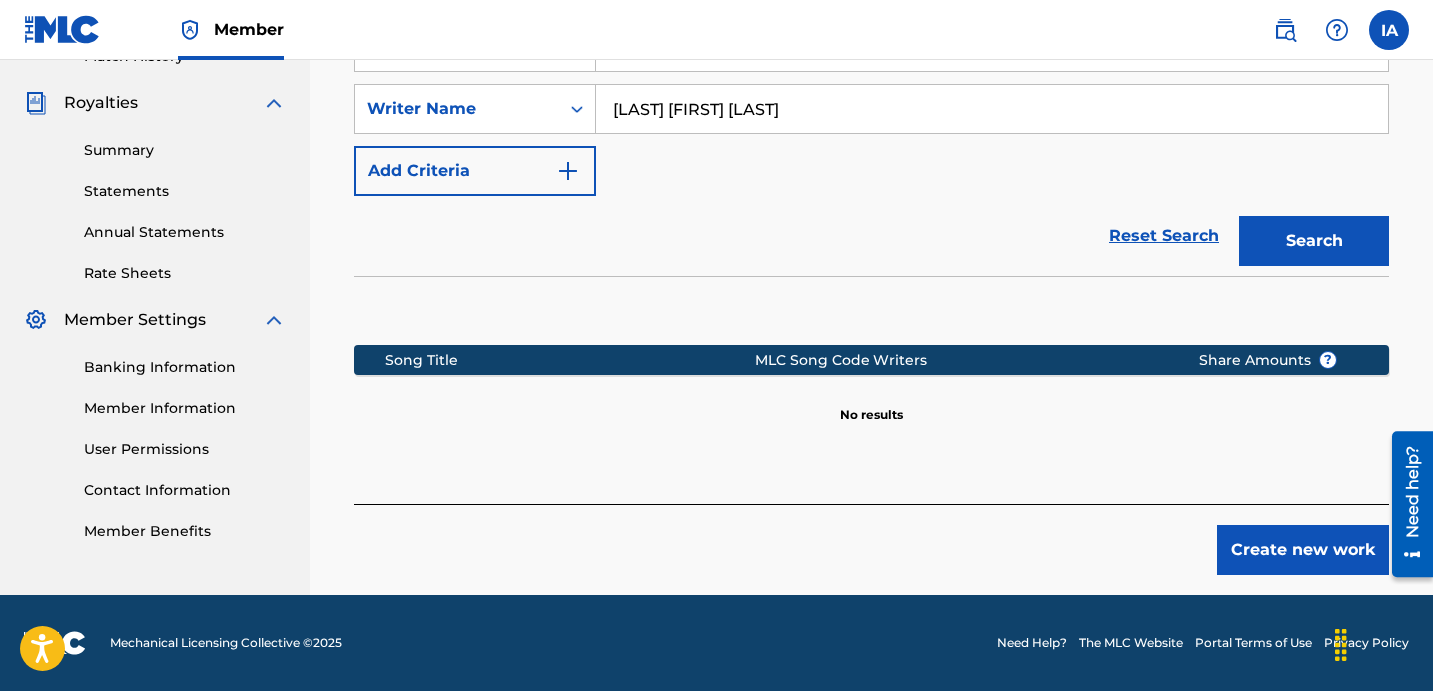 click on "Create new work" at bounding box center (1303, 550) 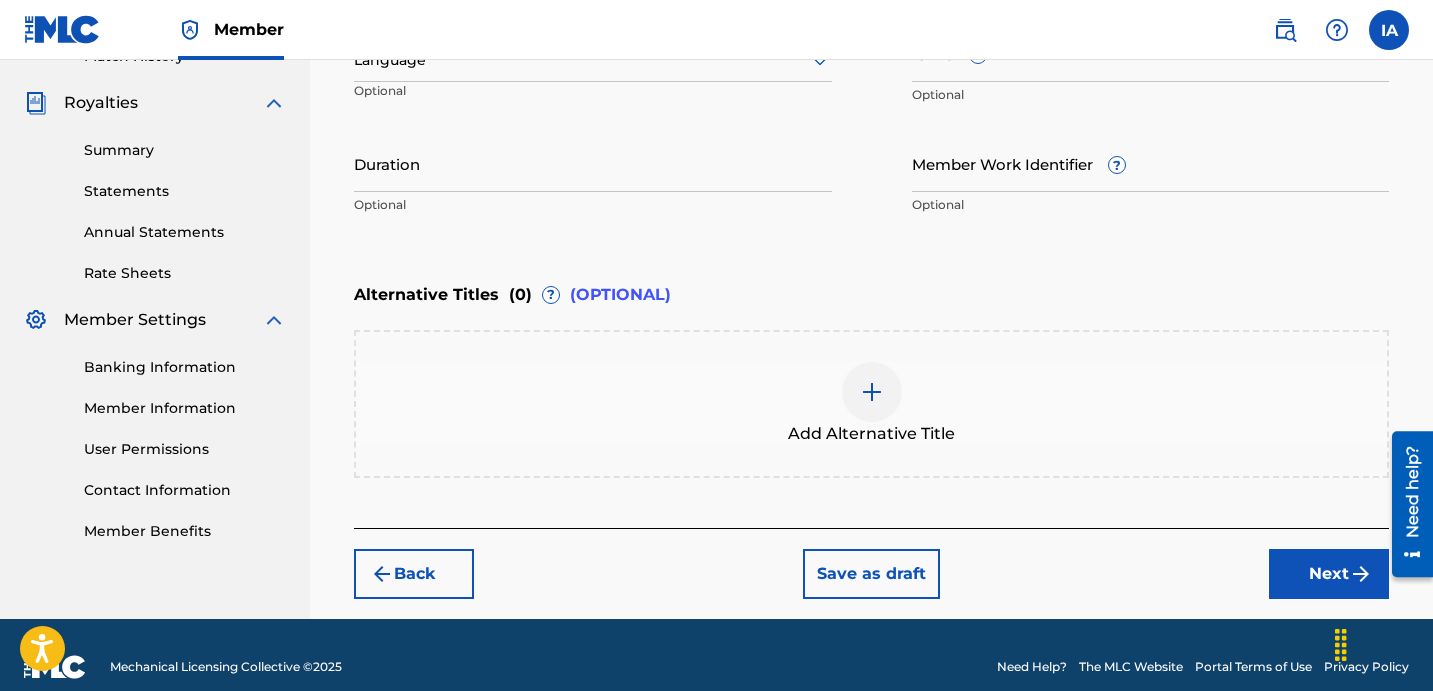 click on "Duration Optional" at bounding box center [593, 180] 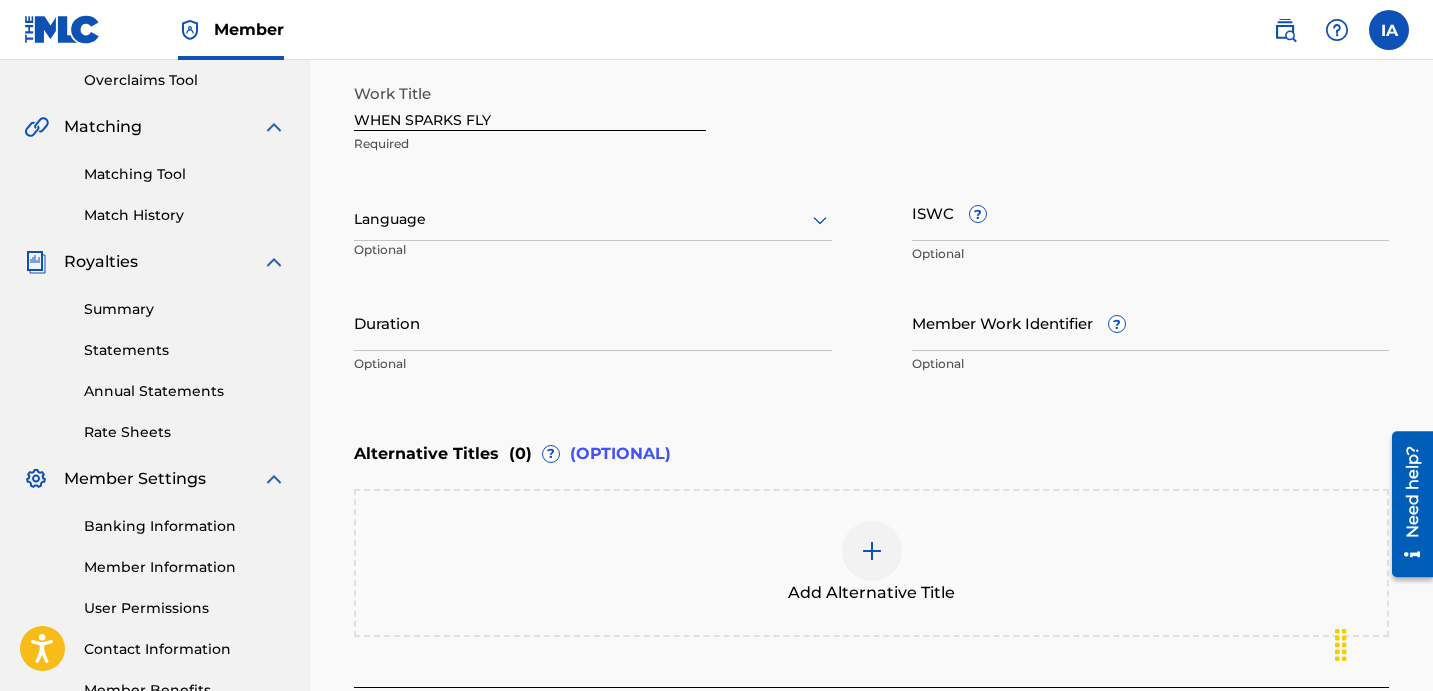 scroll, scrollTop: 412, scrollLeft: 0, axis: vertical 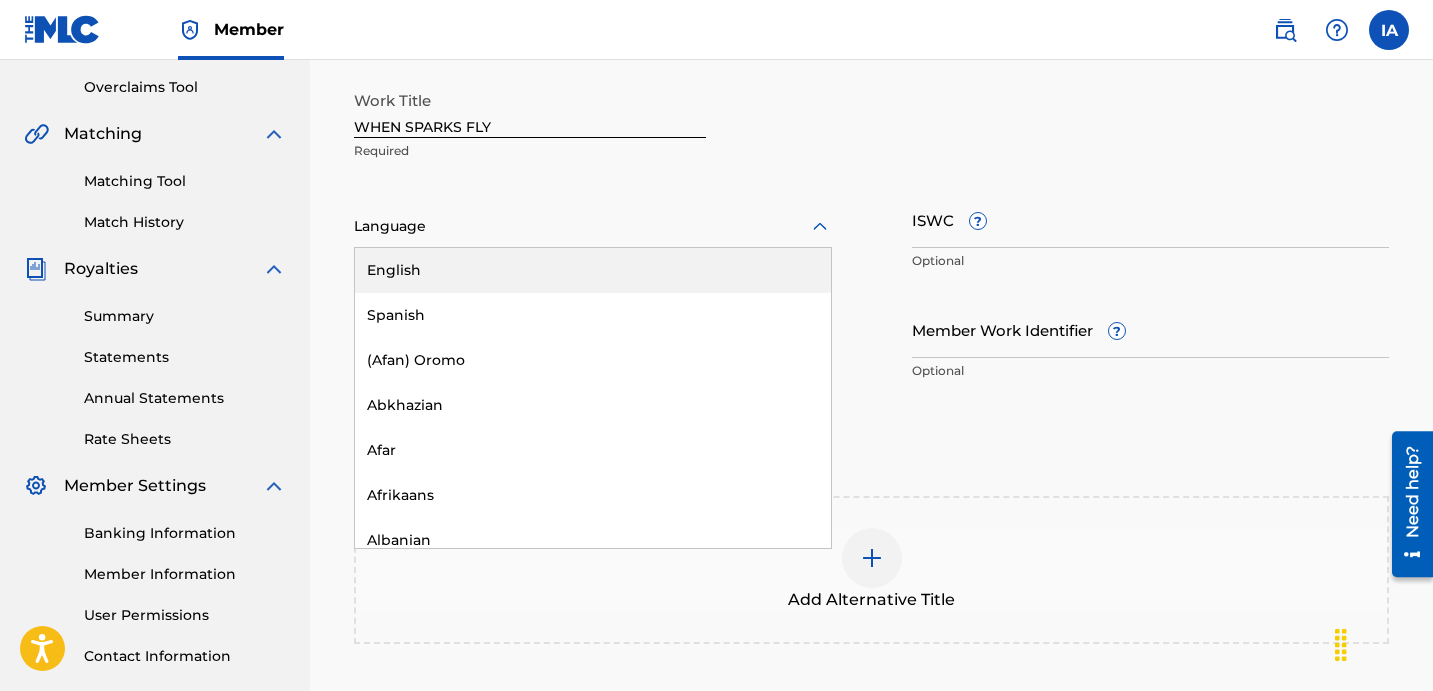 click on "Language" at bounding box center [593, 227] 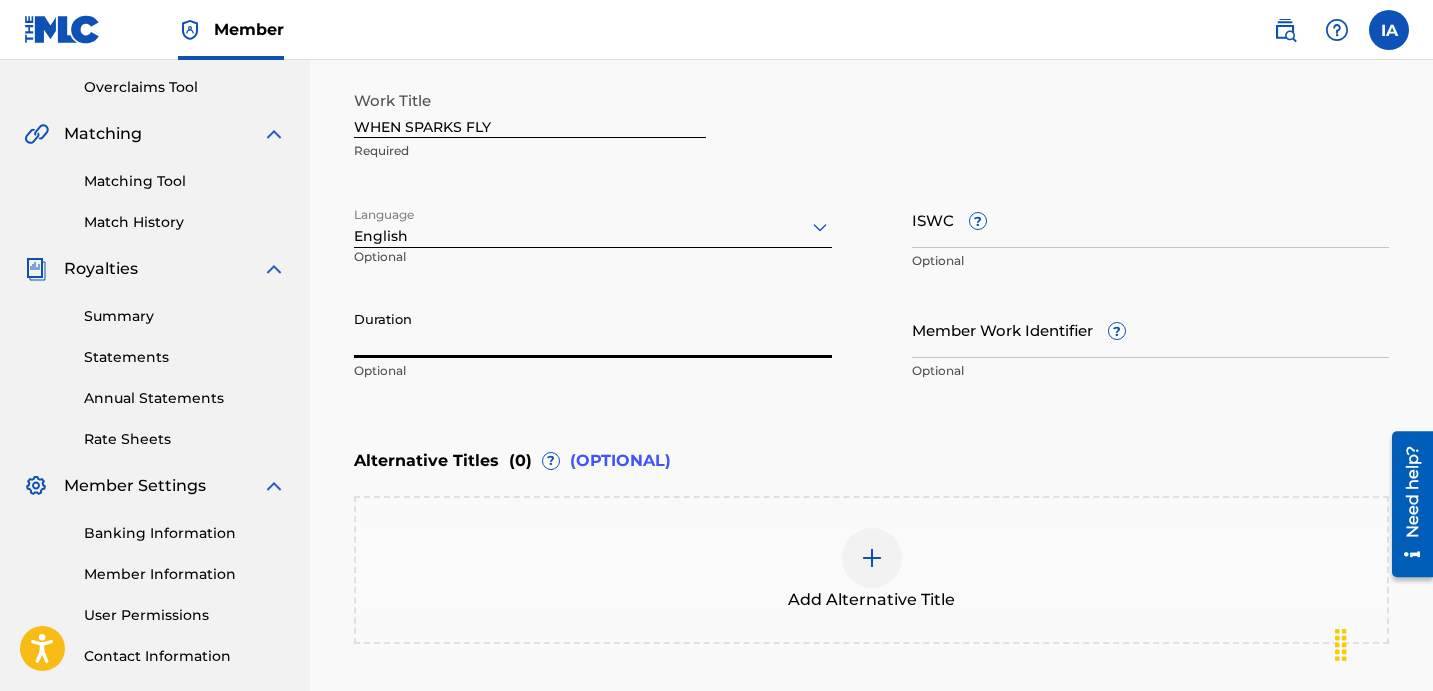 click on "Duration" at bounding box center (593, 329) 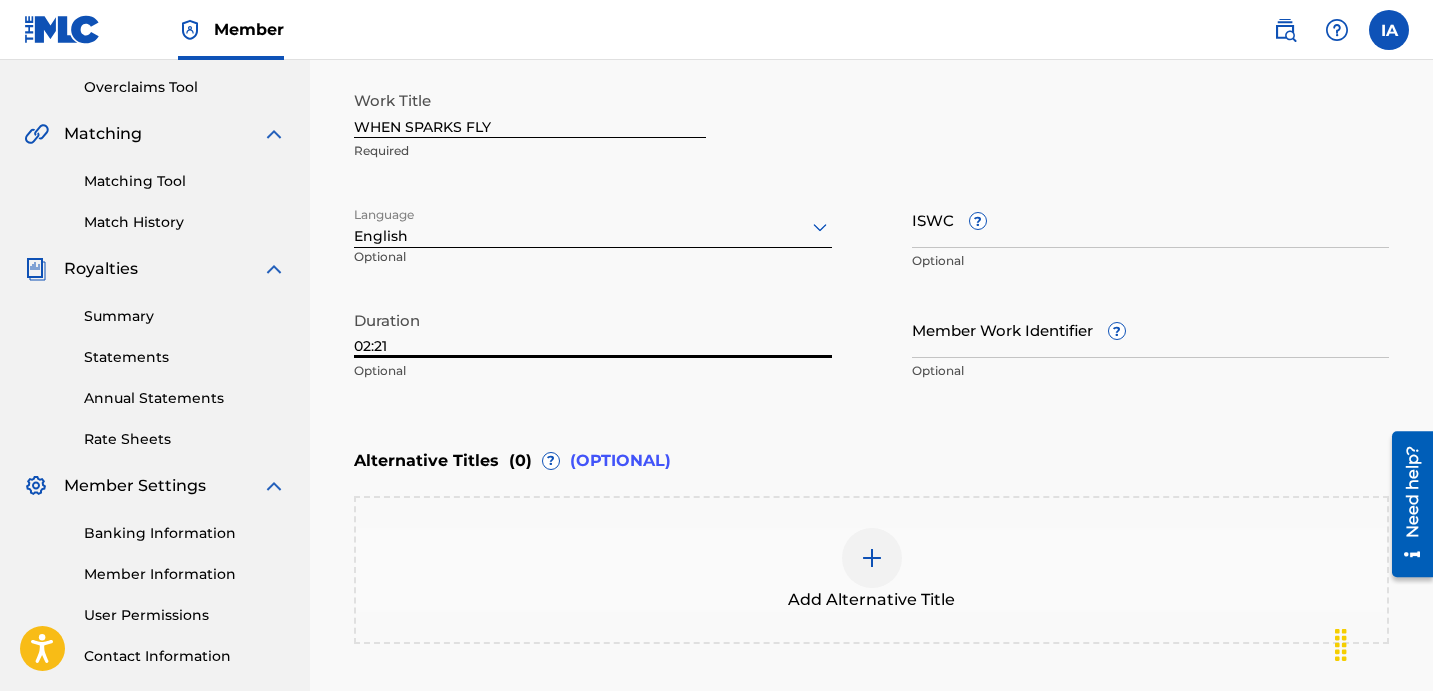 type on "02:21" 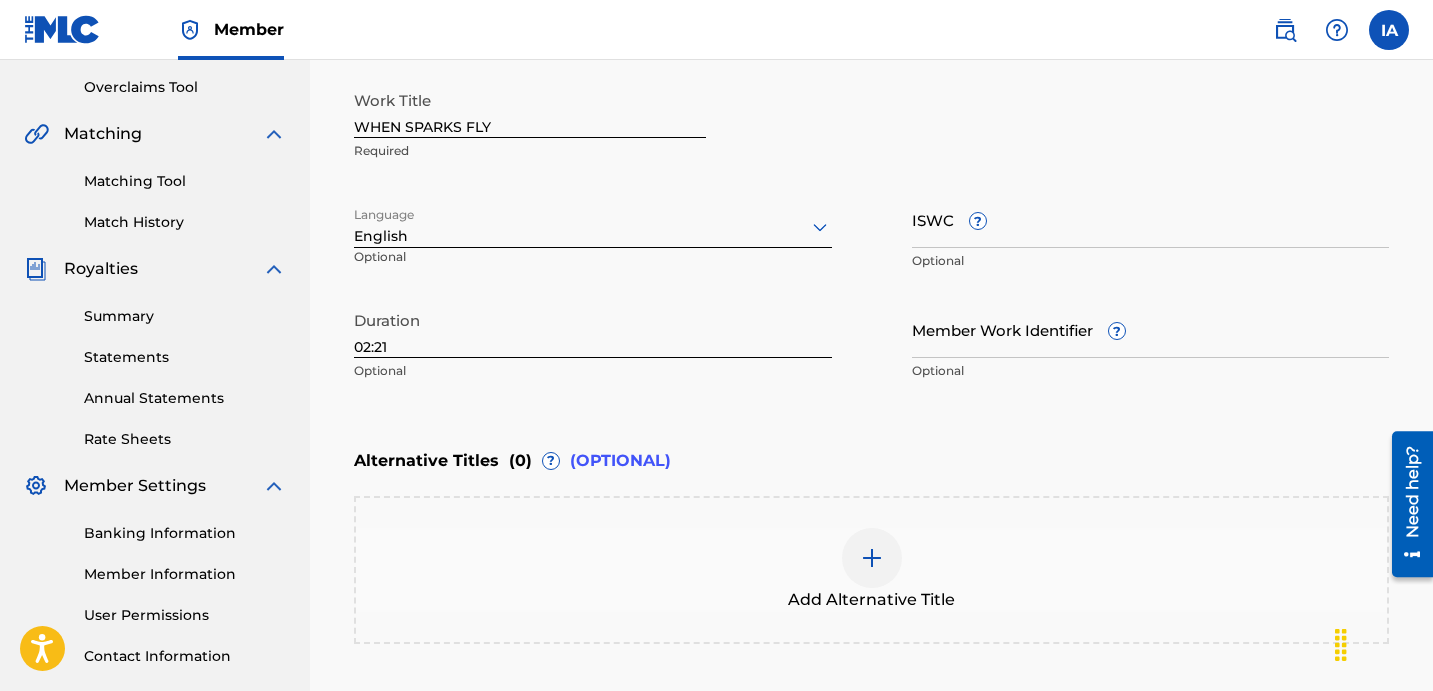 click on "Alternative Titles ( 0 ) ? (OPTIONAL)" at bounding box center [871, 461] 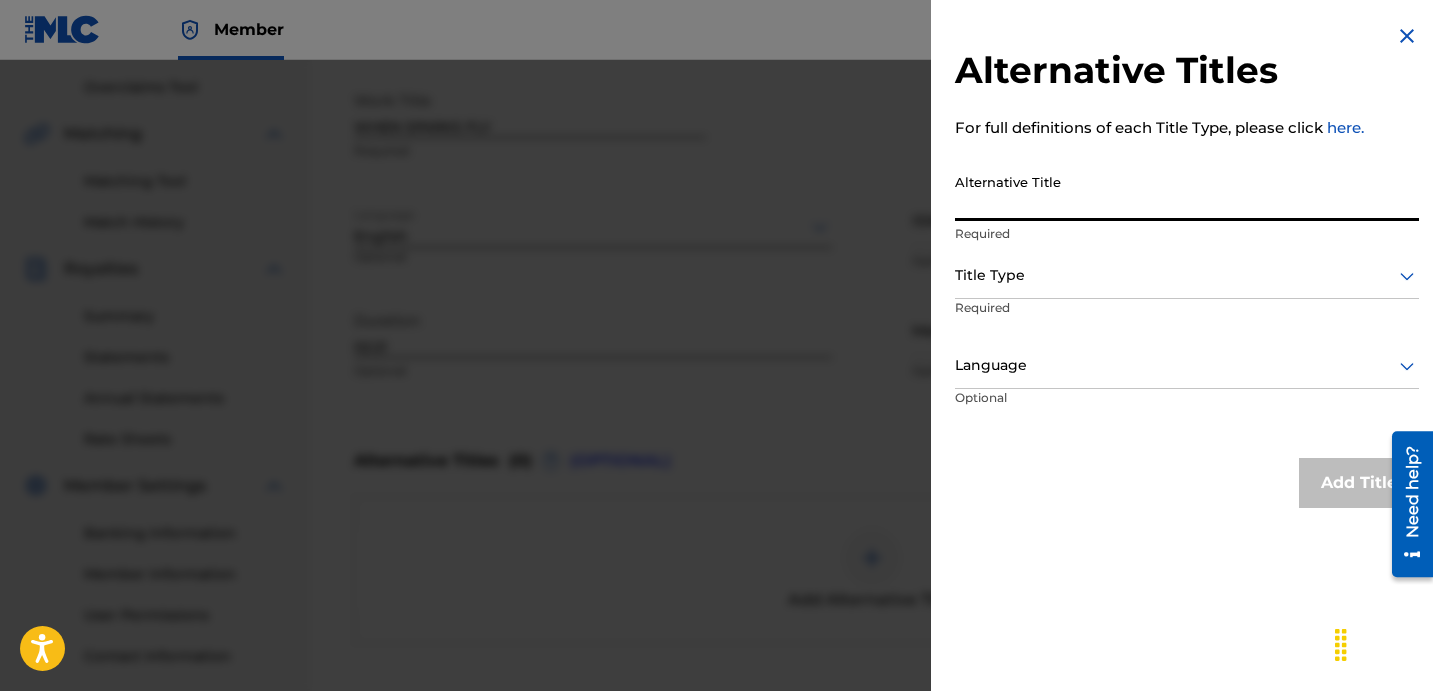 click on "Alternative Title" at bounding box center (1187, 192) 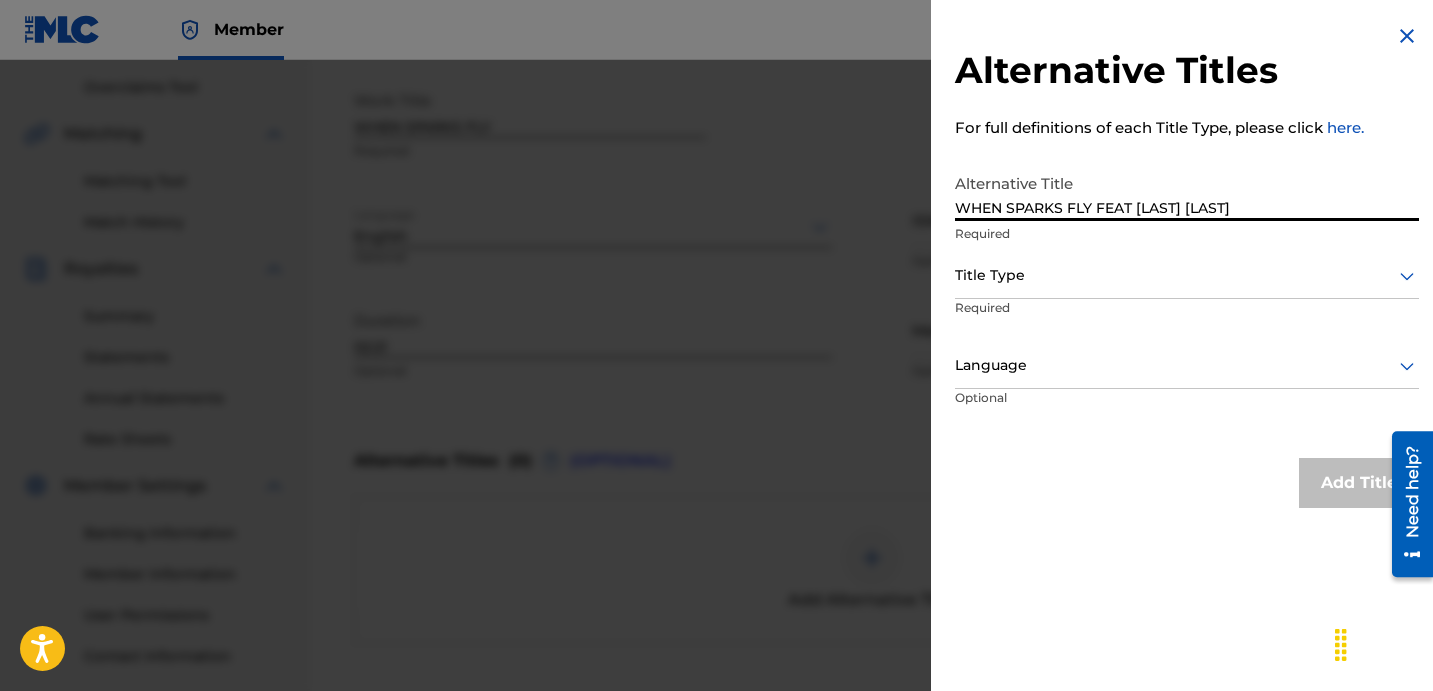 type on "WHEN SPARKS FLY FEAT [LAST] [LAST]" 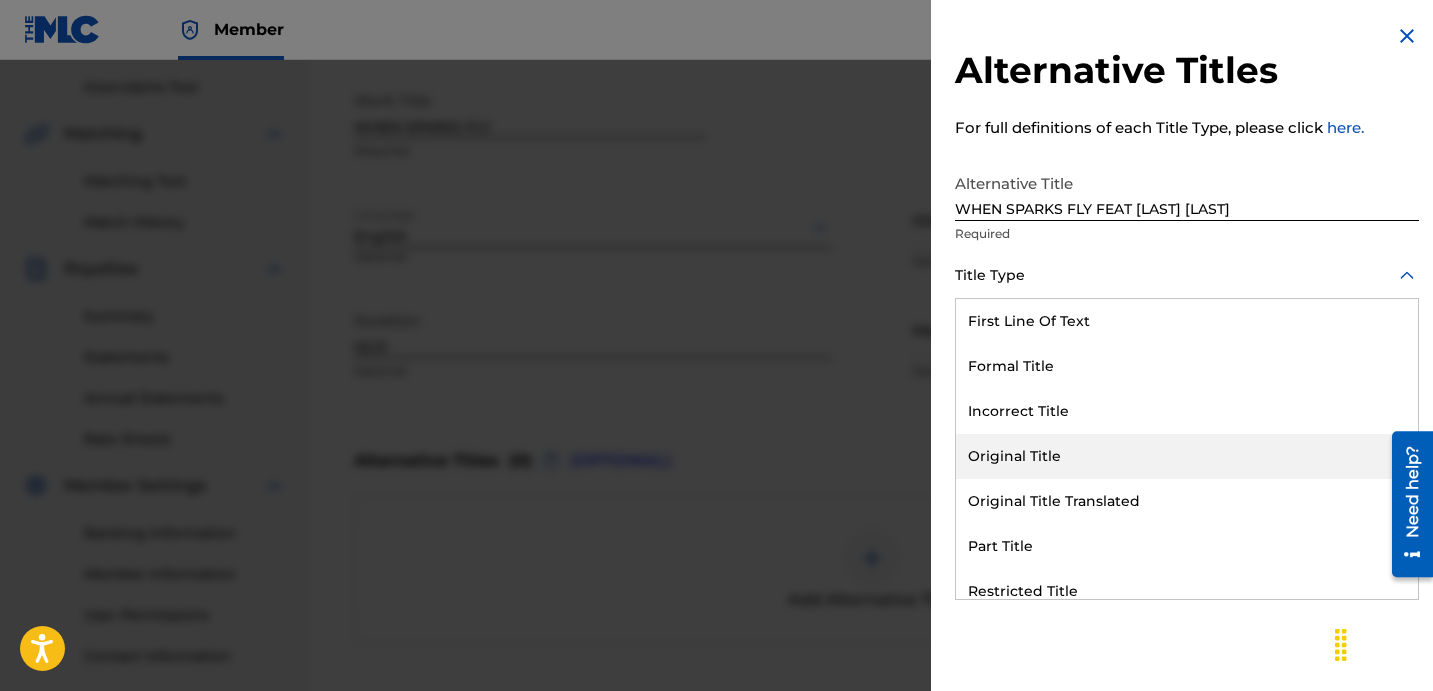 scroll, scrollTop: 195, scrollLeft: 0, axis: vertical 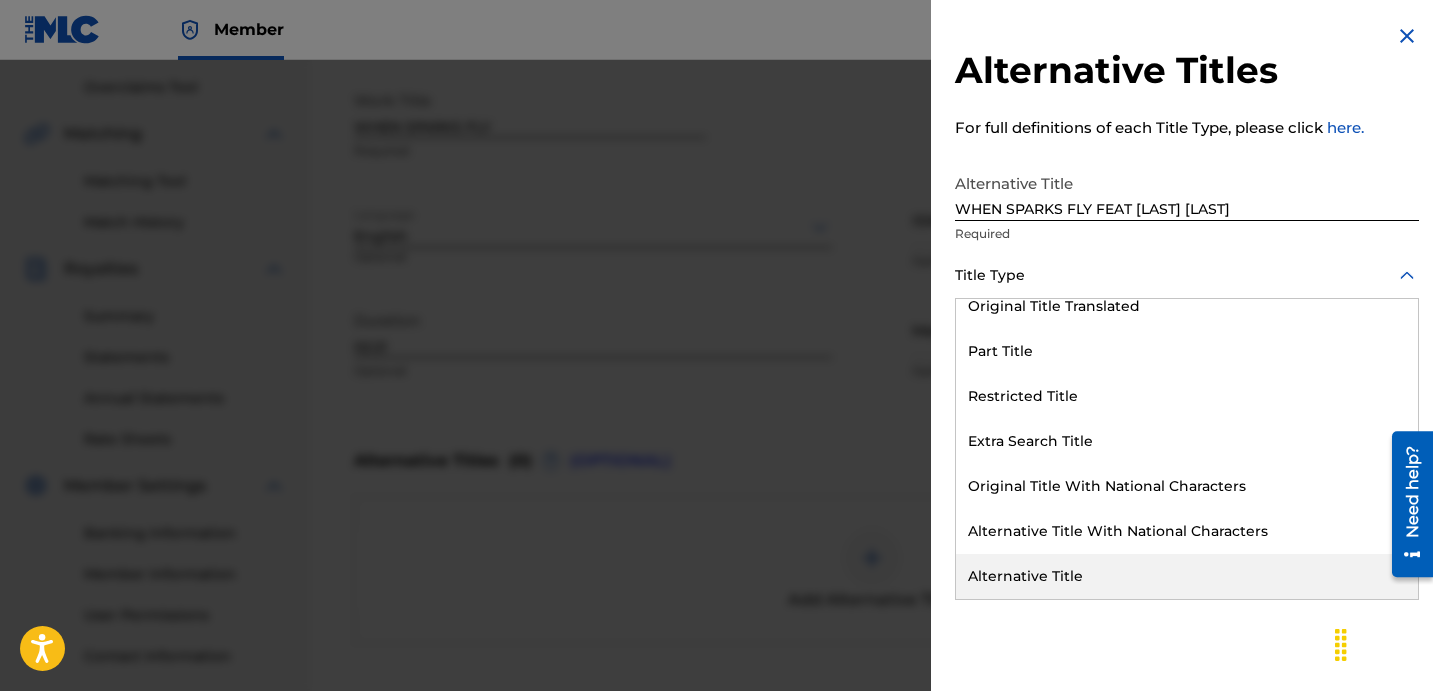 click on "Alternative Title" at bounding box center (1187, 576) 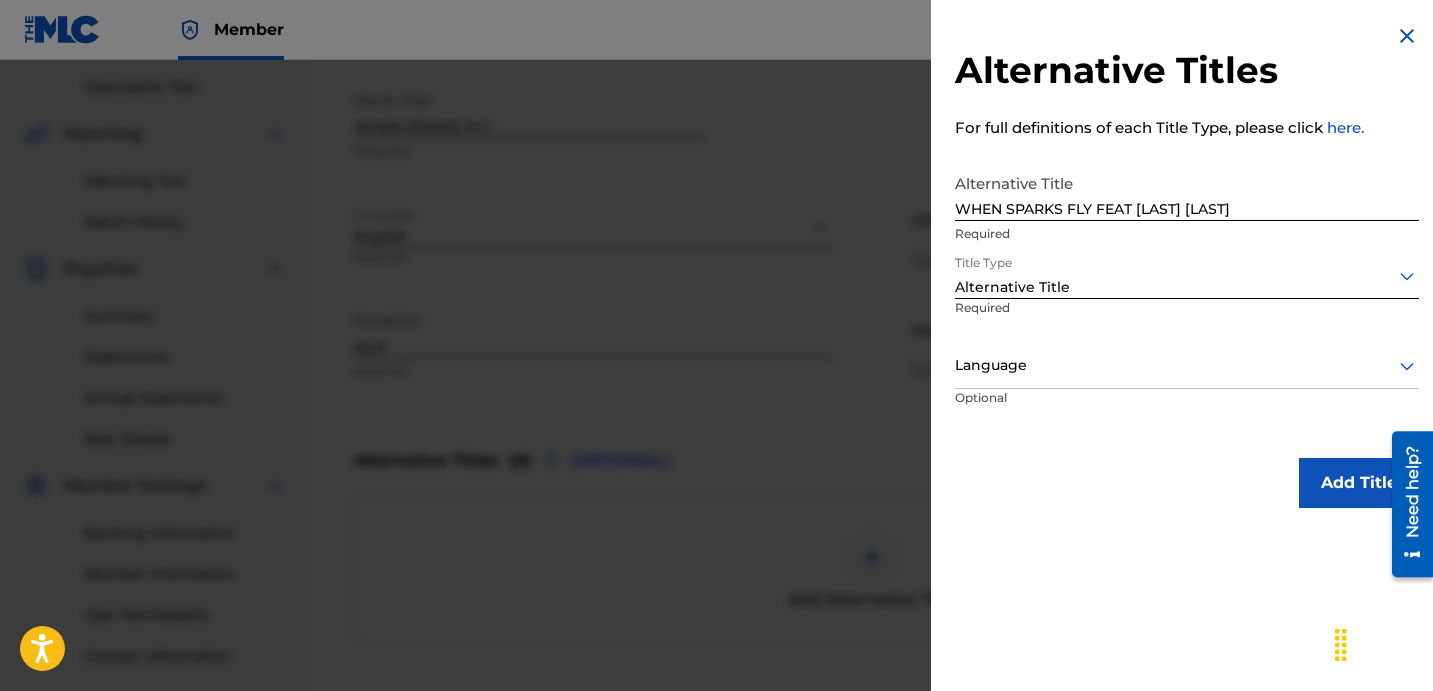 click on "Optional" at bounding box center (1030, 411) 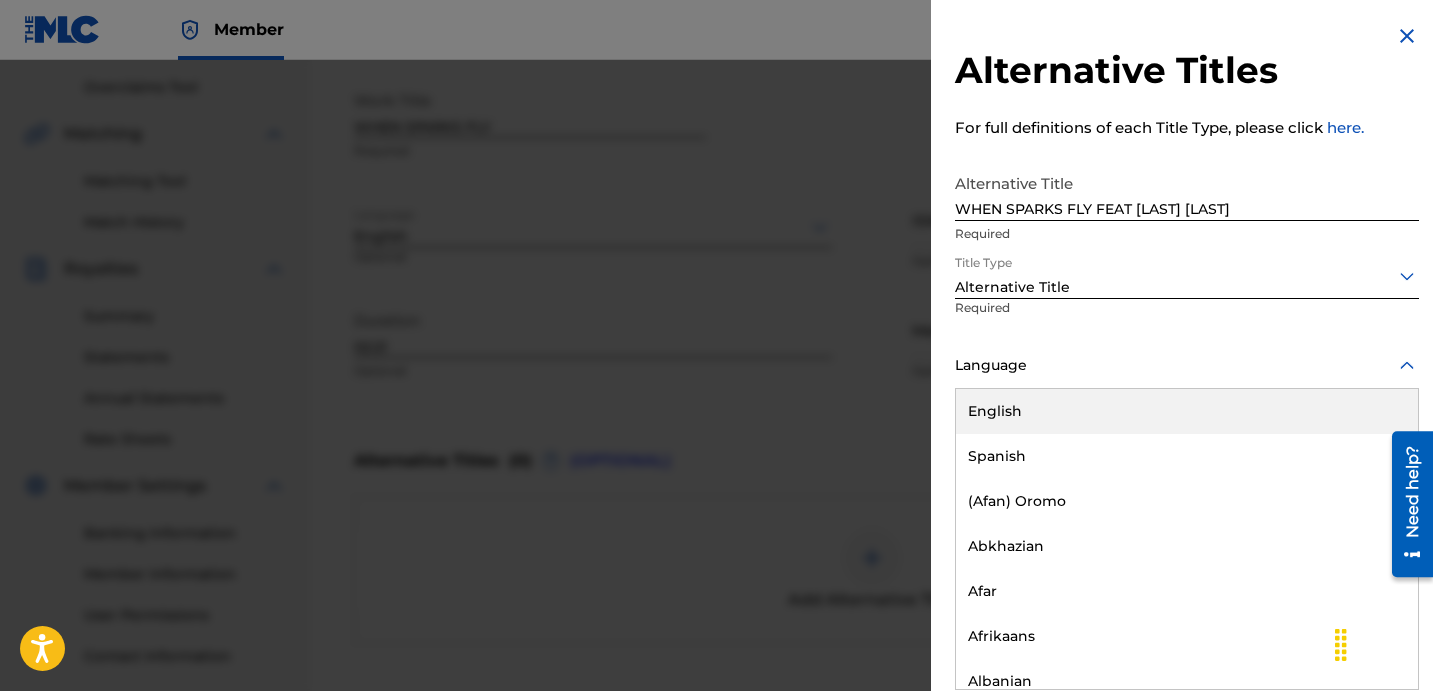 click on "Language" at bounding box center [1187, 366] 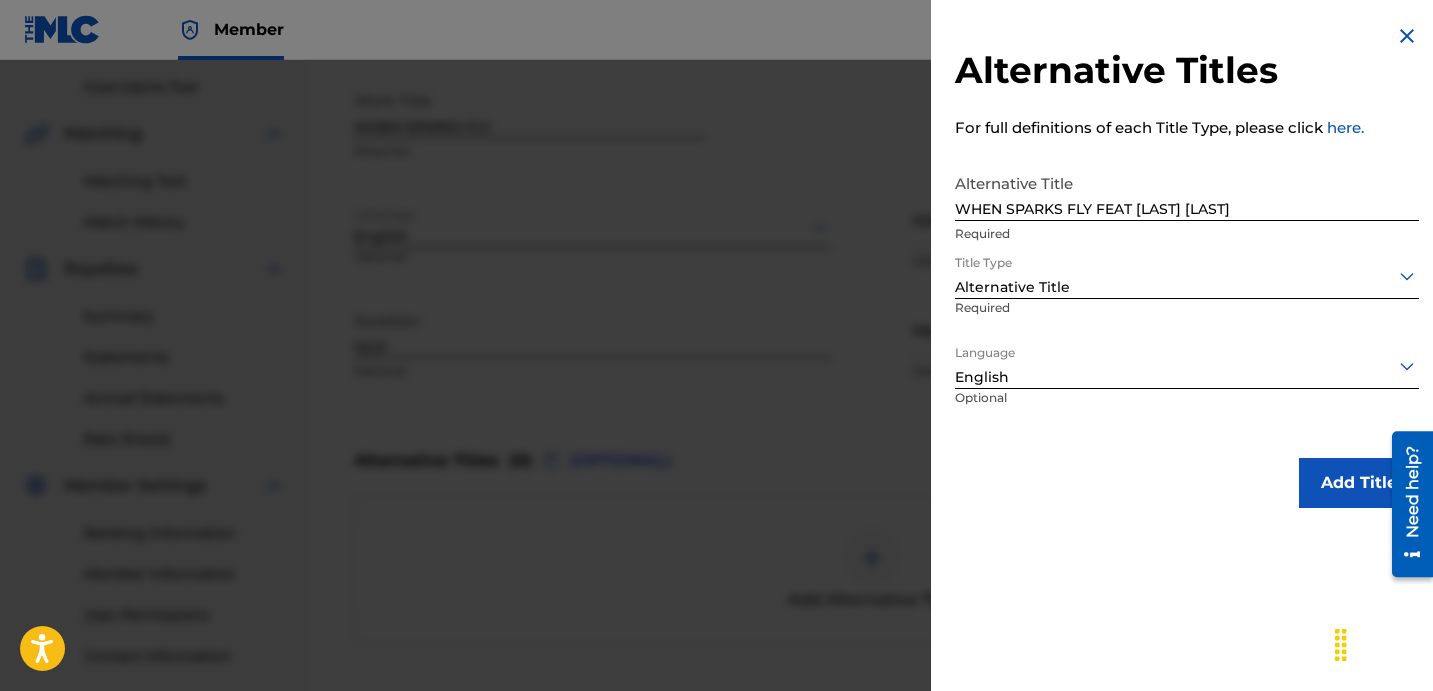 drag, startPoint x: 1123, startPoint y: 457, endPoint x: 1036, endPoint y: 441, distance: 88.45903 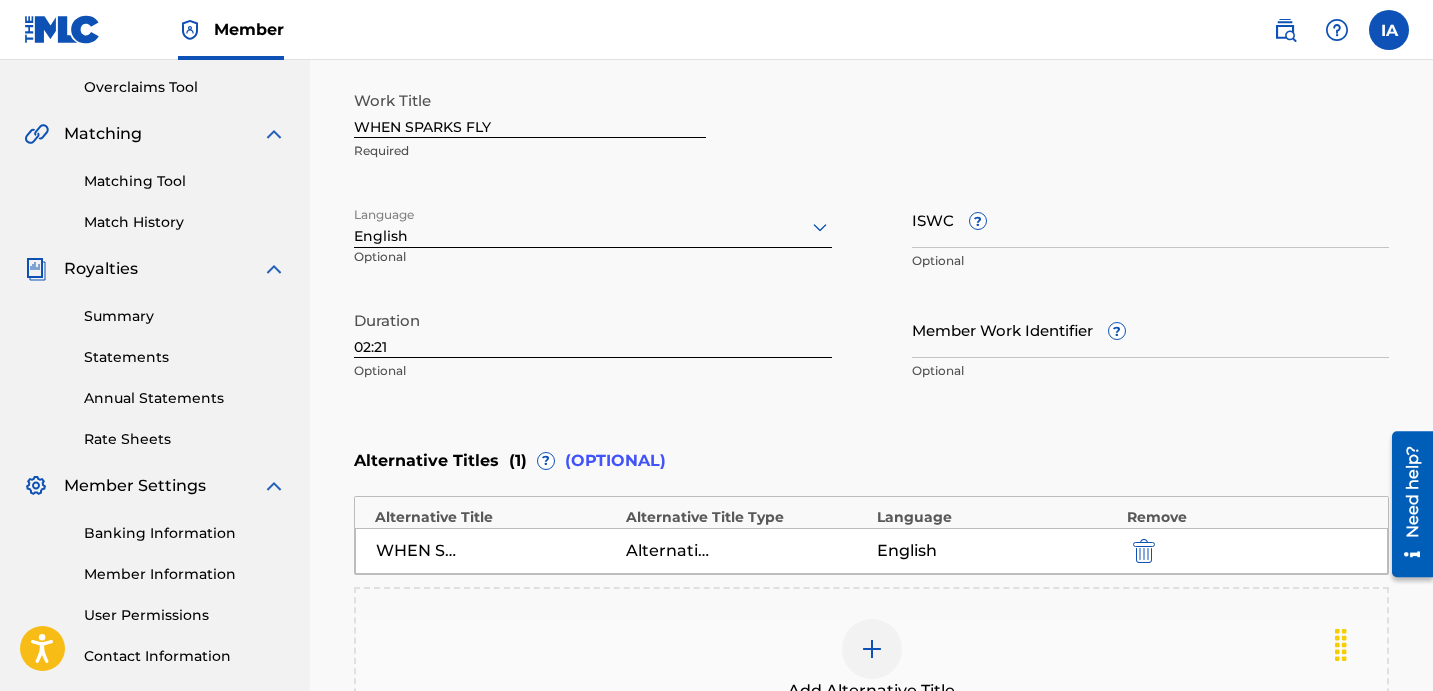 click on "Enter Work Details Enter work details for ‘ WHEN SPARKS FLY ’ below. Work Title WHEN SPARKS FLY Required Language English Optional ISWC ? Optional Duration 02:21 Optional Member Work Identifier ? Optional" at bounding box center [871, 197] 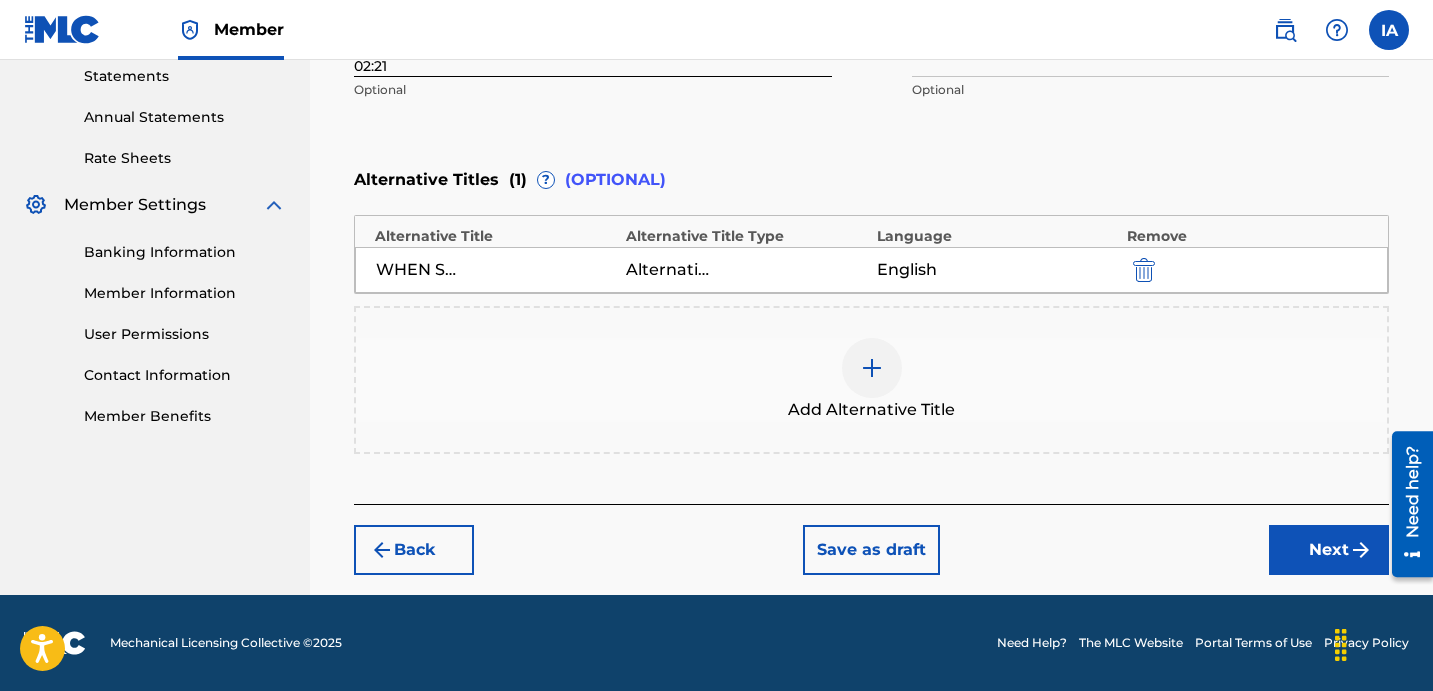 click on "Next" at bounding box center [1329, 550] 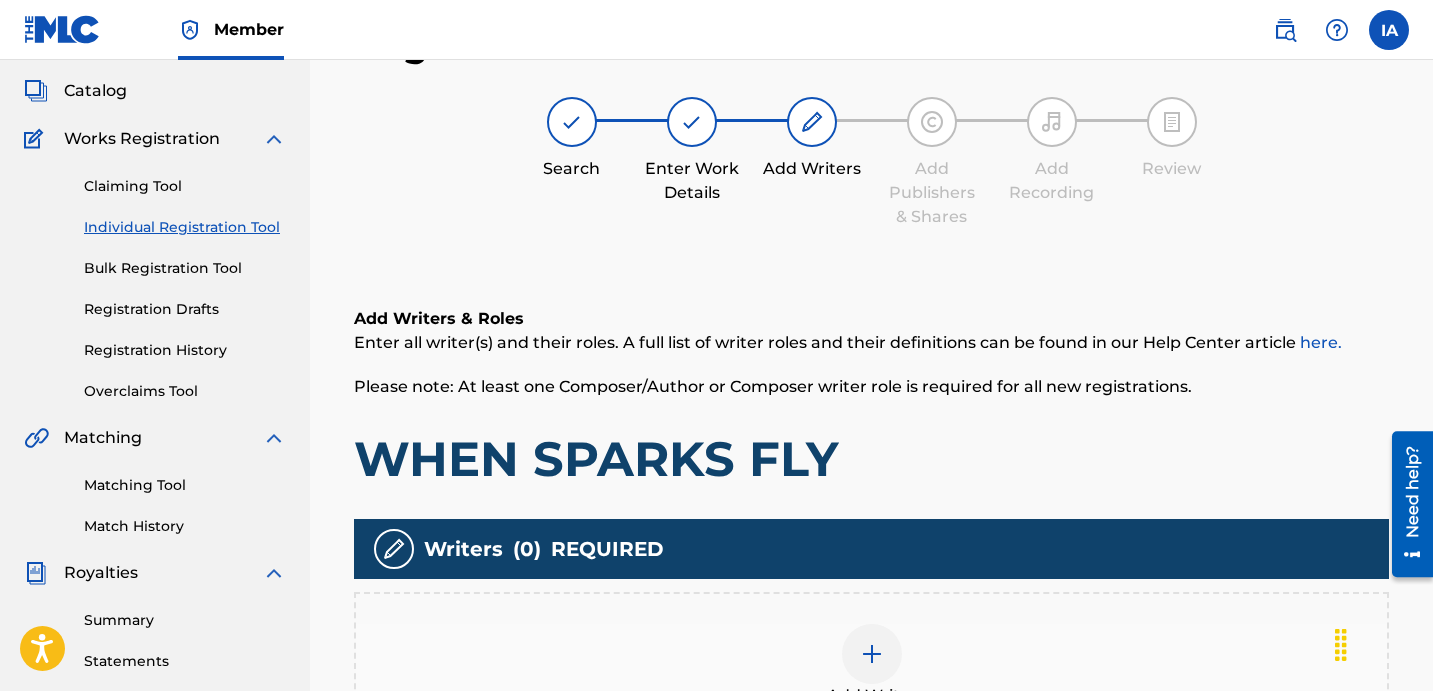 scroll, scrollTop: 90, scrollLeft: 0, axis: vertical 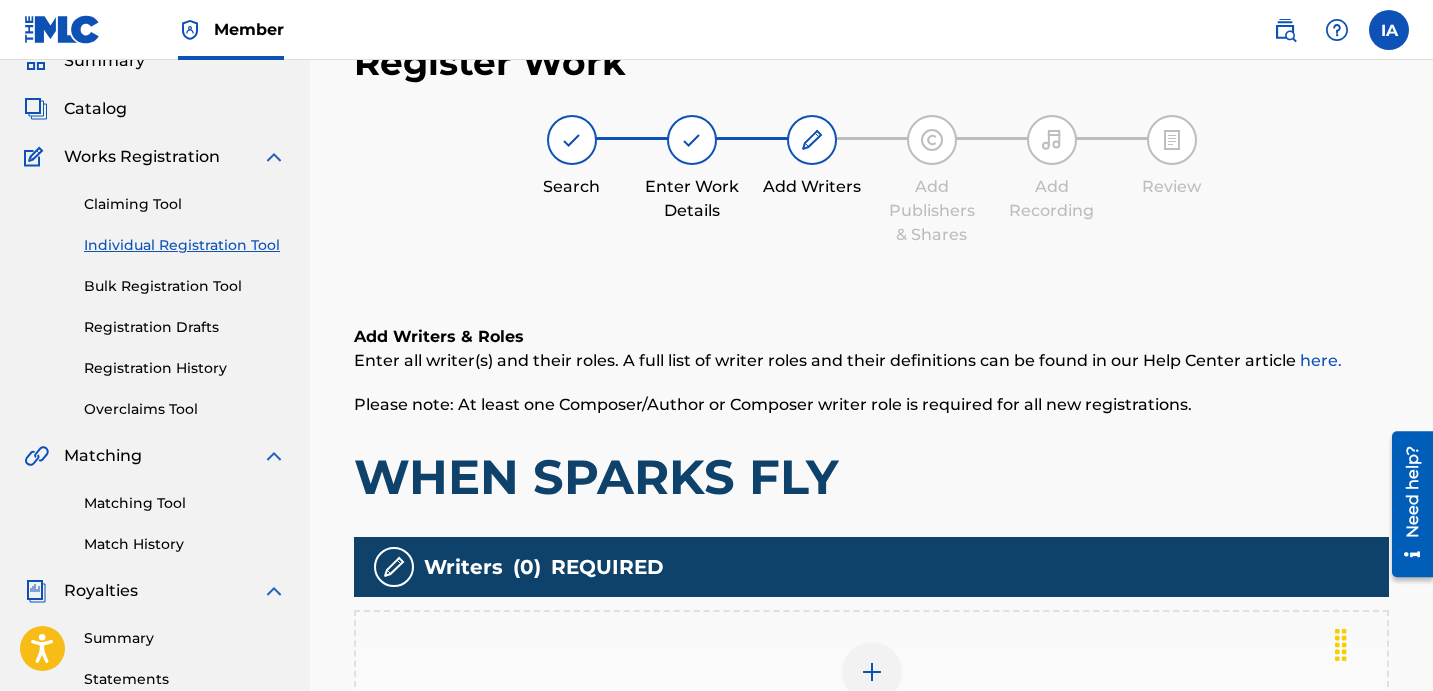 click on "Add Writers & Roles" at bounding box center [871, 337] 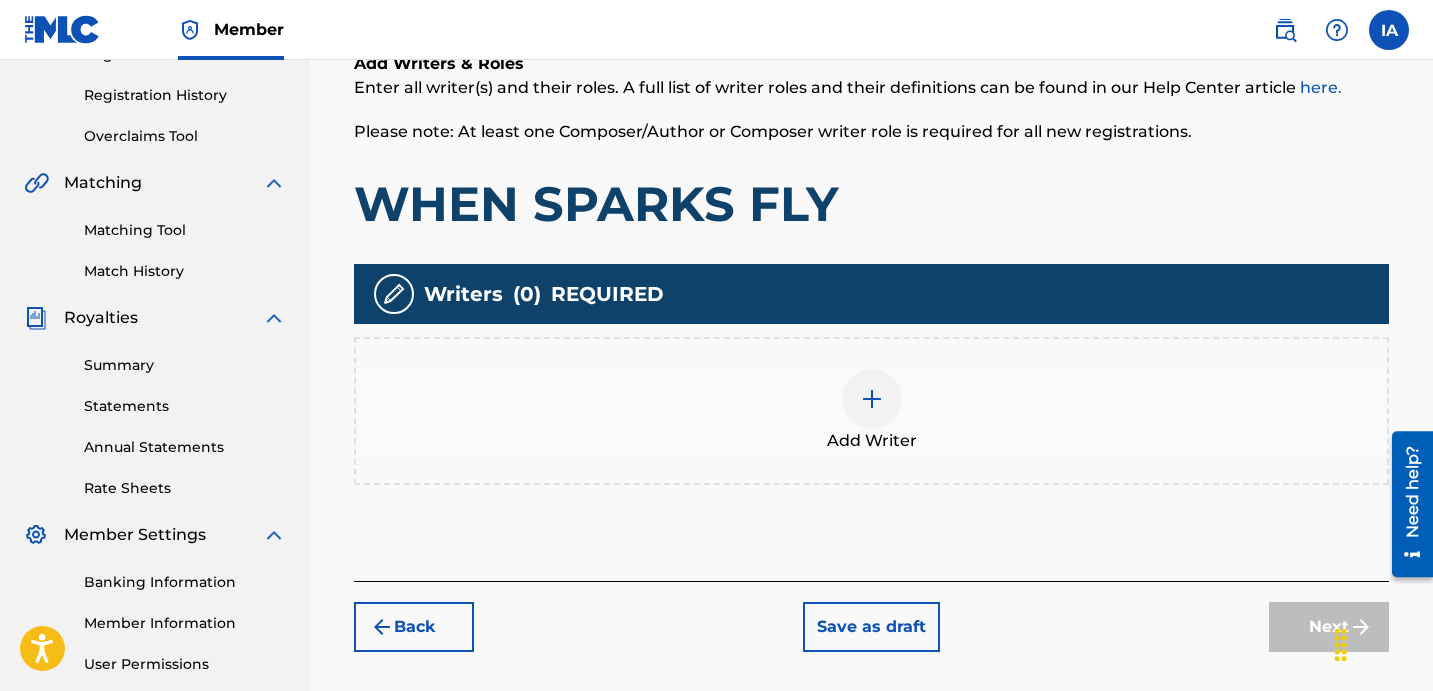 scroll, scrollTop: 364, scrollLeft: 0, axis: vertical 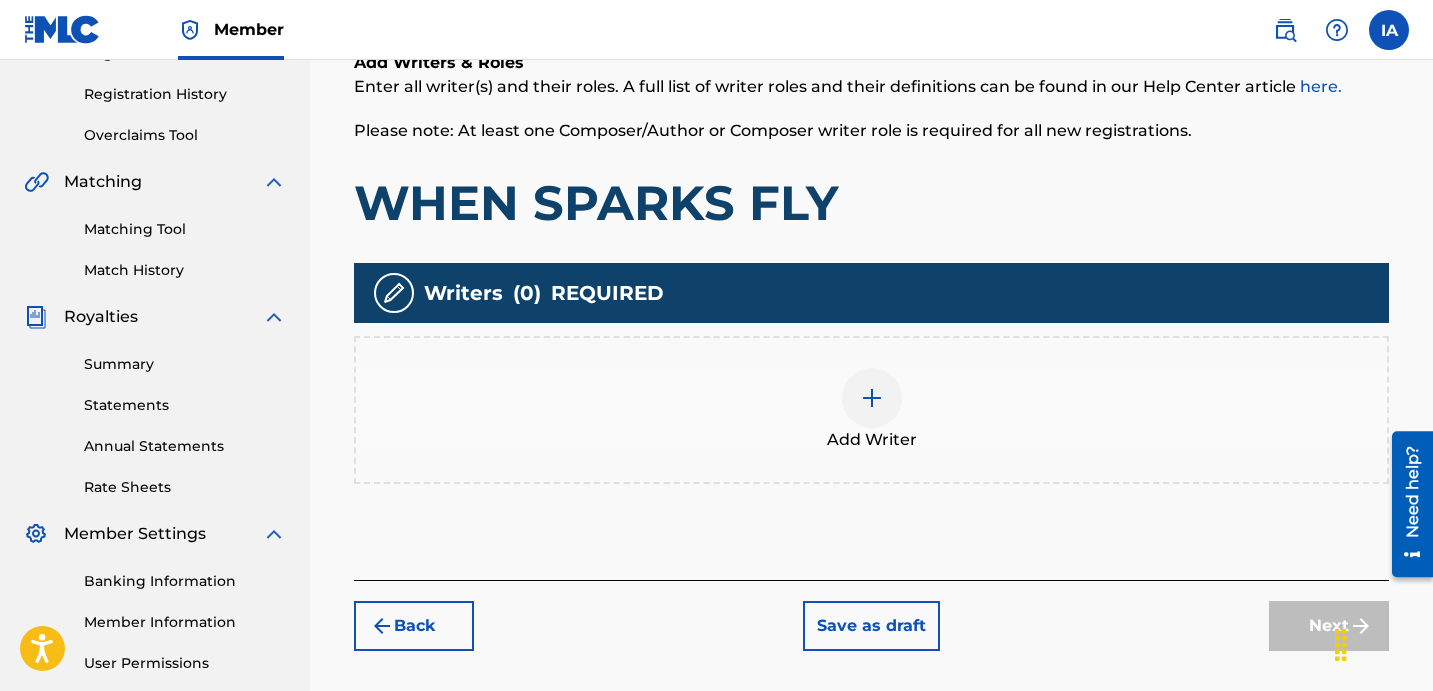 click on "Add Writer" at bounding box center [871, 410] 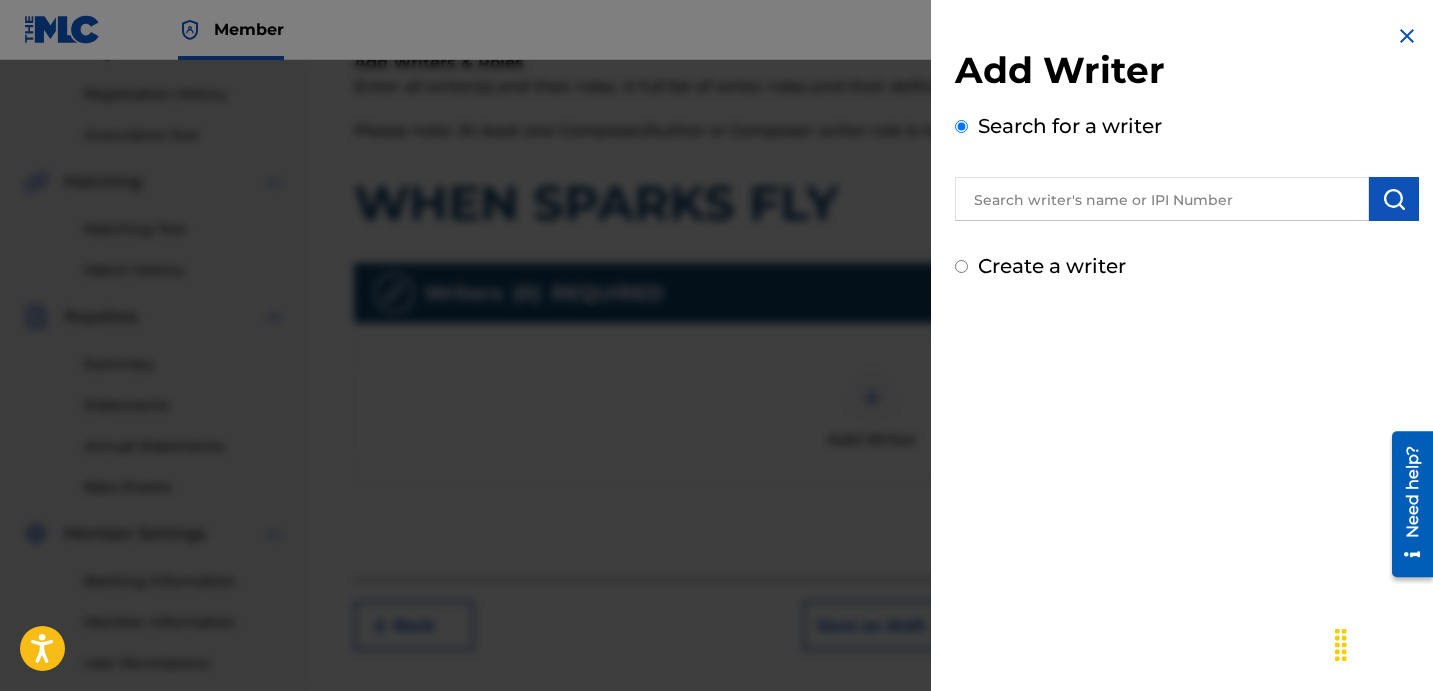 click at bounding box center [1162, 199] 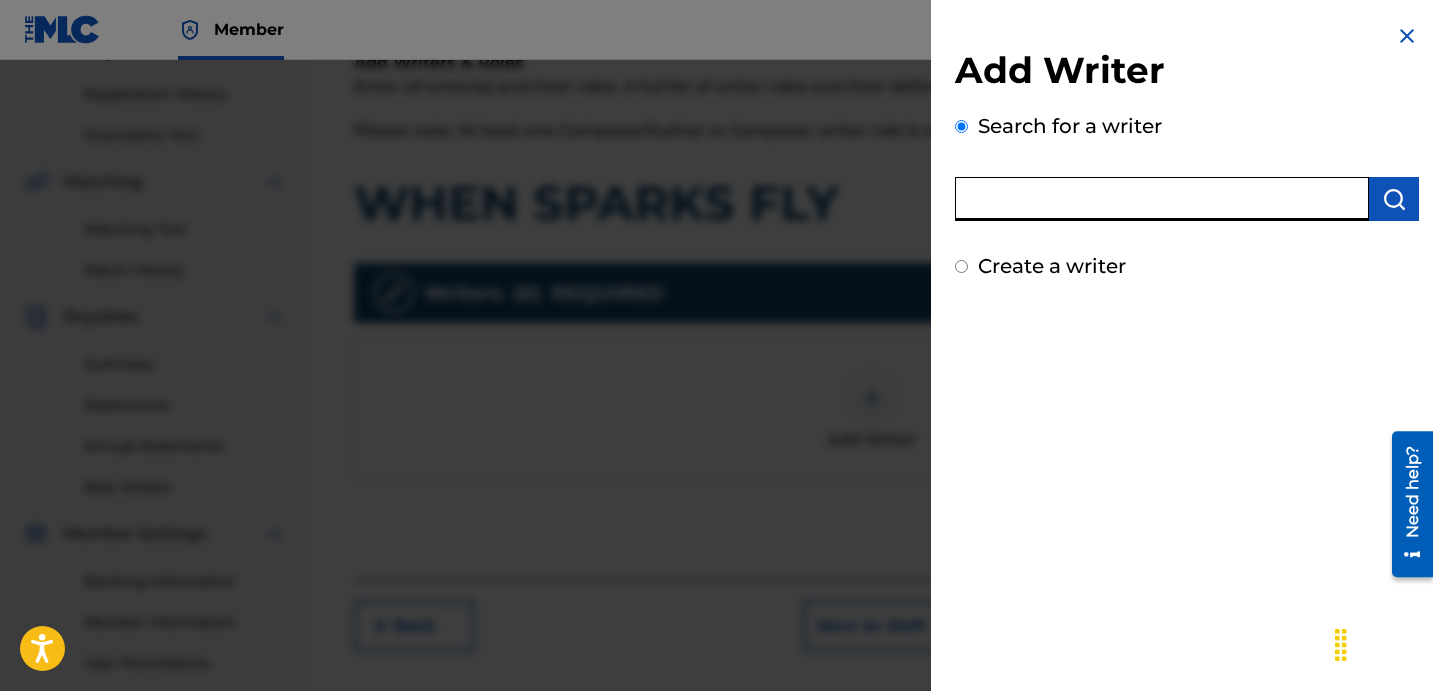 click at bounding box center (1162, 199) 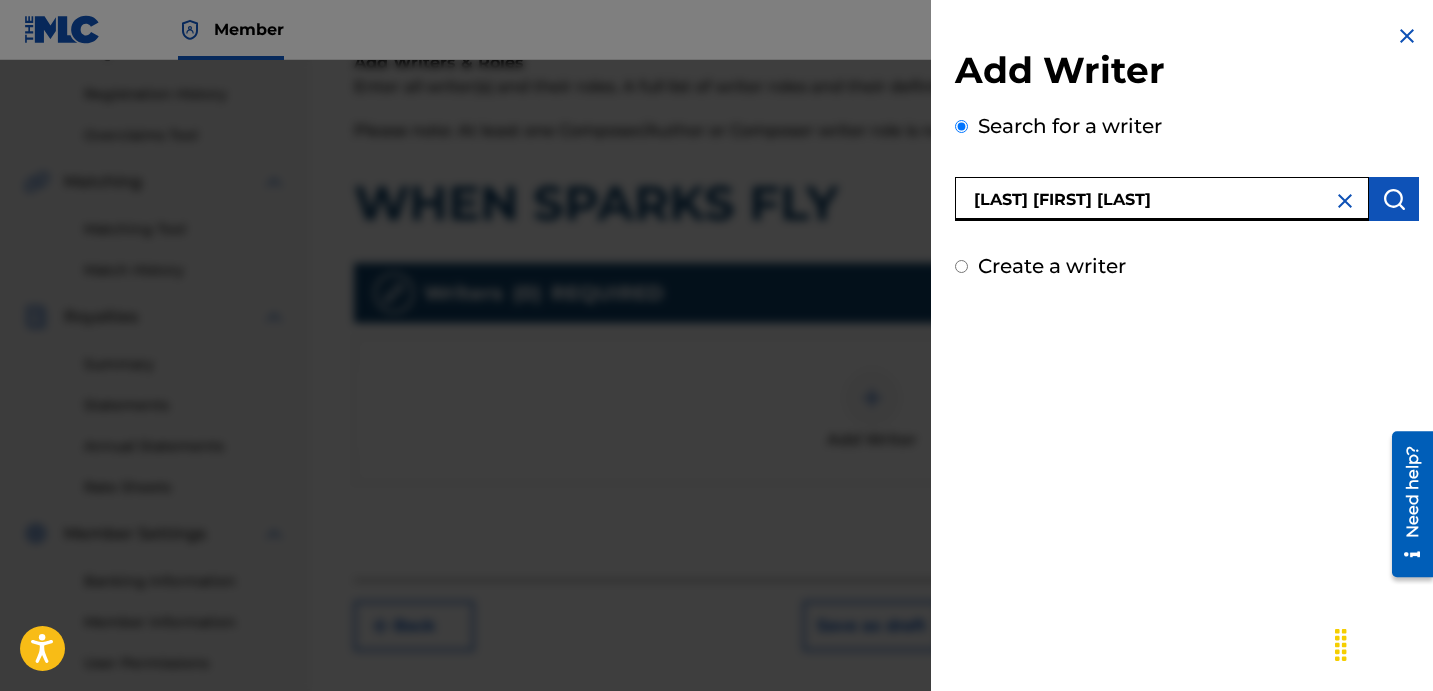 type on "[LAST] [FIRST] [LAST]" 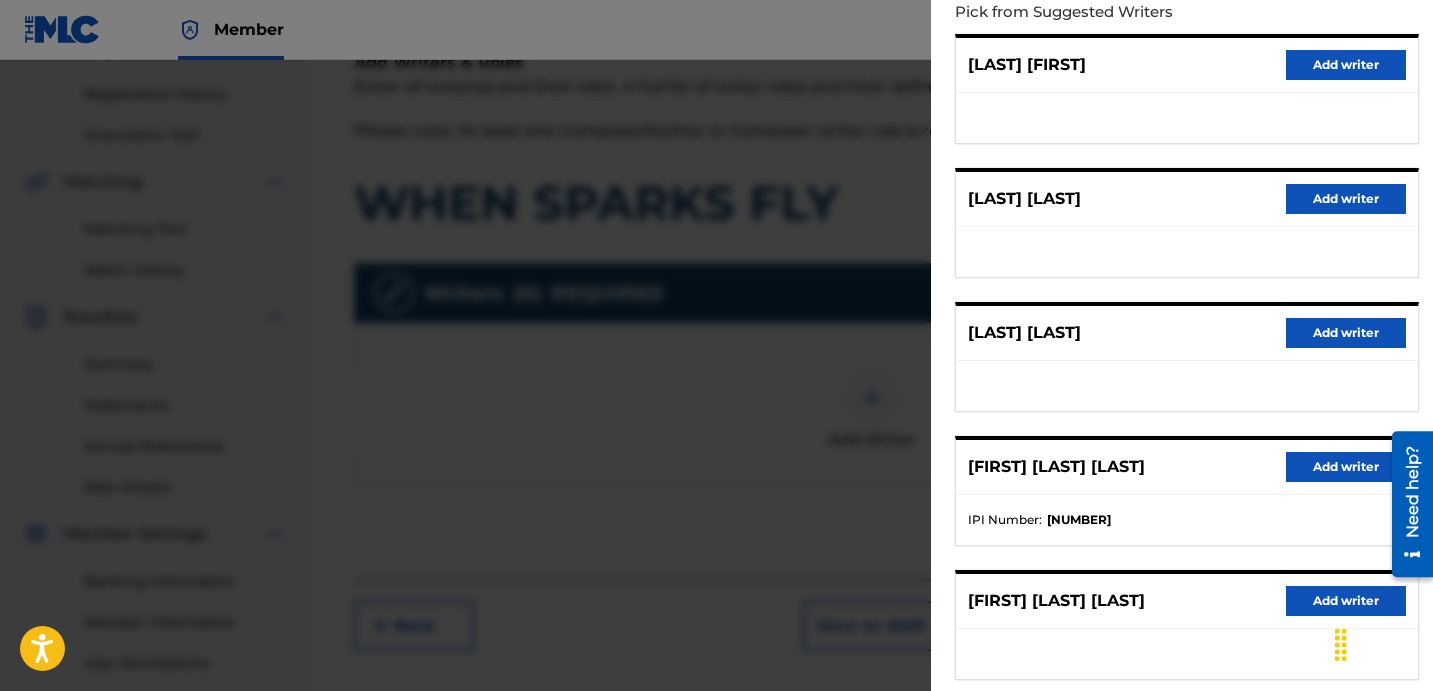scroll, scrollTop: 351, scrollLeft: 0, axis: vertical 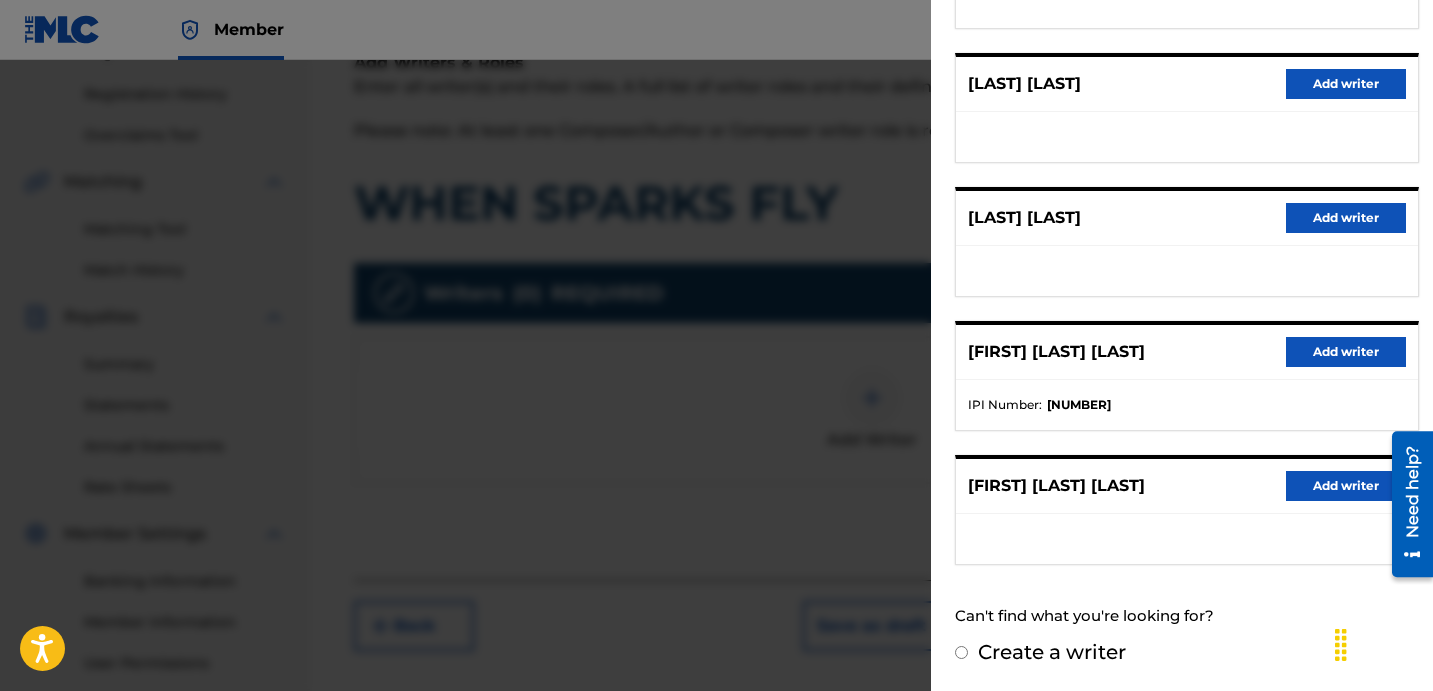 click on "Add writer" at bounding box center [1346, 352] 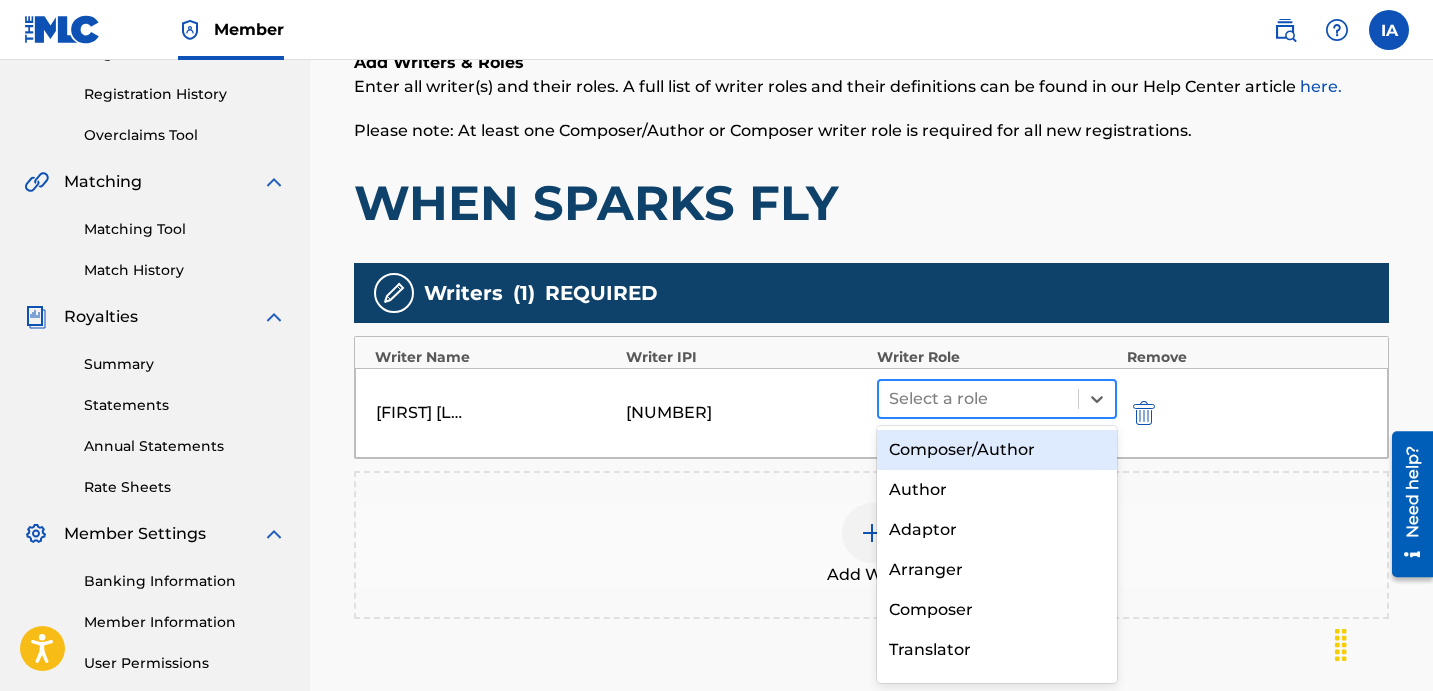 click at bounding box center (978, 399) 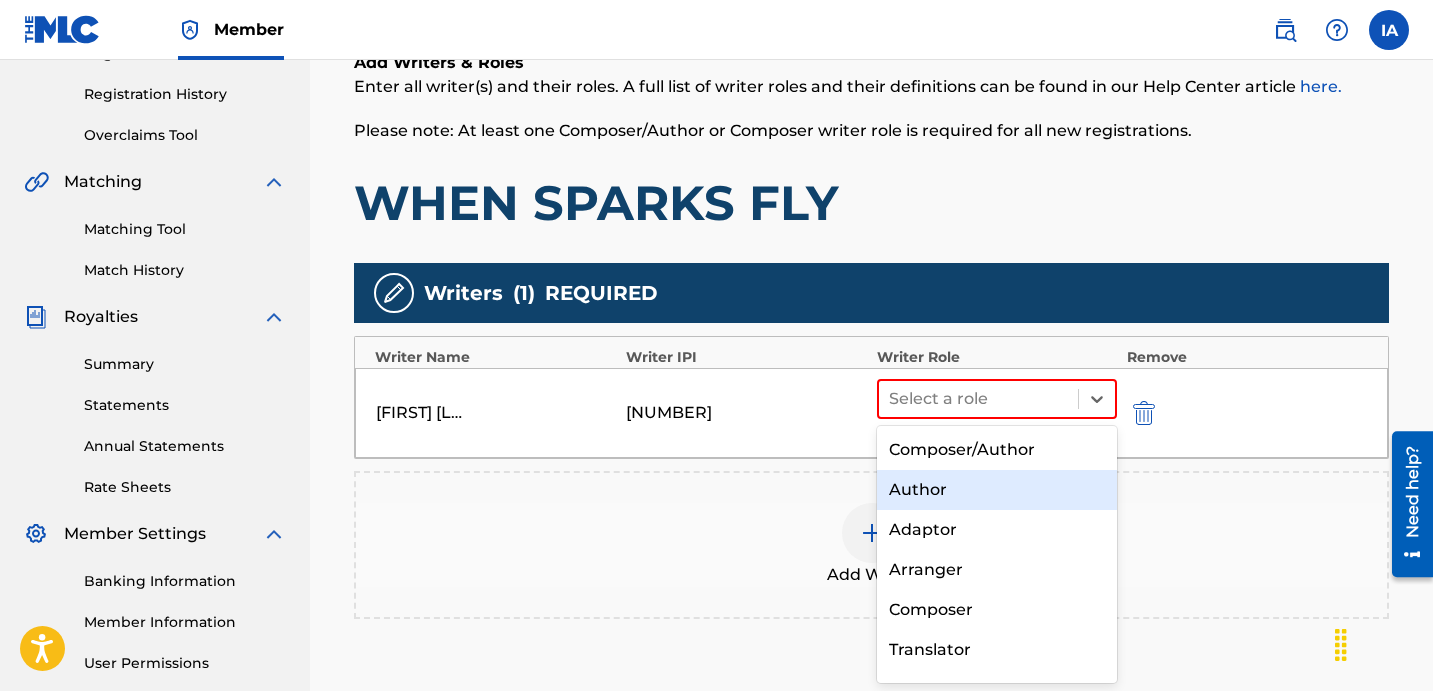 click on "Author" at bounding box center (997, 490) 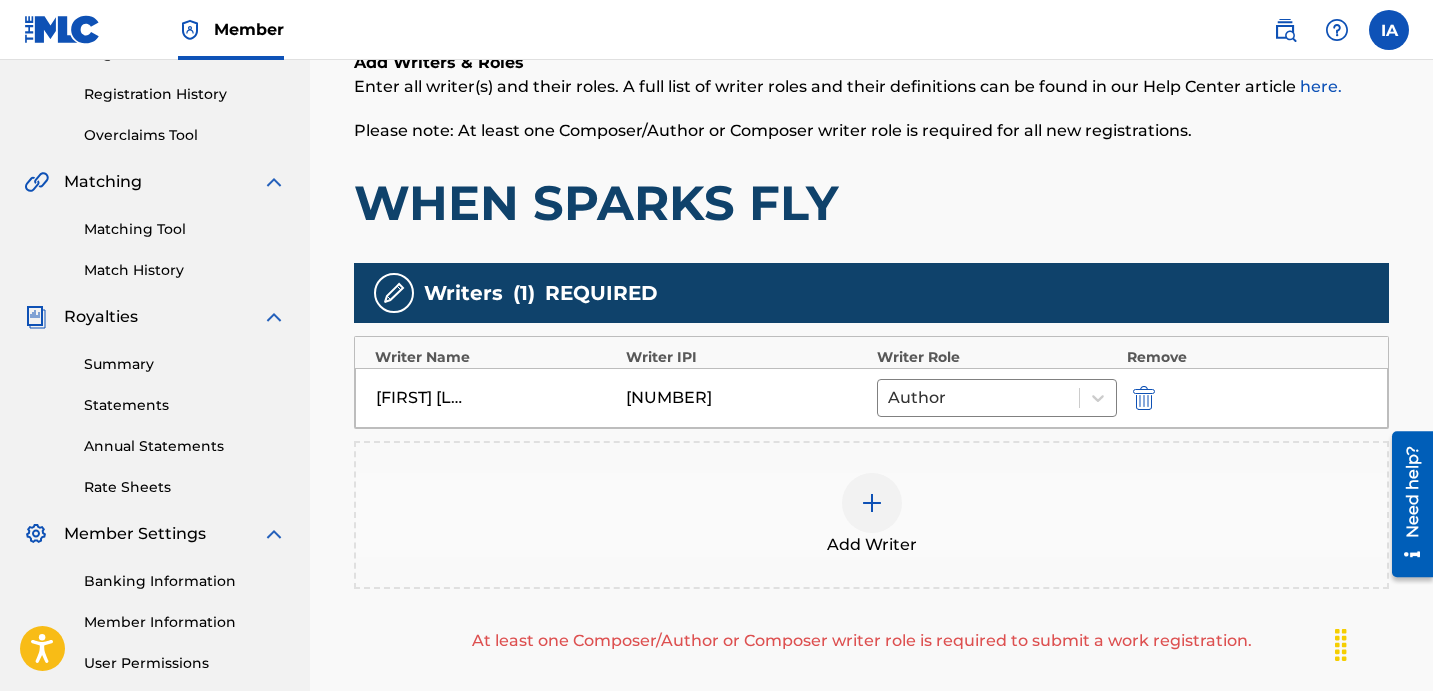 click on "WHEN SPARKS FLY" at bounding box center (871, 203) 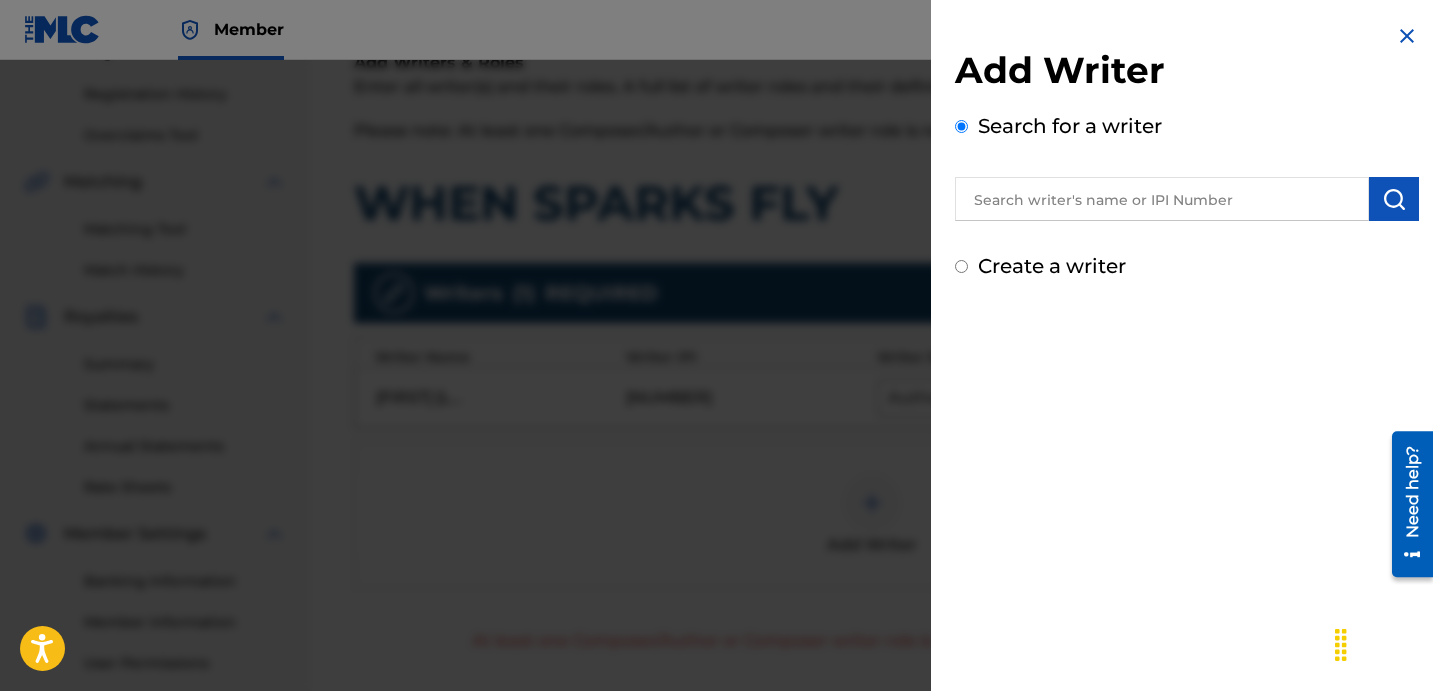 click on "Add Writer Search for a writer Create a writer" at bounding box center [1187, 345] 